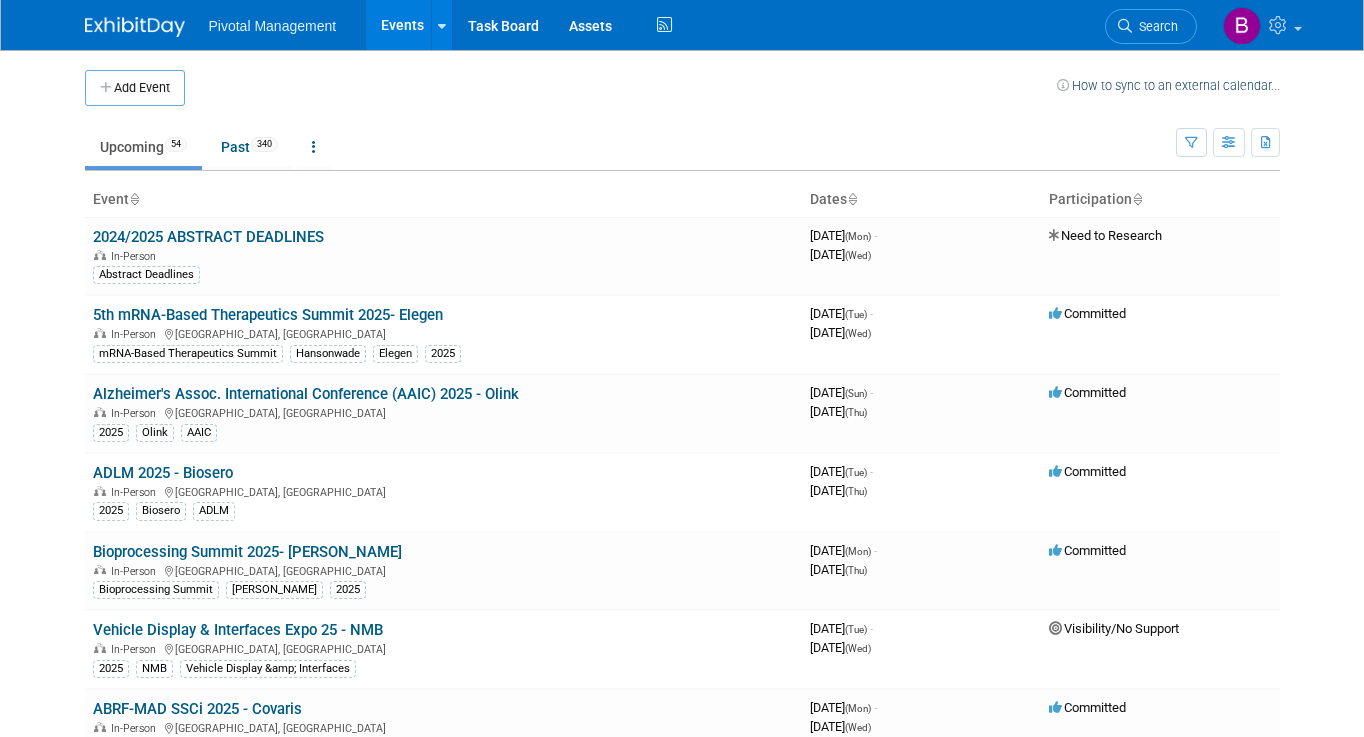 scroll, scrollTop: 0, scrollLeft: 0, axis: both 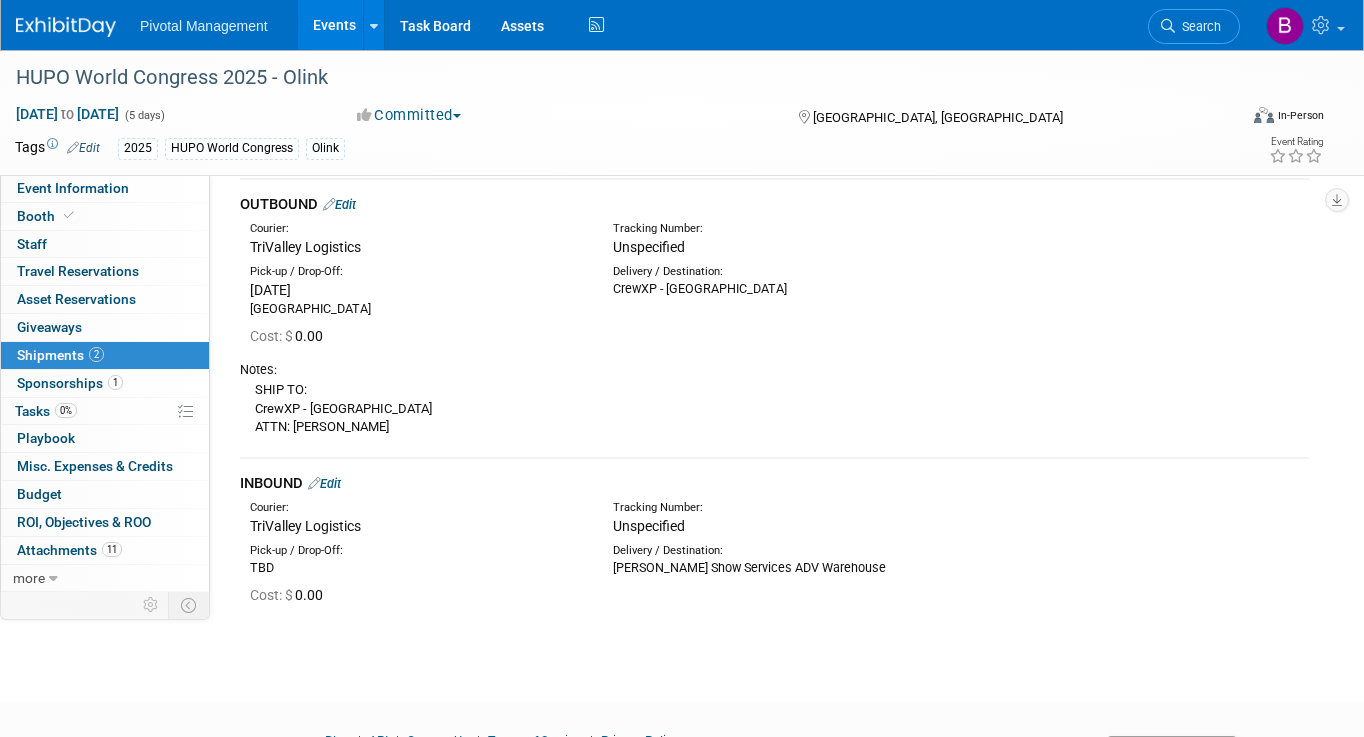 click on "Edit" at bounding box center [324, 483] 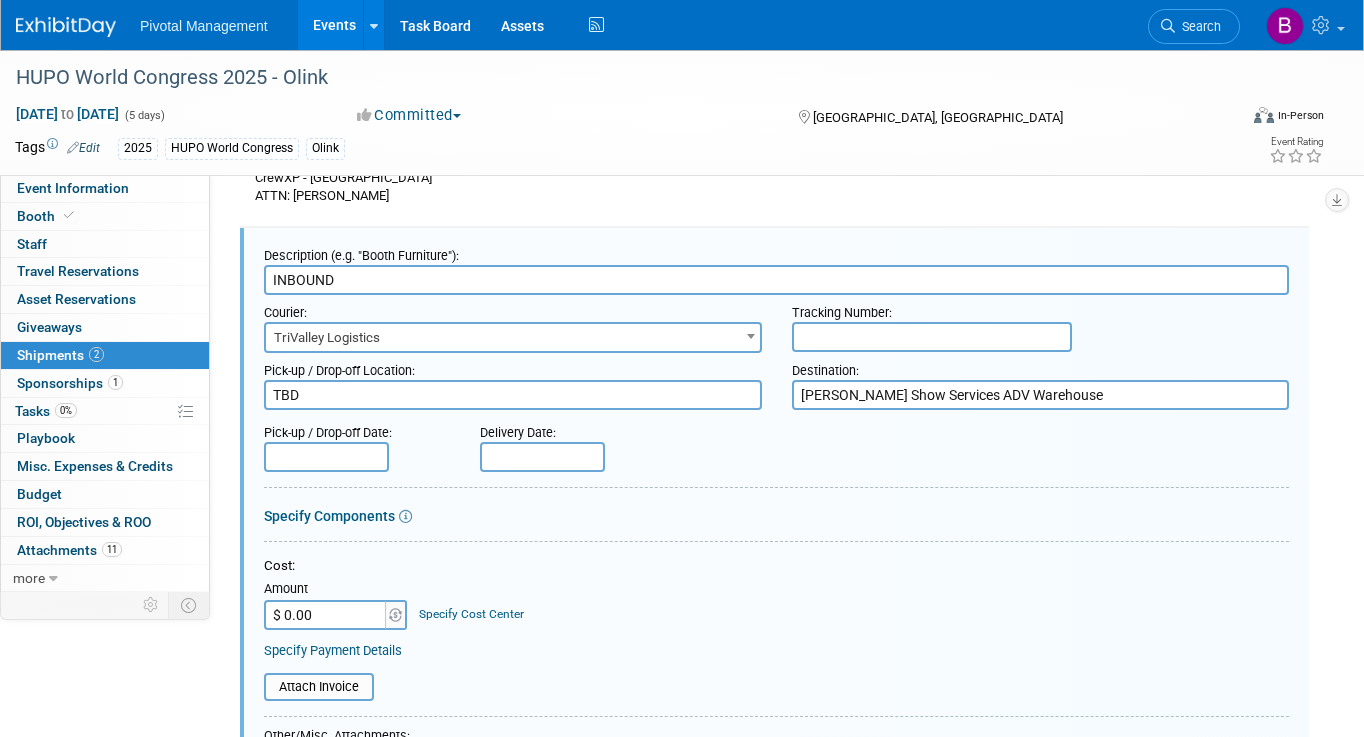 scroll, scrollTop: 0, scrollLeft: 0, axis: both 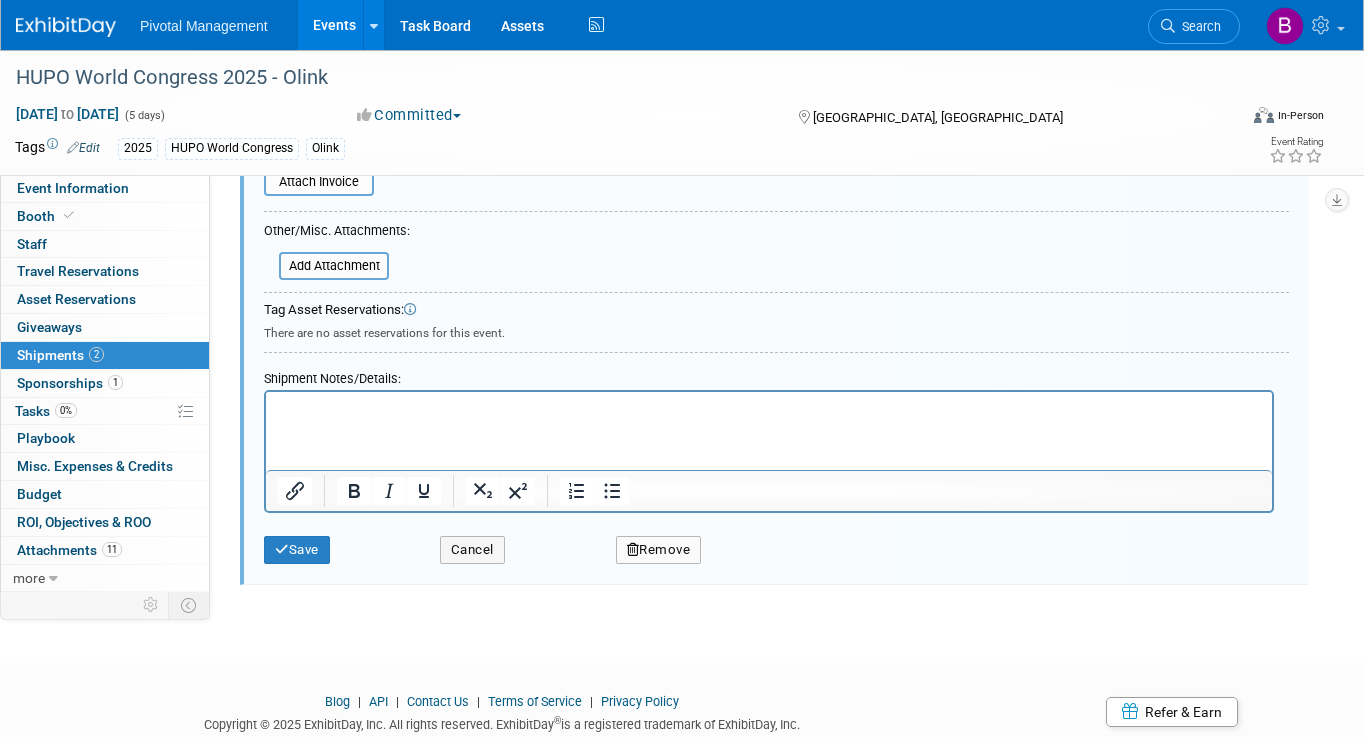 click at bounding box center (769, 406) 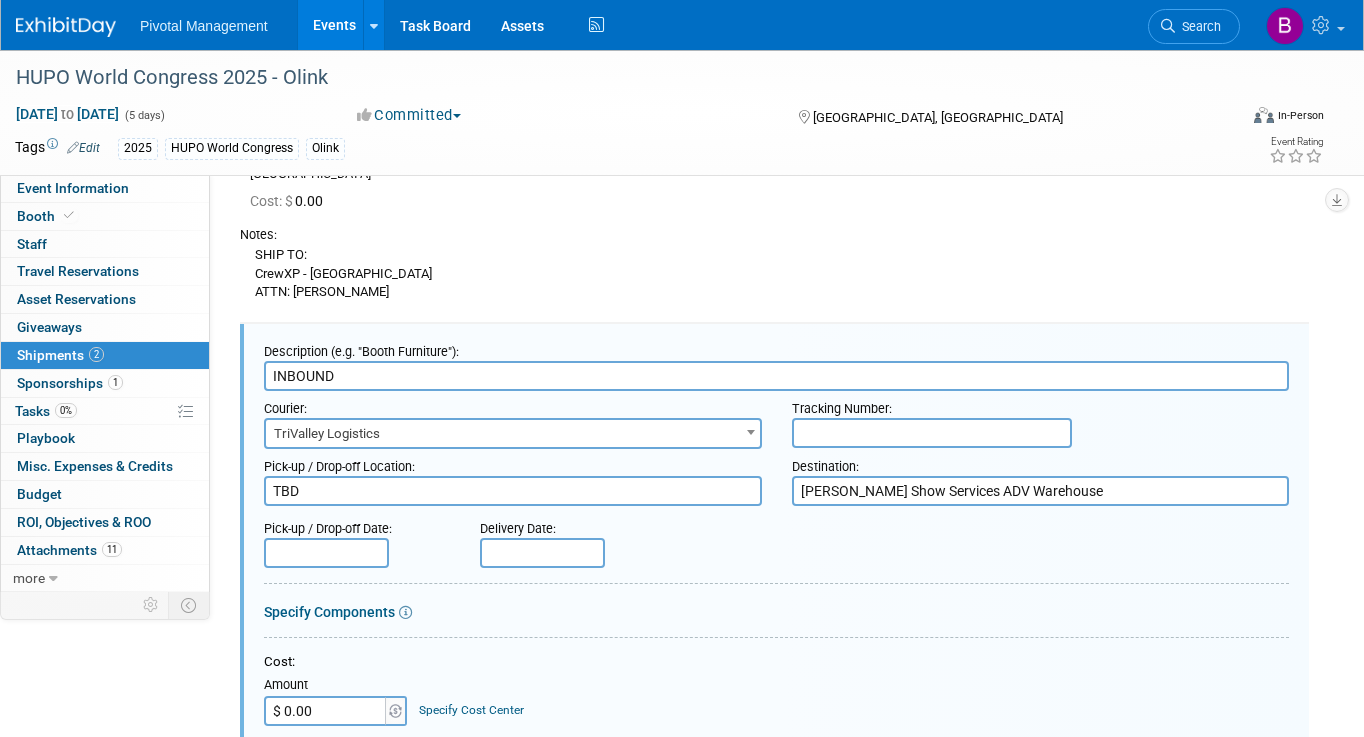 scroll, scrollTop: 0, scrollLeft: 0, axis: both 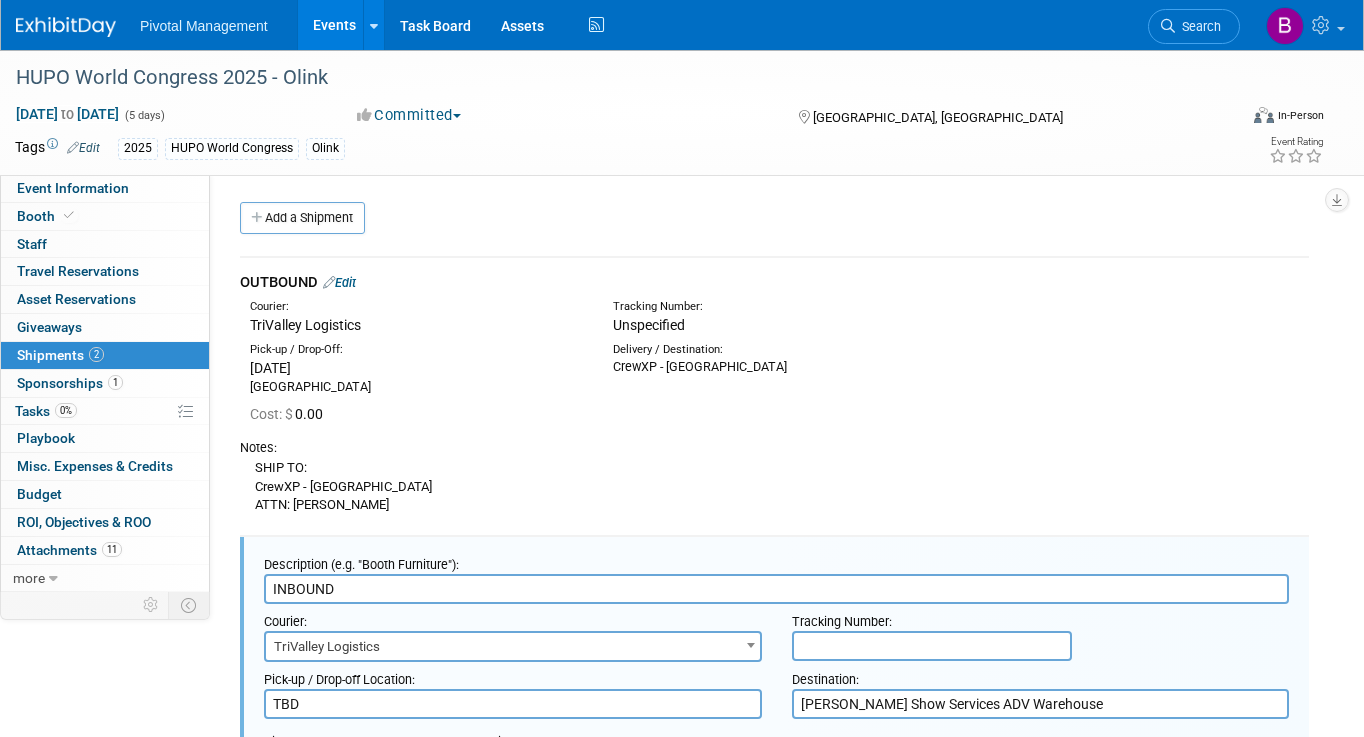 click on "Edit" at bounding box center [339, 282] 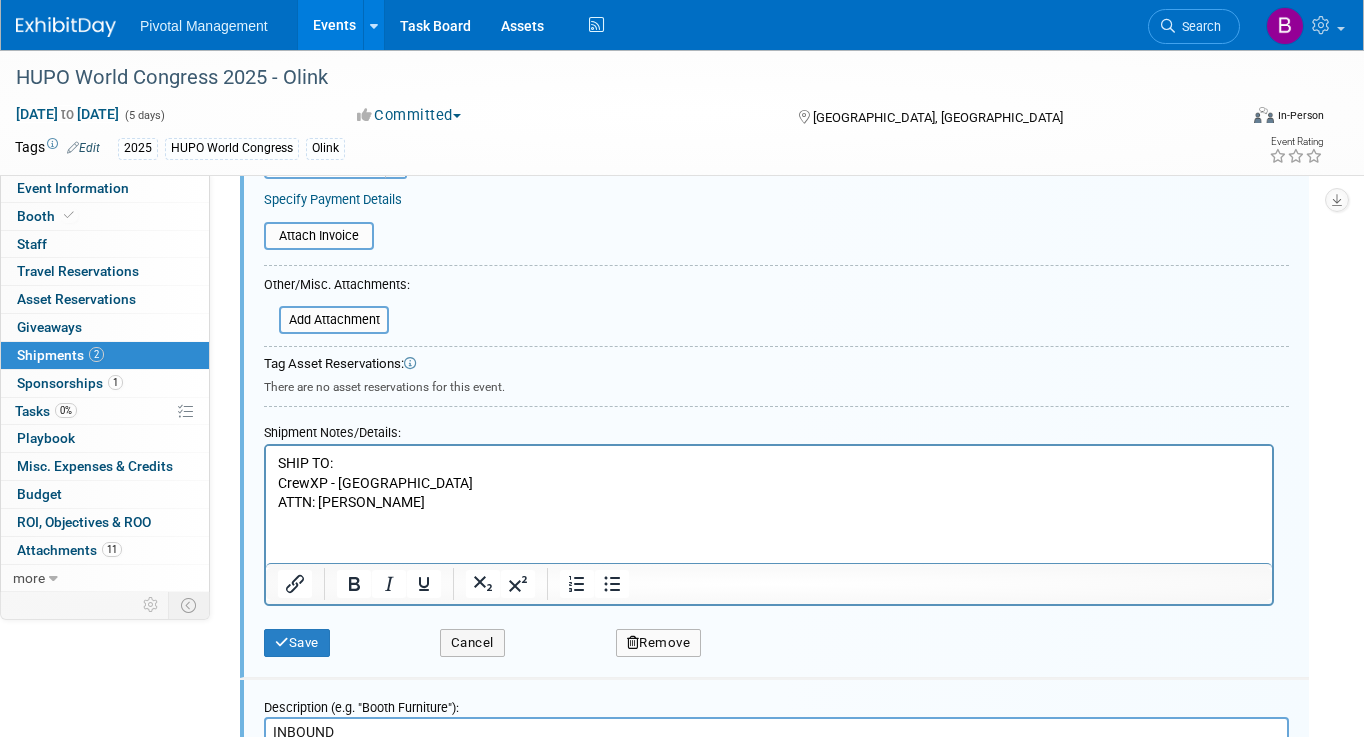 scroll, scrollTop: 495, scrollLeft: 0, axis: vertical 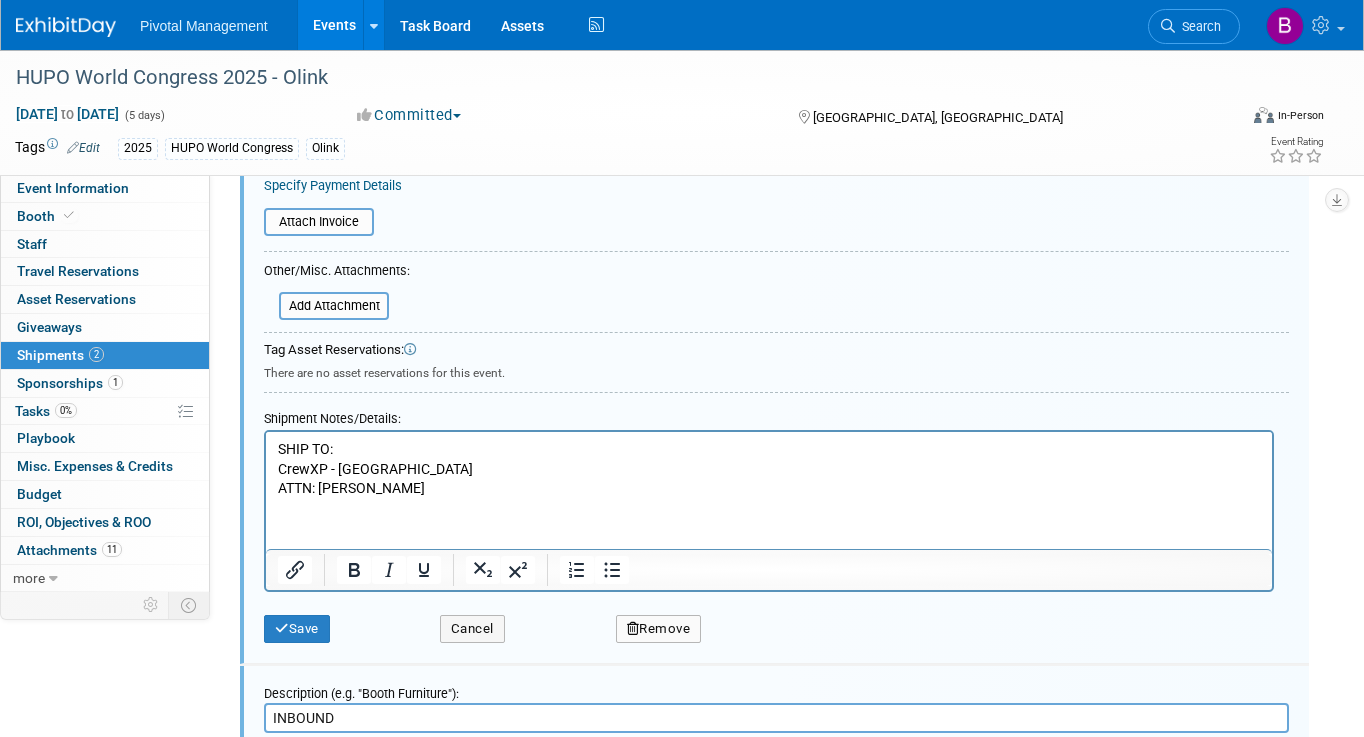 click on "SHIP TO: CrewXP - Orlando  ATTN: Gary" at bounding box center (769, 469) 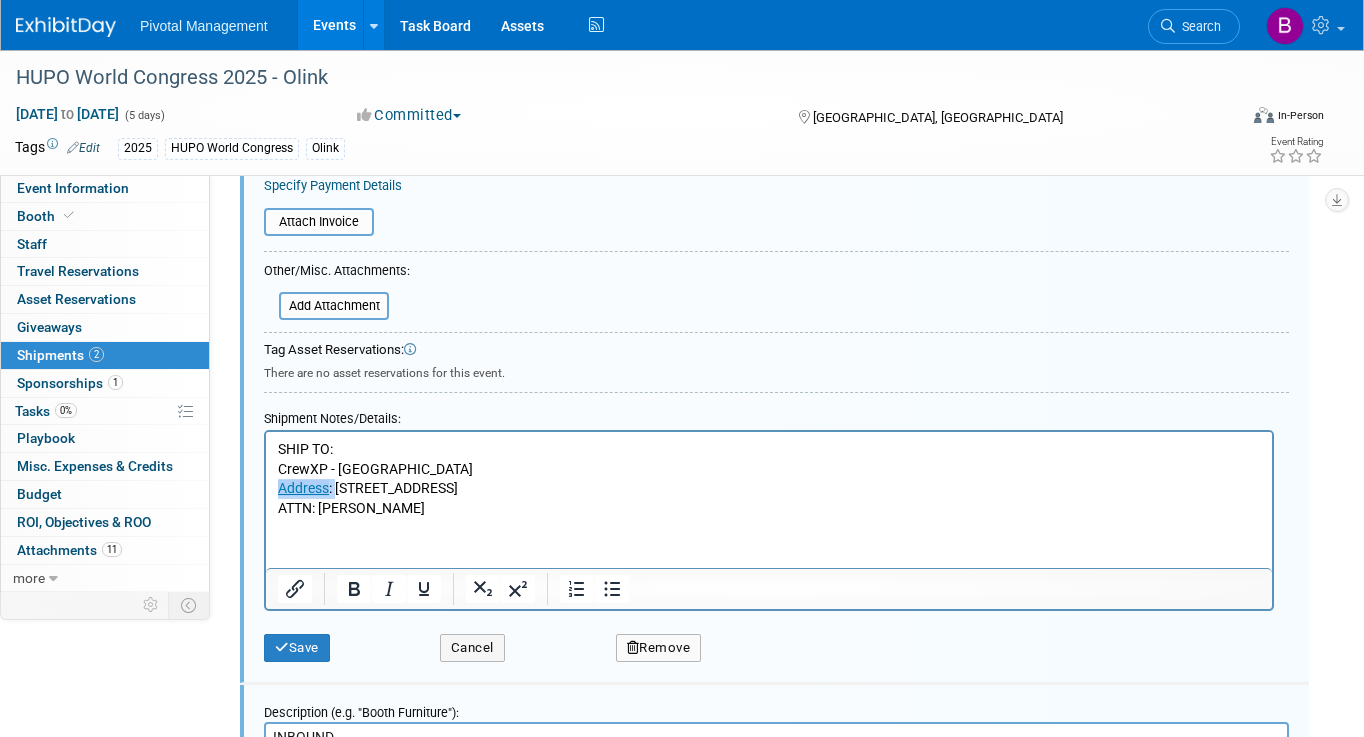 drag, startPoint x: 337, startPoint y: 489, endPoint x: 273, endPoint y: 490, distance: 64.00781 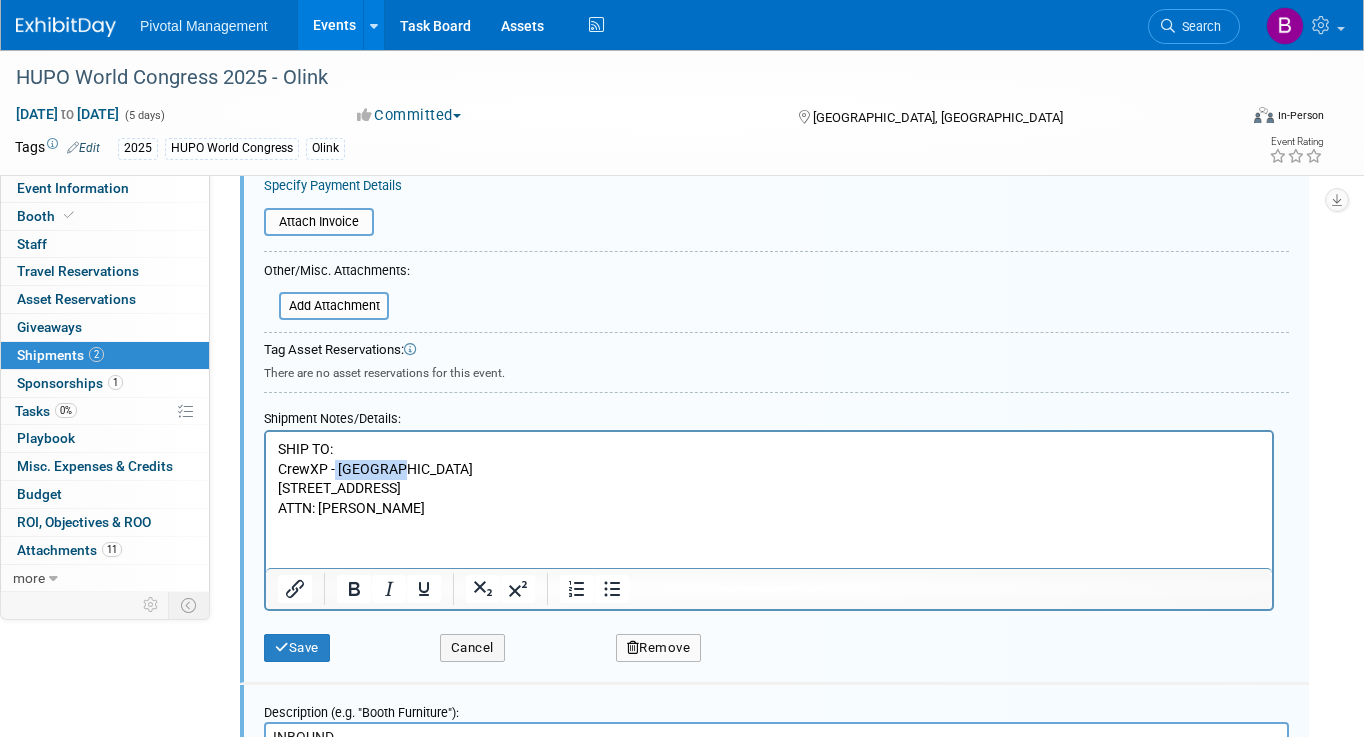 drag, startPoint x: 391, startPoint y: 471, endPoint x: 333, endPoint y: 471, distance: 58 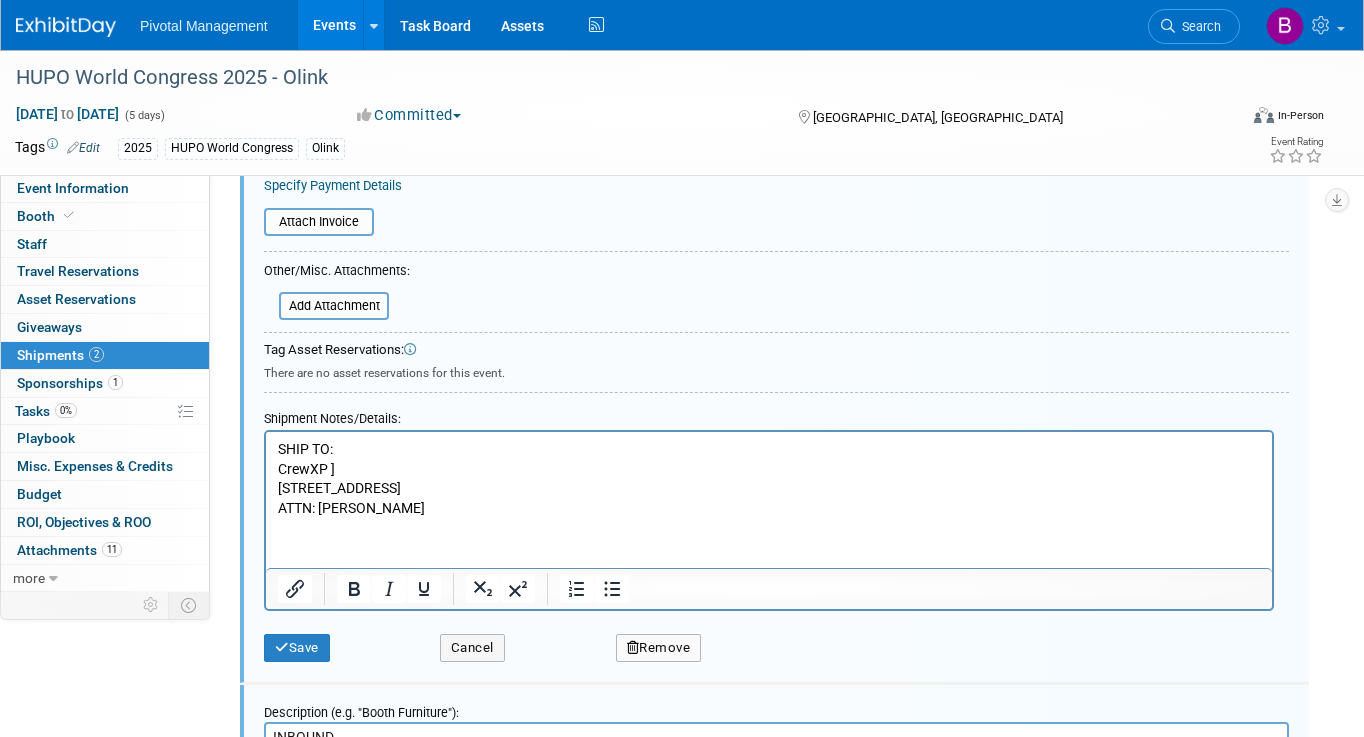 click on "7510 Presidents Dr, Orlando, FL 32809 ATTN: Gary" at bounding box center (769, 498) 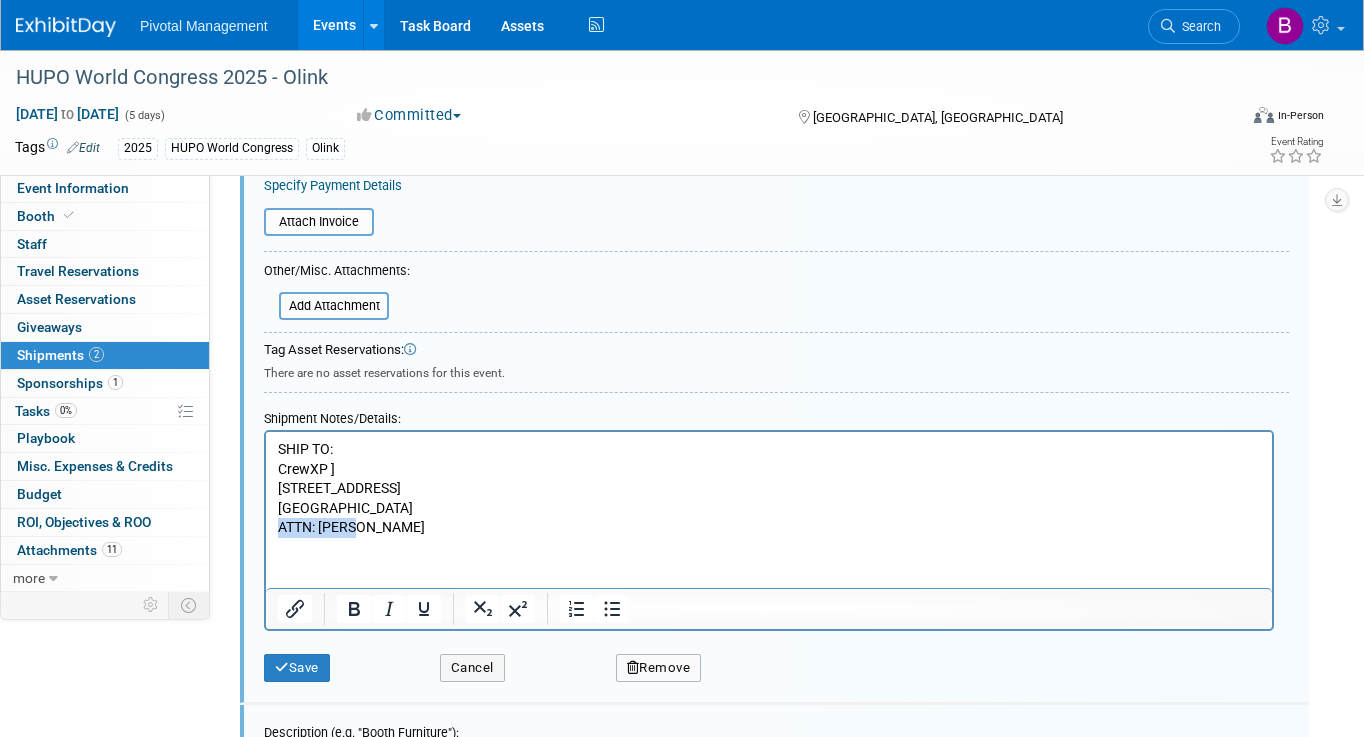 drag, startPoint x: 389, startPoint y: 530, endPoint x: 274, endPoint y: 532, distance: 115.01739 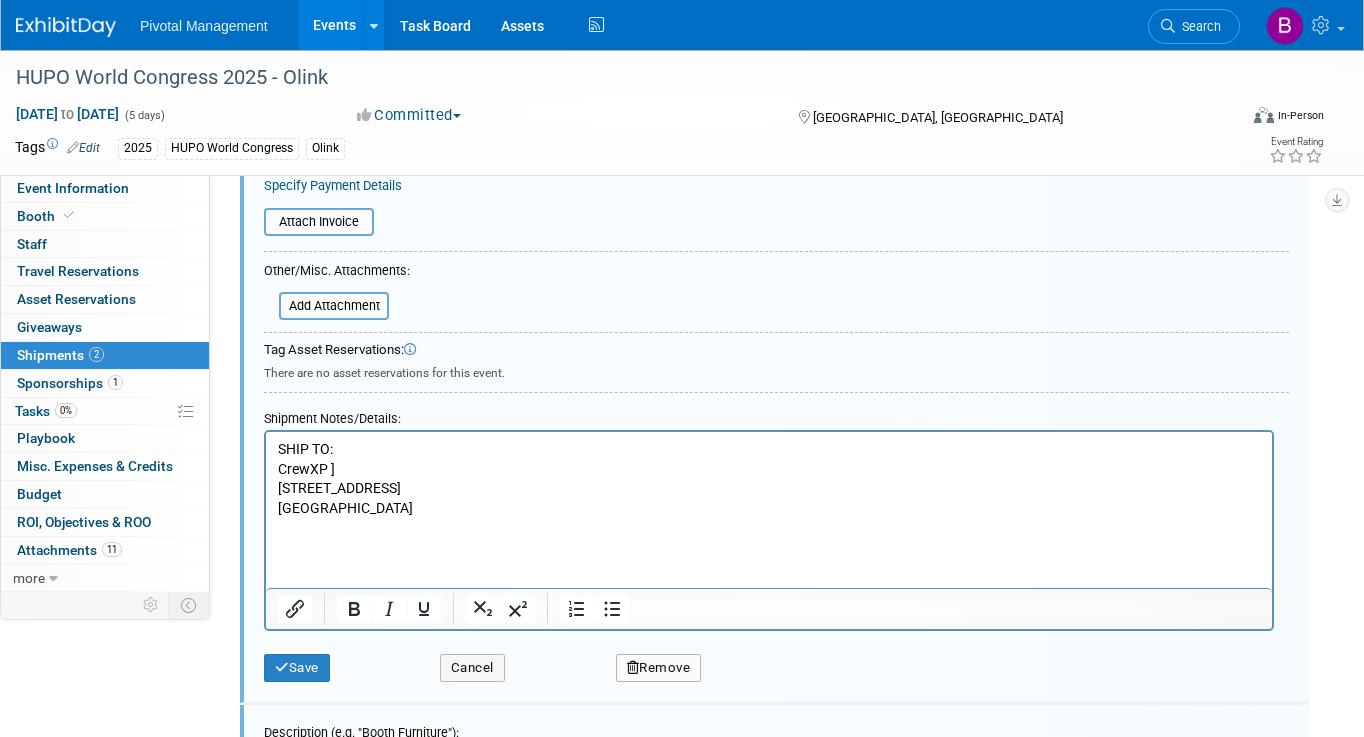 click on "SHIP TO: CrewXP ]" at bounding box center (769, 459) 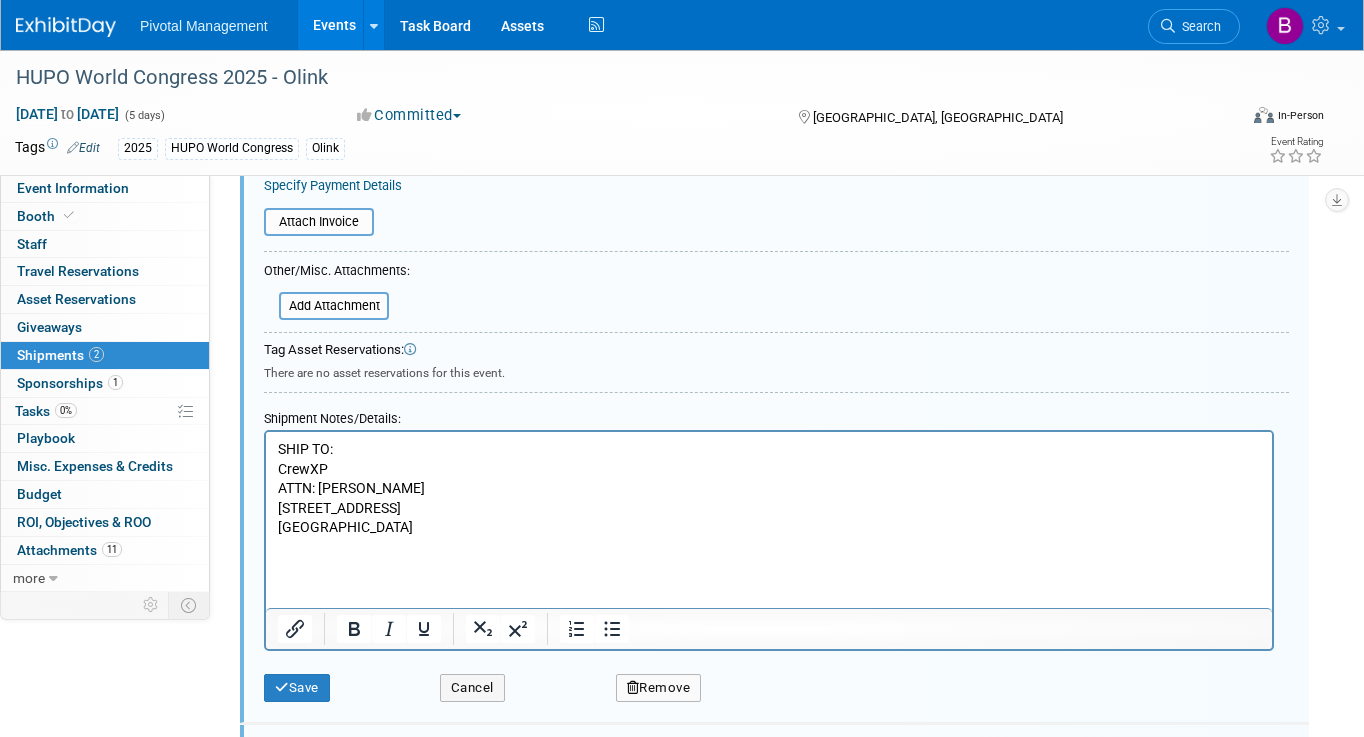 click on "ATTN: Gary" at bounding box center [769, 489] 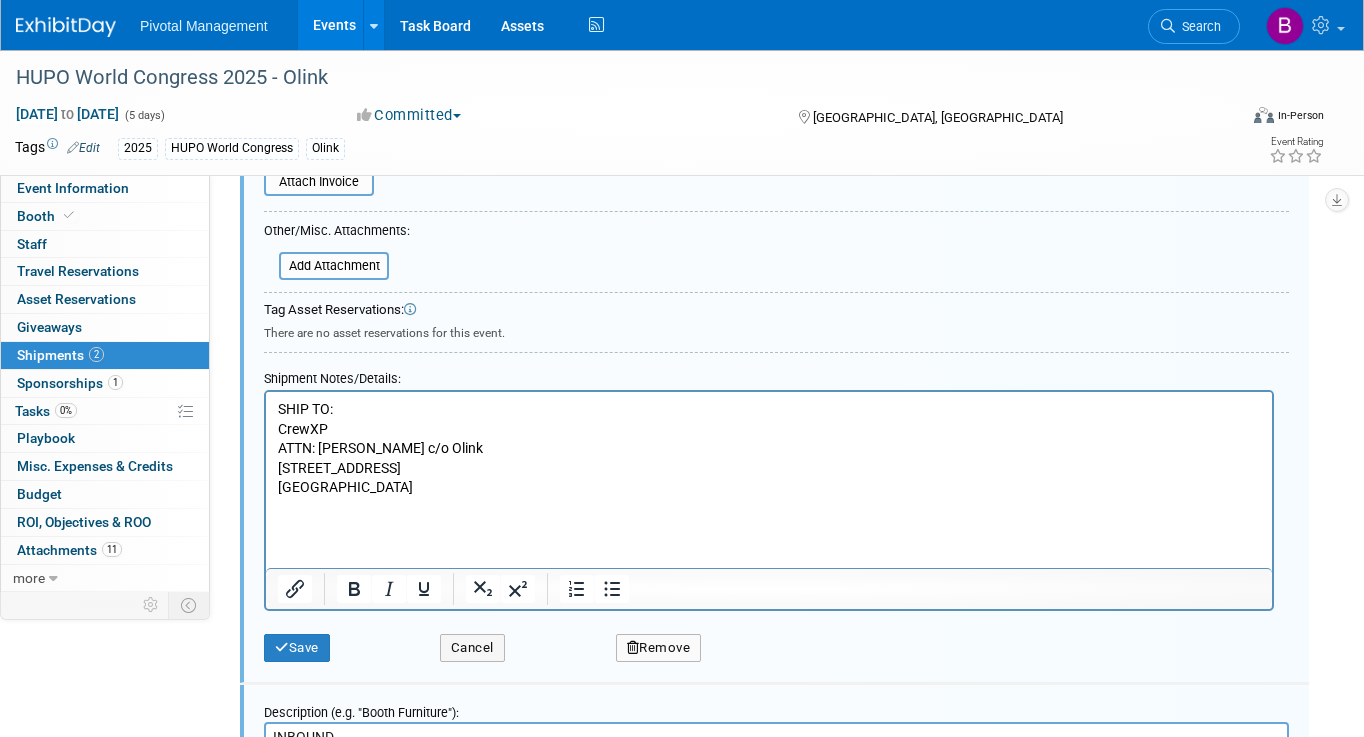 scroll, scrollTop: 537, scrollLeft: 0, axis: vertical 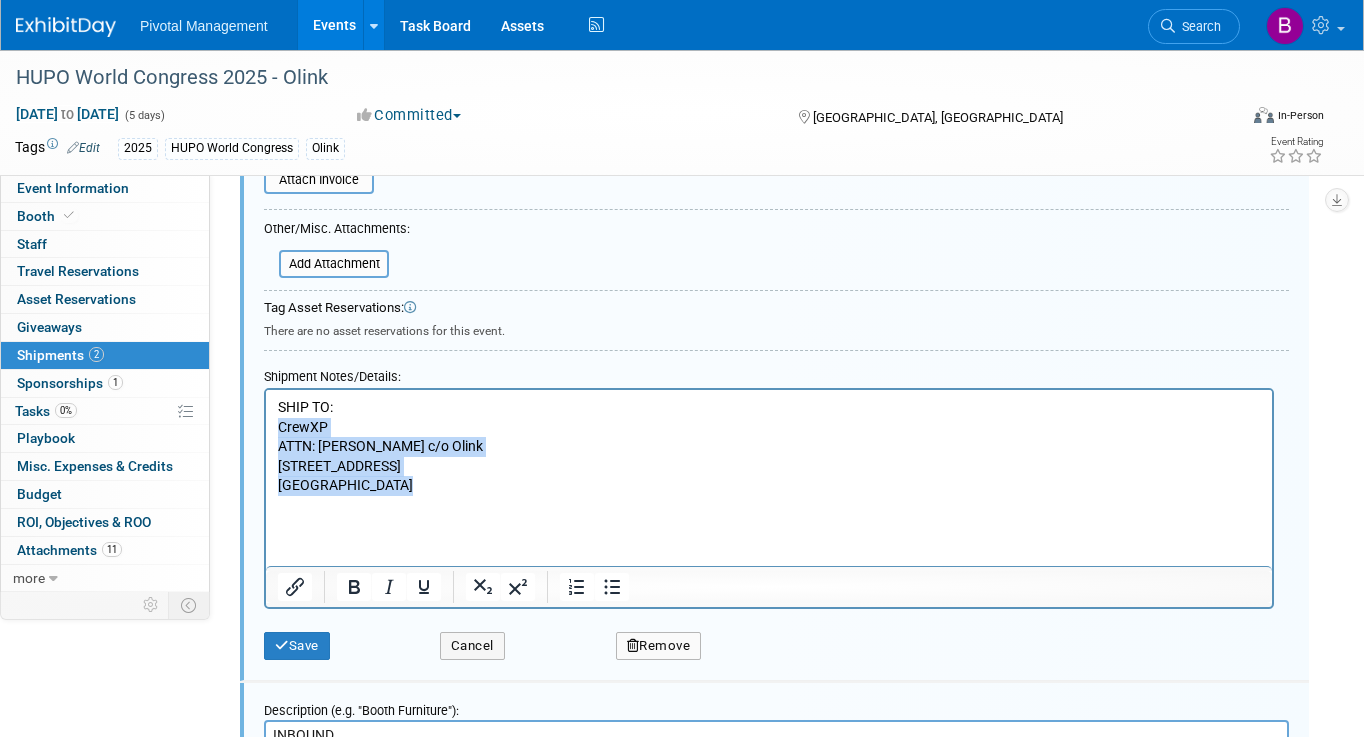drag, startPoint x: 423, startPoint y: 493, endPoint x: 276, endPoint y: 433, distance: 158.77342 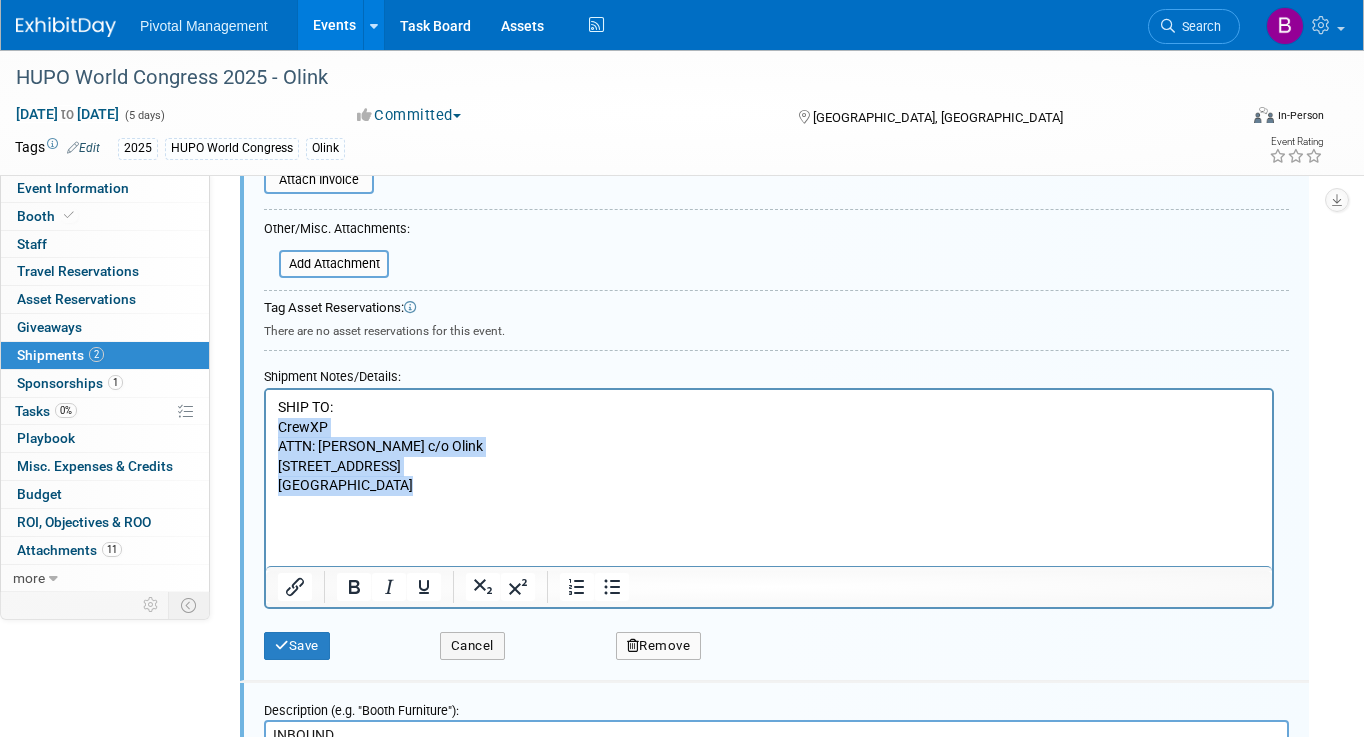 click on "SHIP TO: CrewXP  ATTN: Gary Brown c/o Olink  7510 Presidents Dr, Orlando, FL 32809" at bounding box center [769, 453] 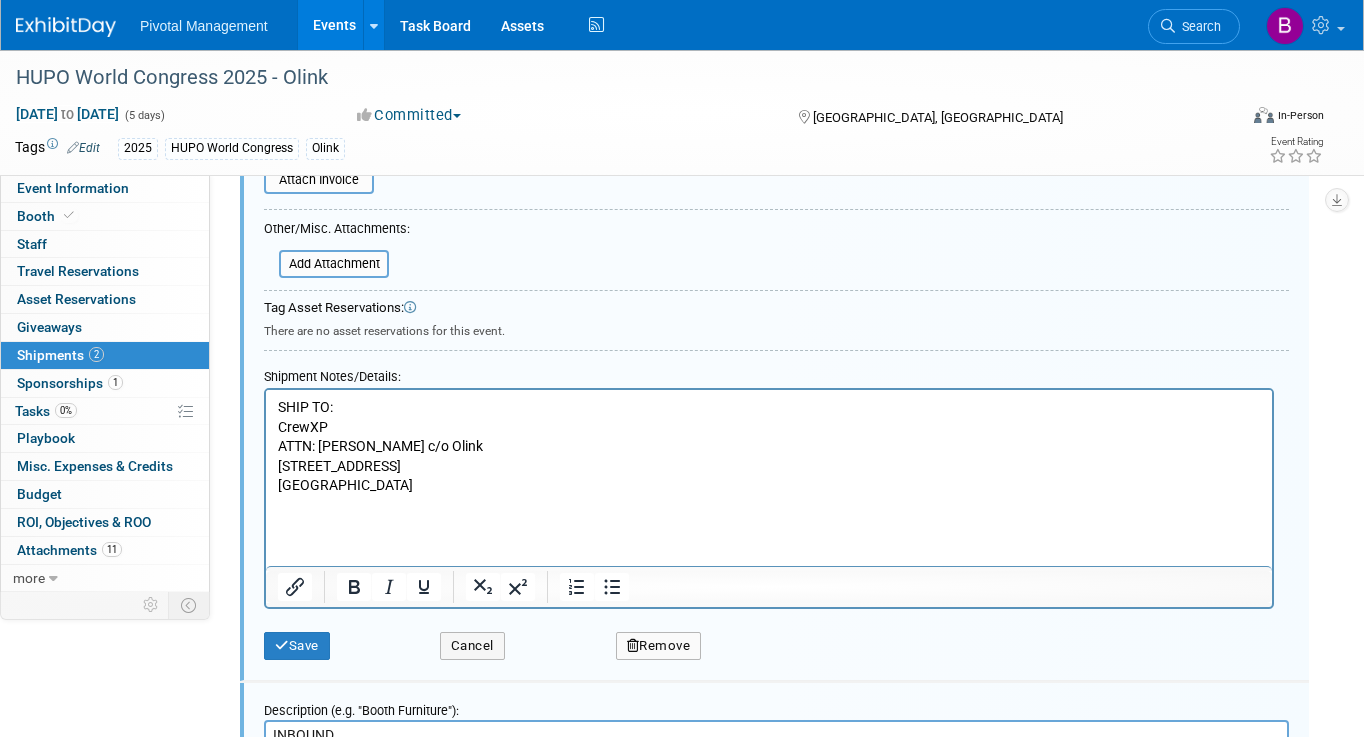 click on "[GEOGRAPHIC_DATA]" at bounding box center [769, 495] 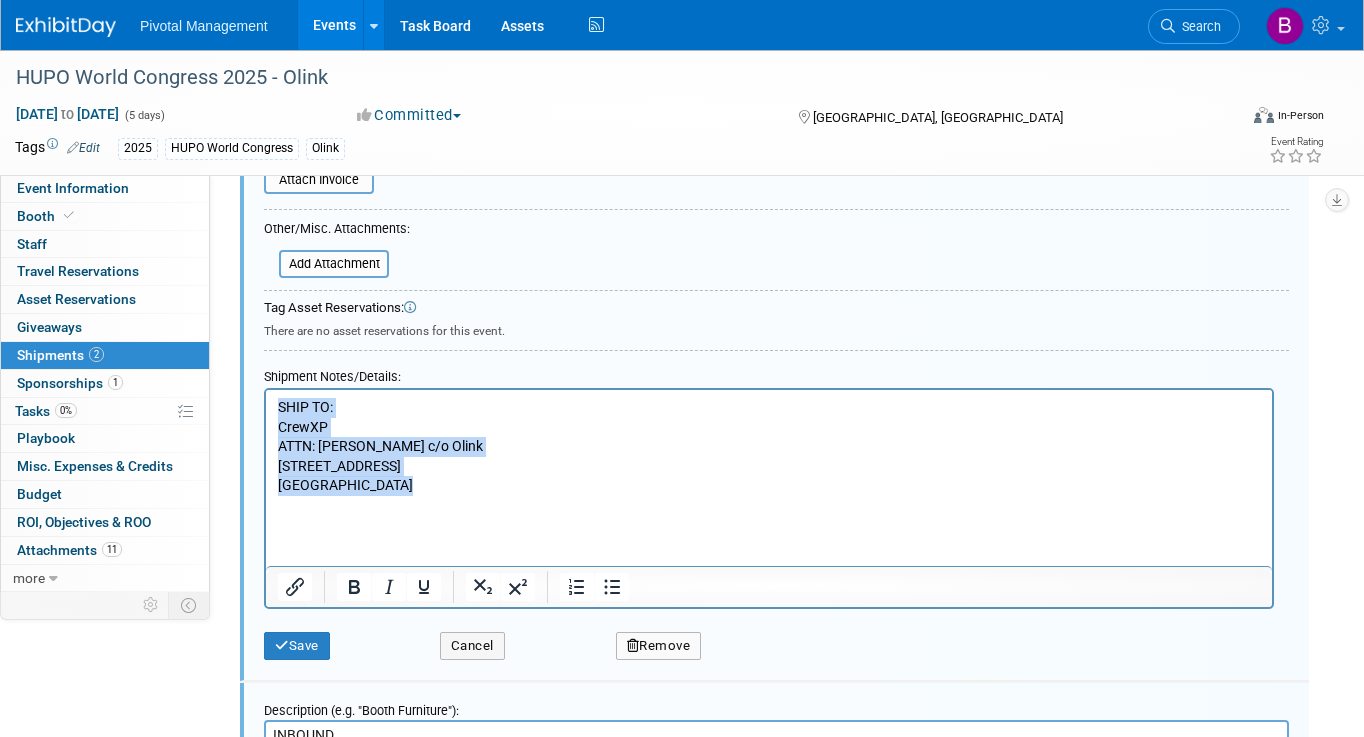 drag, startPoint x: 399, startPoint y: 484, endPoint x: 265, endPoint y: 407, distance: 154.54773 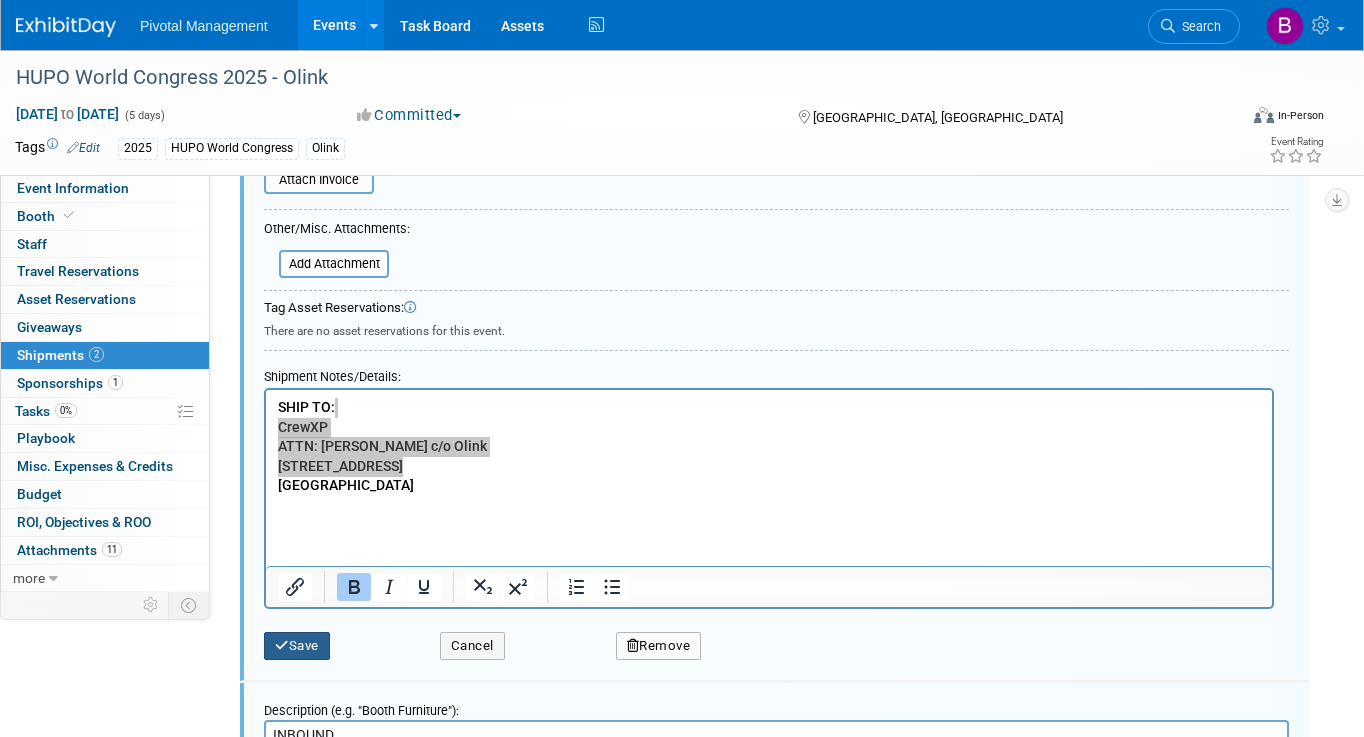click on "Save" at bounding box center [297, 646] 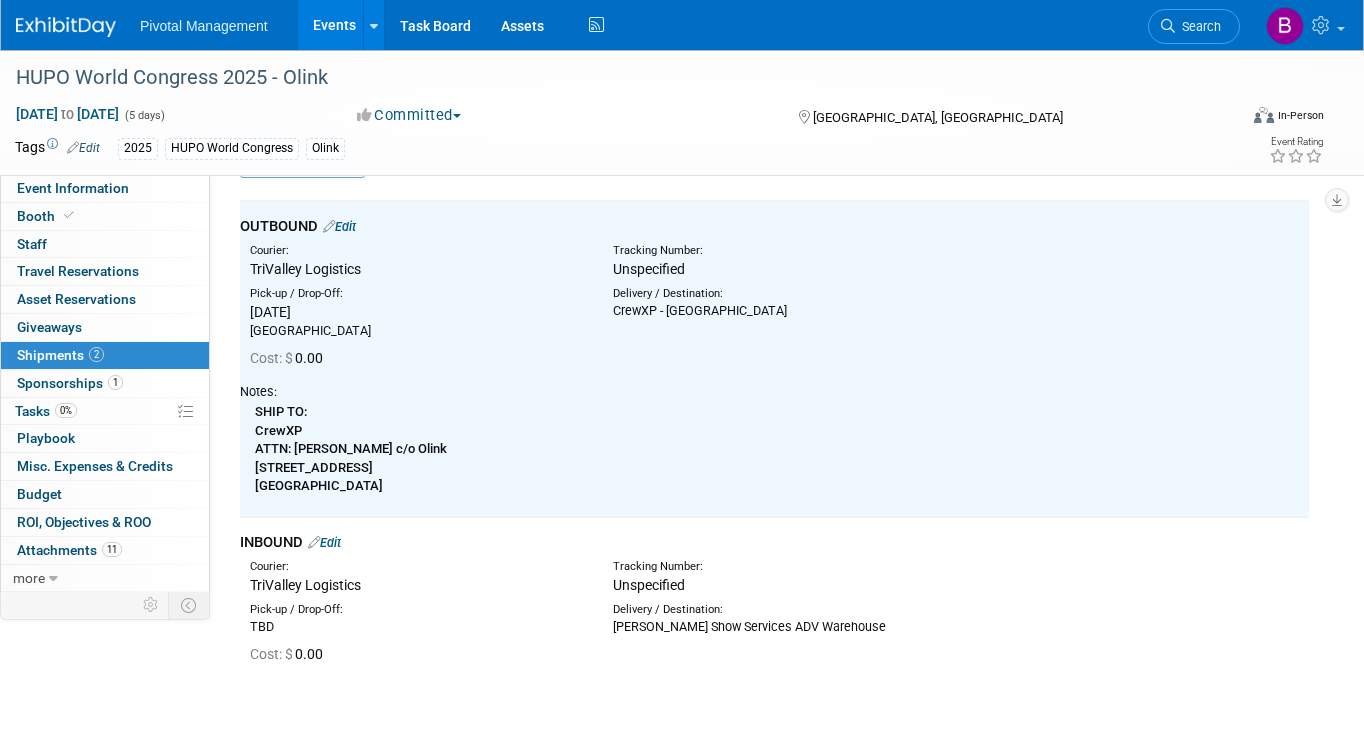 scroll, scrollTop: 67, scrollLeft: 0, axis: vertical 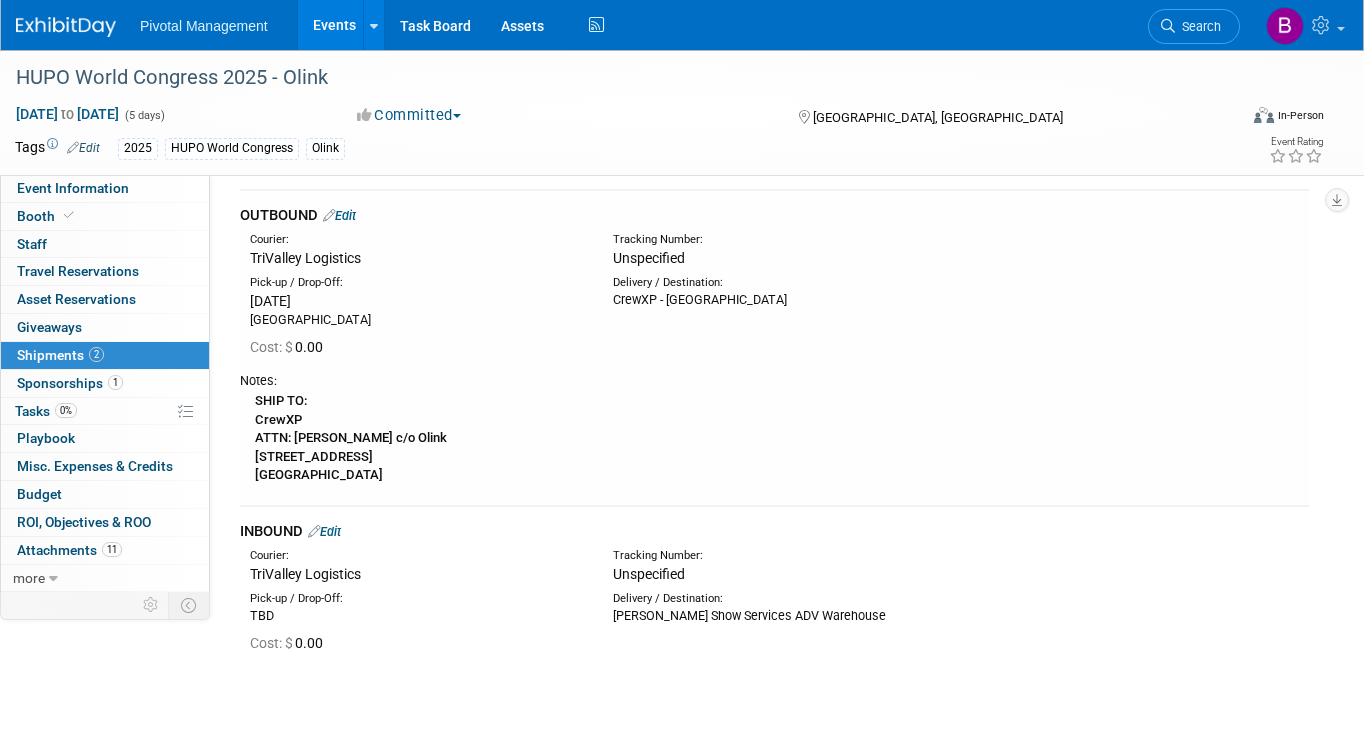 click on "Edit" at bounding box center [324, 531] 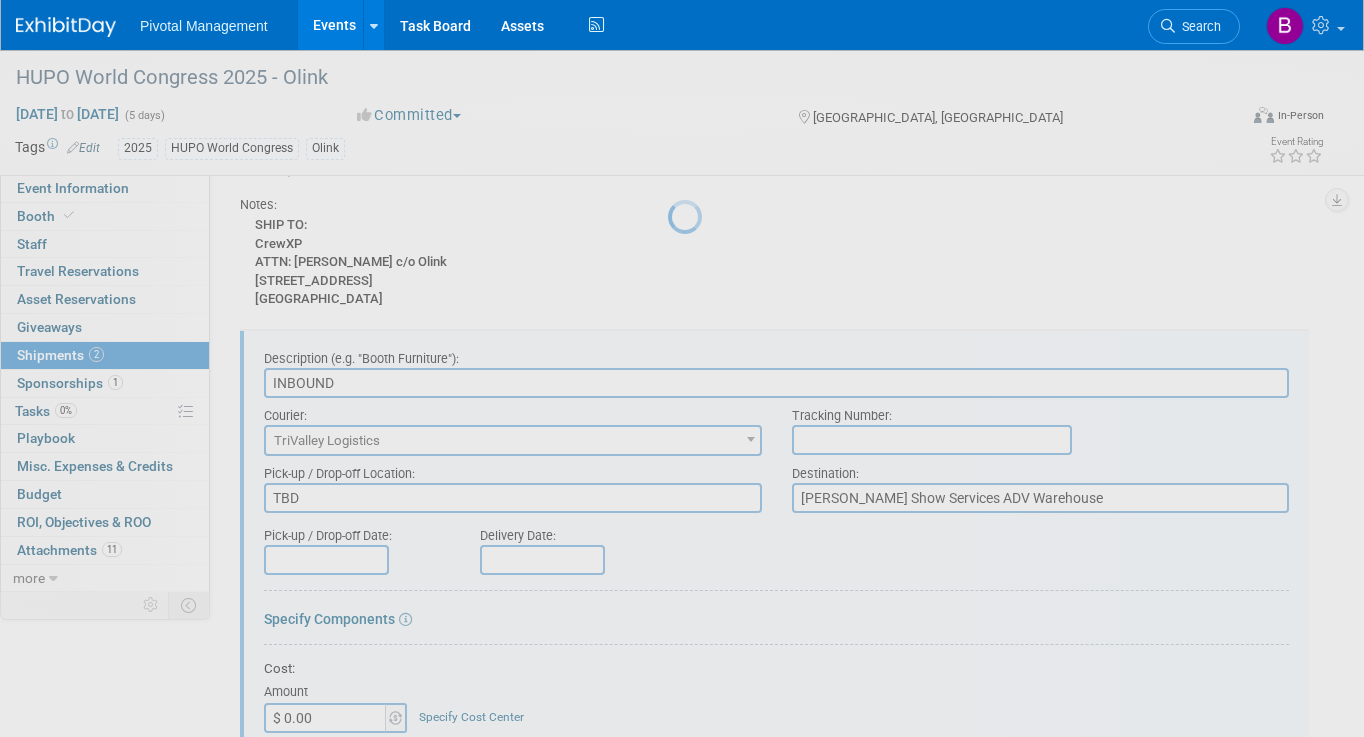 scroll, scrollTop: 0, scrollLeft: 0, axis: both 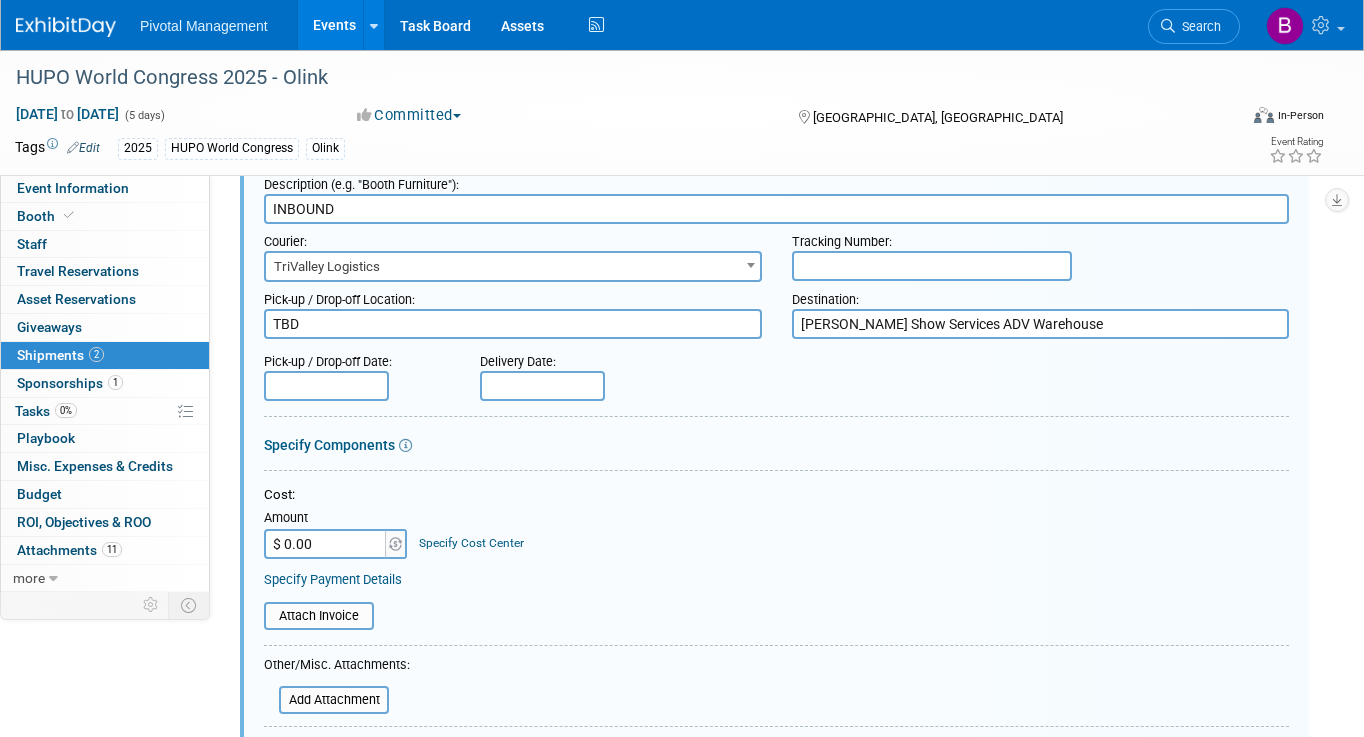 click on "TBD" at bounding box center (513, 324) 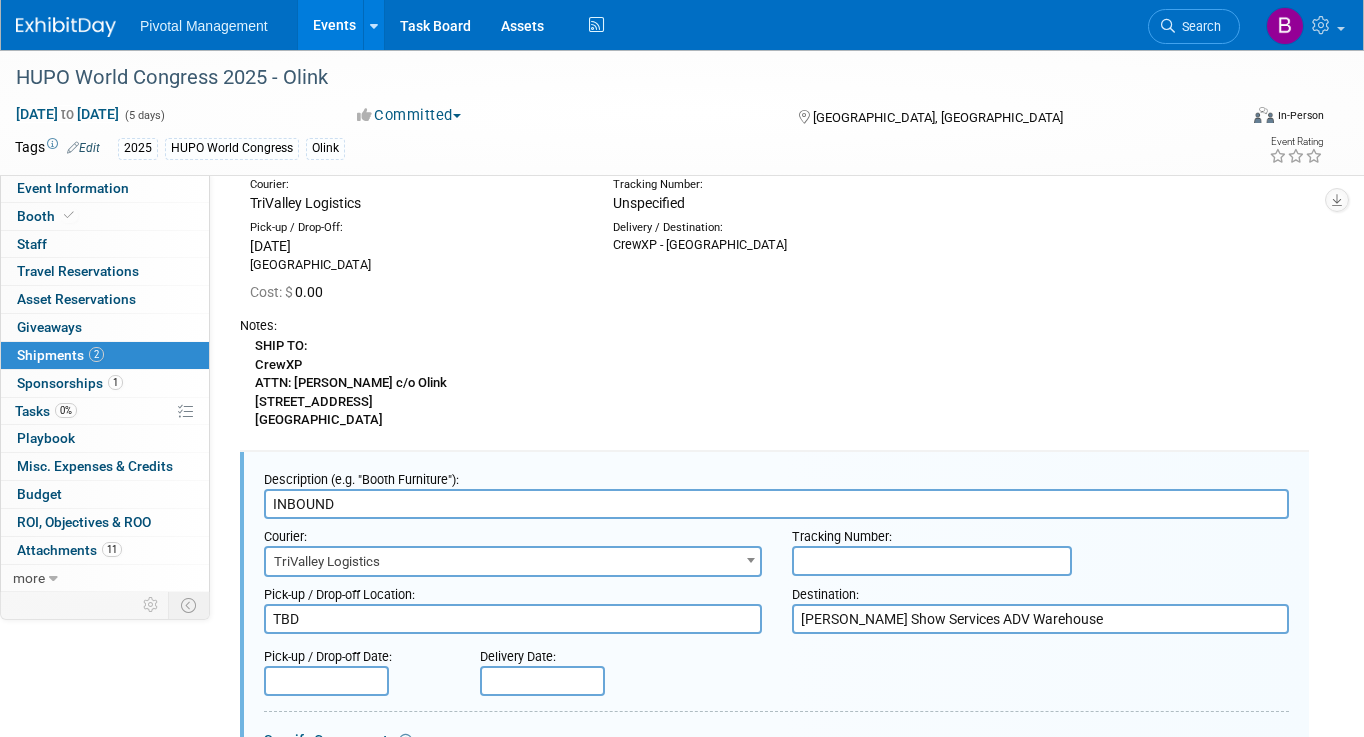 scroll, scrollTop: 116, scrollLeft: 0, axis: vertical 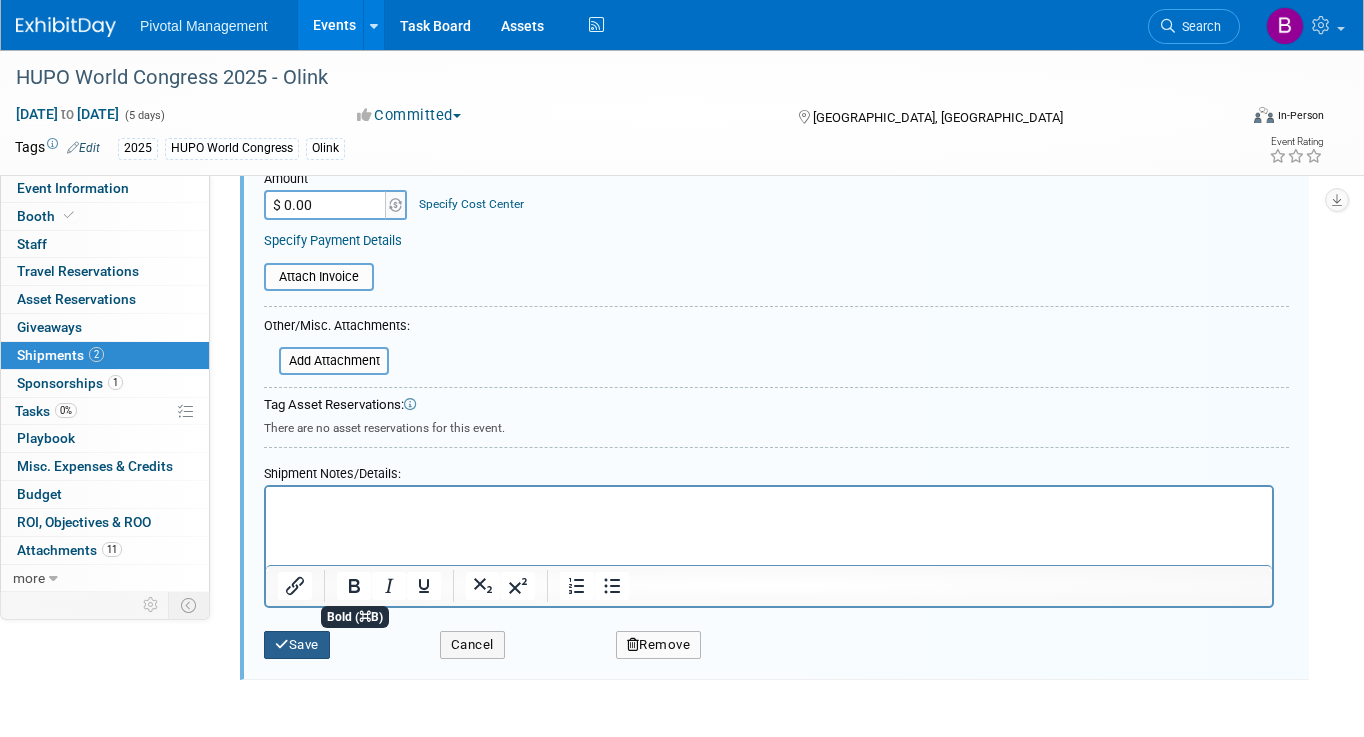 click on "Save" at bounding box center (297, 645) 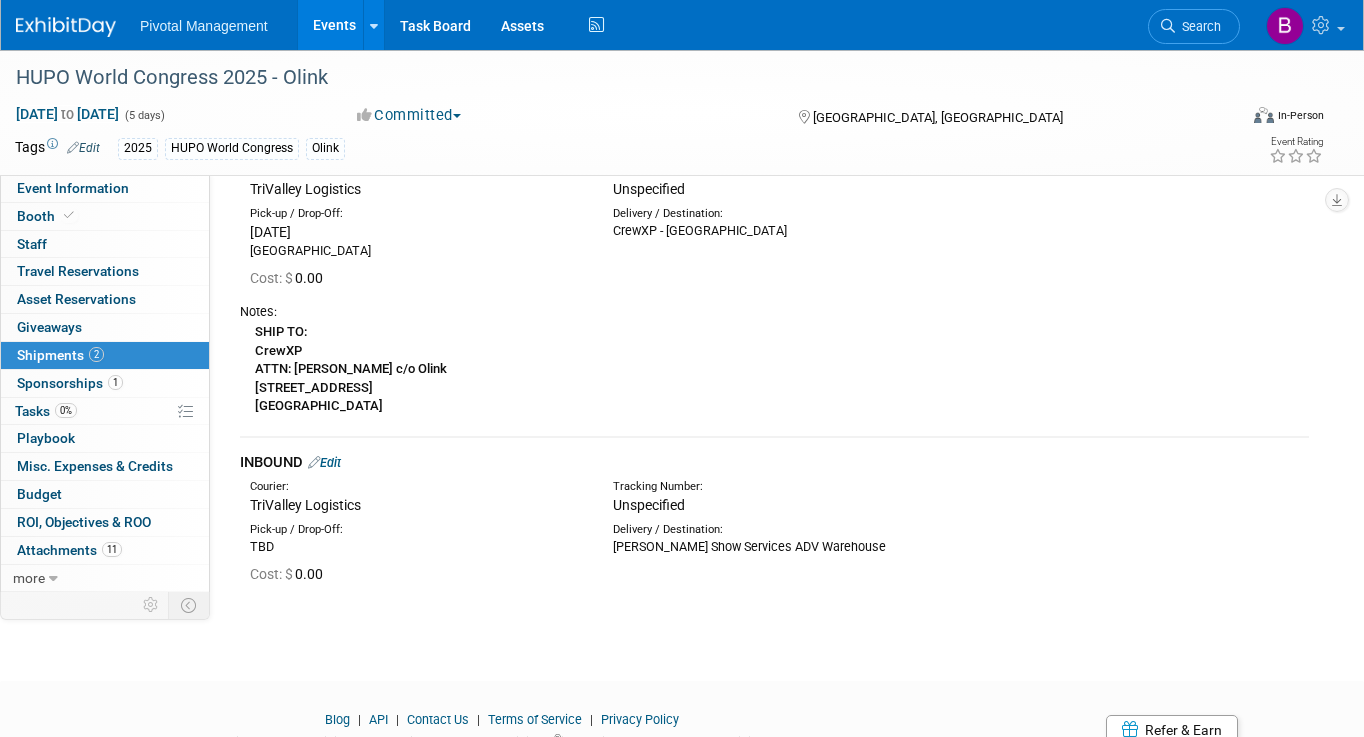 scroll, scrollTop: 145, scrollLeft: 0, axis: vertical 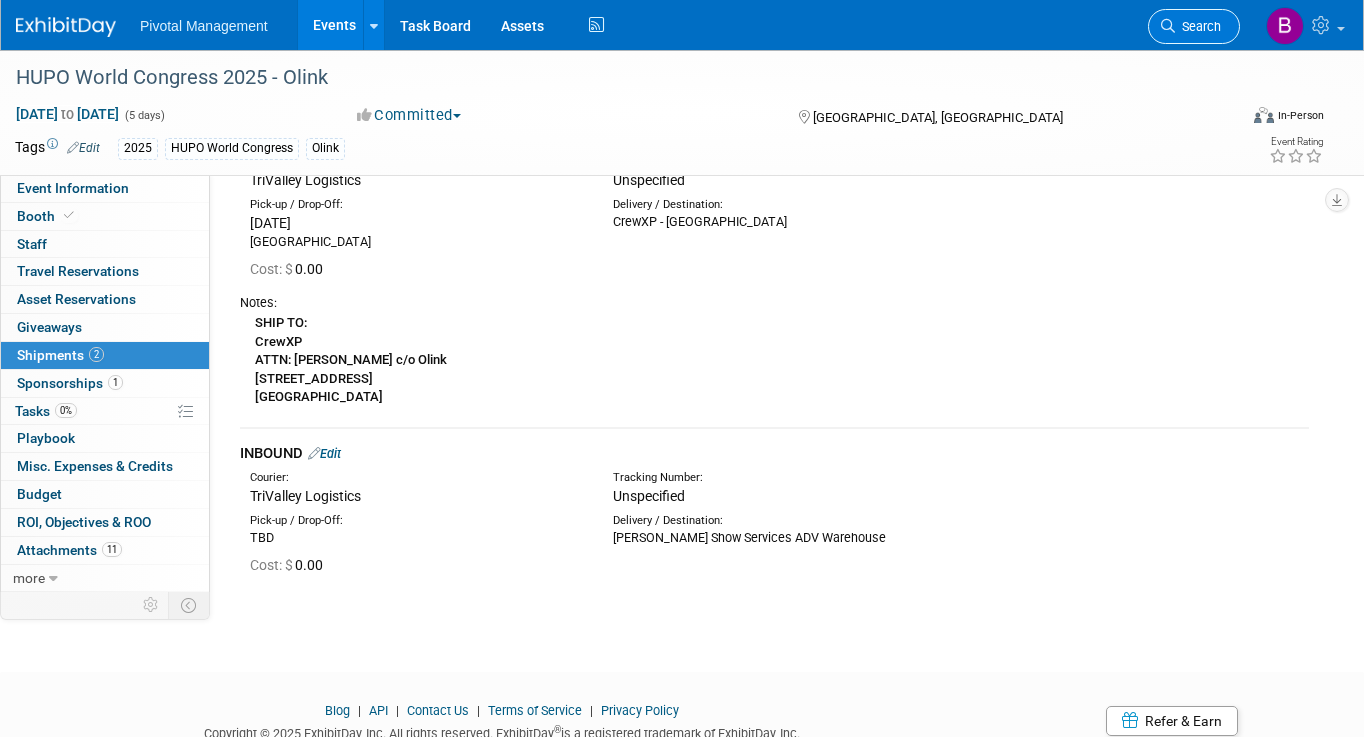 click on "Search" at bounding box center (1194, 26) 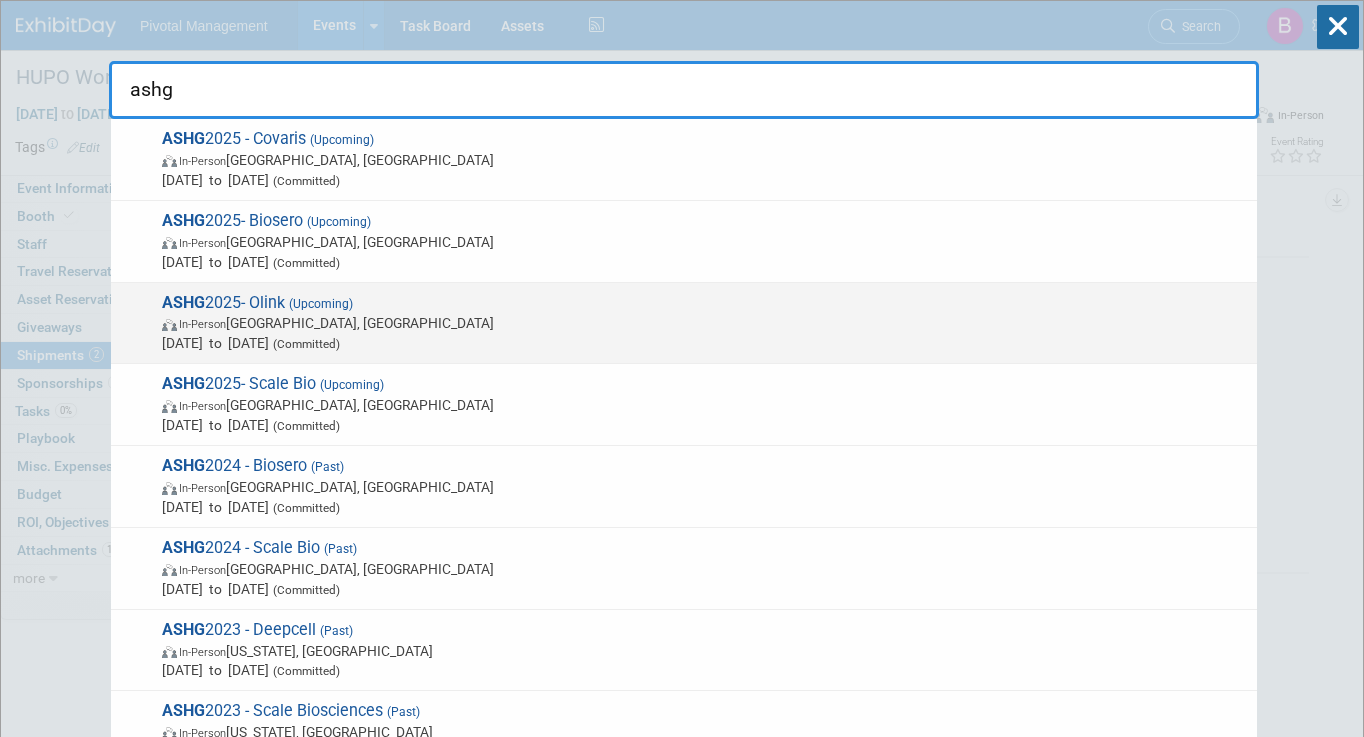 type on "ashg" 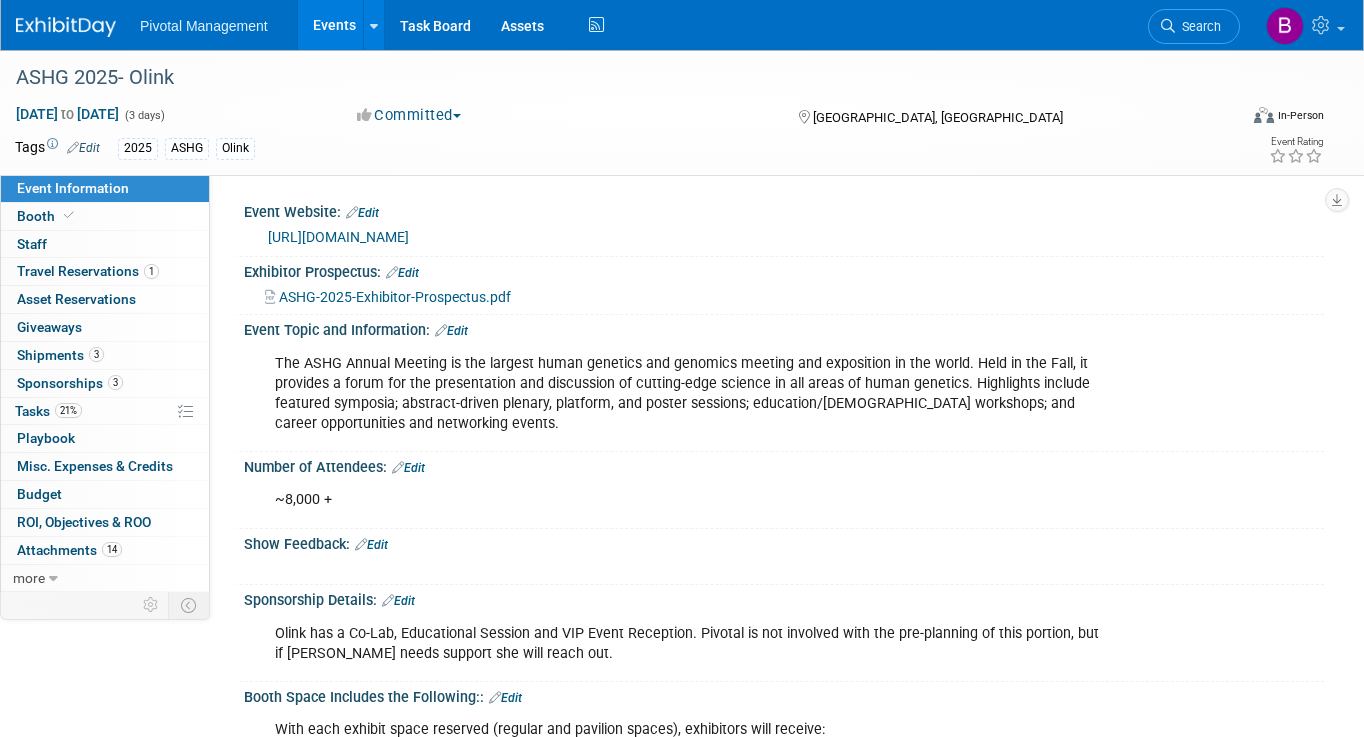scroll, scrollTop: 0, scrollLeft: 0, axis: both 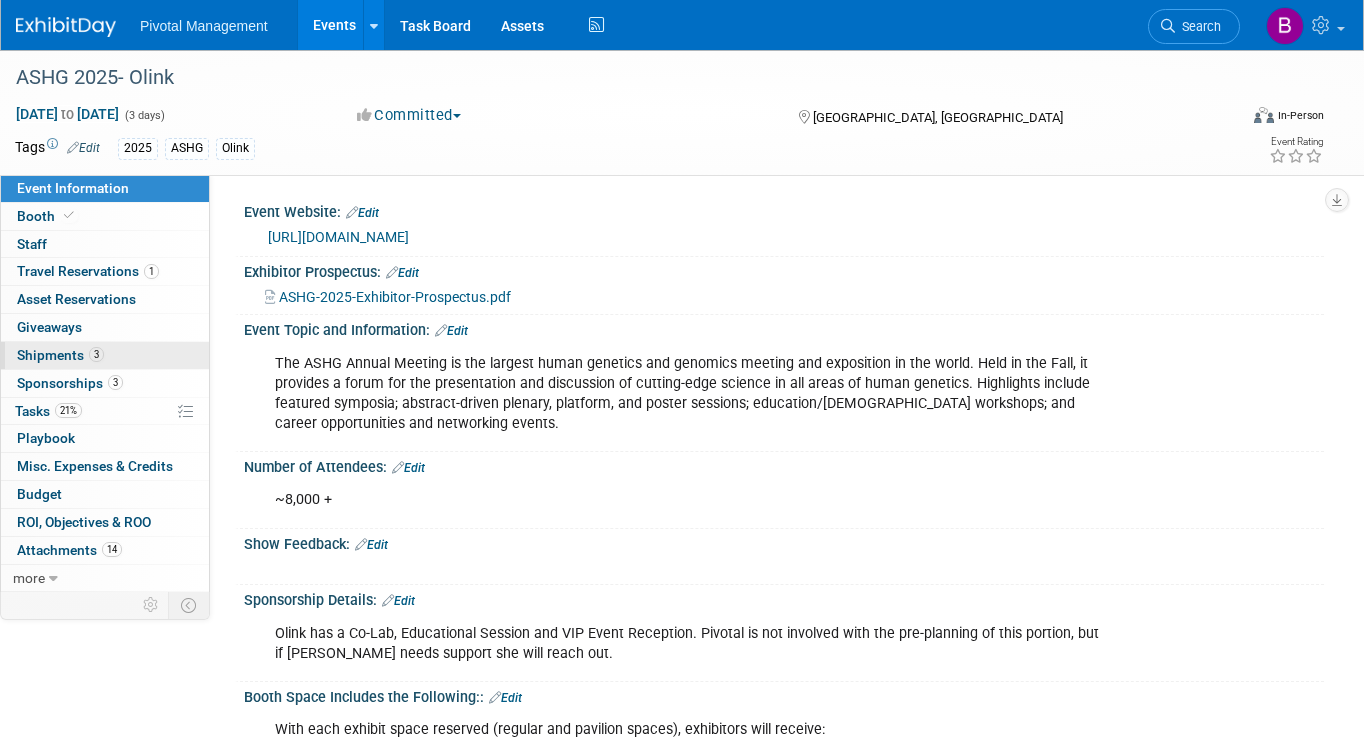 click on "3
Shipments 3" at bounding box center (105, 355) 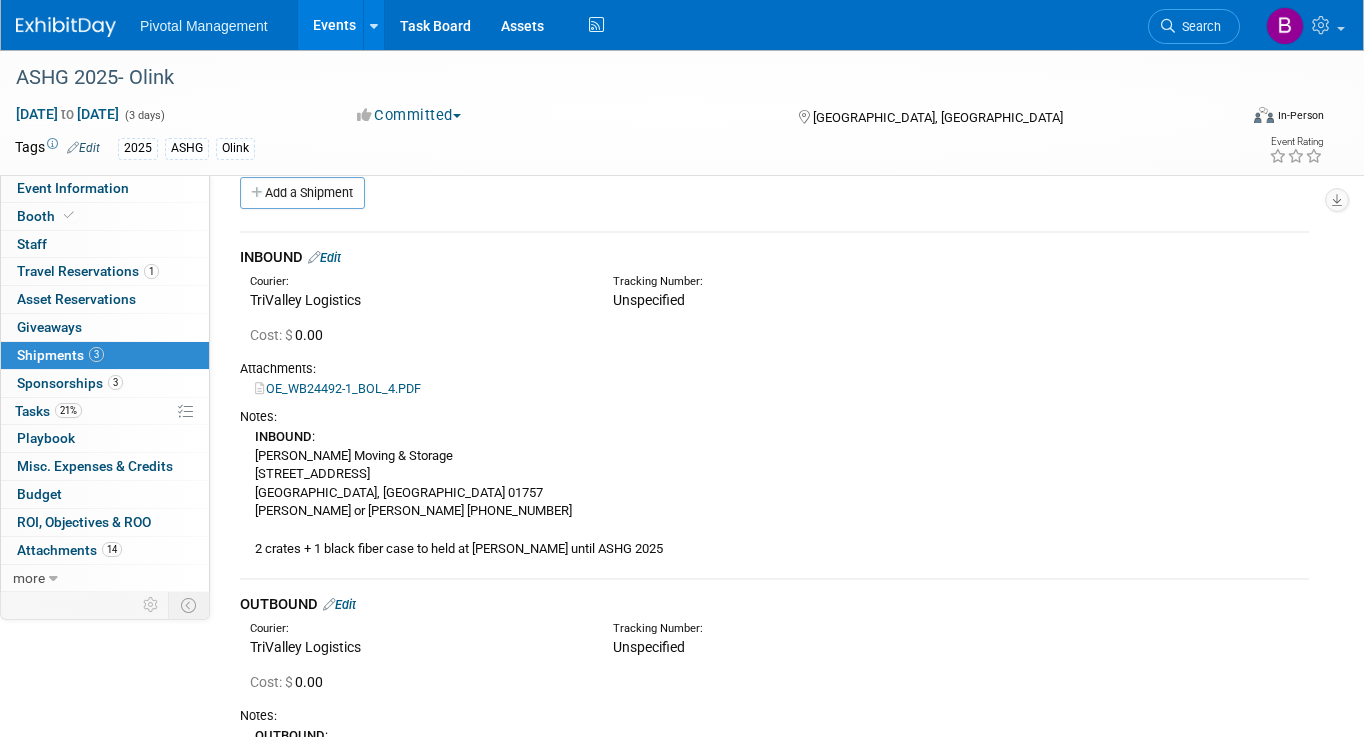 scroll, scrollTop: 36, scrollLeft: 0, axis: vertical 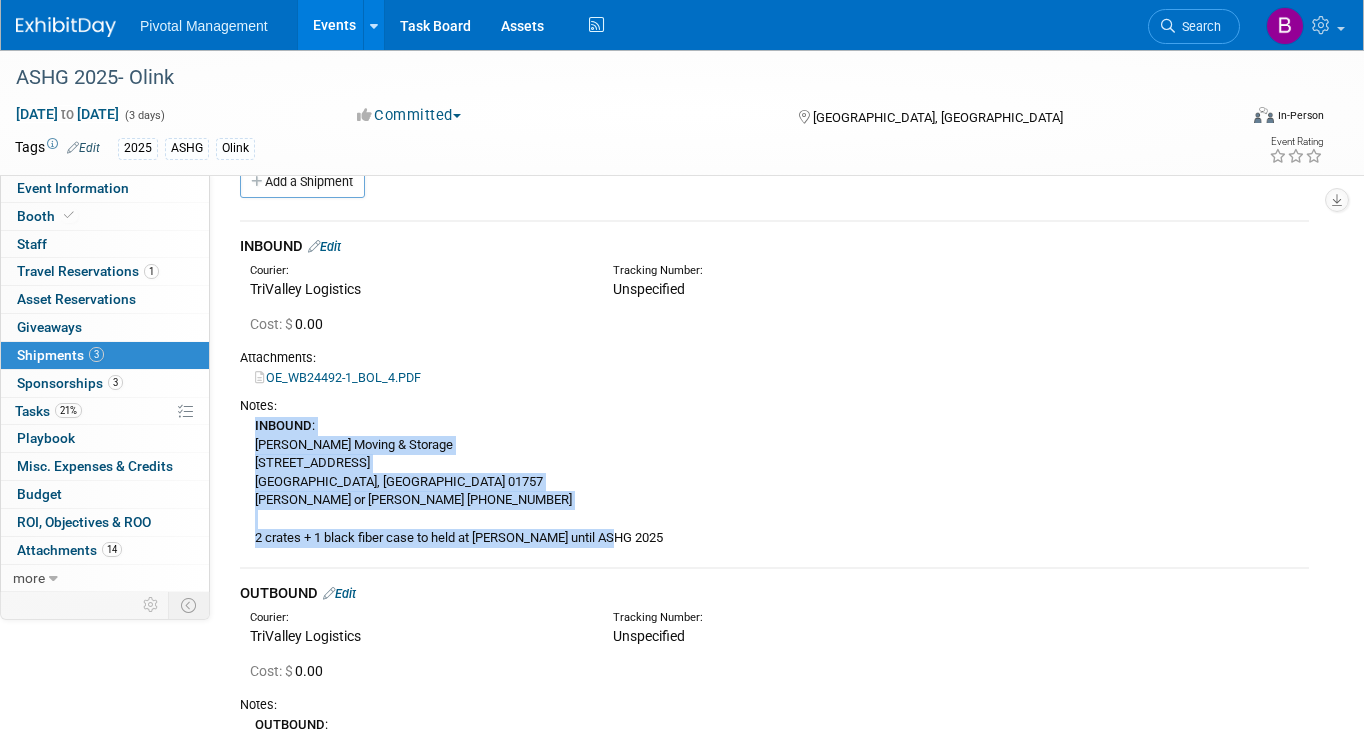 drag, startPoint x: 630, startPoint y: 541, endPoint x: 255, endPoint y: 435, distance: 389.69348 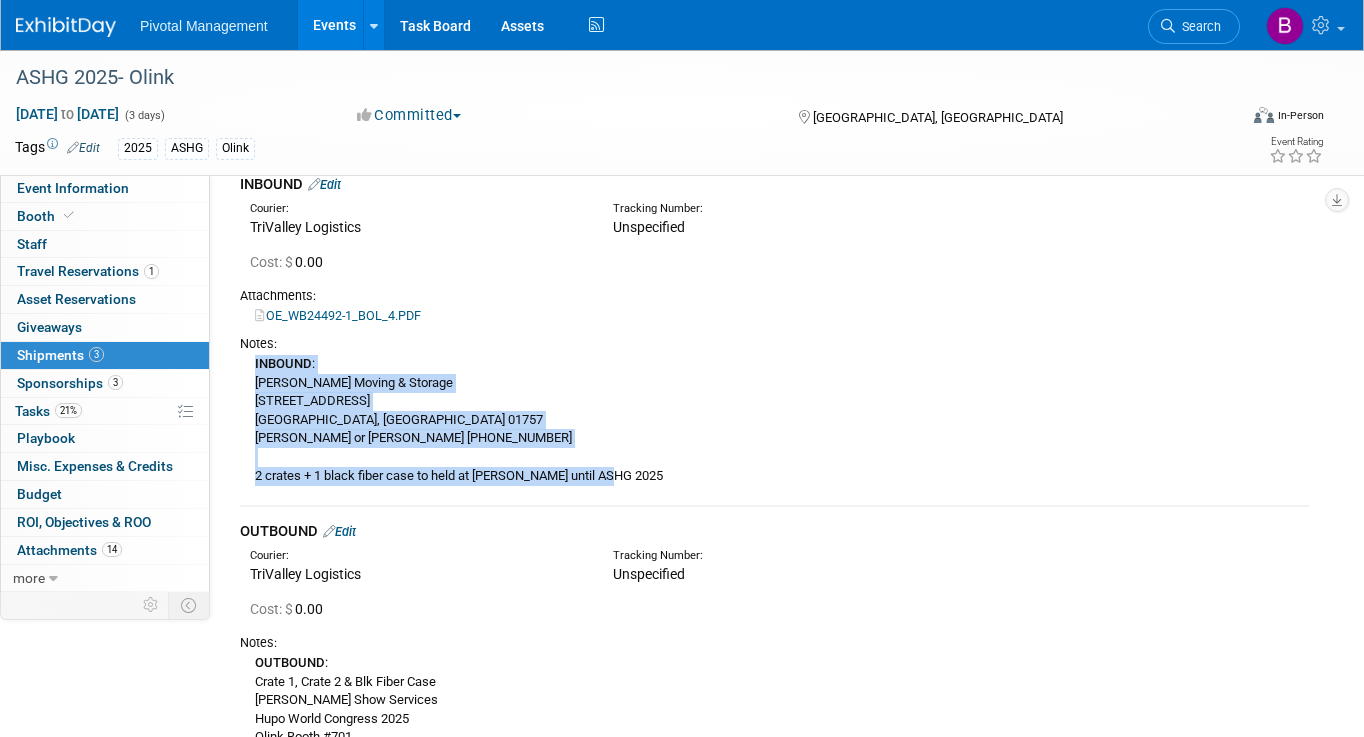 scroll, scrollTop: 100, scrollLeft: 0, axis: vertical 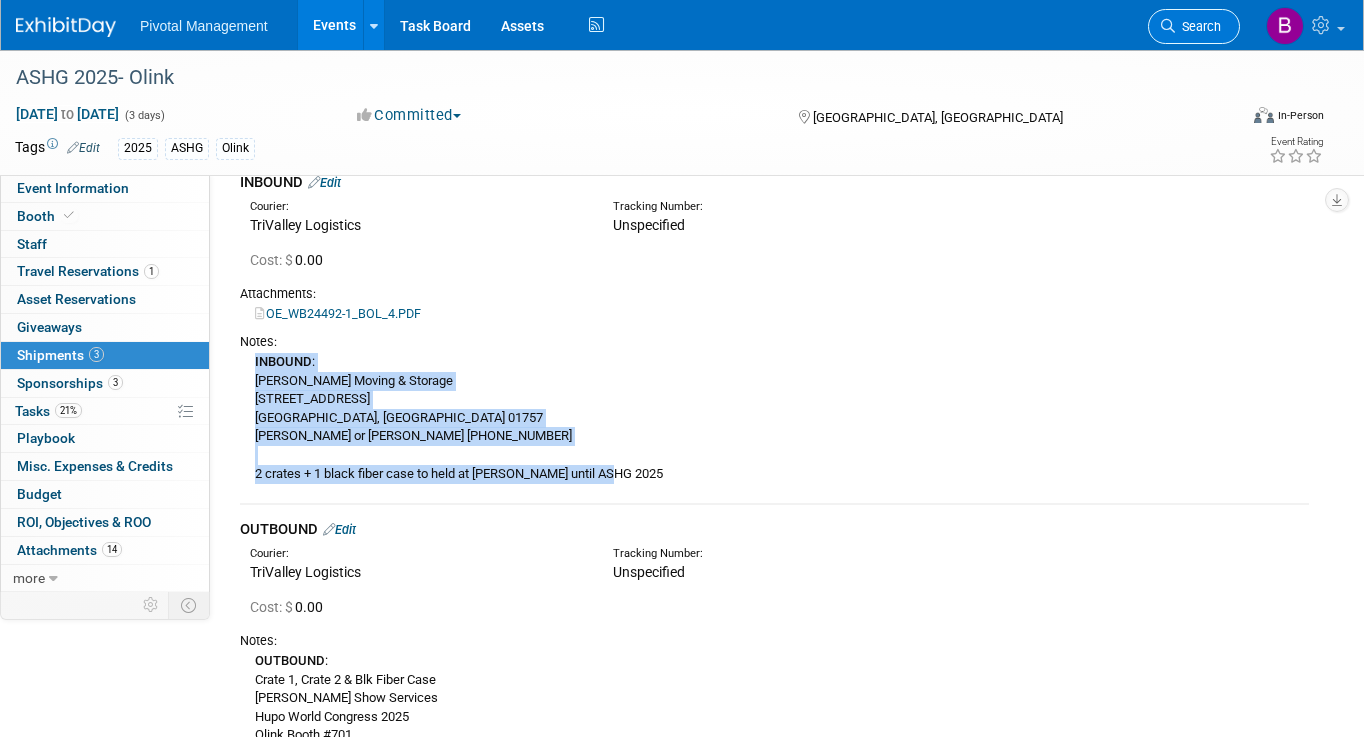 click on "Search" at bounding box center (1198, 26) 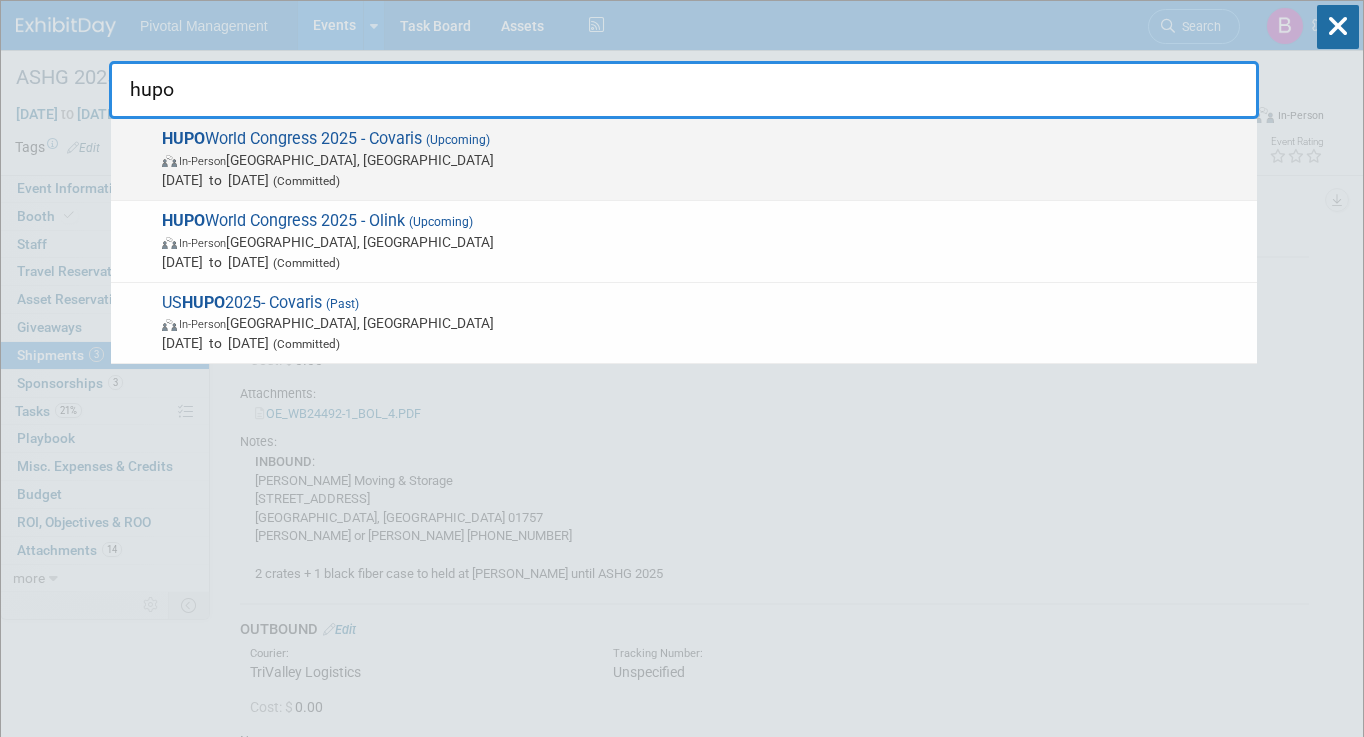 type on "hupo" 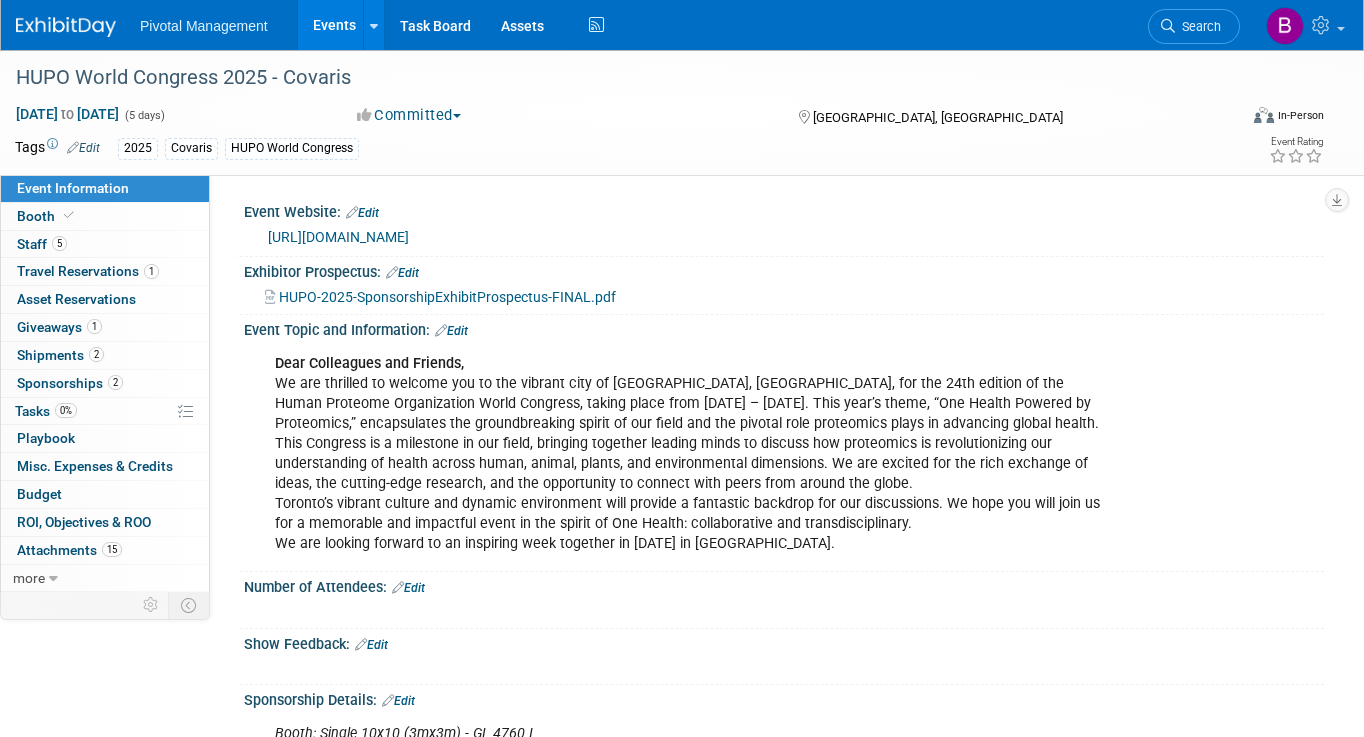 scroll, scrollTop: 0, scrollLeft: 0, axis: both 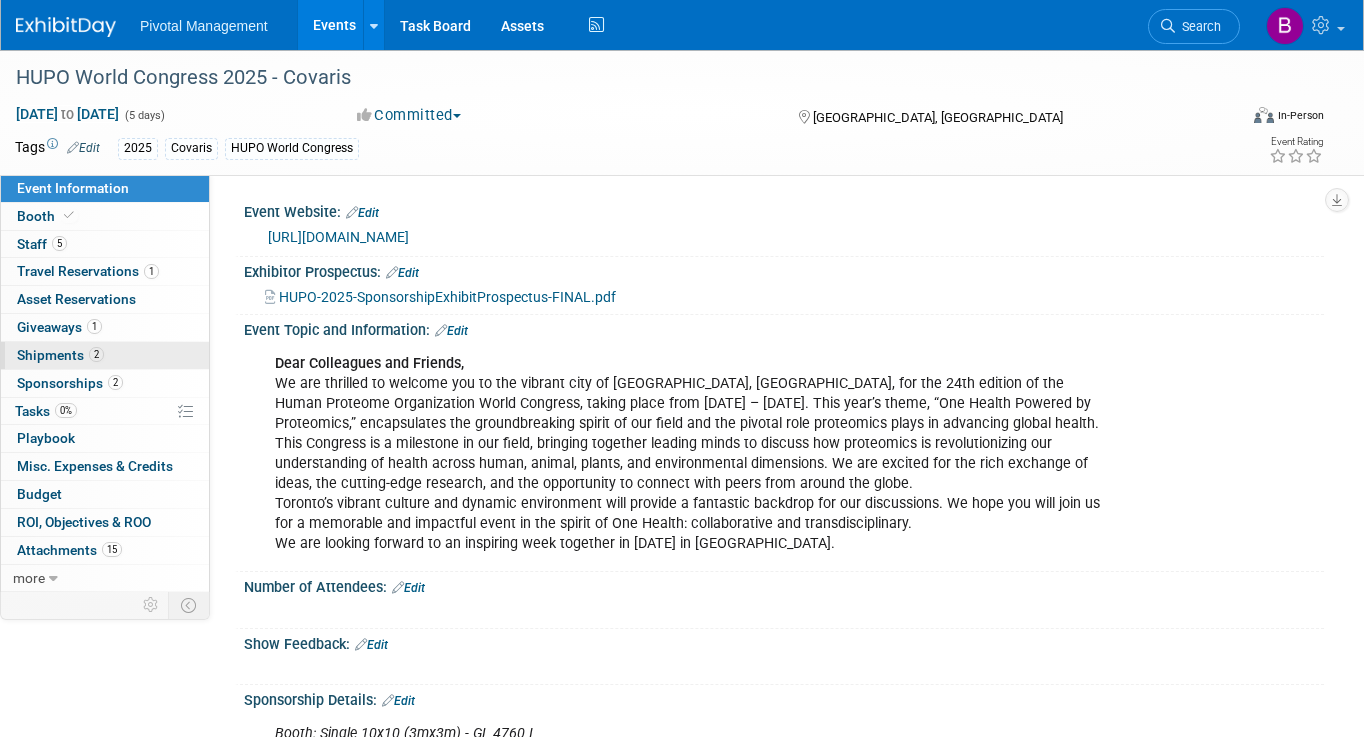 click on "2
Shipments 2" at bounding box center [105, 355] 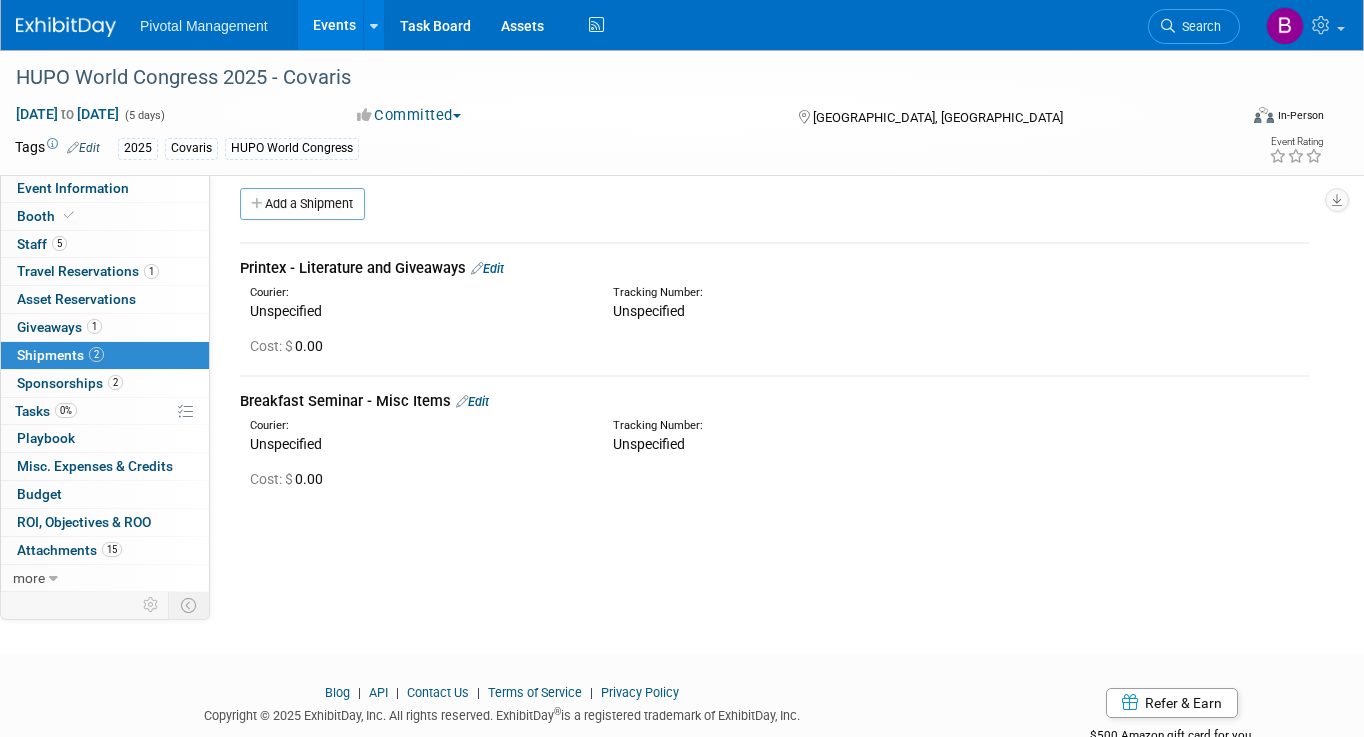scroll, scrollTop: 0, scrollLeft: 0, axis: both 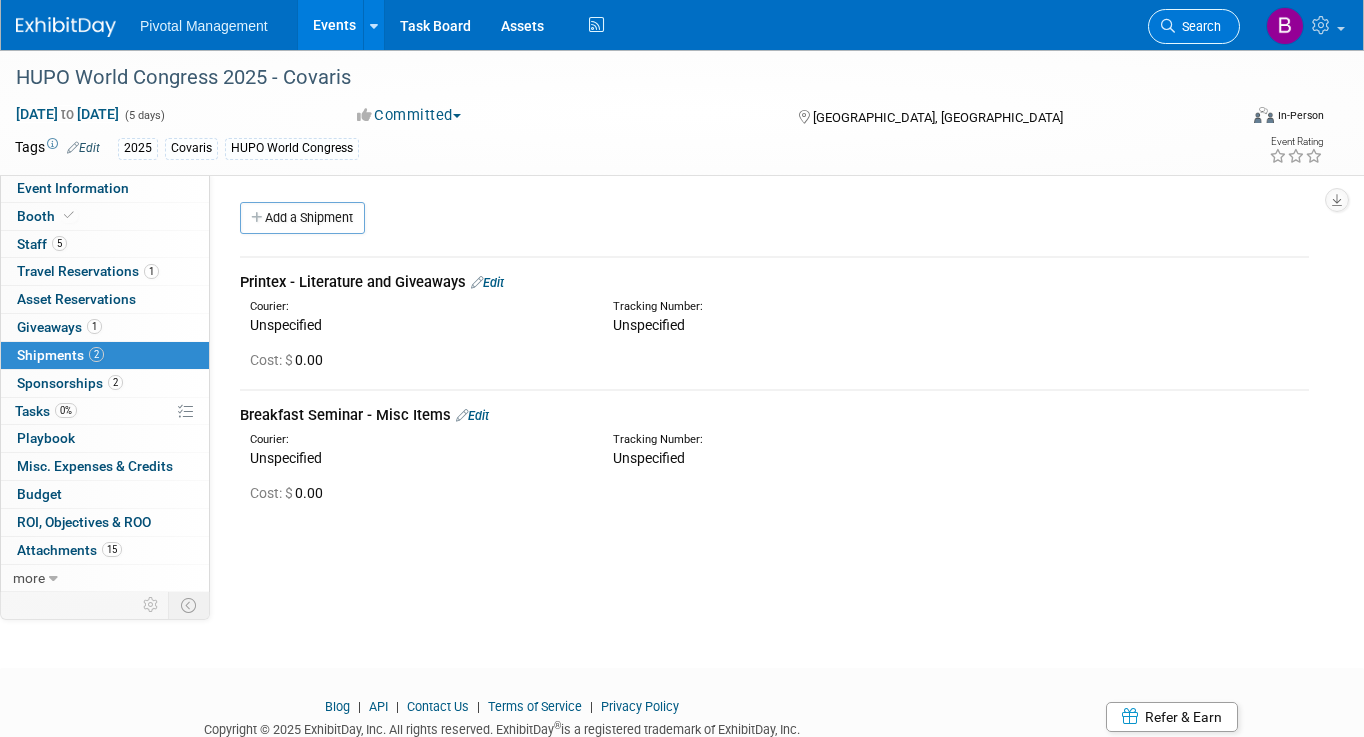 click on "Search" at bounding box center [1198, 26] 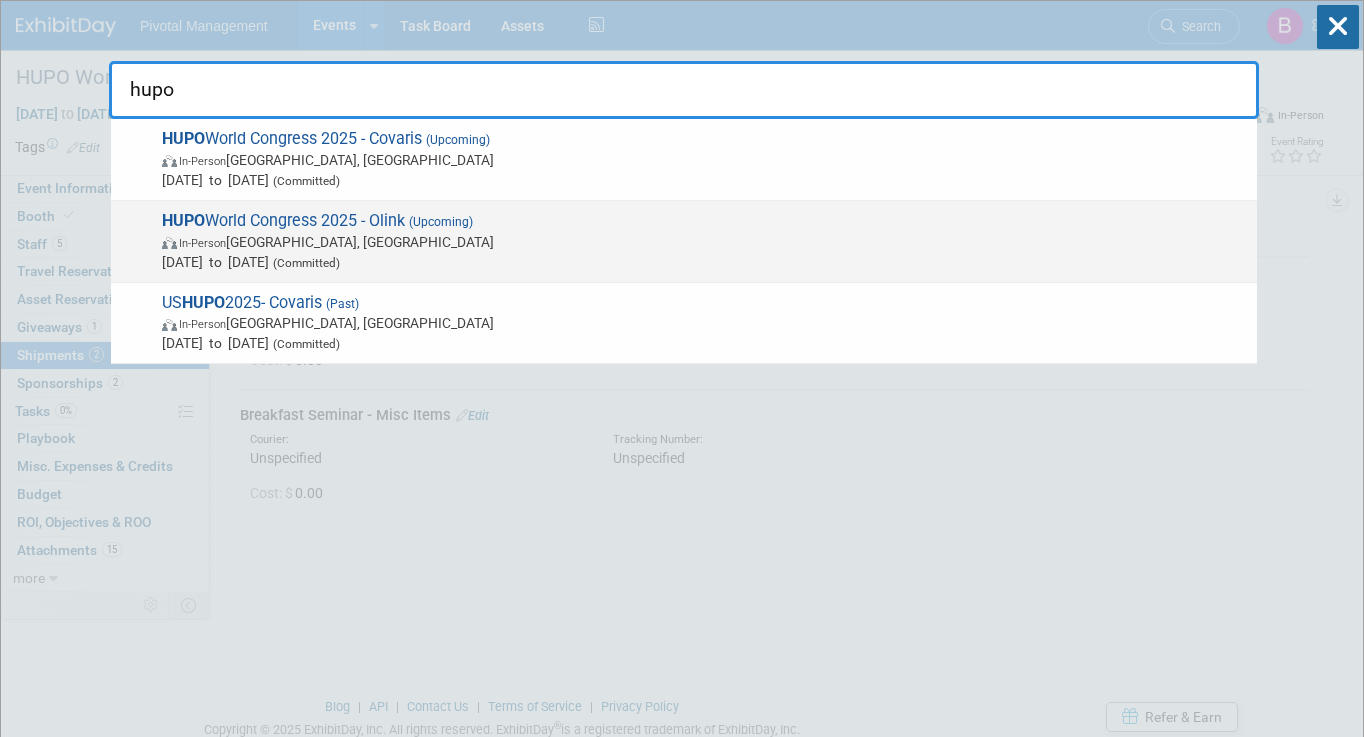 type on "hupo" 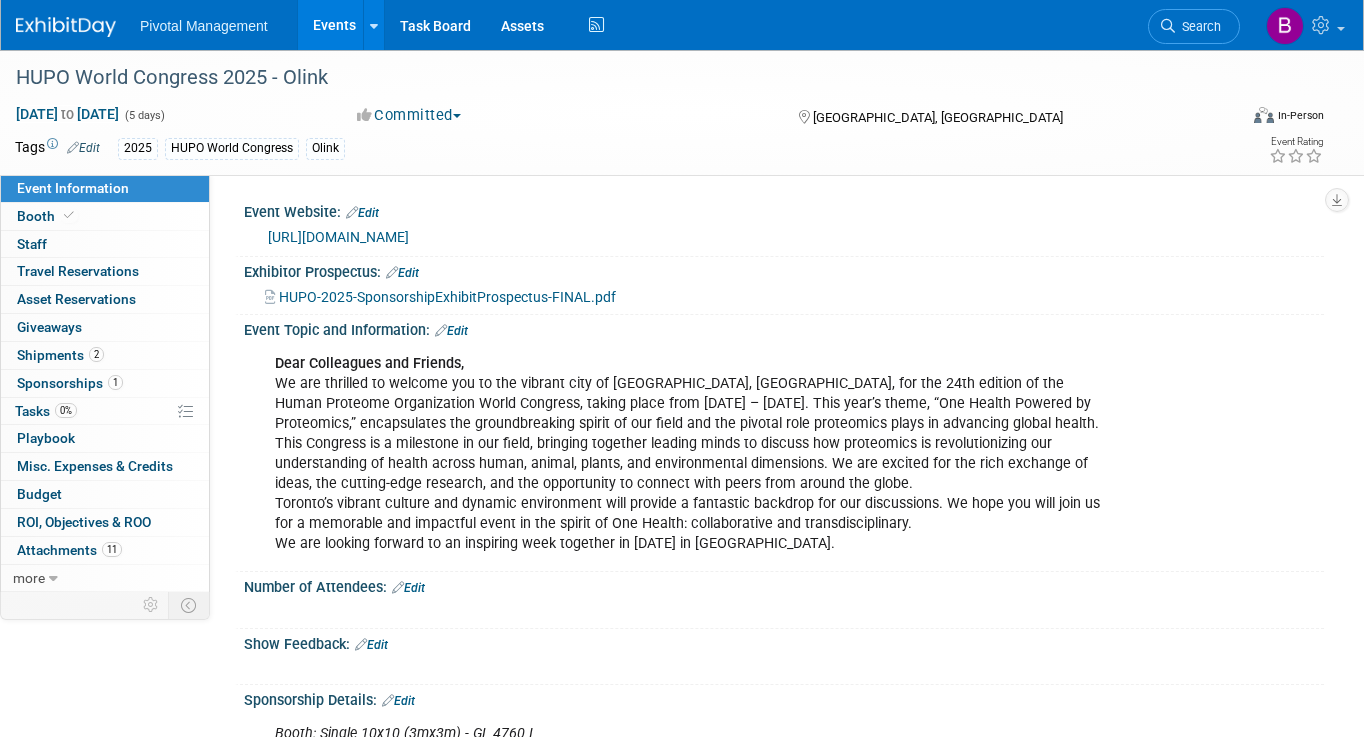 scroll, scrollTop: 0, scrollLeft: 0, axis: both 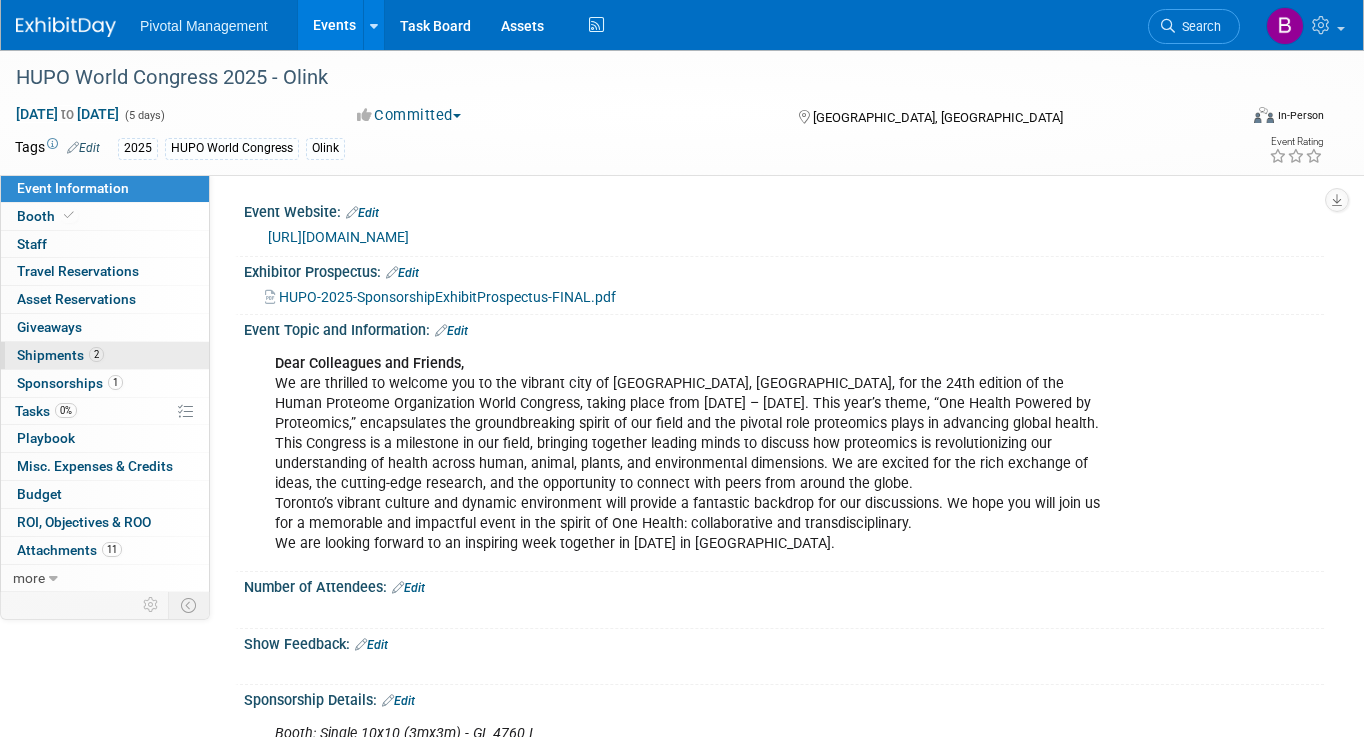 click on "2
Shipments 2" at bounding box center [105, 355] 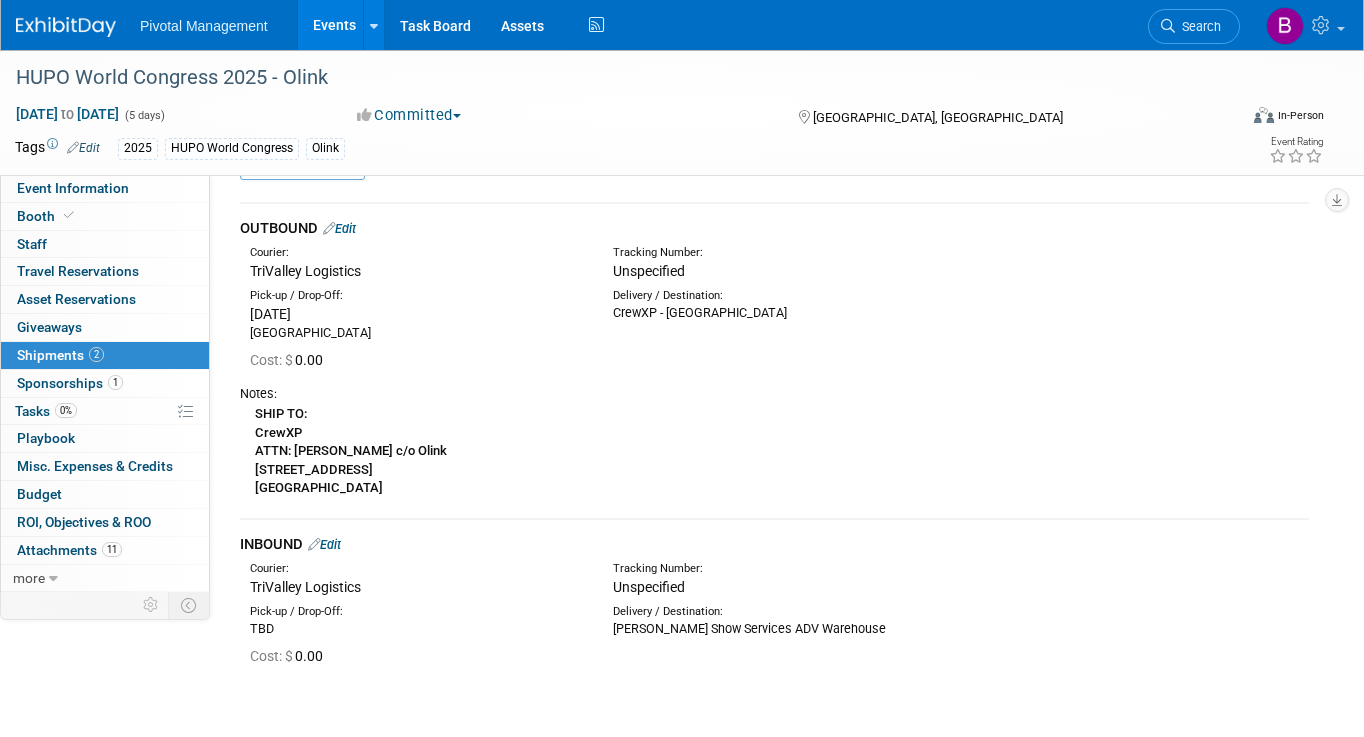 scroll, scrollTop: 55, scrollLeft: 0, axis: vertical 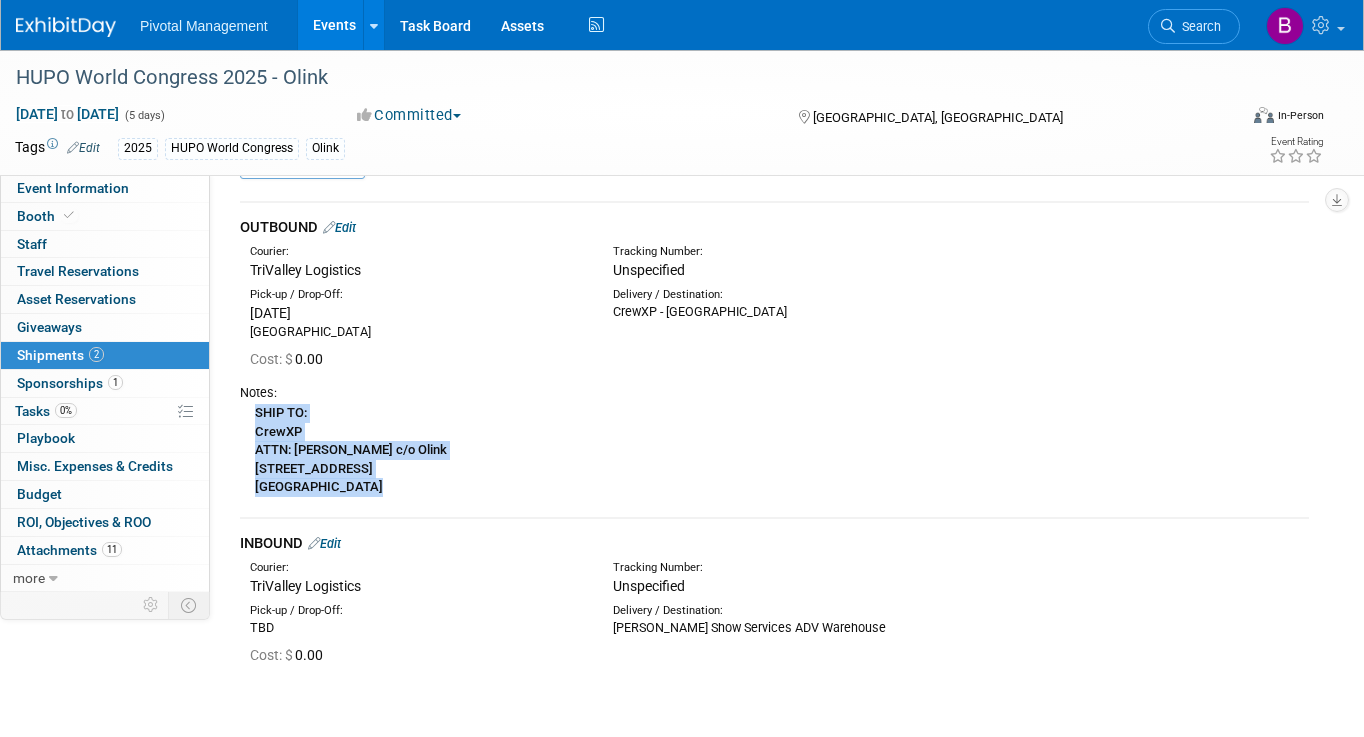 drag, startPoint x: 376, startPoint y: 485, endPoint x: 250, endPoint y: 421, distance: 141.32233 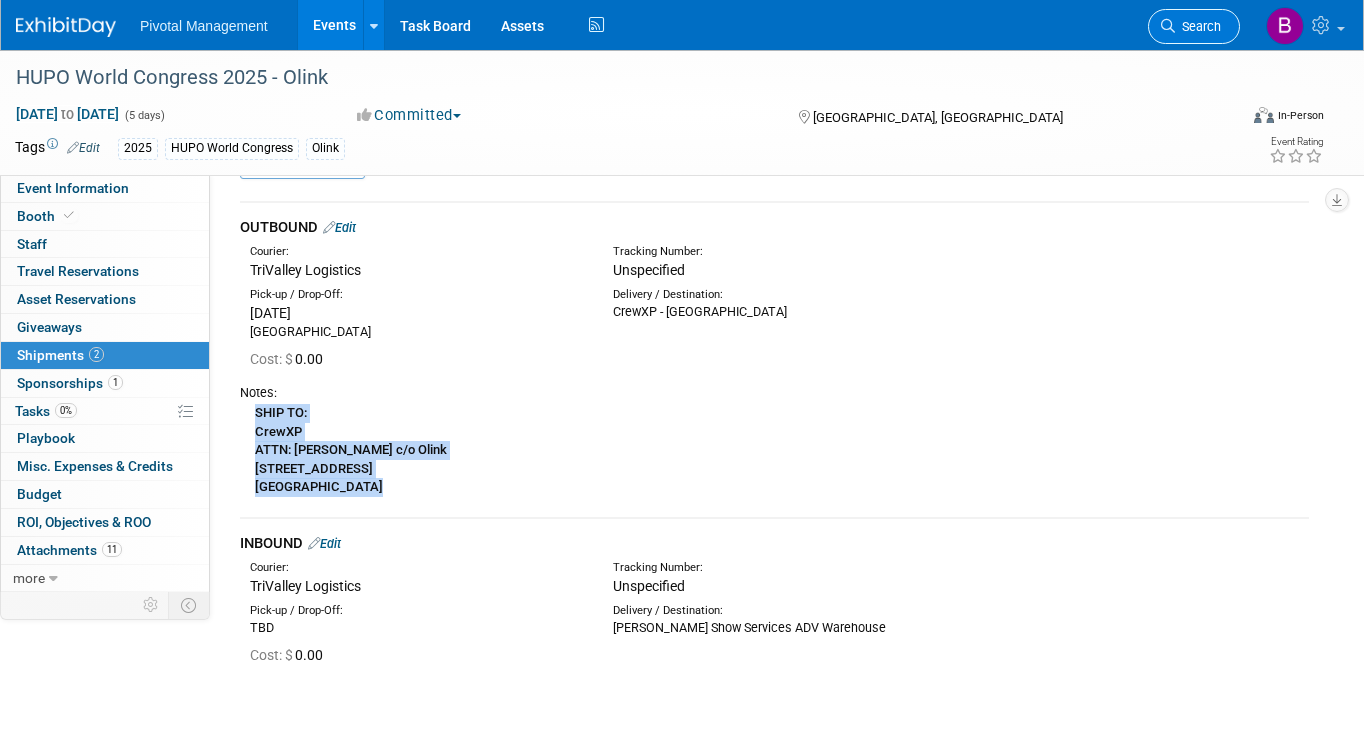 click on "Search" at bounding box center [1198, 26] 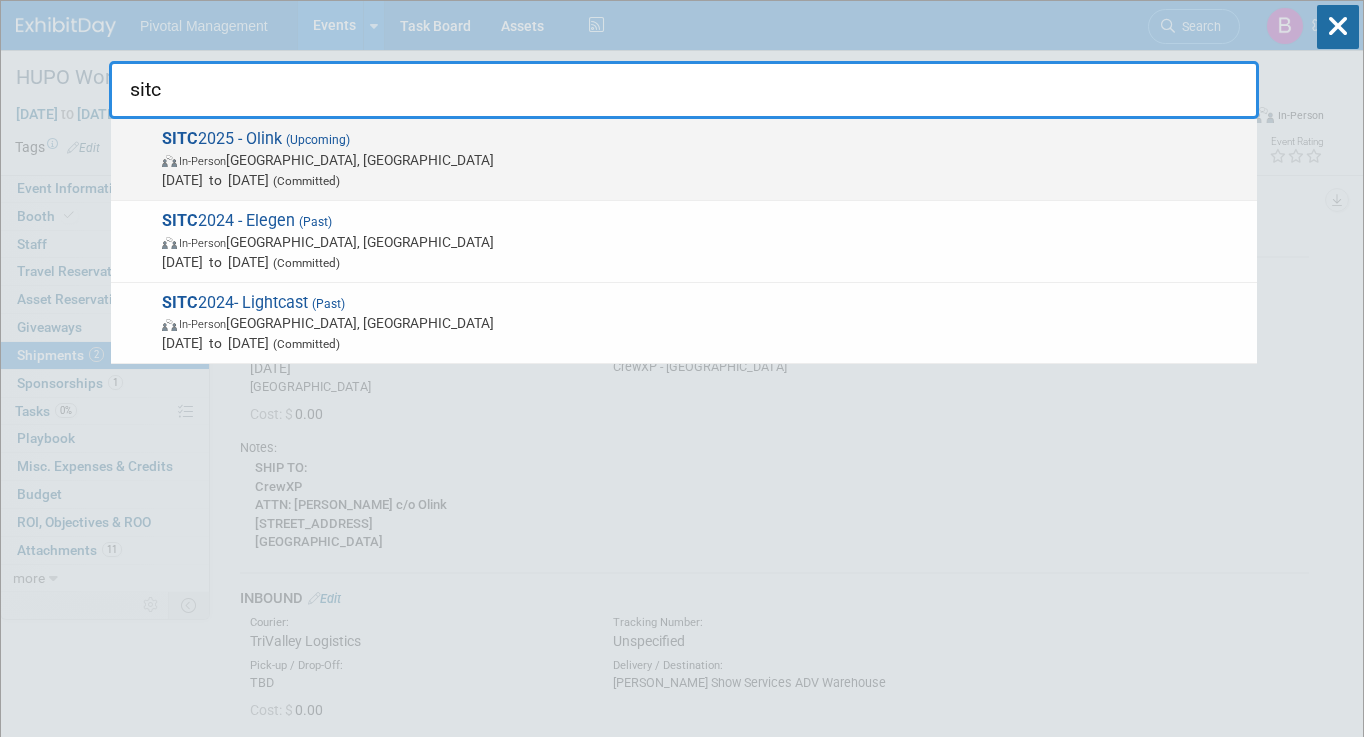 type on "sitc" 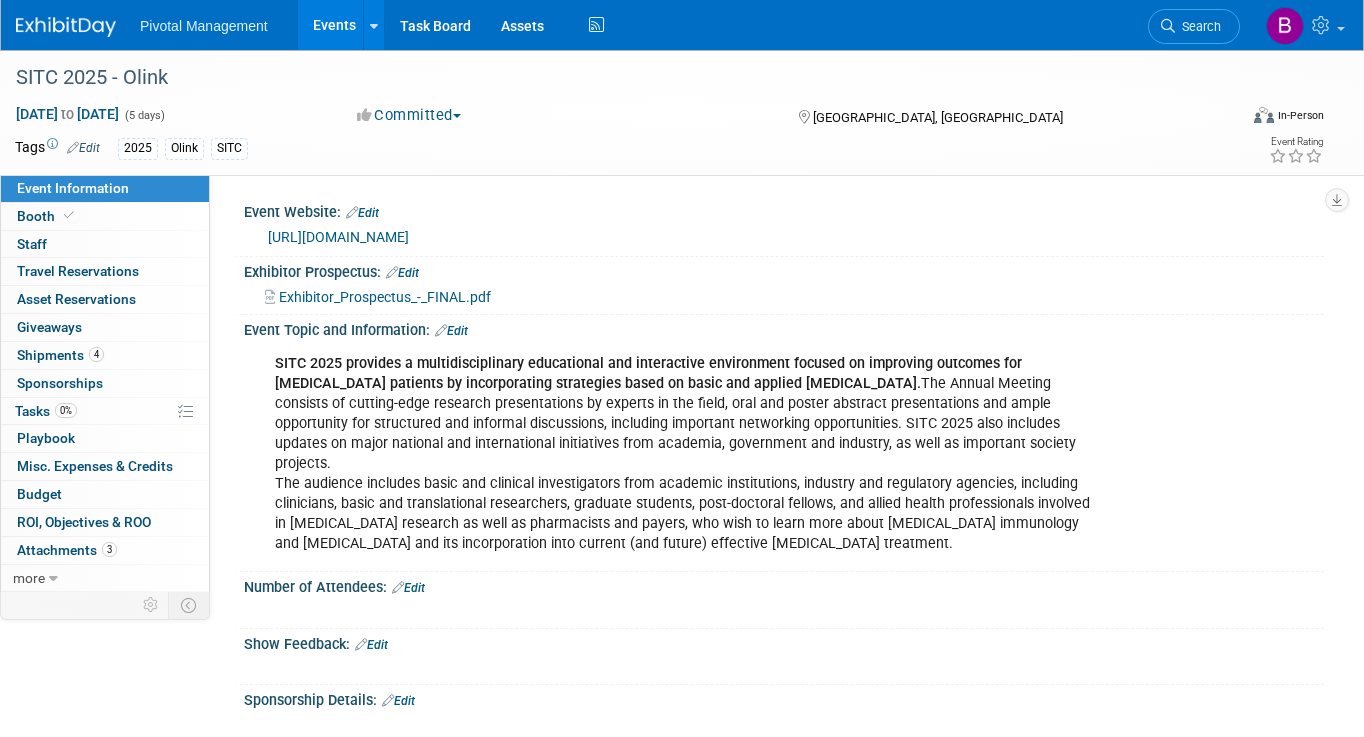 scroll, scrollTop: 0, scrollLeft: 0, axis: both 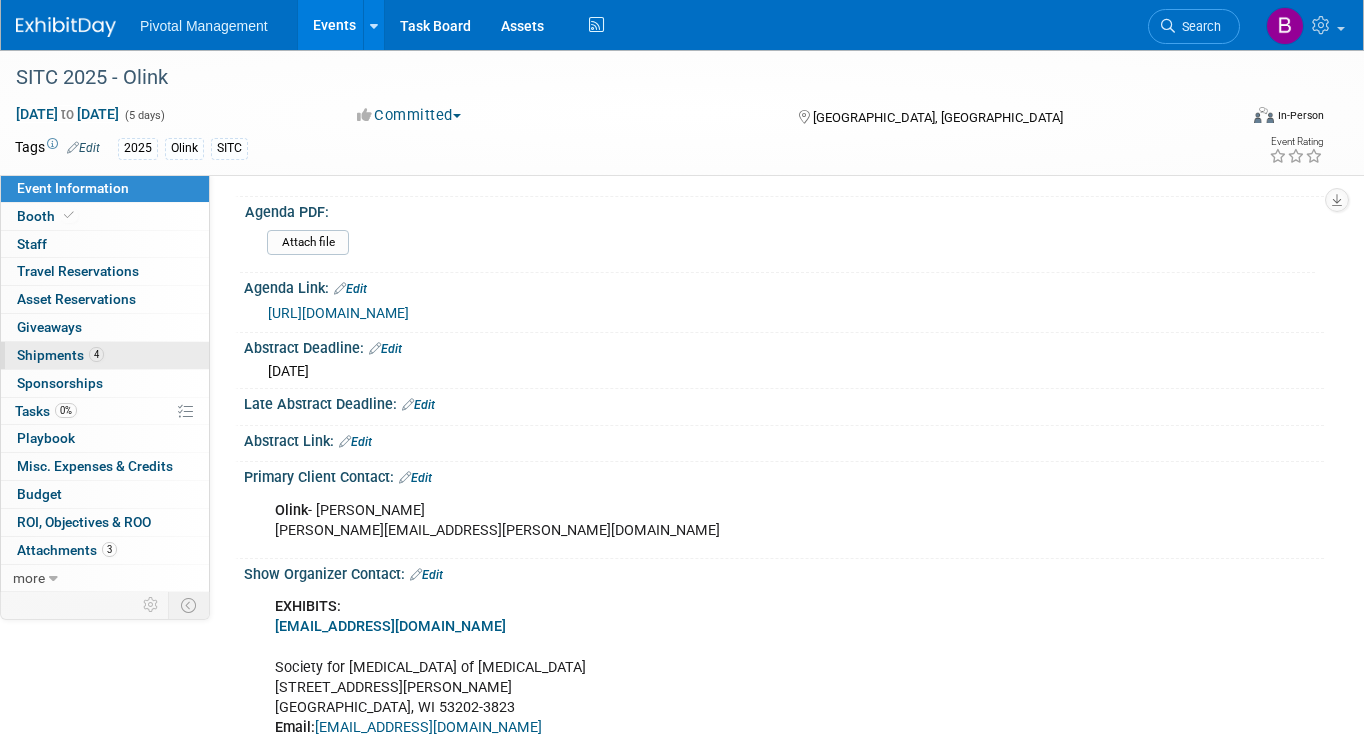 click on "4
Shipments 4" at bounding box center (105, 355) 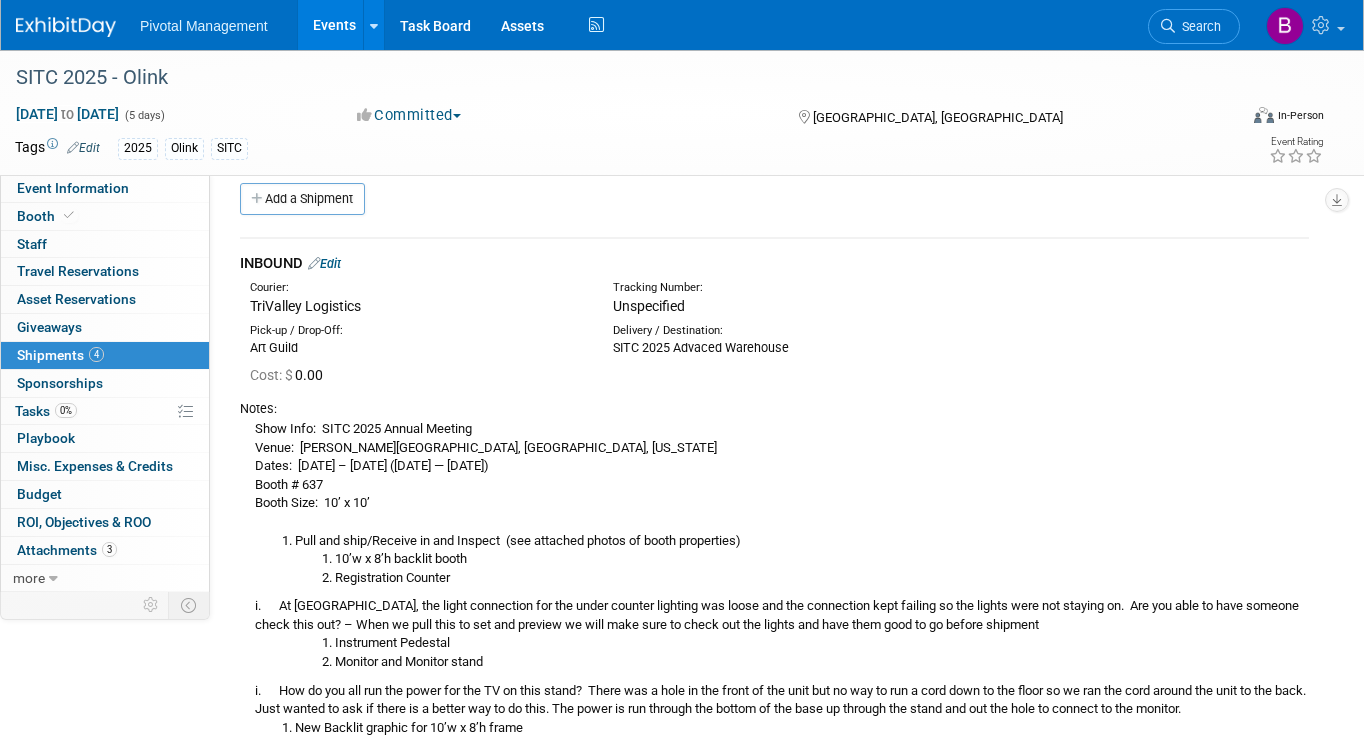 scroll, scrollTop: 12, scrollLeft: 0, axis: vertical 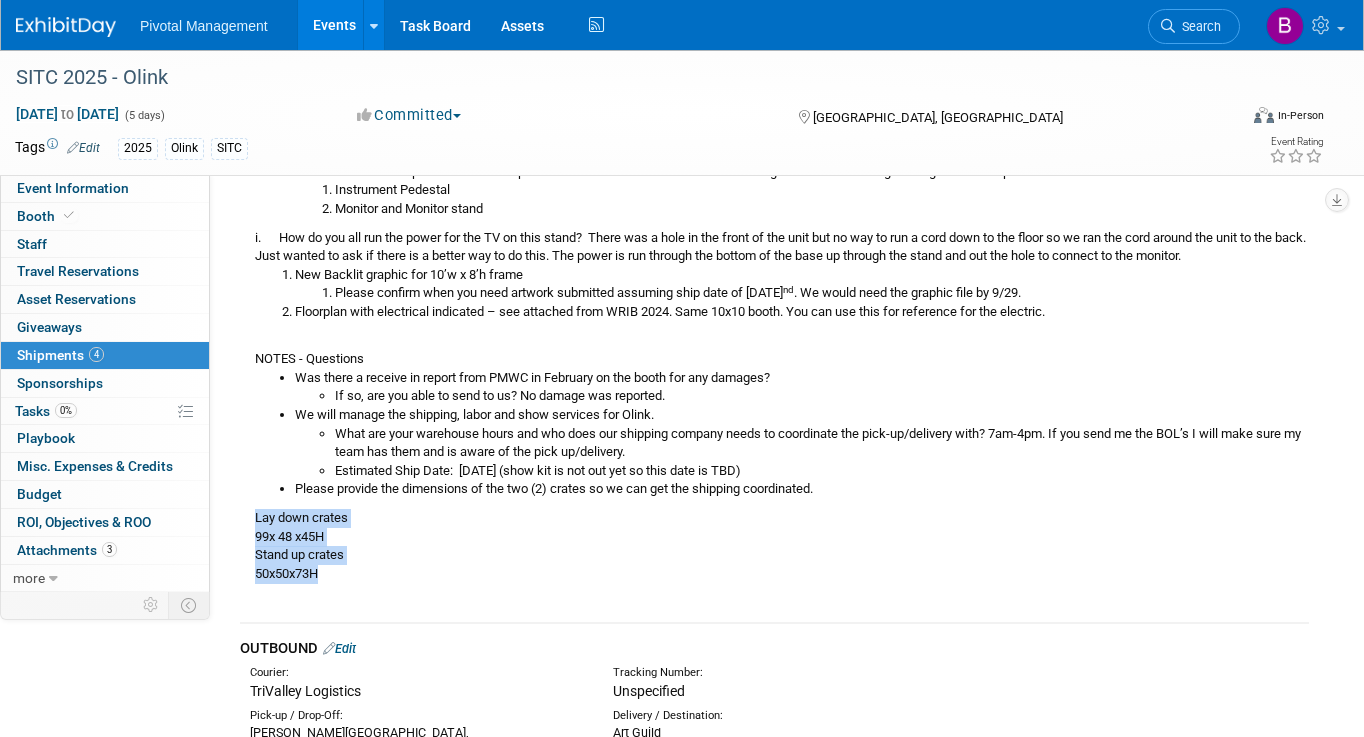 drag, startPoint x: 344, startPoint y: 590, endPoint x: 250, endPoint y: 540, distance: 106.47065 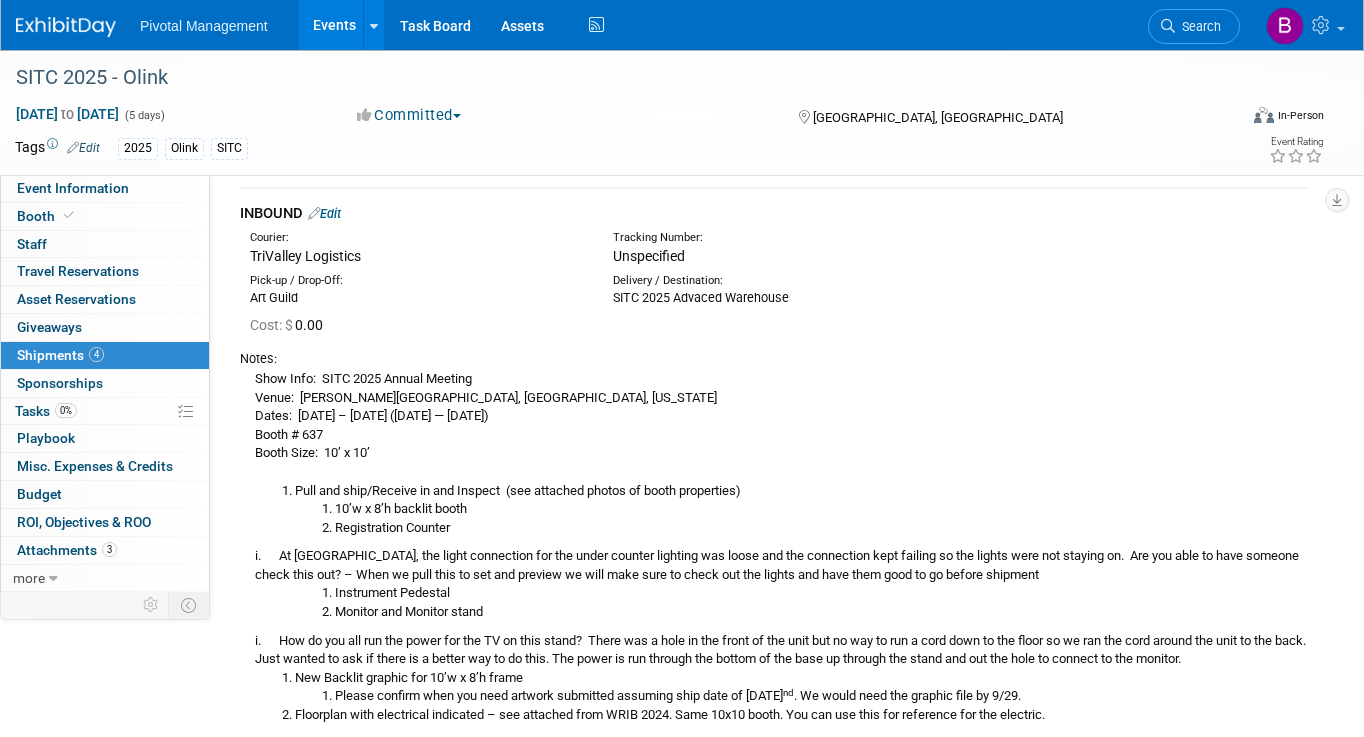 scroll, scrollTop: 0, scrollLeft: 0, axis: both 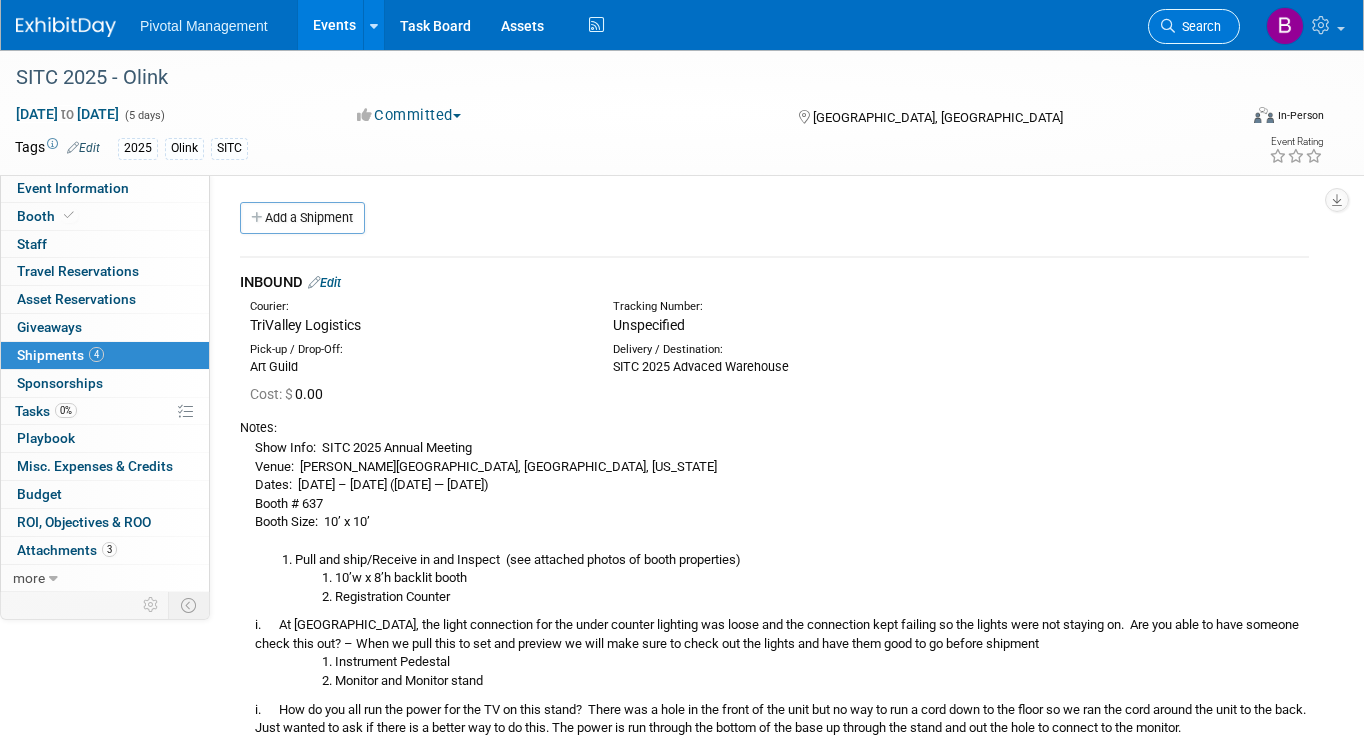 click on "Search" at bounding box center (1194, 26) 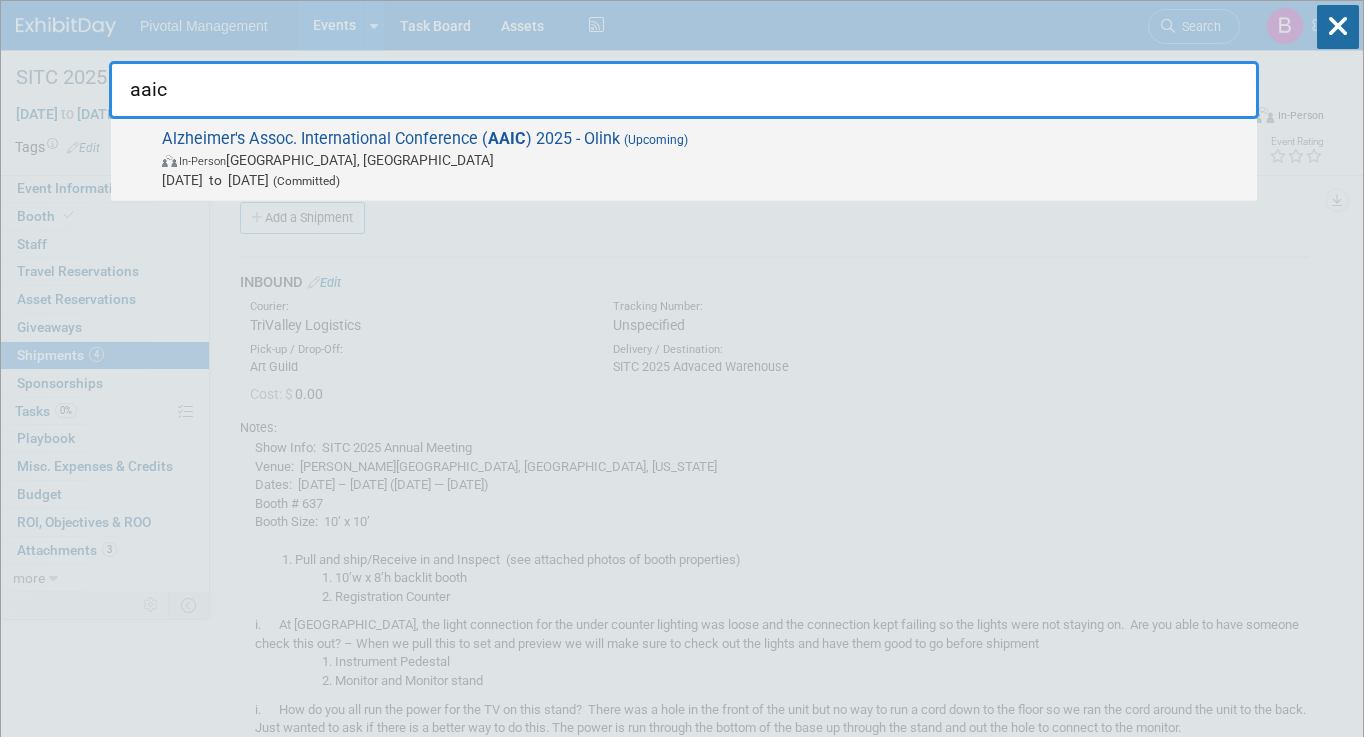 type on "aaic" 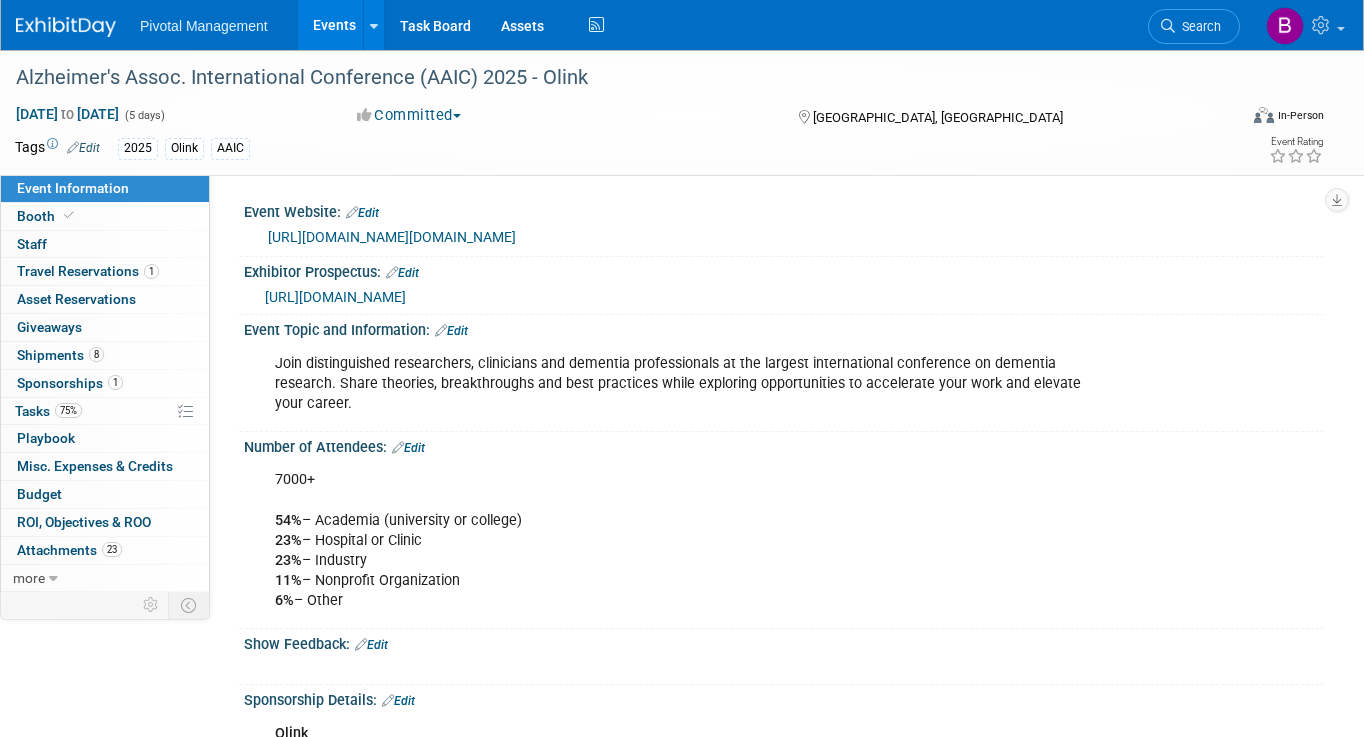 scroll, scrollTop: 75, scrollLeft: 0, axis: vertical 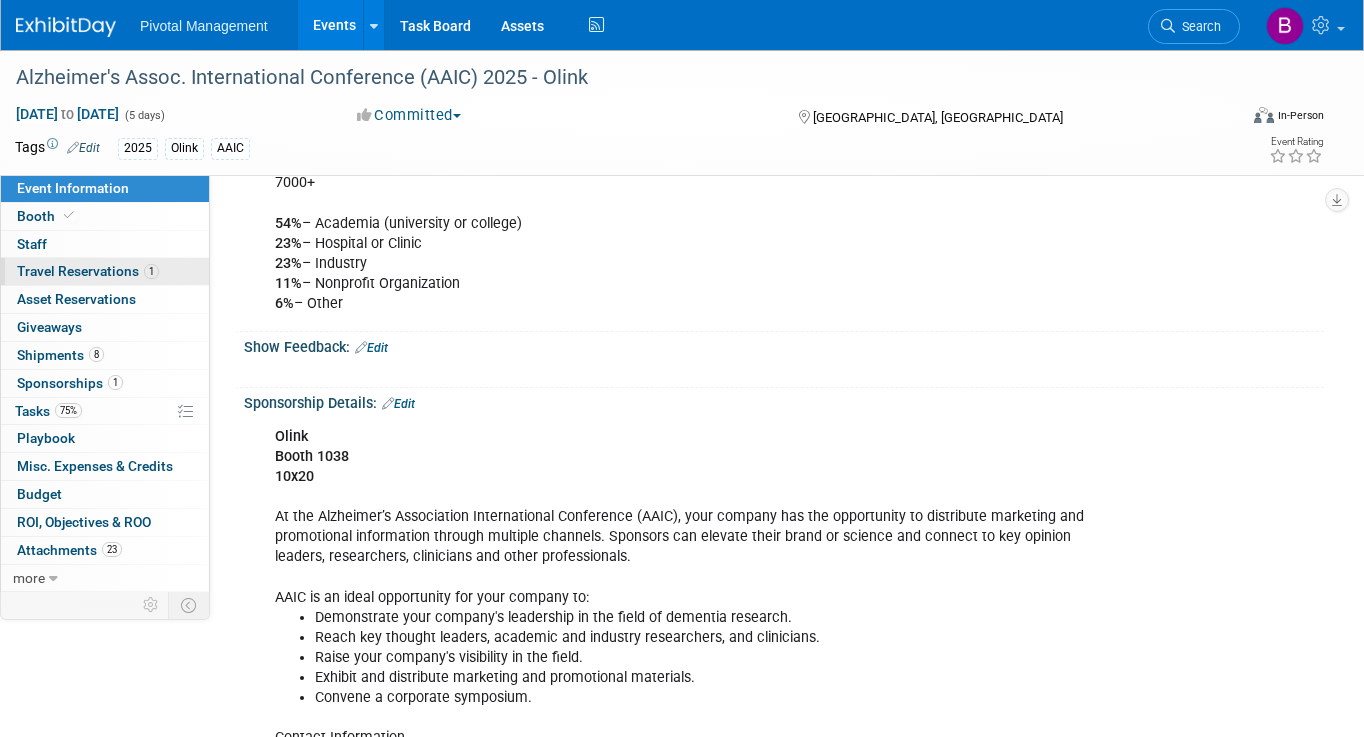 click on "1
Travel Reservations 1" at bounding box center [105, 271] 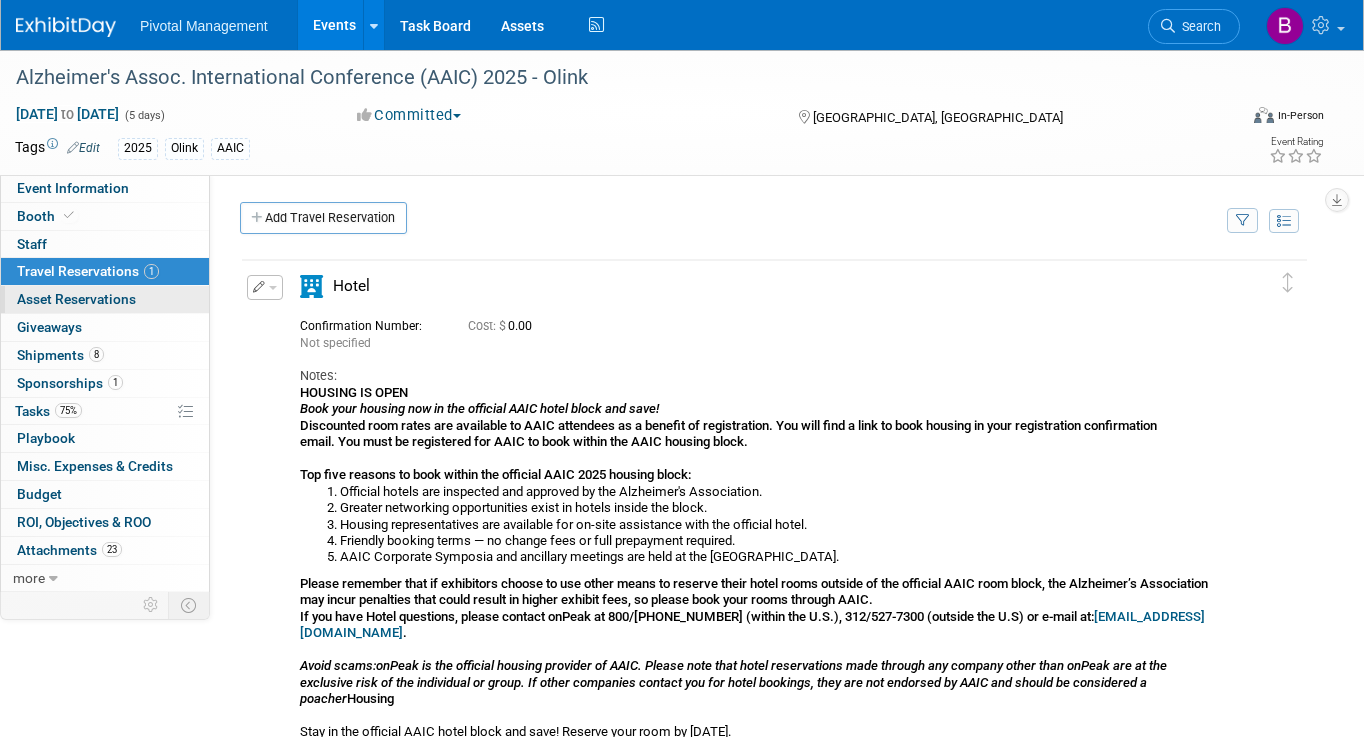 click on "Asset Reservations 0" at bounding box center [76, 299] 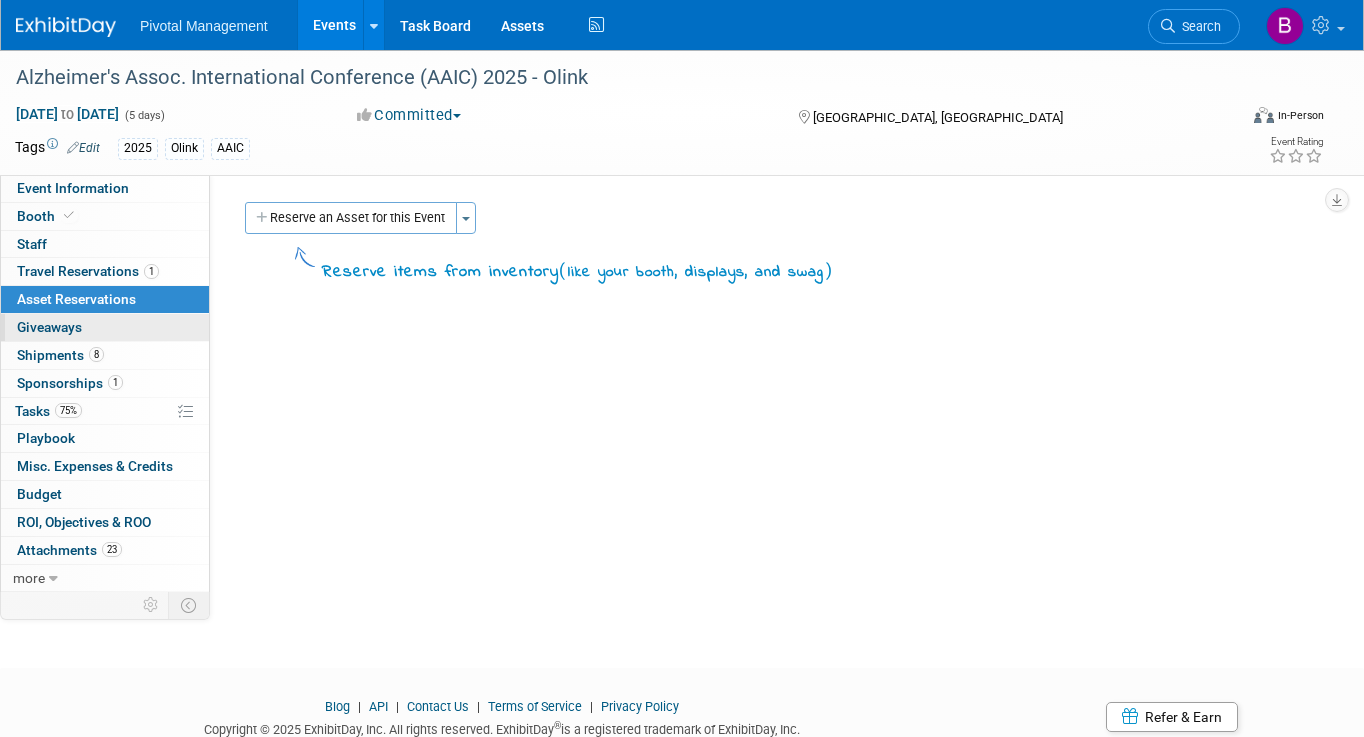 click on "Giveaways 0" at bounding box center (49, 327) 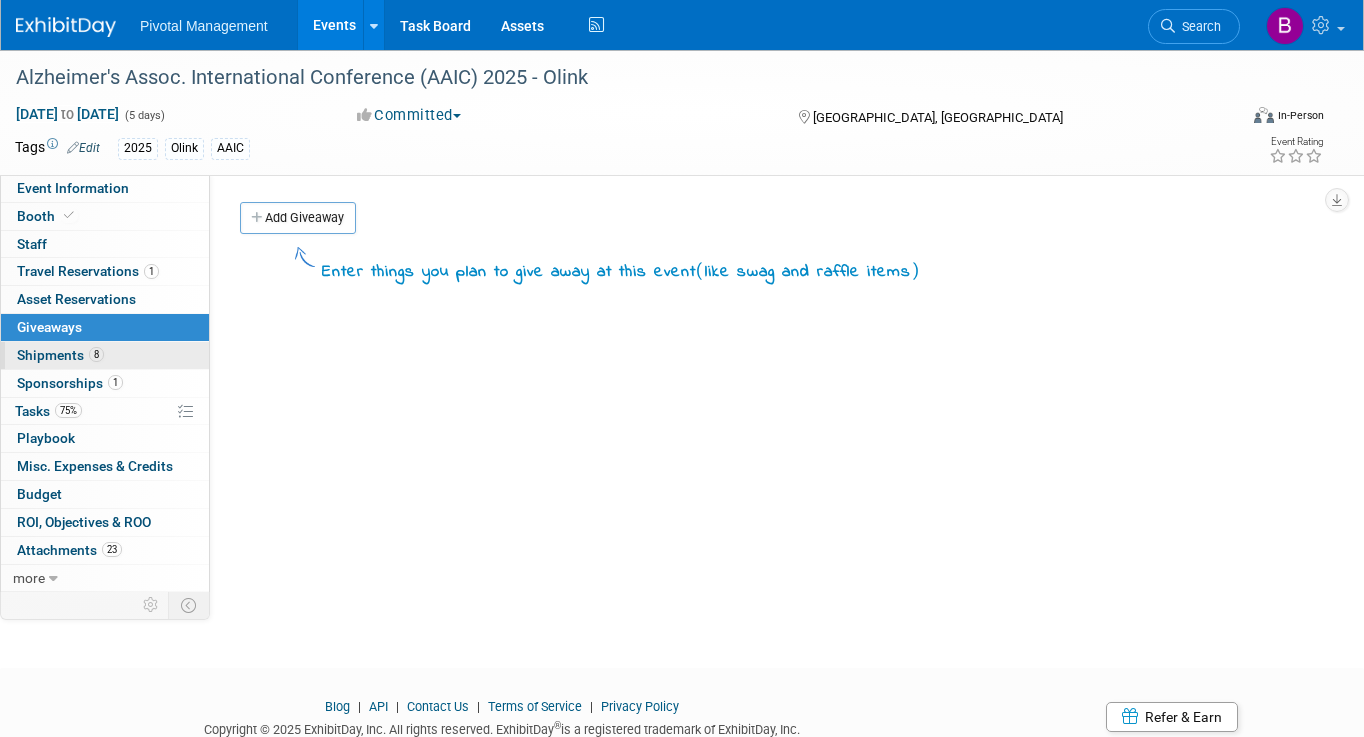 click on "Shipments 8" at bounding box center [60, 355] 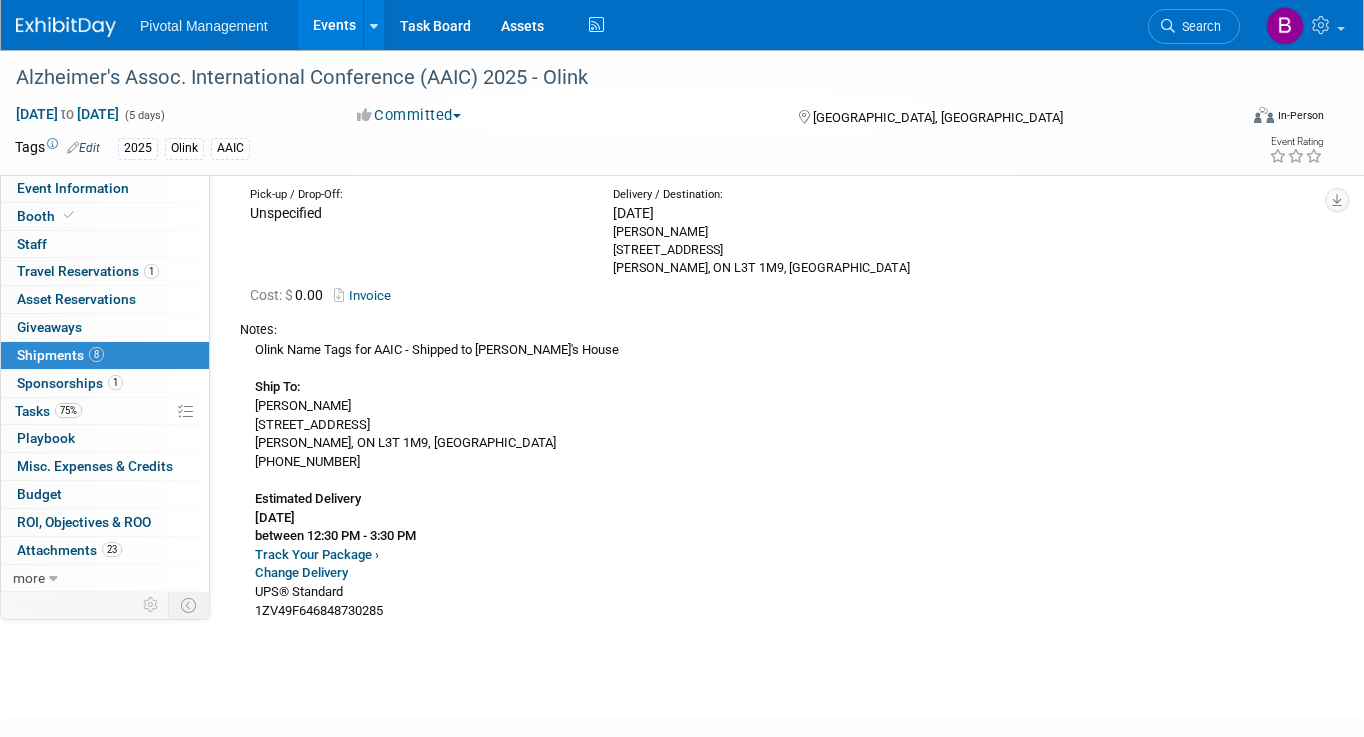 scroll, scrollTop: 3115, scrollLeft: 0, axis: vertical 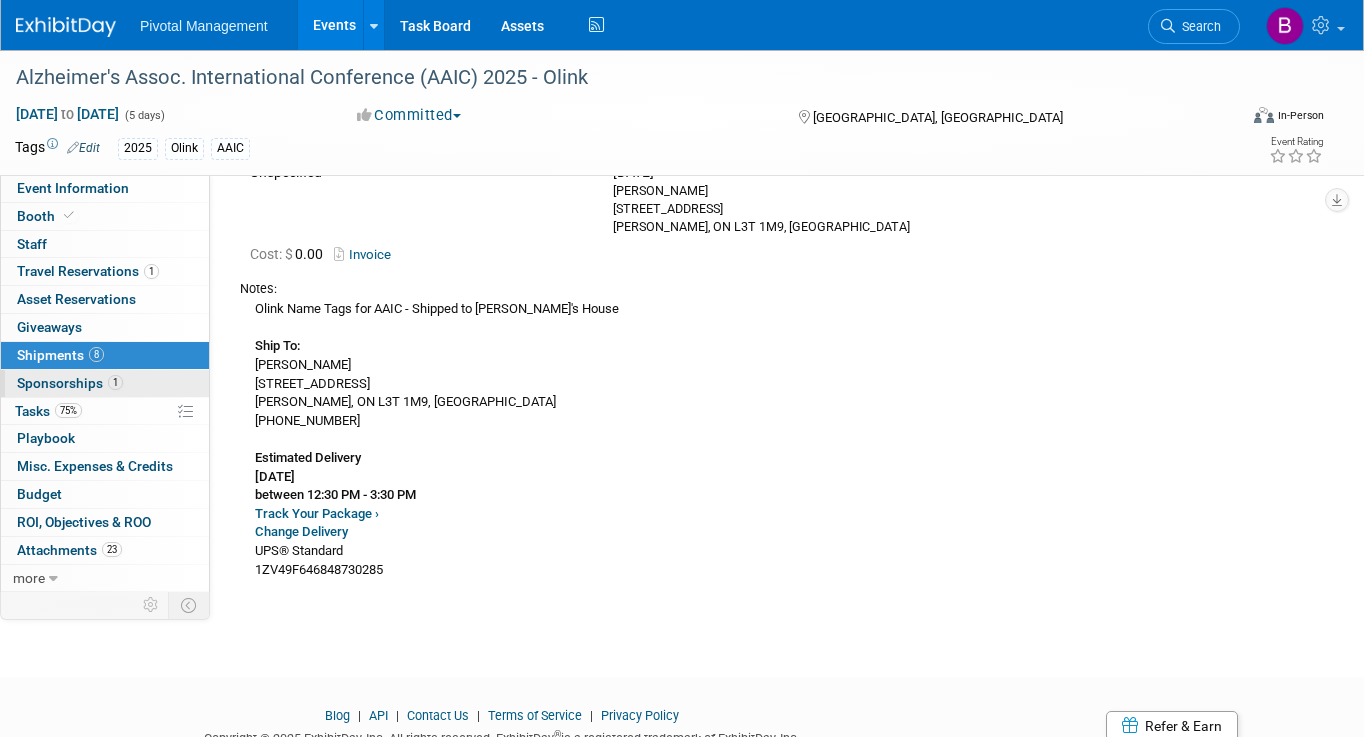 click on "1
Sponsorships 1" at bounding box center [105, 383] 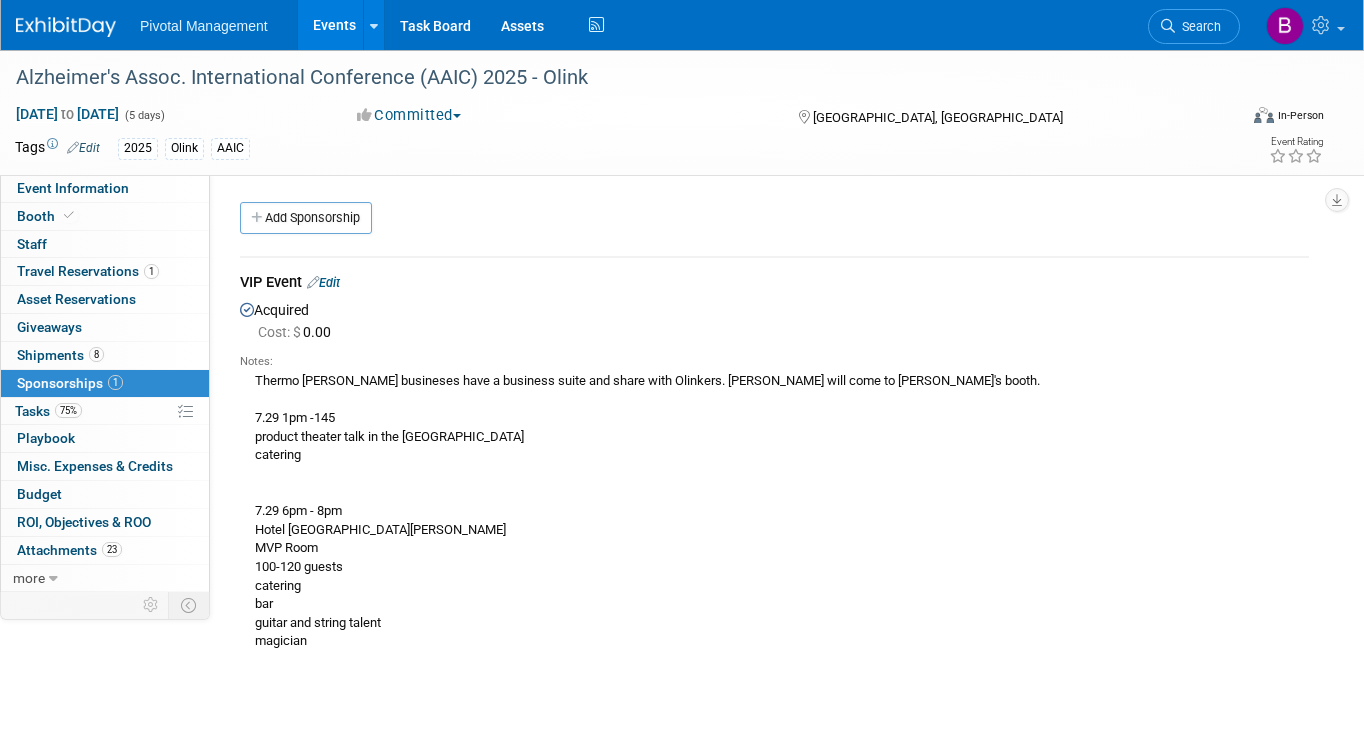 click on "75%
Tasks 75%" at bounding box center [105, 411] 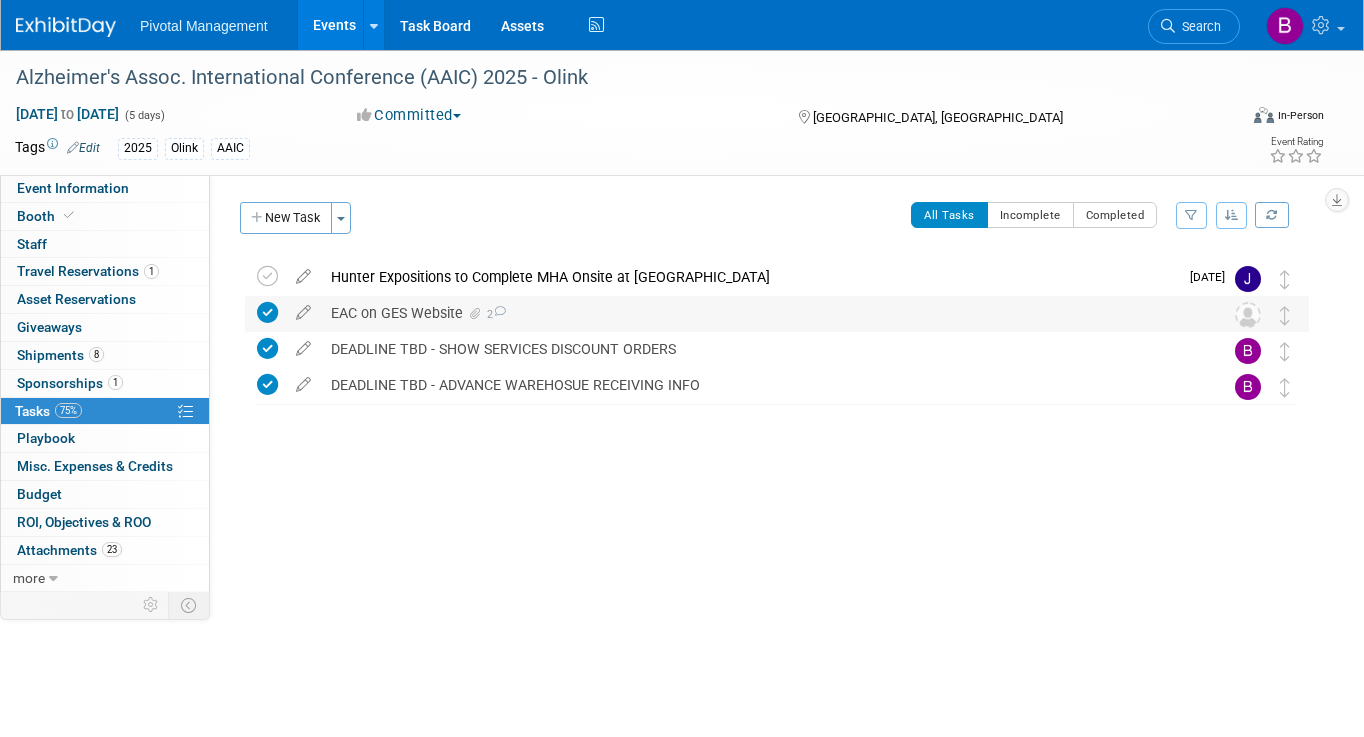 click on "EAC on GES Website
2" at bounding box center [758, 313] 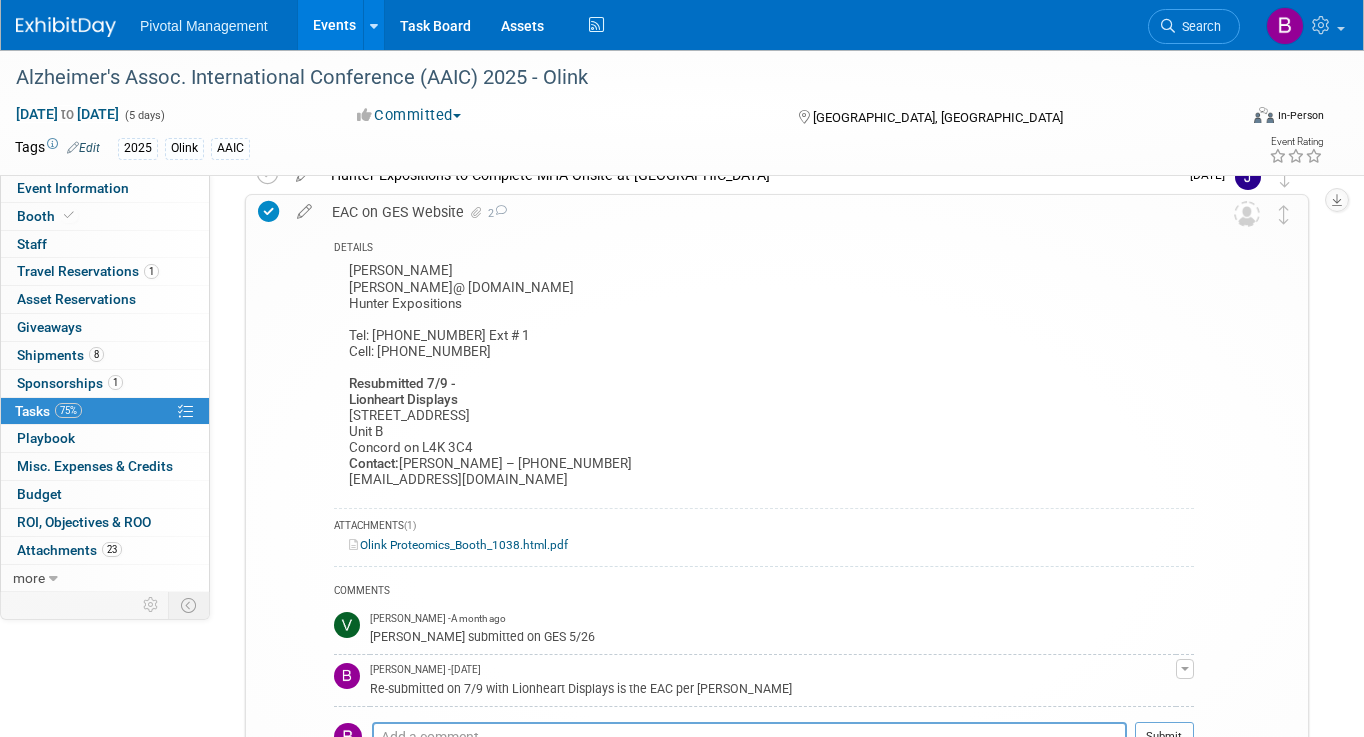 scroll, scrollTop: 0, scrollLeft: 0, axis: both 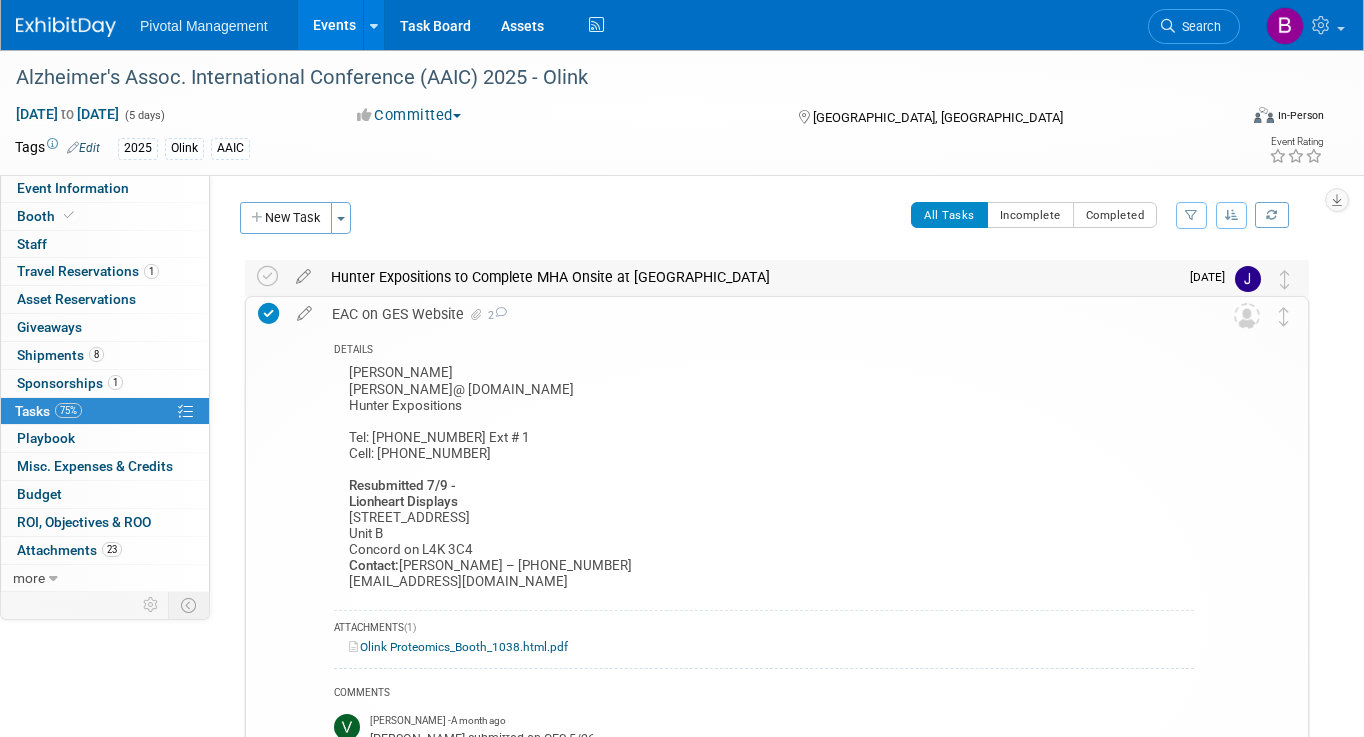 click on "Hunter Expositions to Complete MHA Onsite at AAIC" at bounding box center (749, 277) 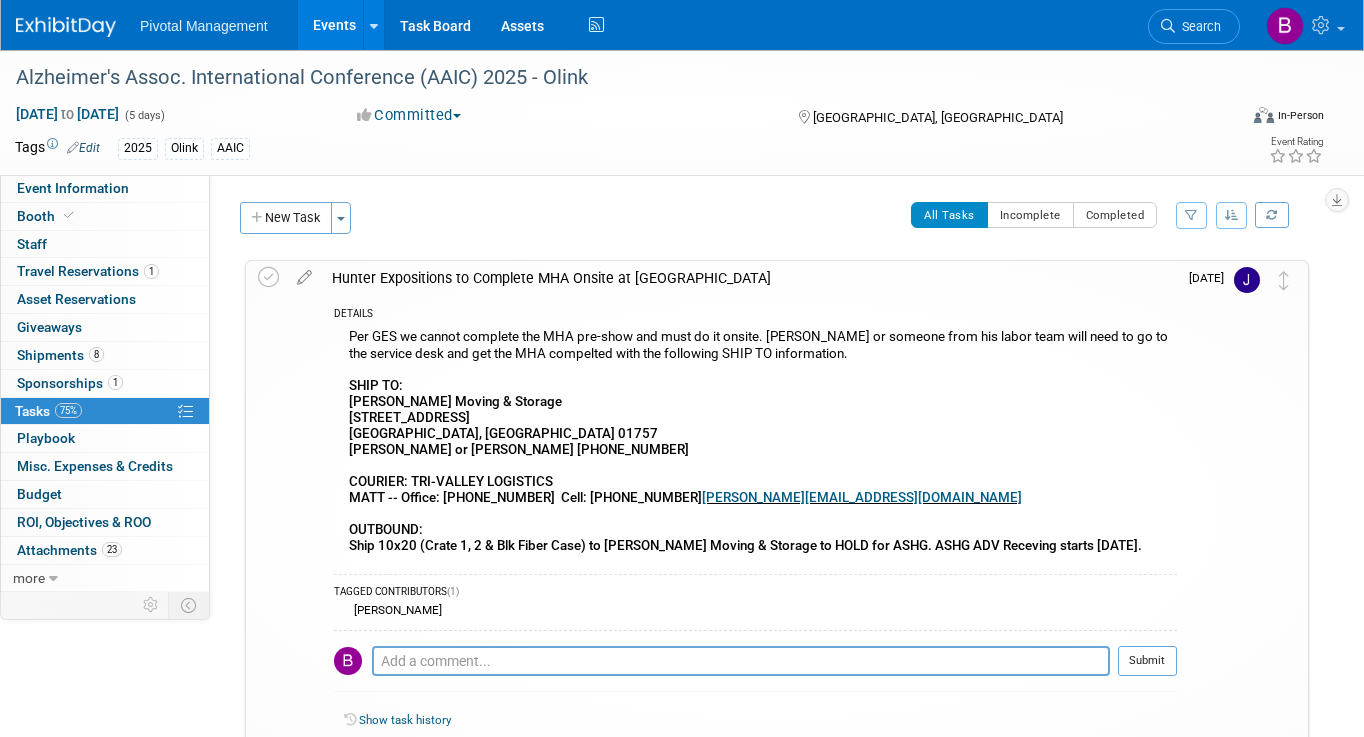 scroll, scrollTop: 26, scrollLeft: 0, axis: vertical 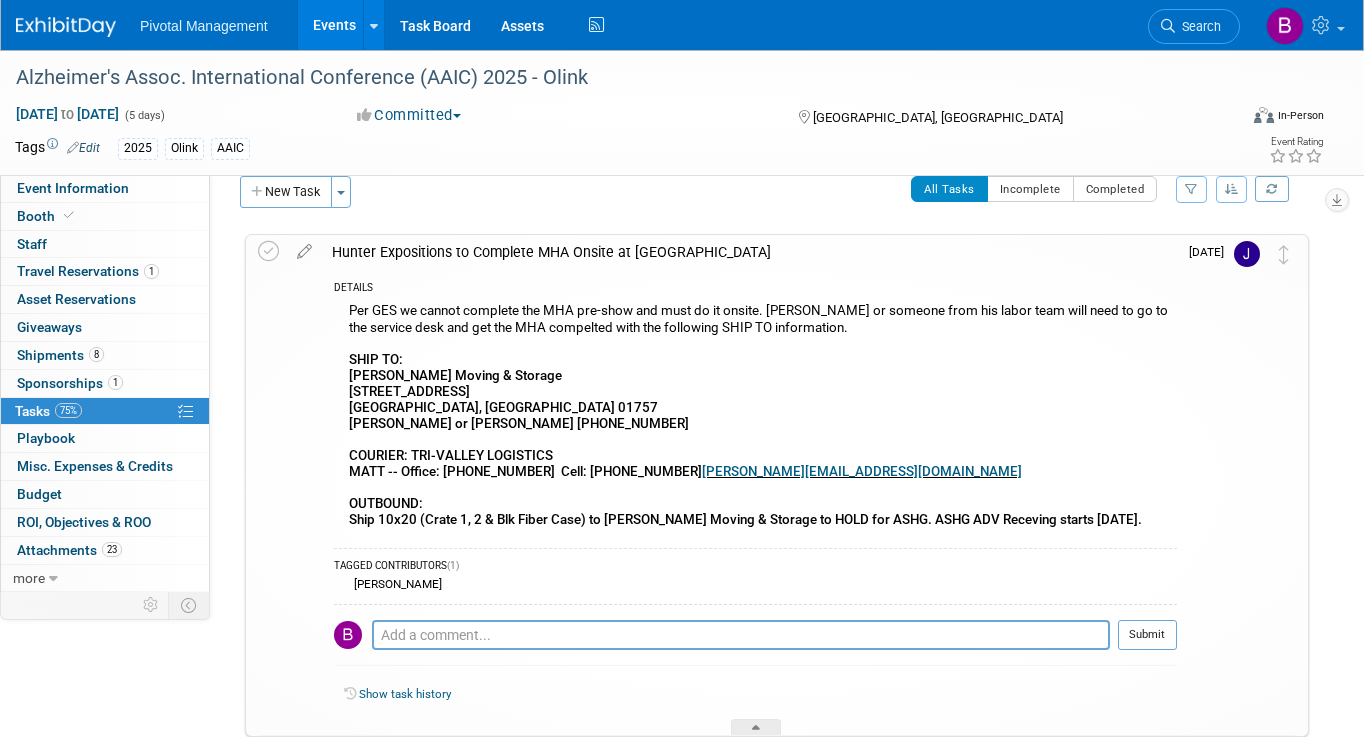click at bounding box center (304, 485) 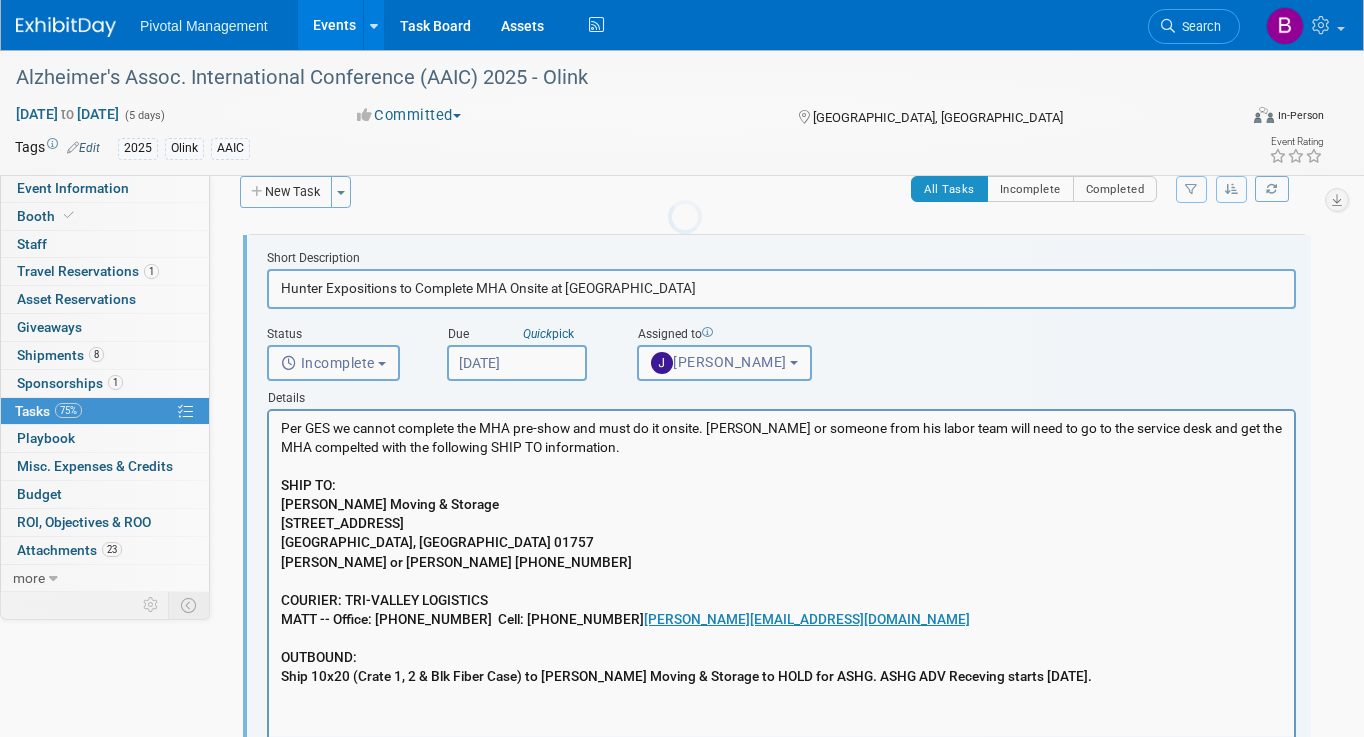 scroll, scrollTop: 0, scrollLeft: 0, axis: both 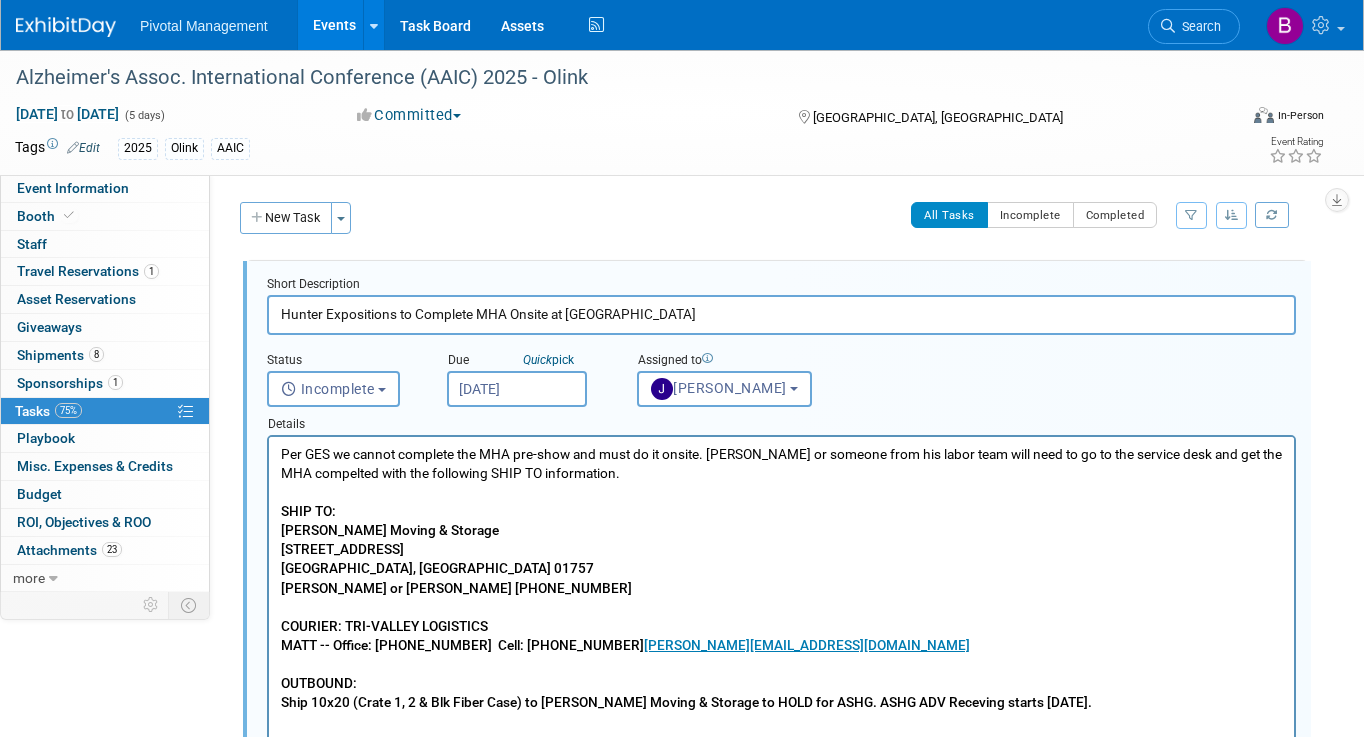 click on "Pivotal Management
Events
Add Event
Bulk Upload Events
Shareable Event Boards
Recently Viewed Events:
Alzheimer's Assoc. International Conference (AAIC) 2025 - Olink
Toronto, Canada
Jul 27, 2025  to  Jul 31, 2025
SITC 2025 - Olink
Forest Heights, MD
Nov 5, 2025  to  Nov 9, 2025
HUPO World Congress 2025 - Olink
Toronto, Canada
Nov 9, 2025  to  Nov 13, 2025
Task Board
Assets
Activity Feed
My Account
My Profile & Preferences
Sync to External Calendar...
Team Workspace
Users and Permissions
Workspace Settings
Metrics & Analytics
Budgeting, ROI & ROO
Annual Budgets (all events)
Refer & Earn
Contact us
Sign out
Search" at bounding box center [682, 368] 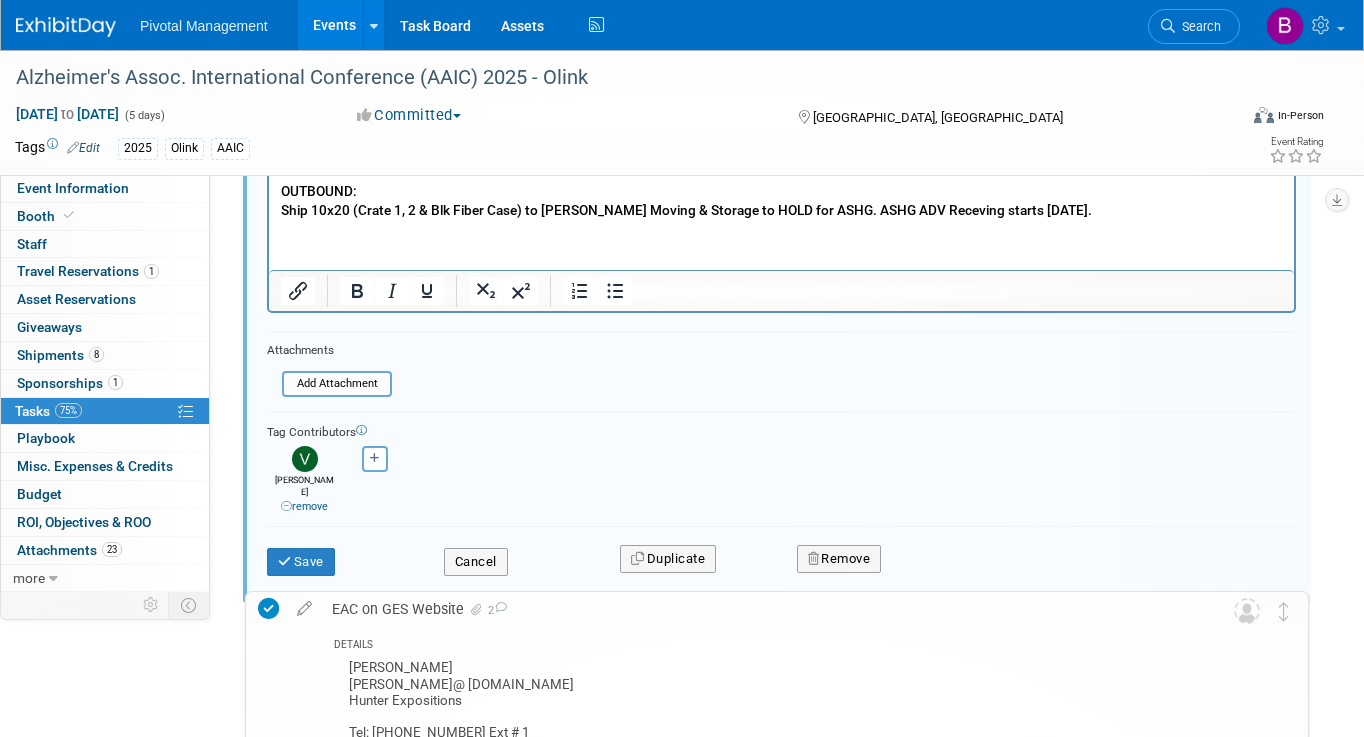 scroll, scrollTop: 537, scrollLeft: 0, axis: vertical 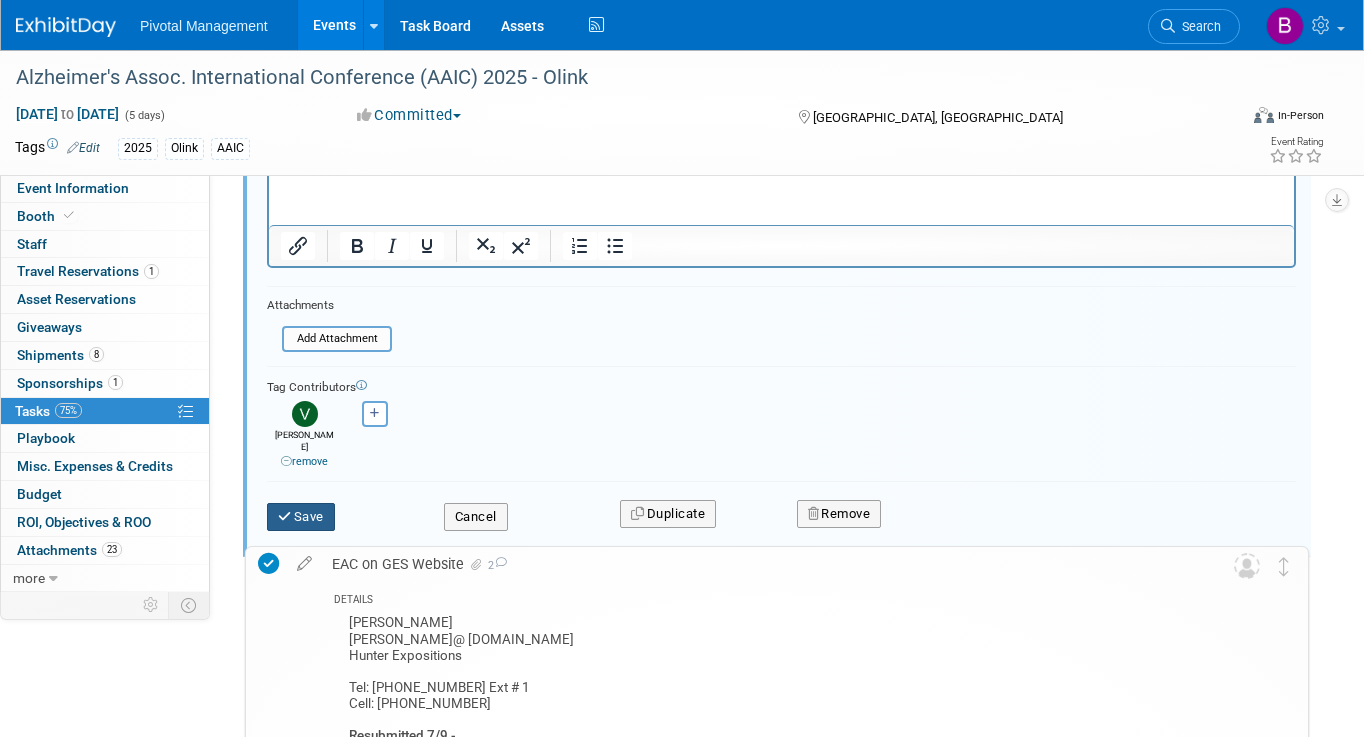 click on "Save" at bounding box center [301, 517] 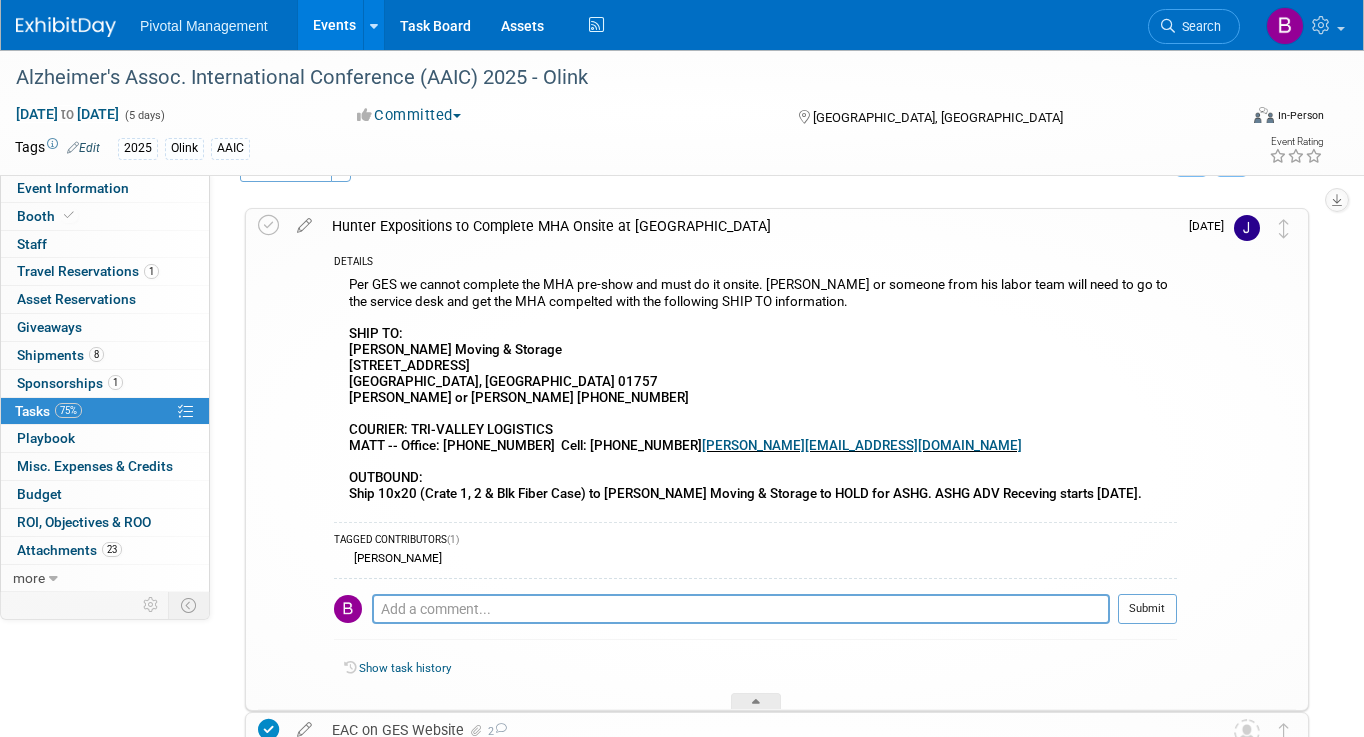 scroll, scrollTop: 0, scrollLeft: 0, axis: both 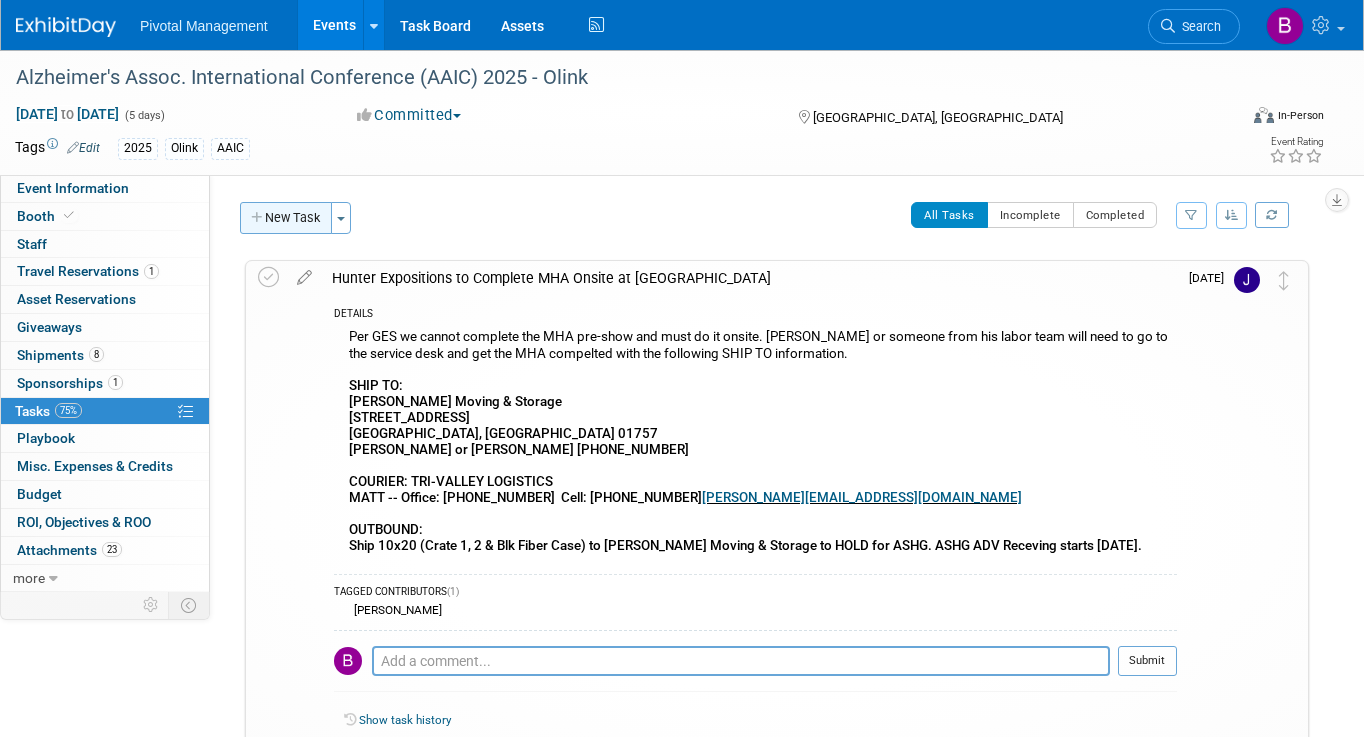 click on "New Task" at bounding box center [286, 218] 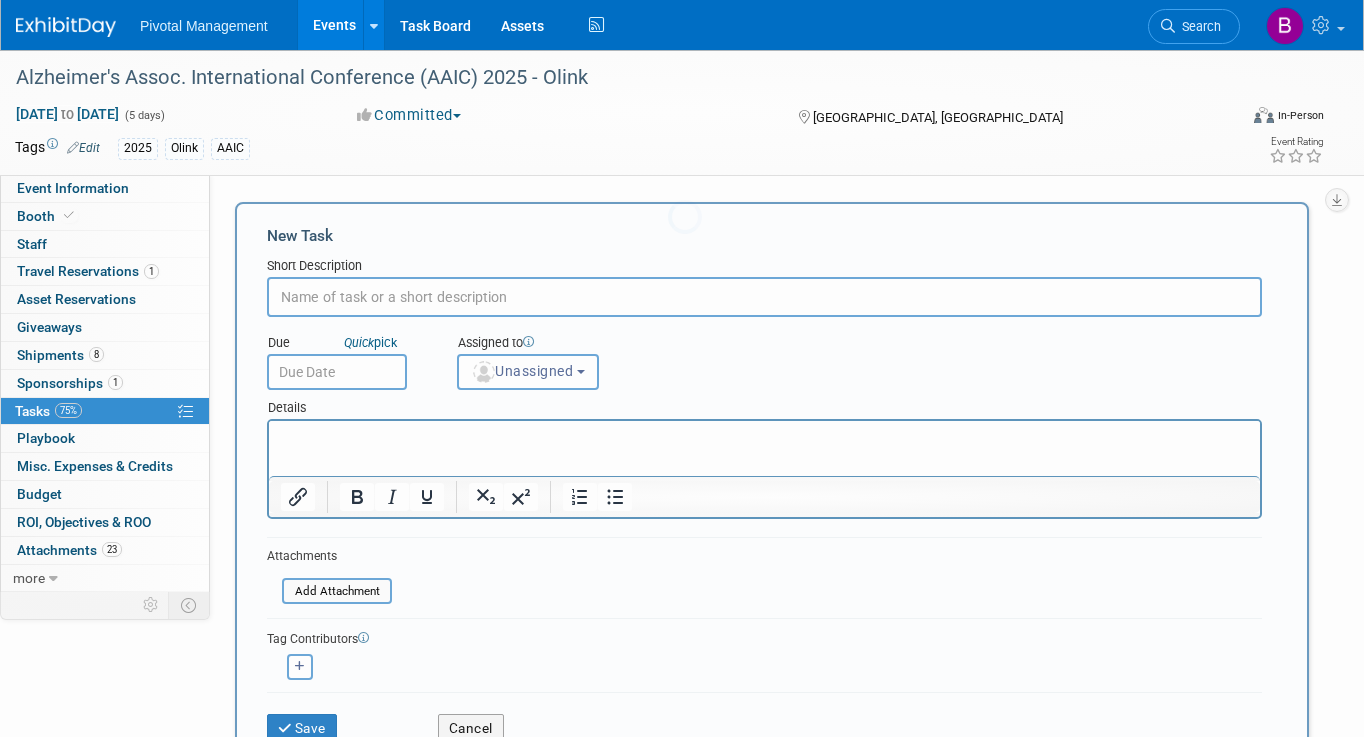 scroll, scrollTop: 0, scrollLeft: 0, axis: both 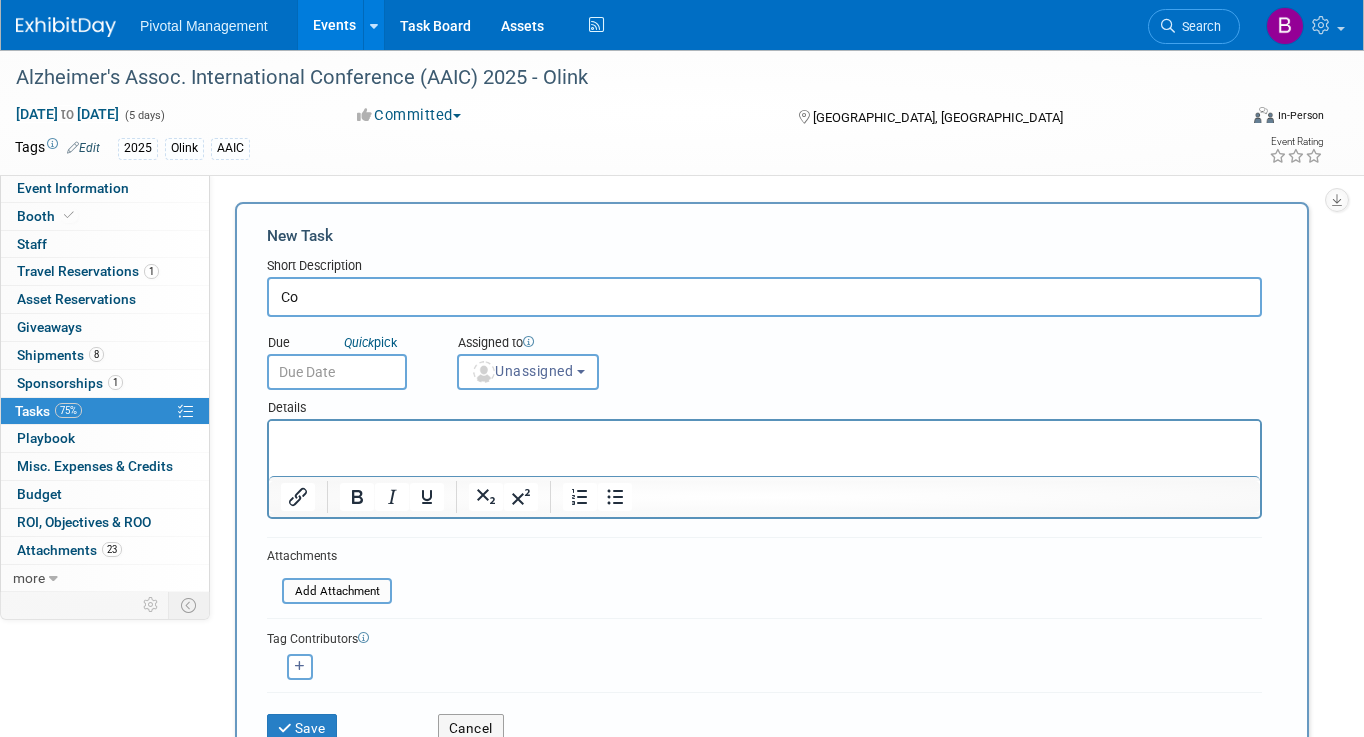 type on "C" 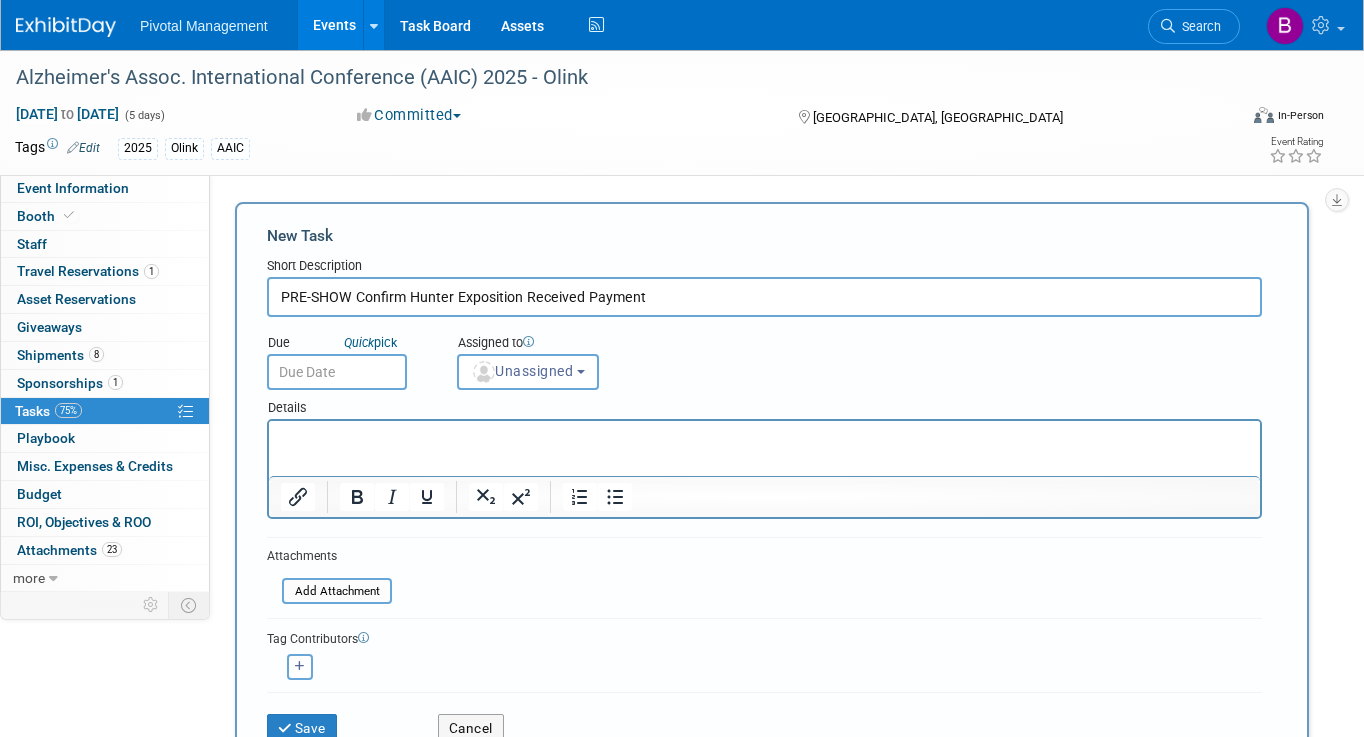 click on "PRE-SHOW Confirm Hunter Exposition Received Payment" at bounding box center [764, 297] 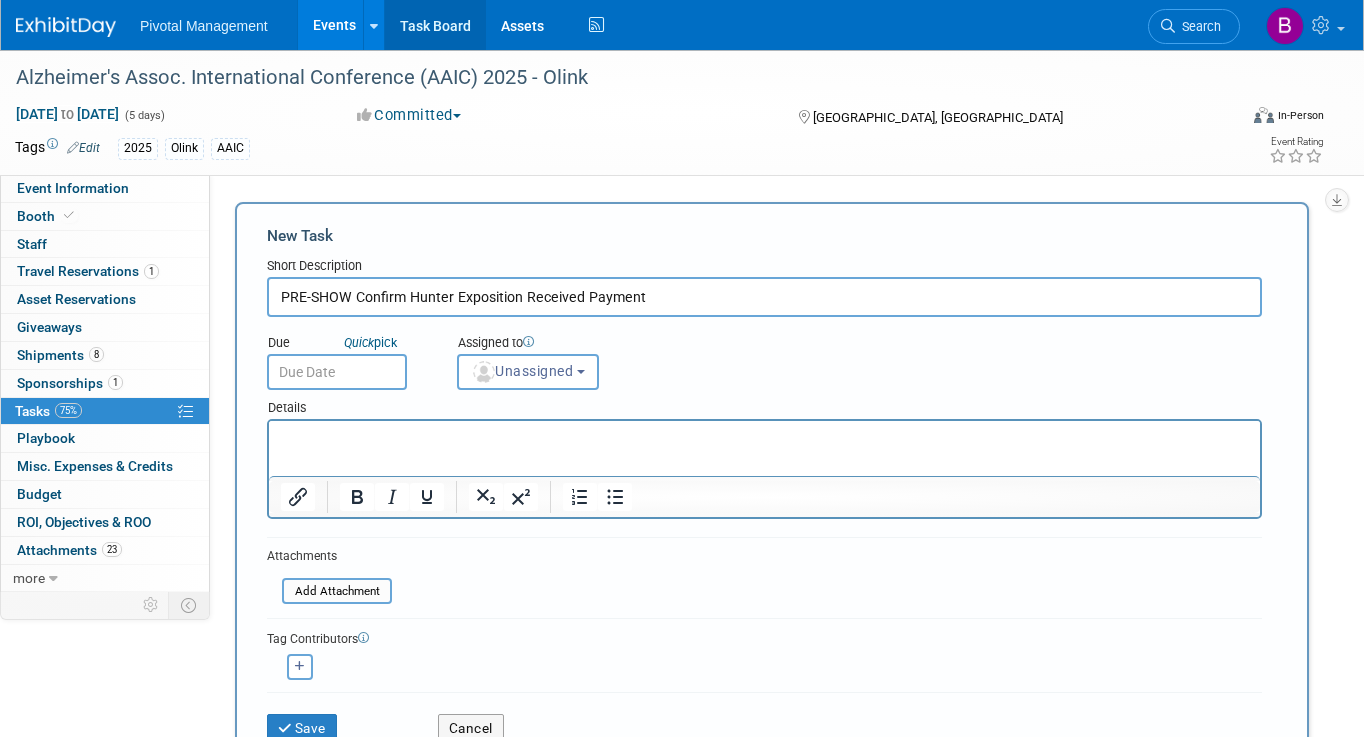type on "PRE-SHOW Confirm Hunter Exposition Received Payment" 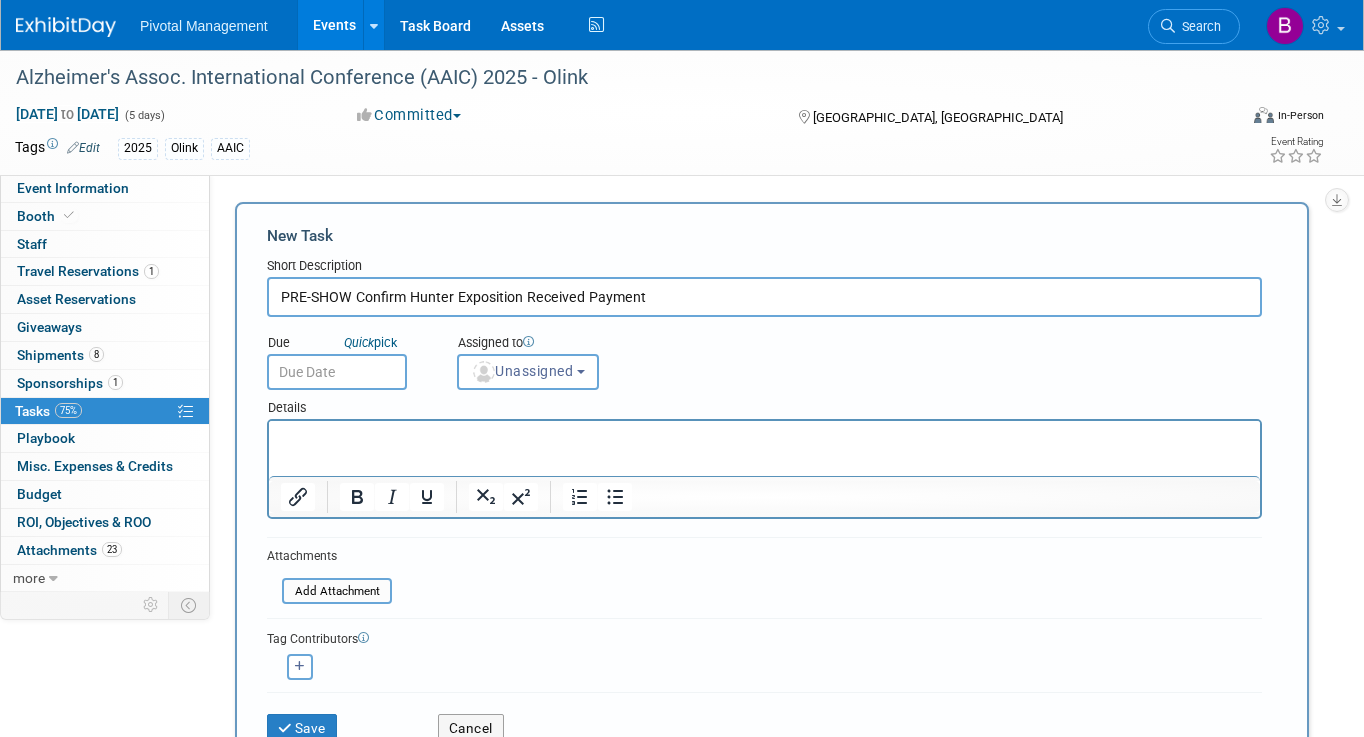 scroll, scrollTop: 37, scrollLeft: 0, axis: vertical 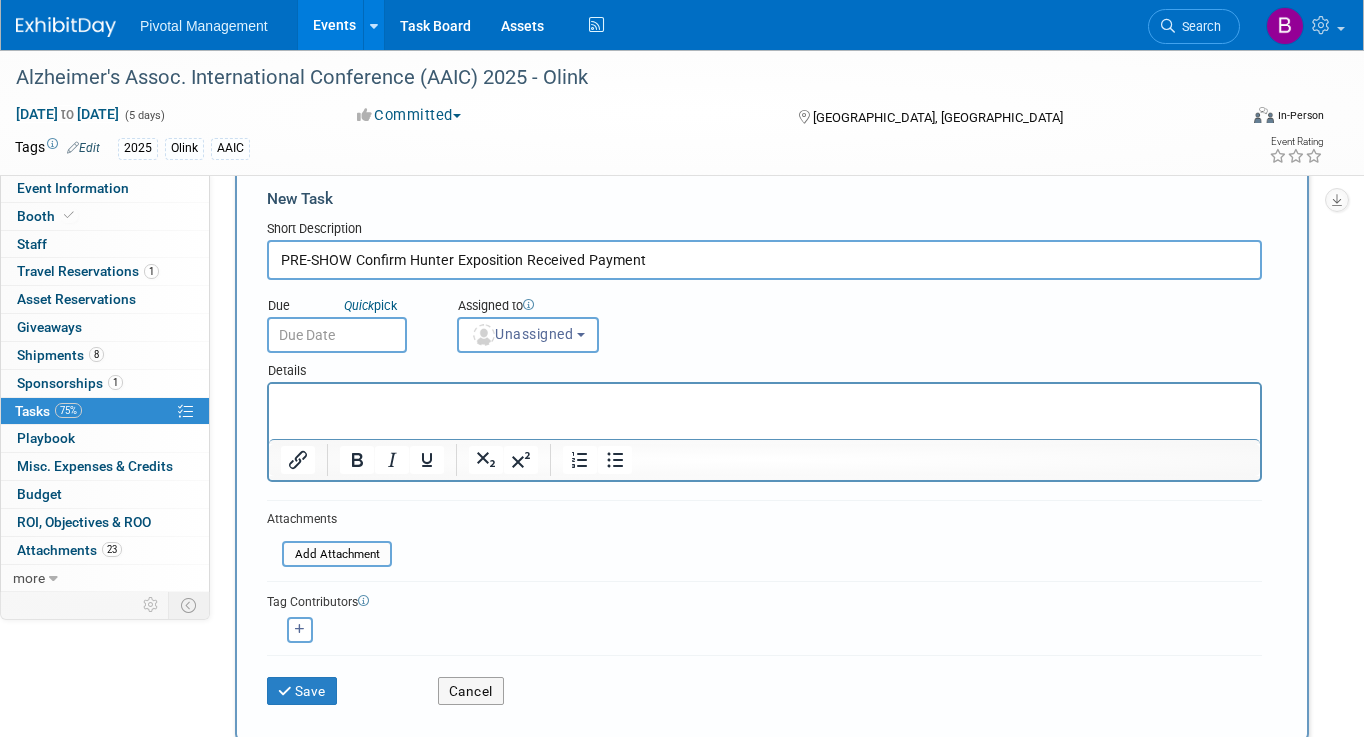 click at bounding box center (337, 335) 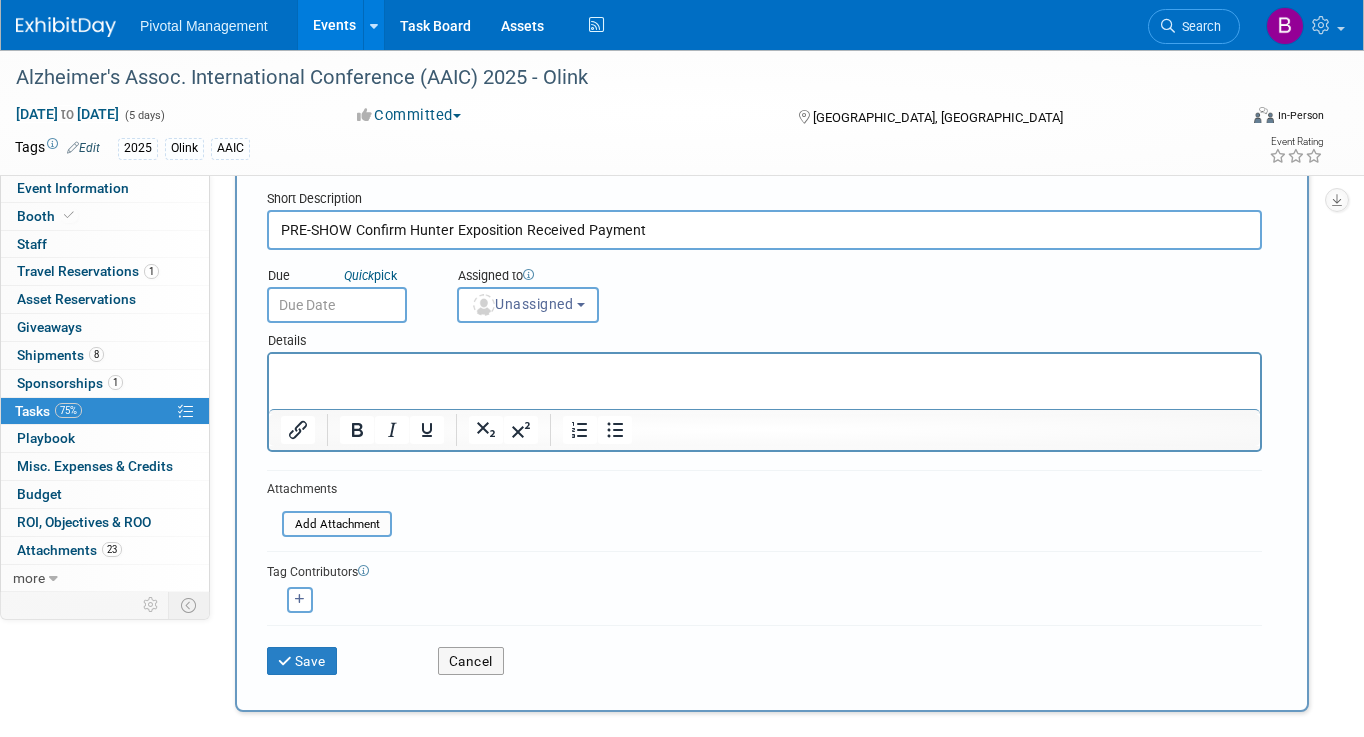 click at bounding box center [765, 372] 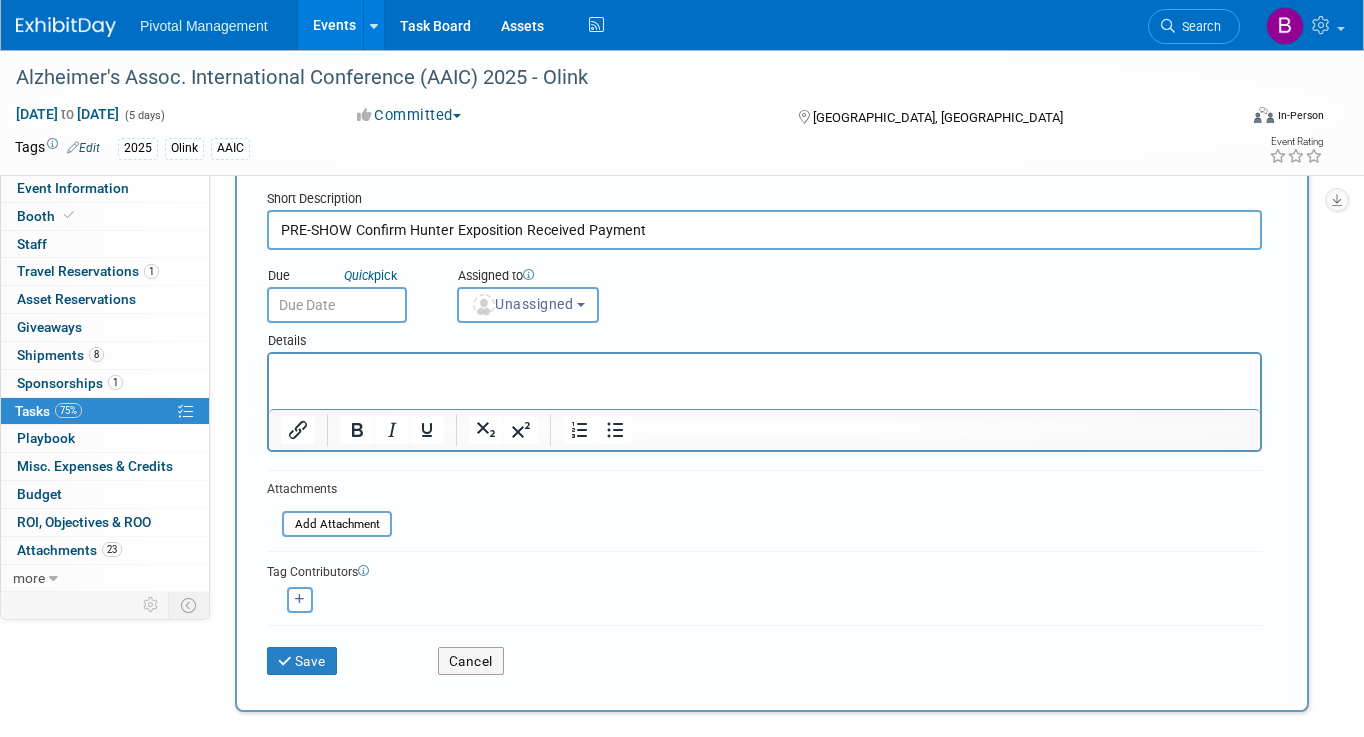 type 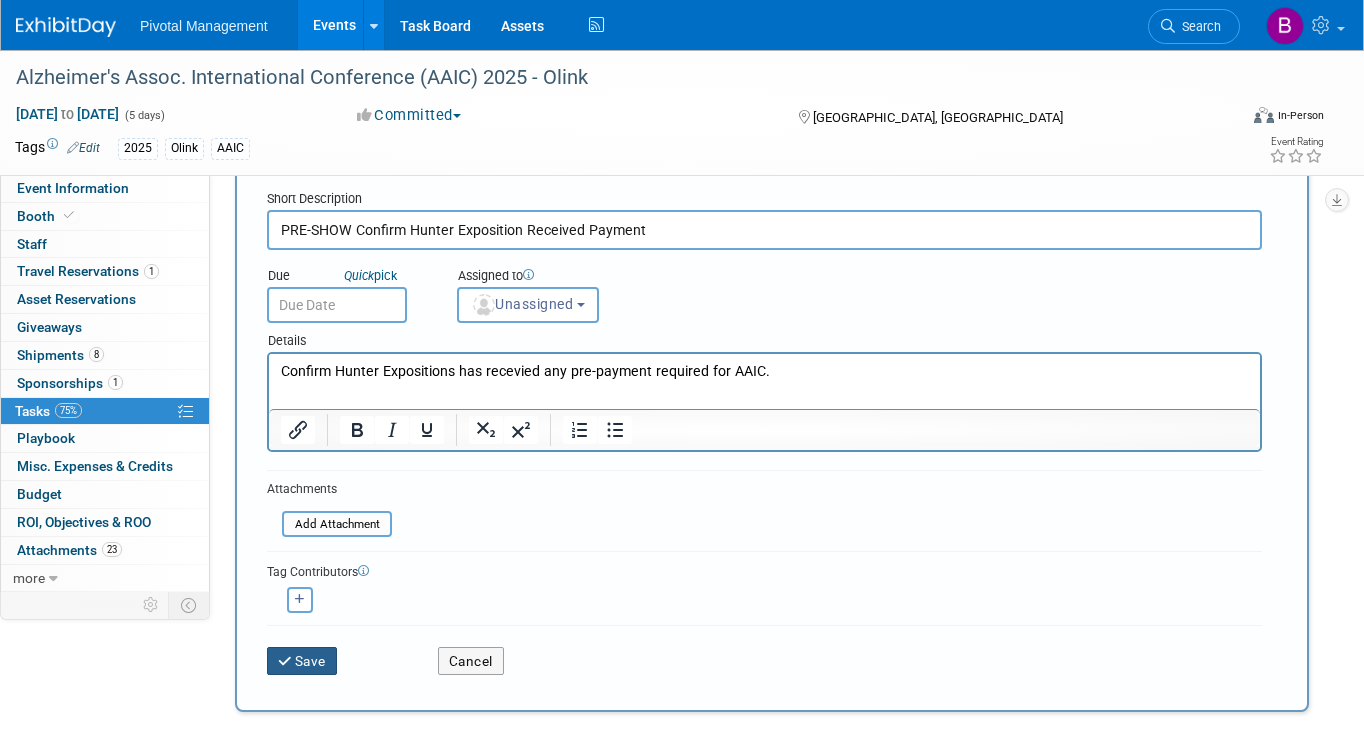 click on "Save" at bounding box center [302, 661] 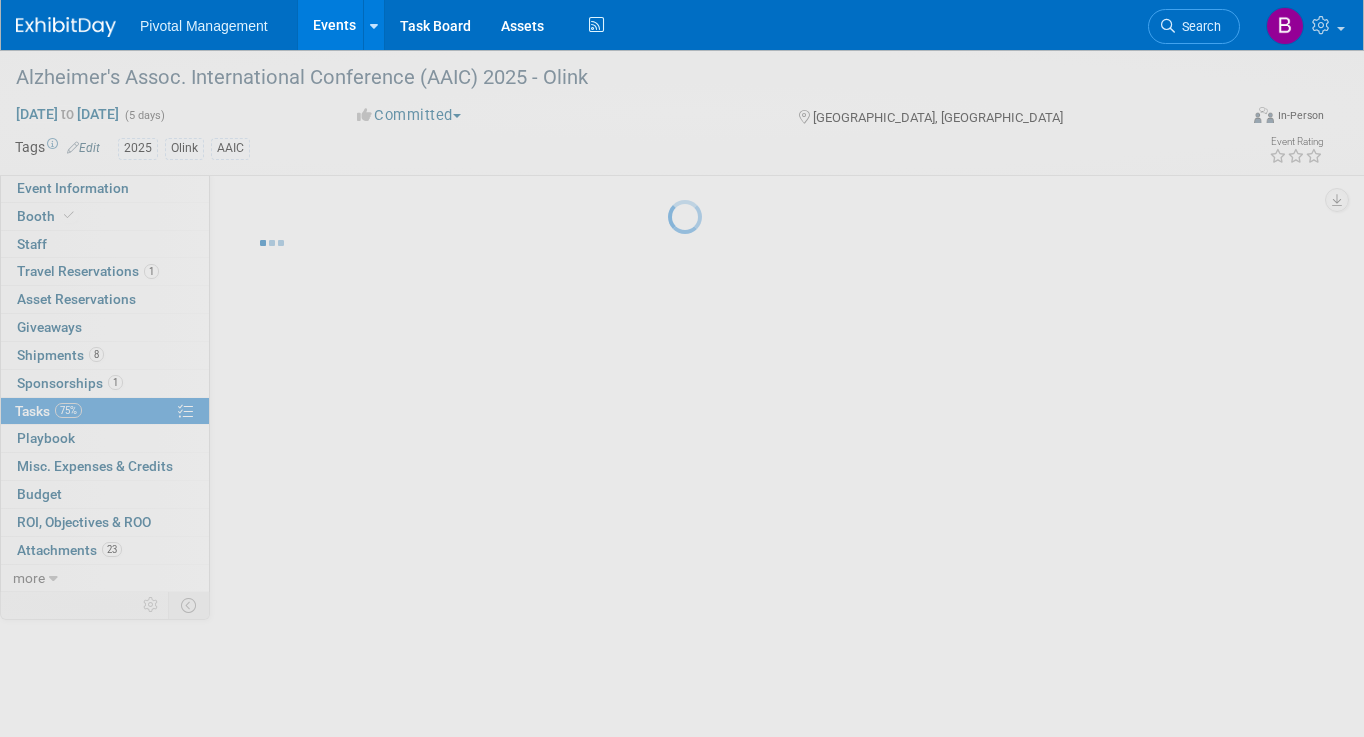 scroll, scrollTop: 0, scrollLeft: 0, axis: both 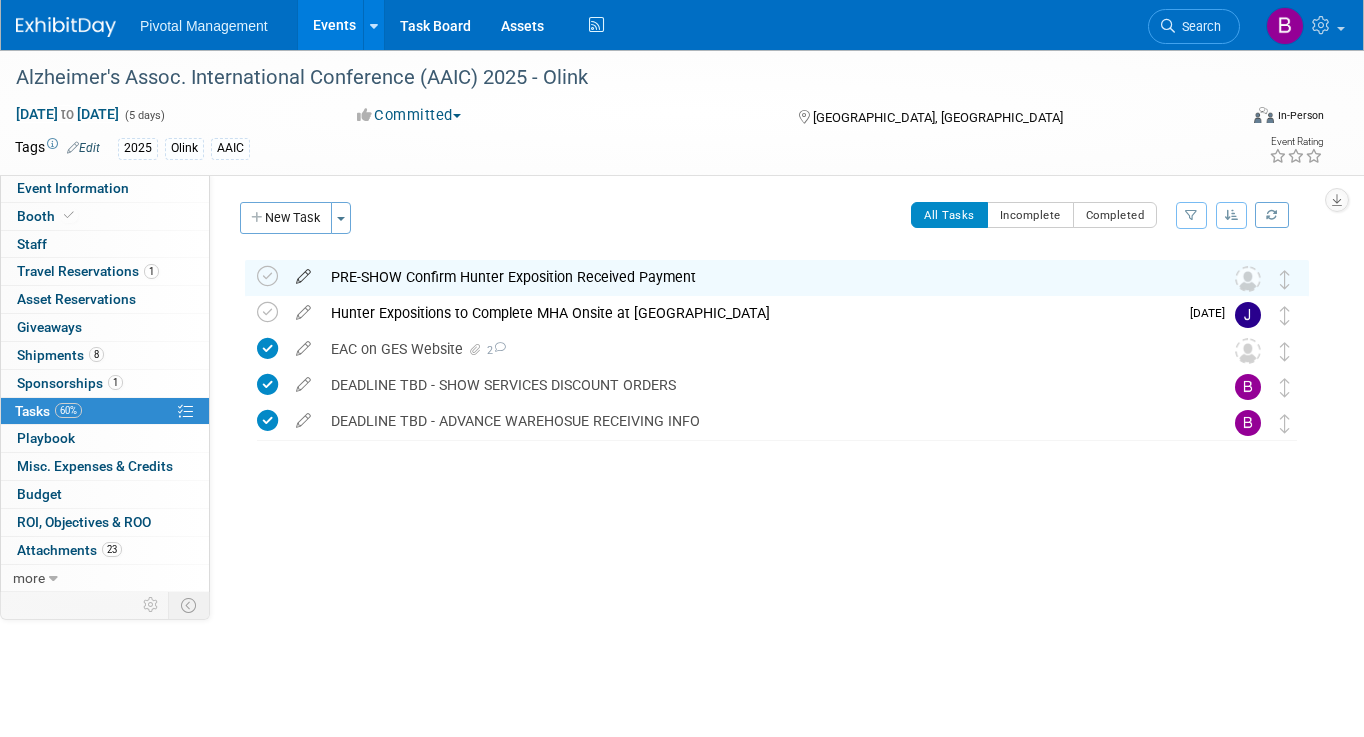 click at bounding box center (303, 272) 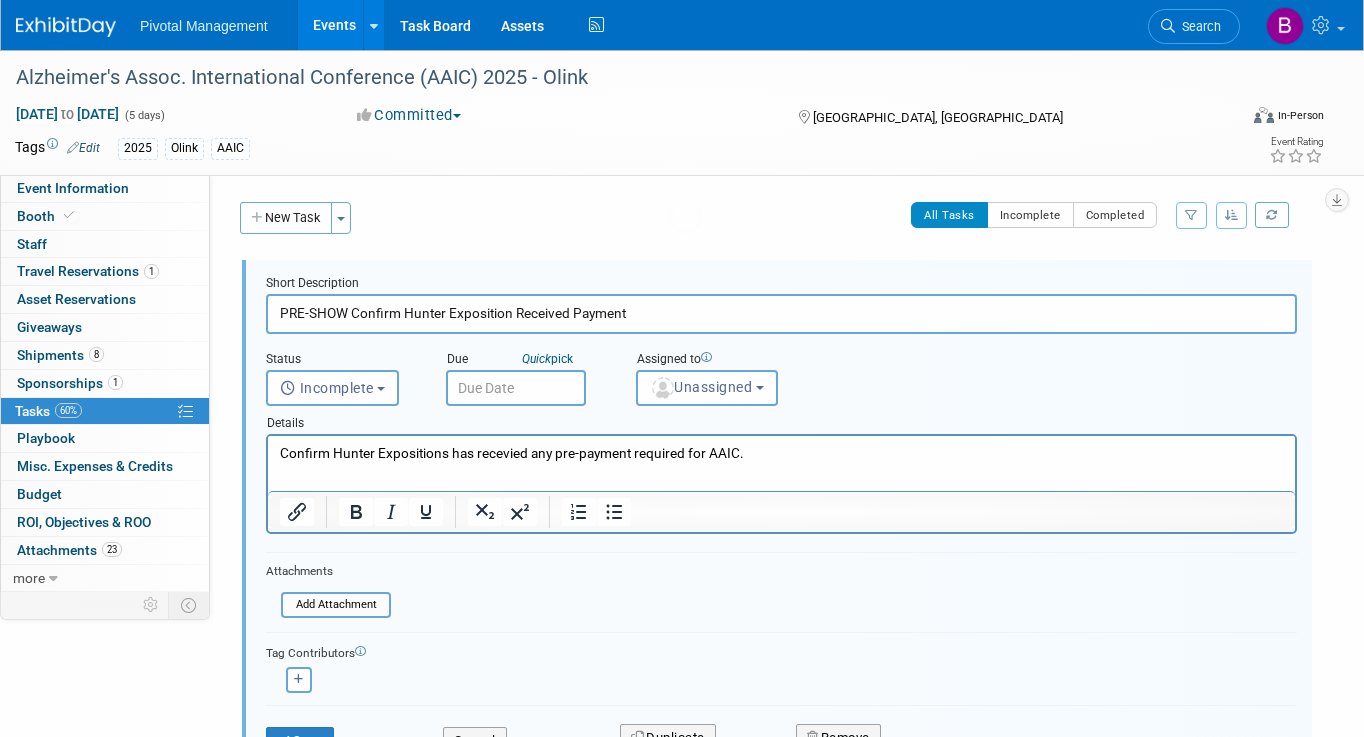 scroll, scrollTop: 0, scrollLeft: 0, axis: both 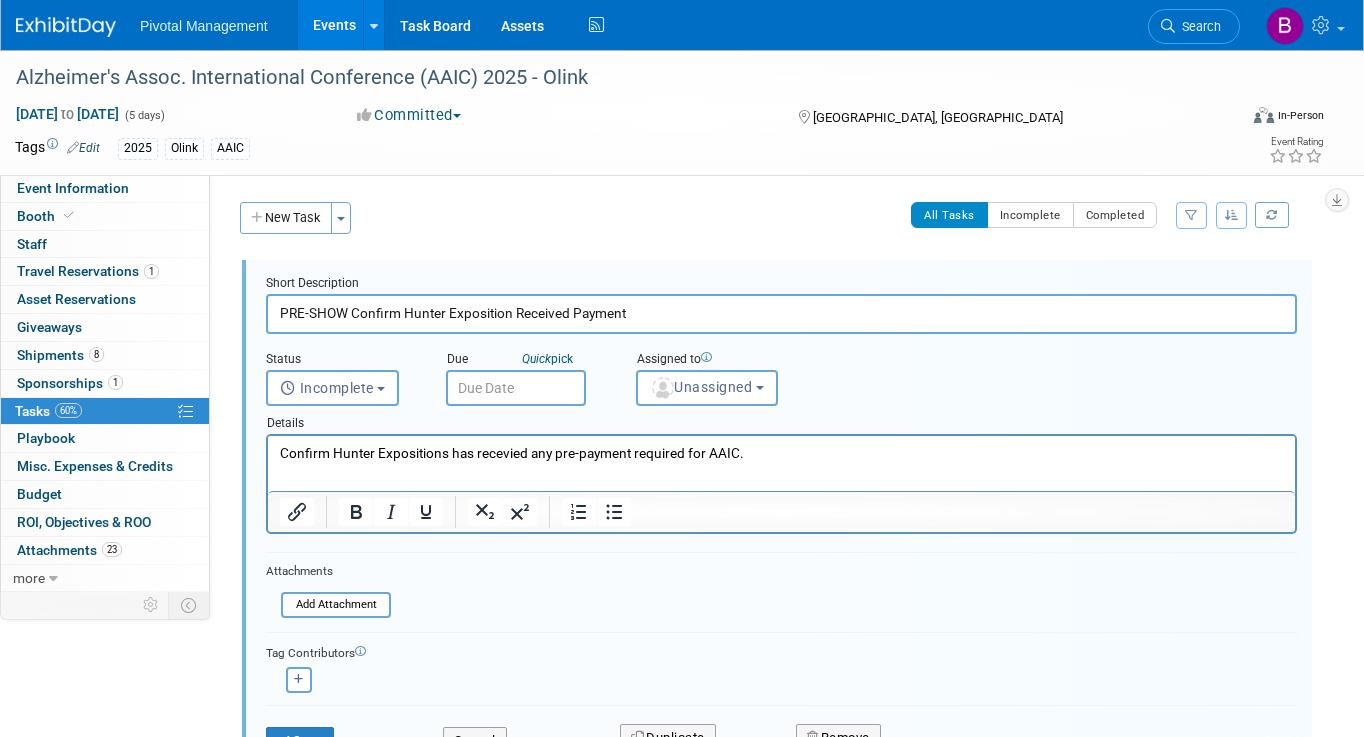 click on "Confirm Hunter Expositions has recevied any pre-payment required for AAIC." at bounding box center (782, 453) 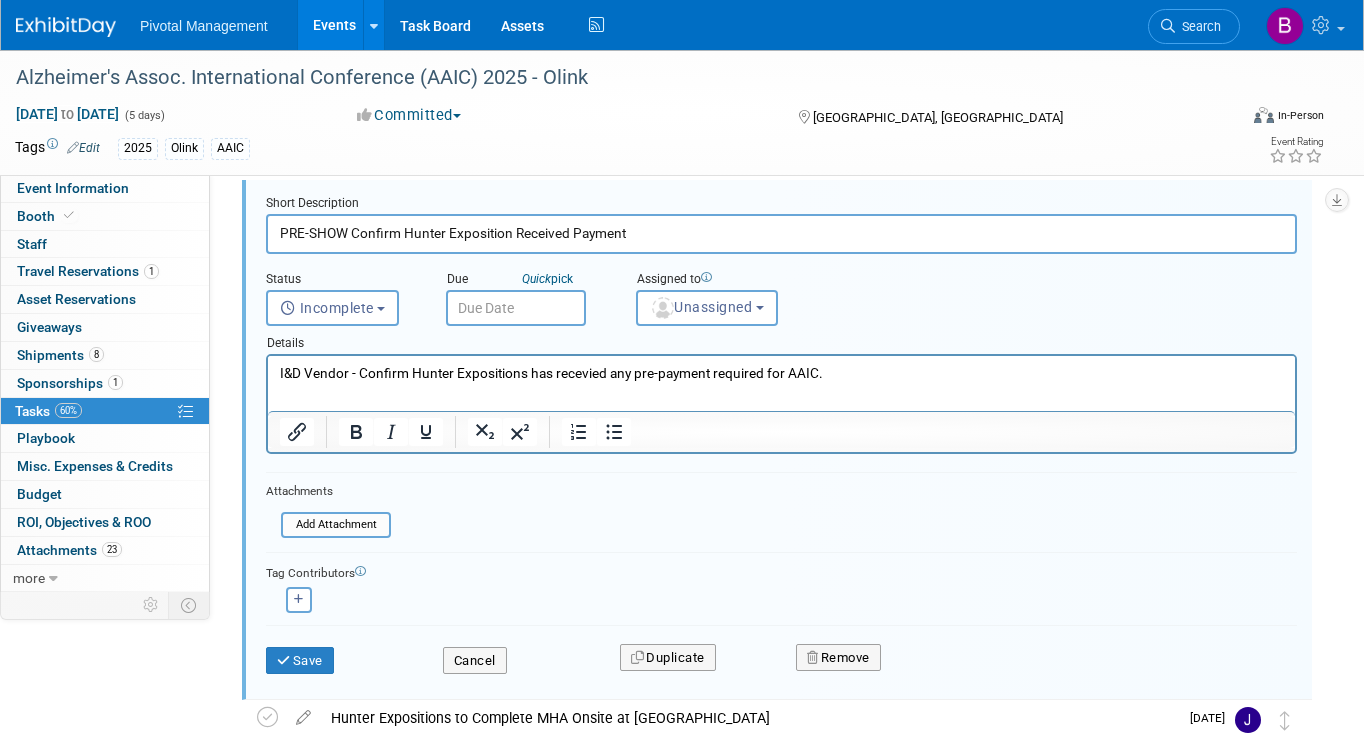 scroll, scrollTop: 99, scrollLeft: 0, axis: vertical 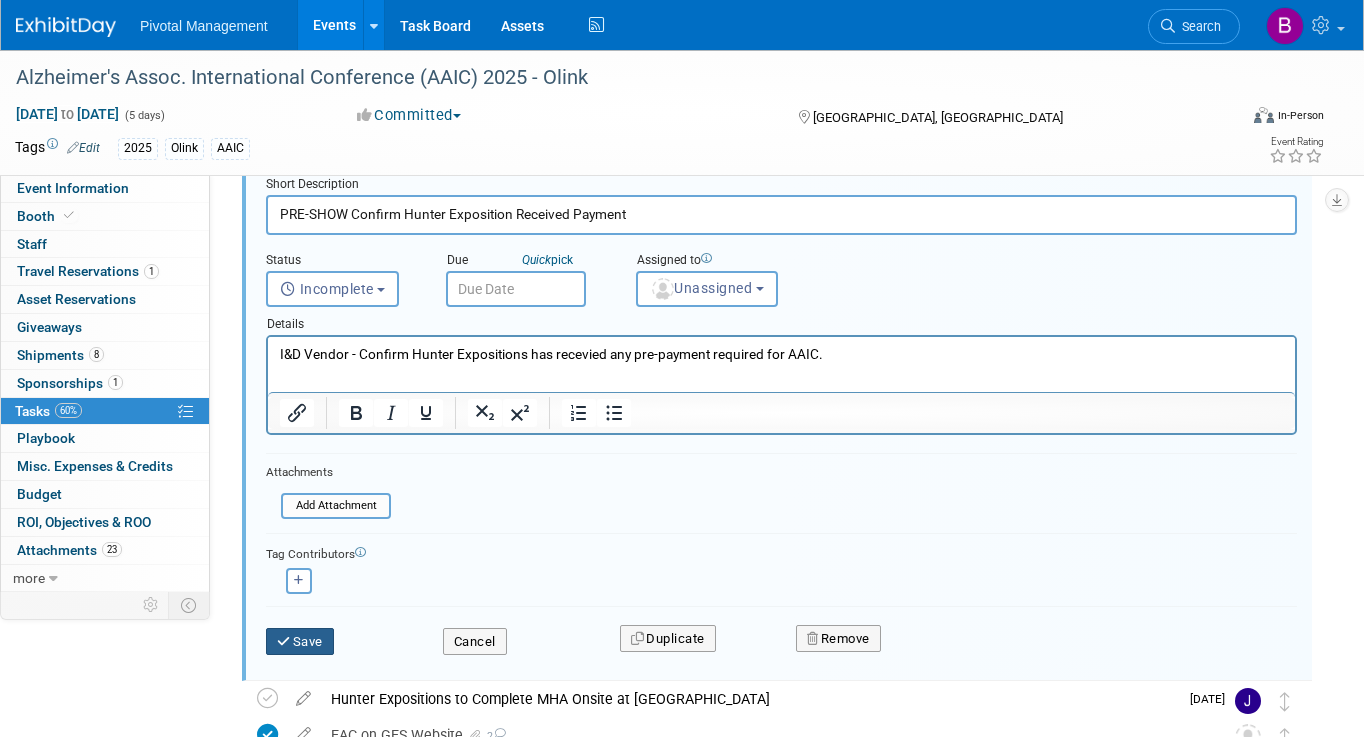 click on "Save" at bounding box center [300, 642] 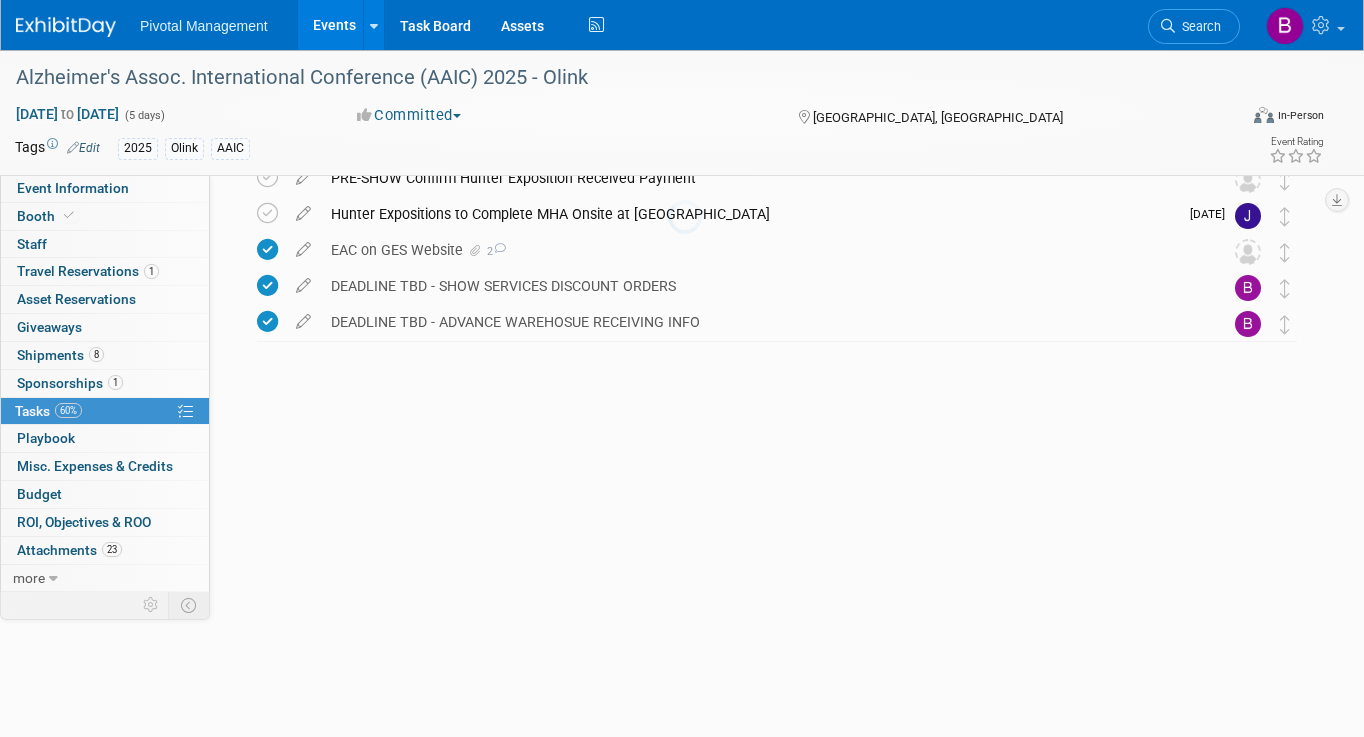 scroll, scrollTop: 0, scrollLeft: 0, axis: both 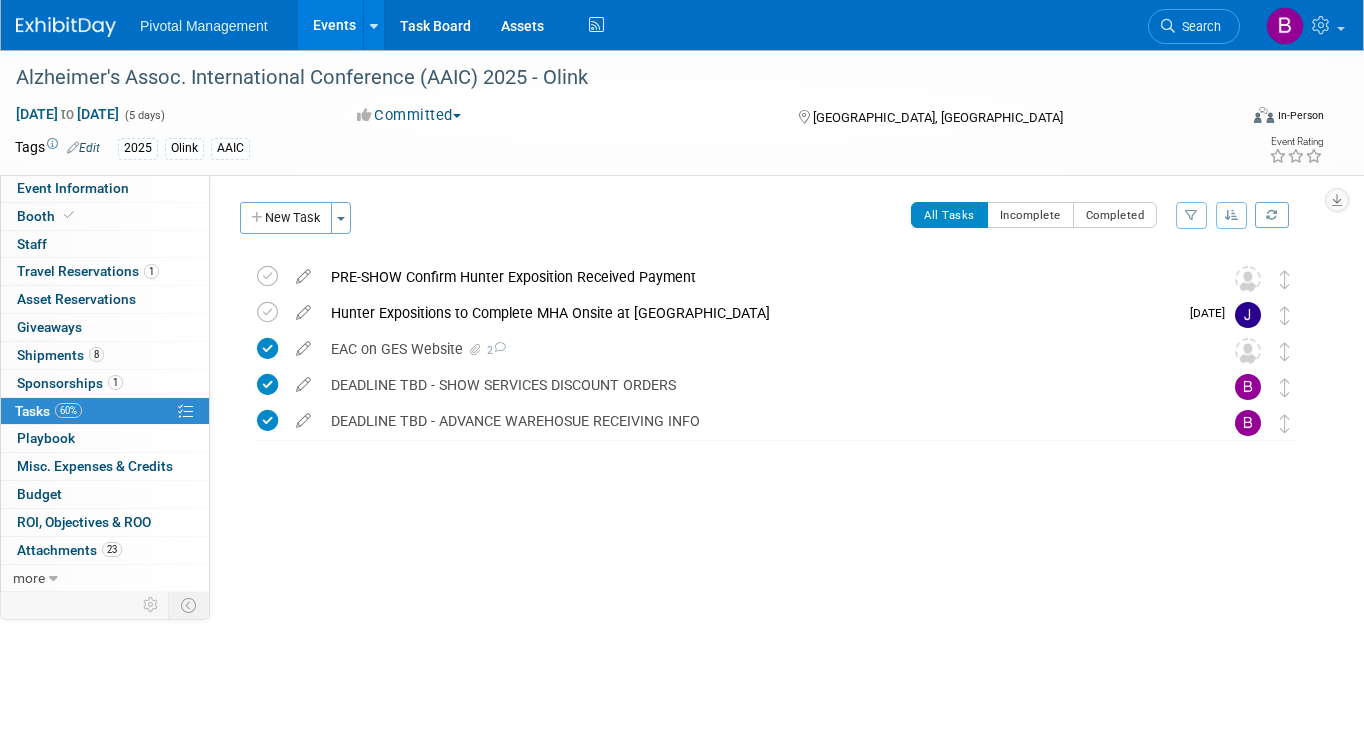 drag, startPoint x: 376, startPoint y: 500, endPoint x: 301, endPoint y: 502, distance: 75.026665 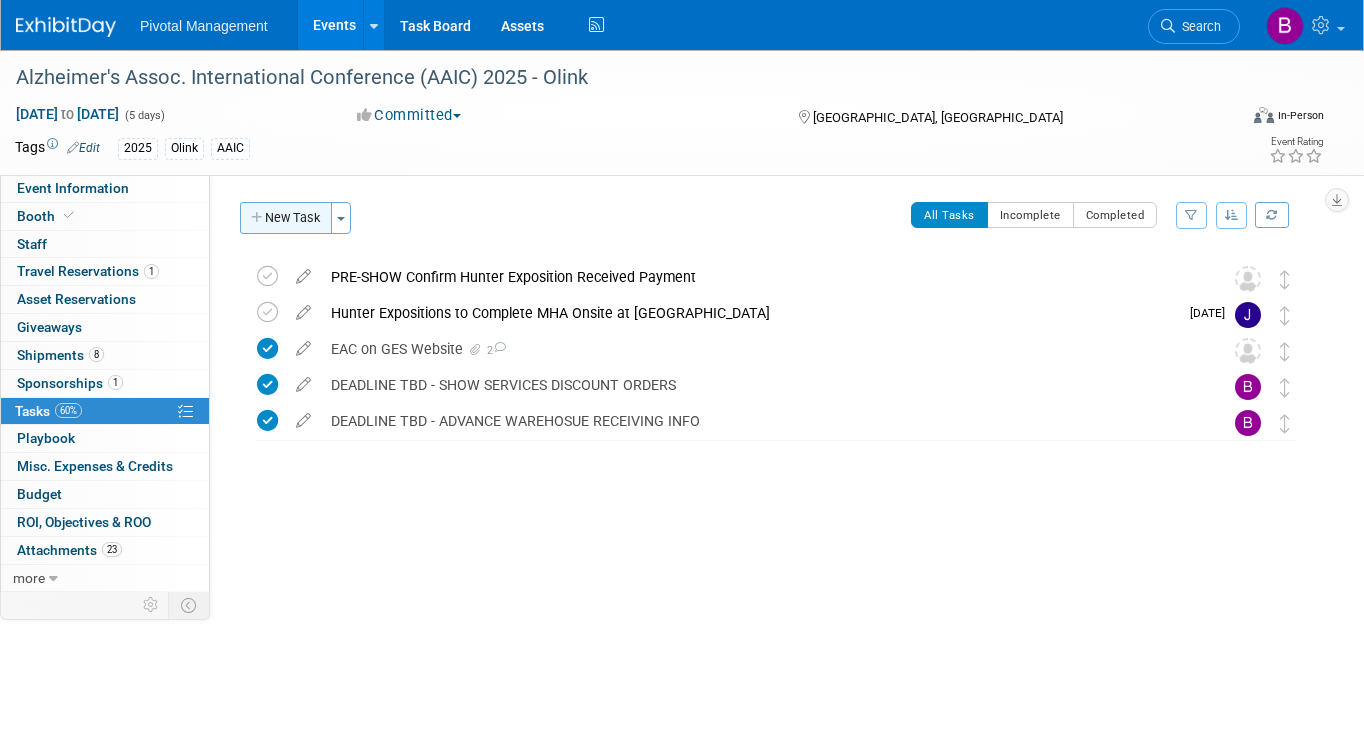 click on "New Task" at bounding box center (286, 218) 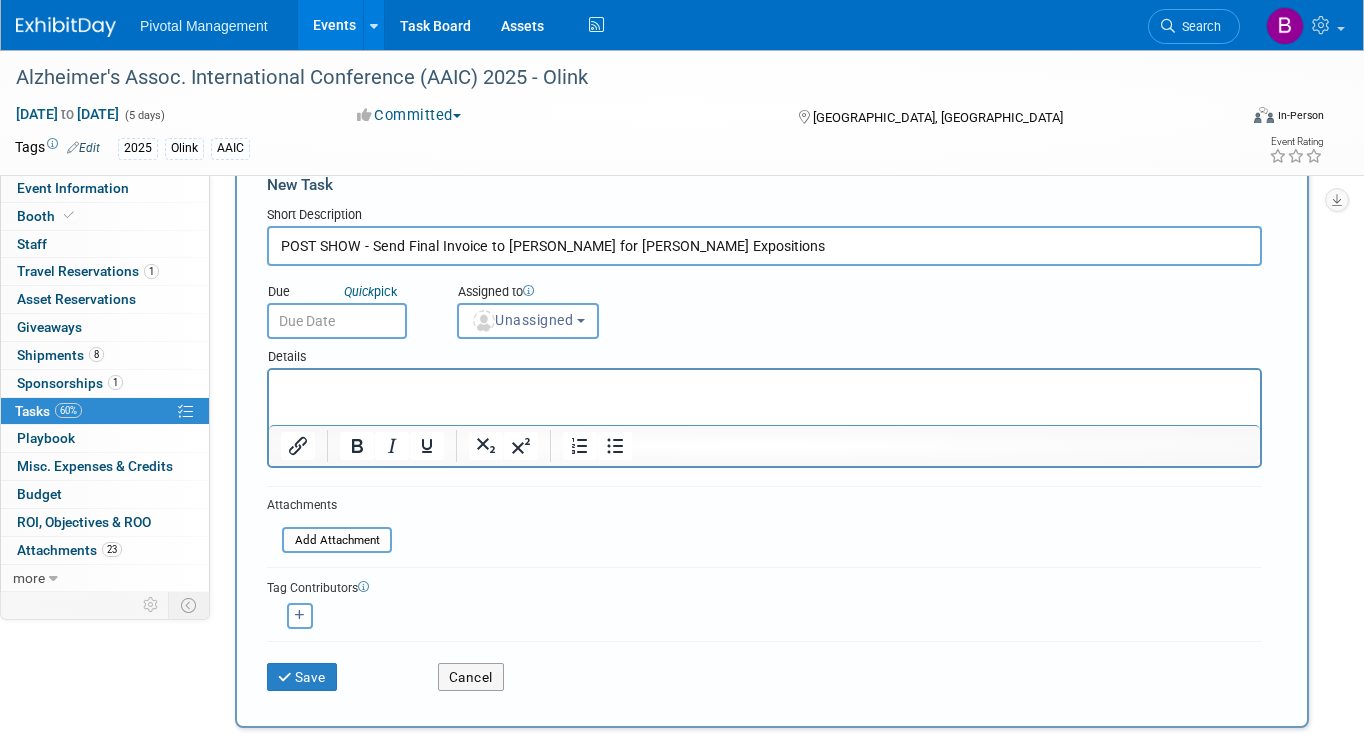 scroll, scrollTop: 85, scrollLeft: 0, axis: vertical 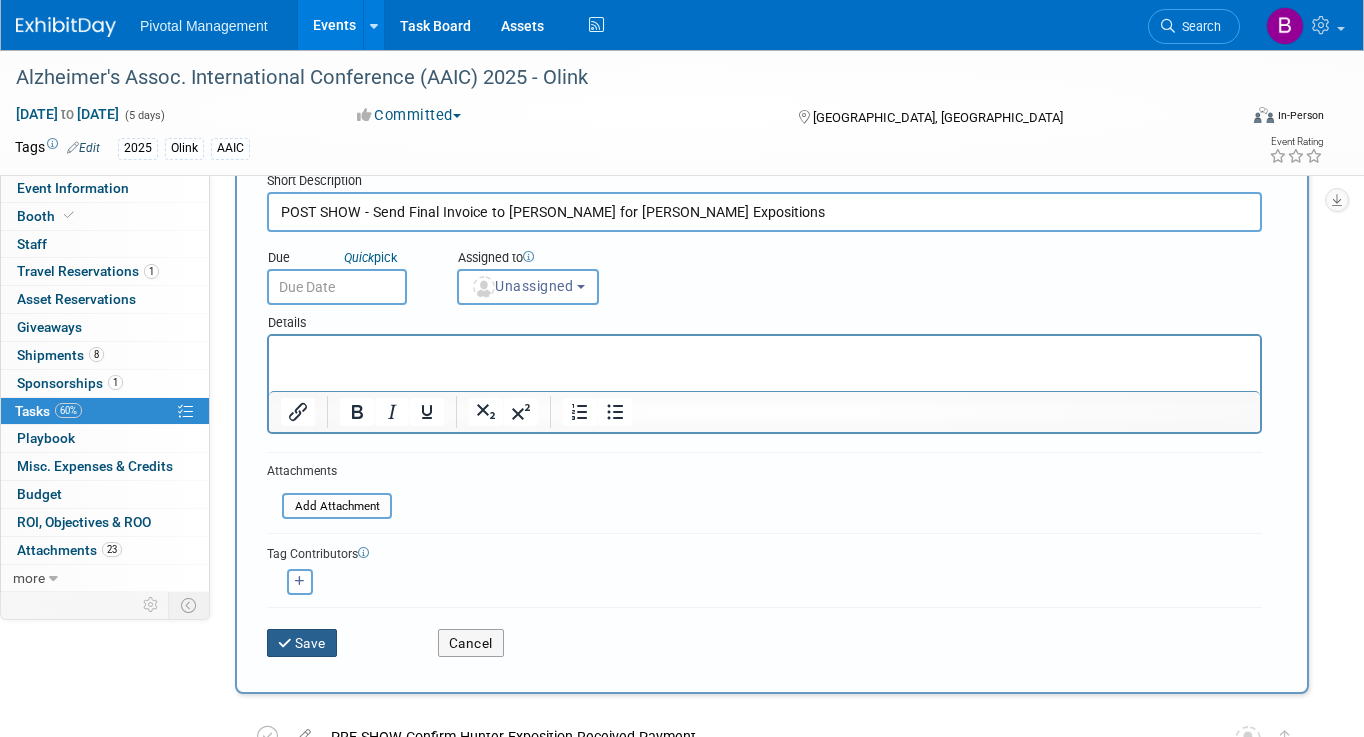 type on "POST SHOW - Send Final Invoice to Natalia for Hunter Expositions" 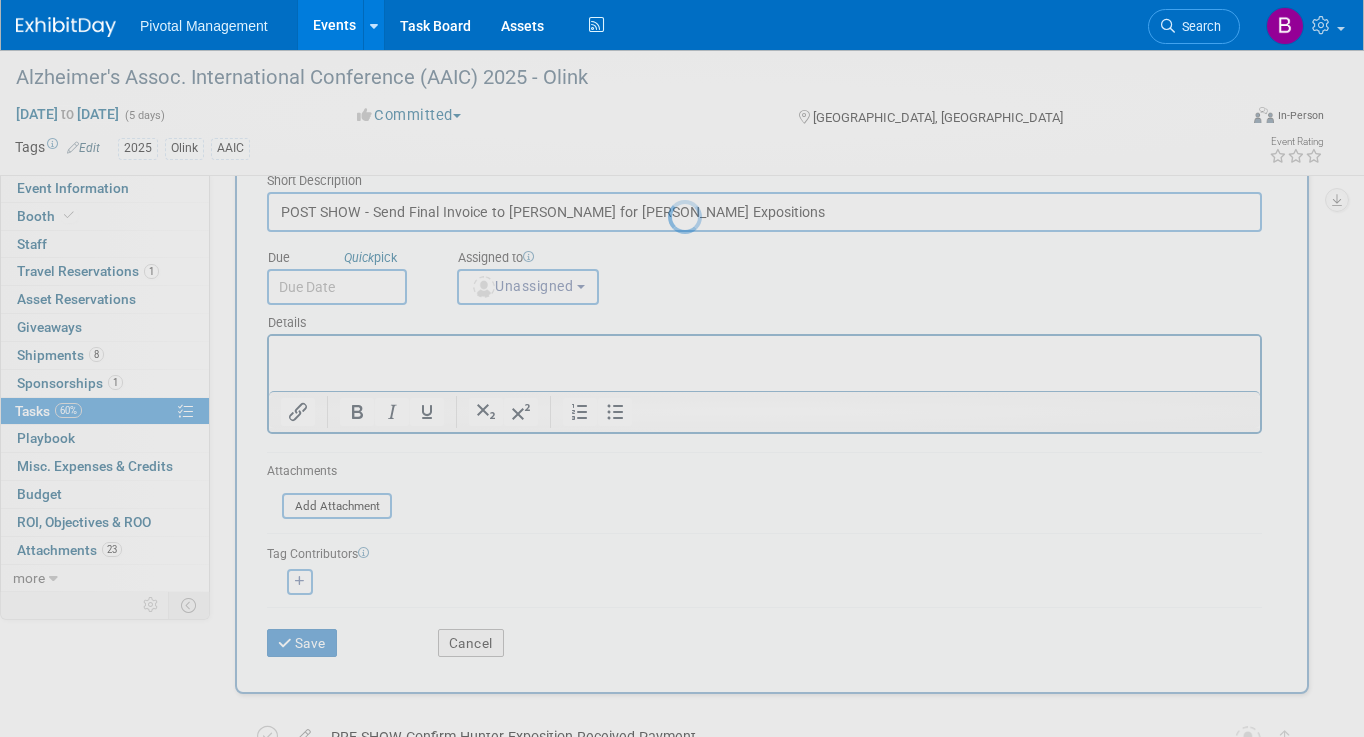 scroll, scrollTop: 0, scrollLeft: 0, axis: both 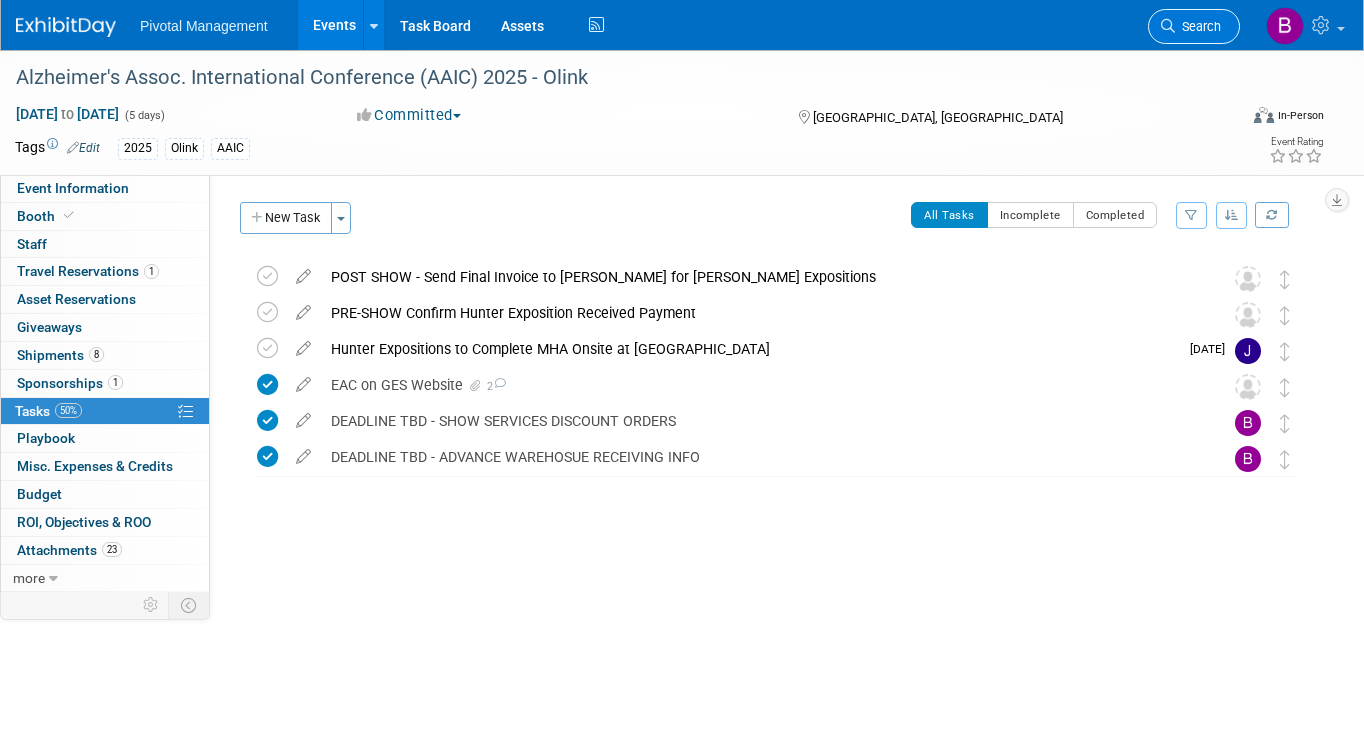 click on "Search" at bounding box center (1194, 26) 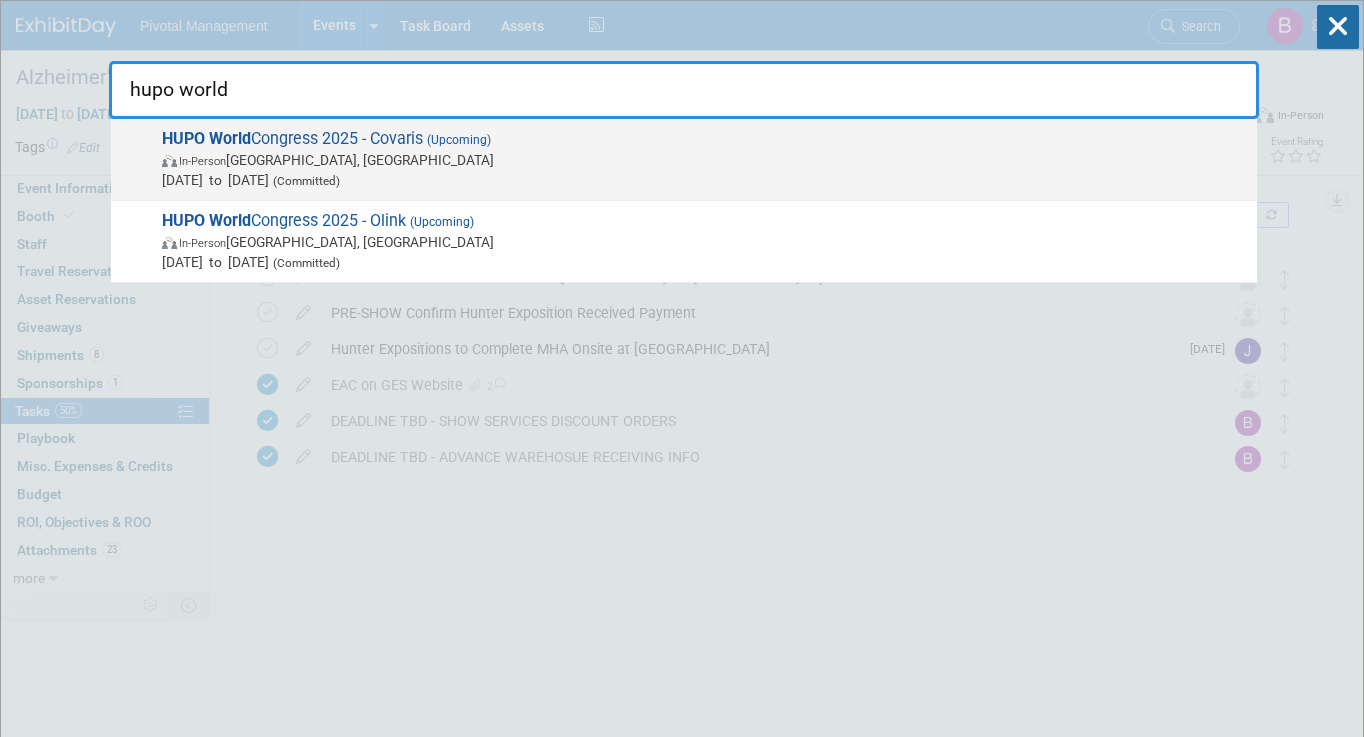 type on "hupo world" 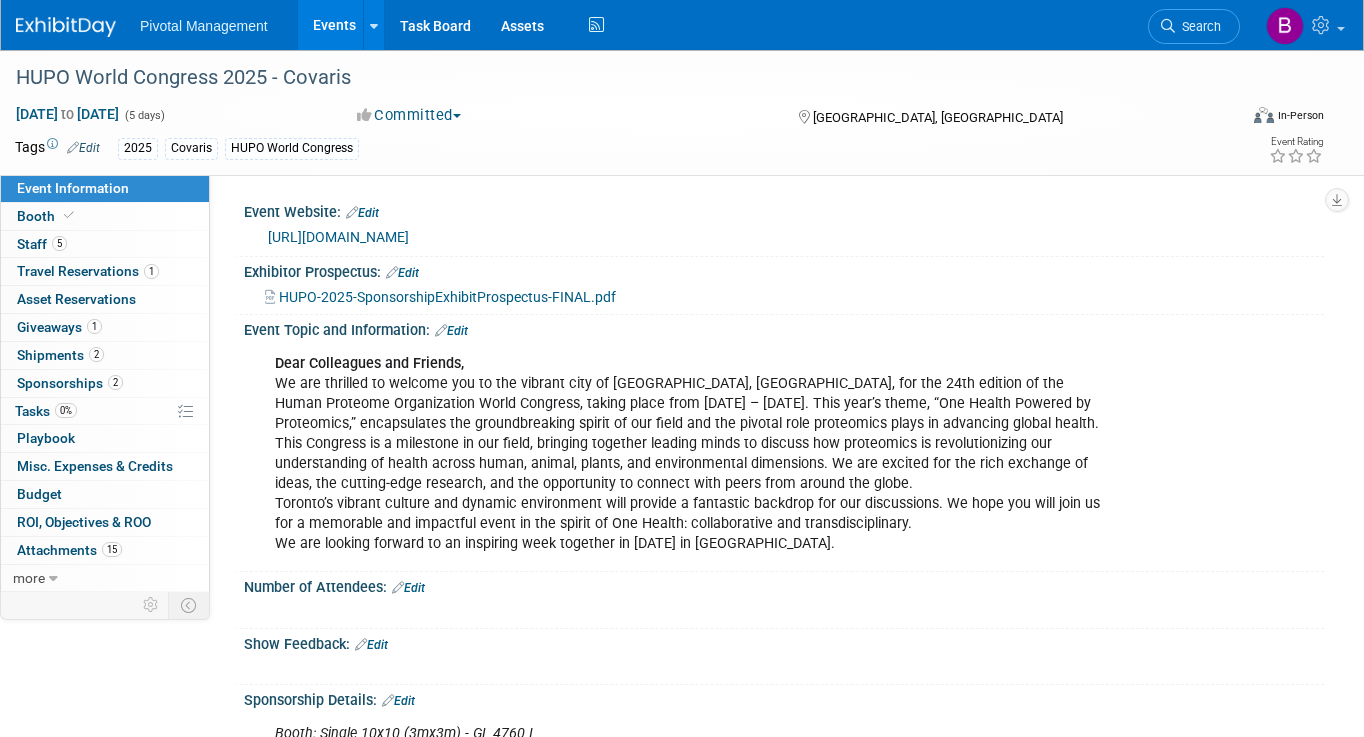scroll, scrollTop: 0, scrollLeft: 0, axis: both 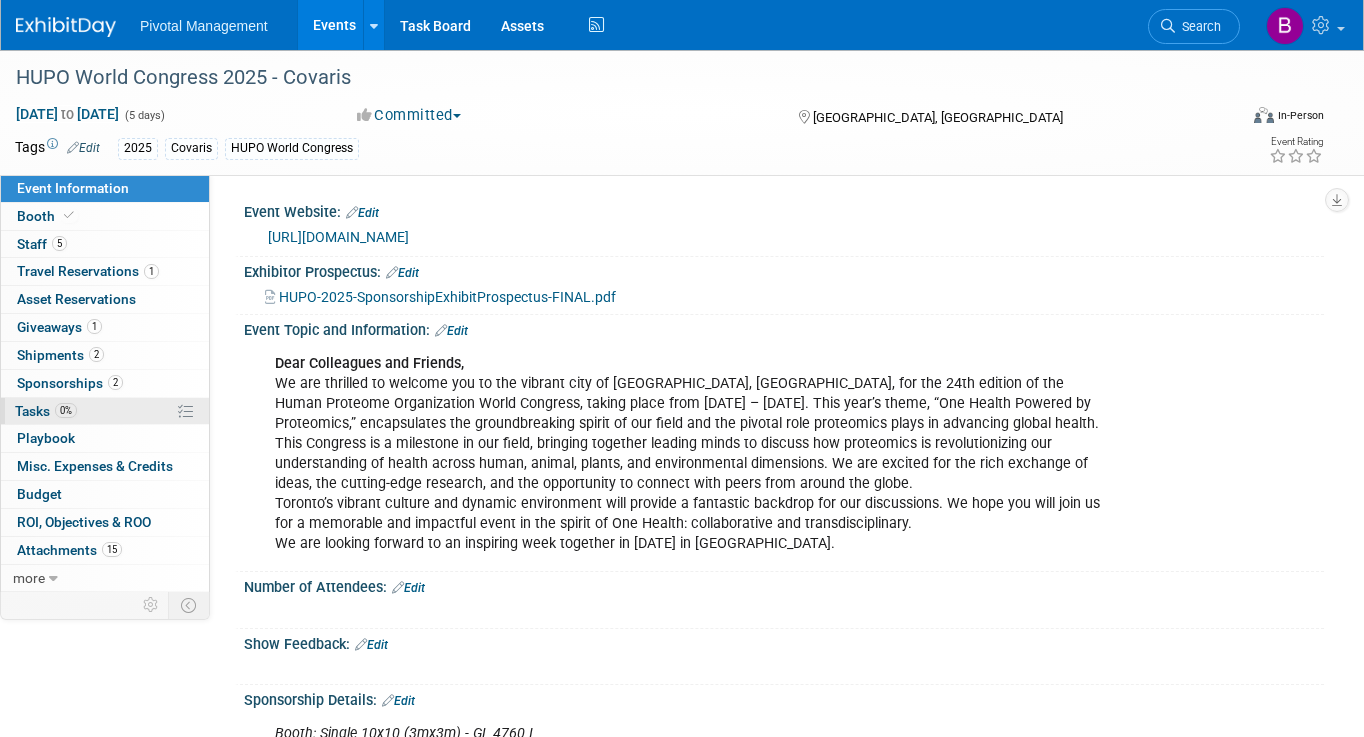 click on "0%
Tasks 0%" at bounding box center [105, 411] 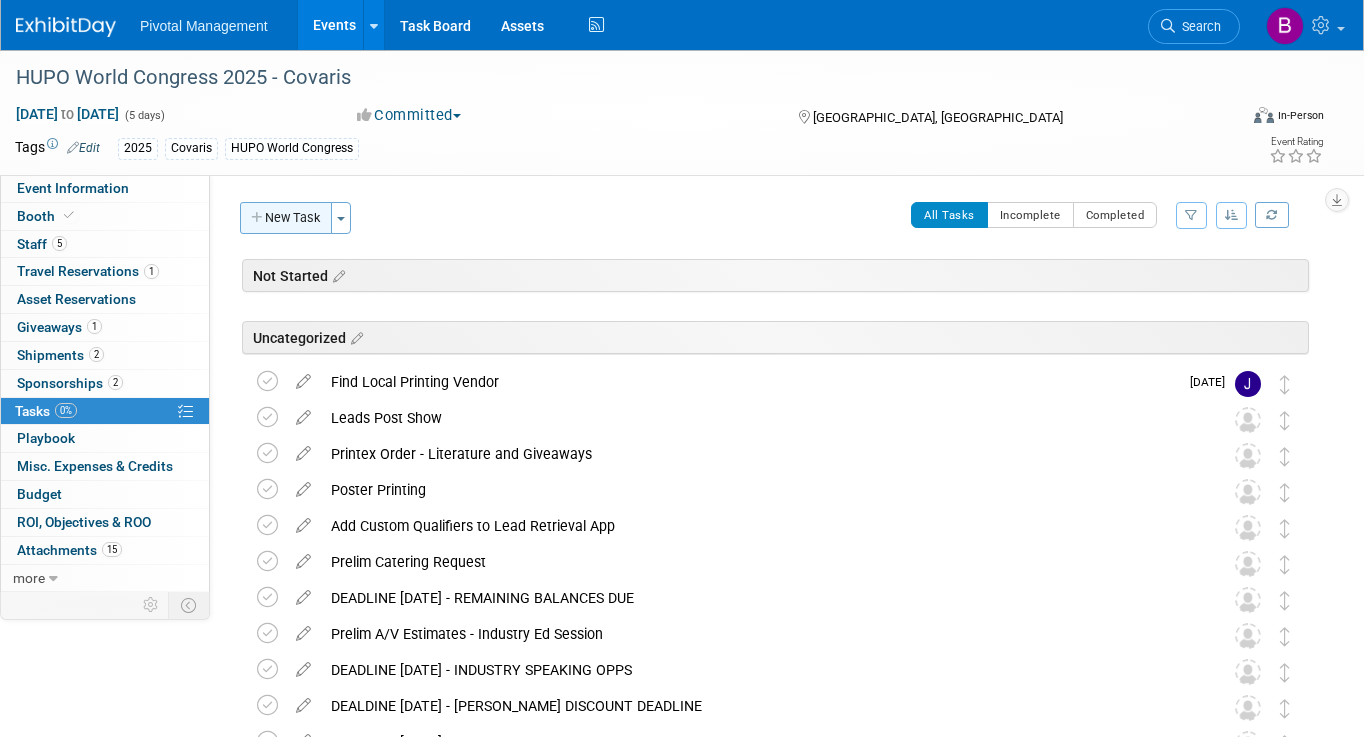 click on "New Task" at bounding box center (286, 218) 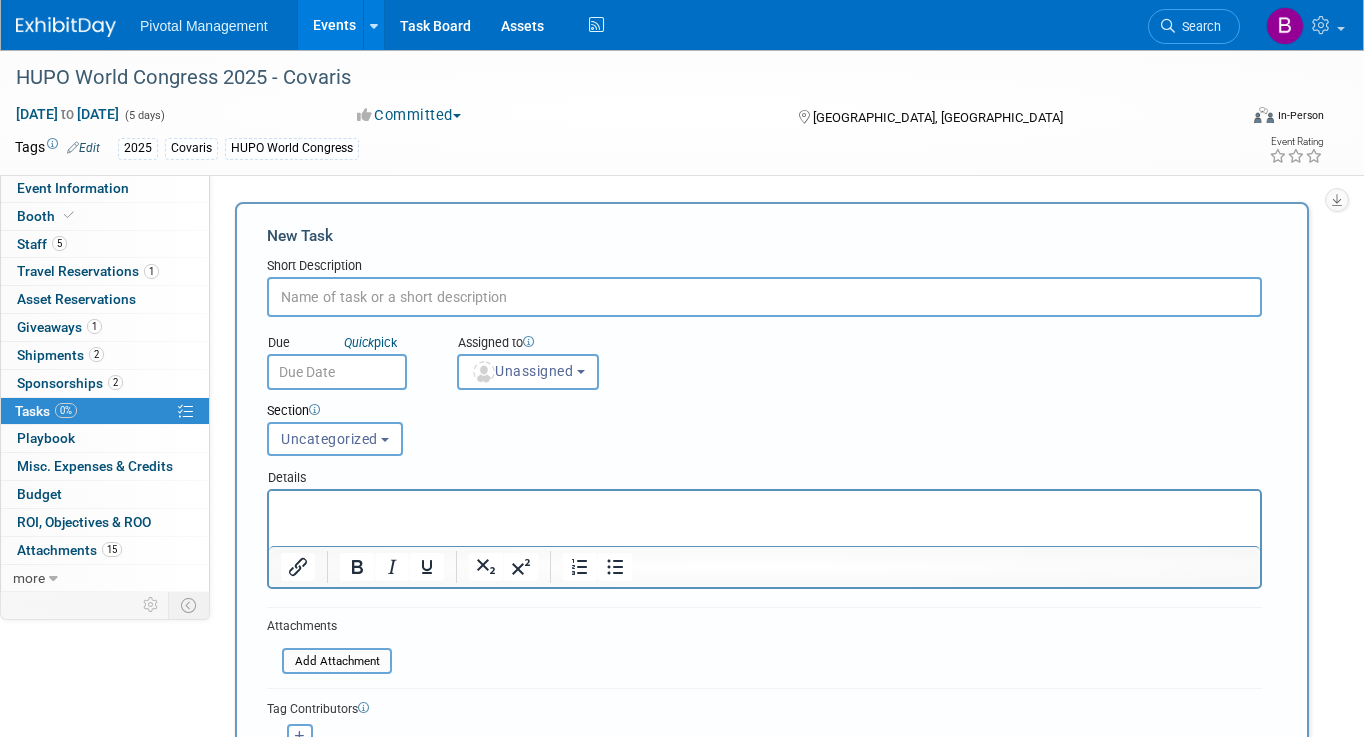 scroll, scrollTop: 0, scrollLeft: 0, axis: both 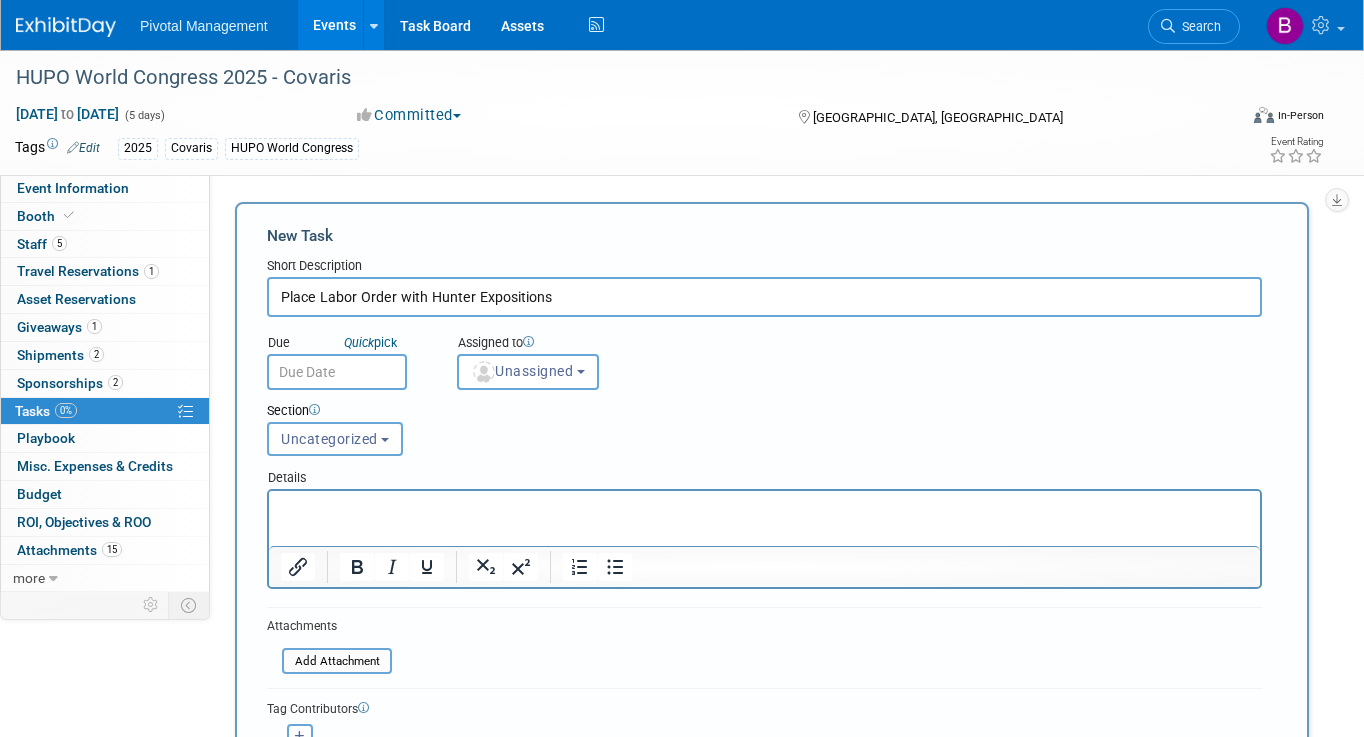 type on "Place Labor Order with Hunter Expositions" 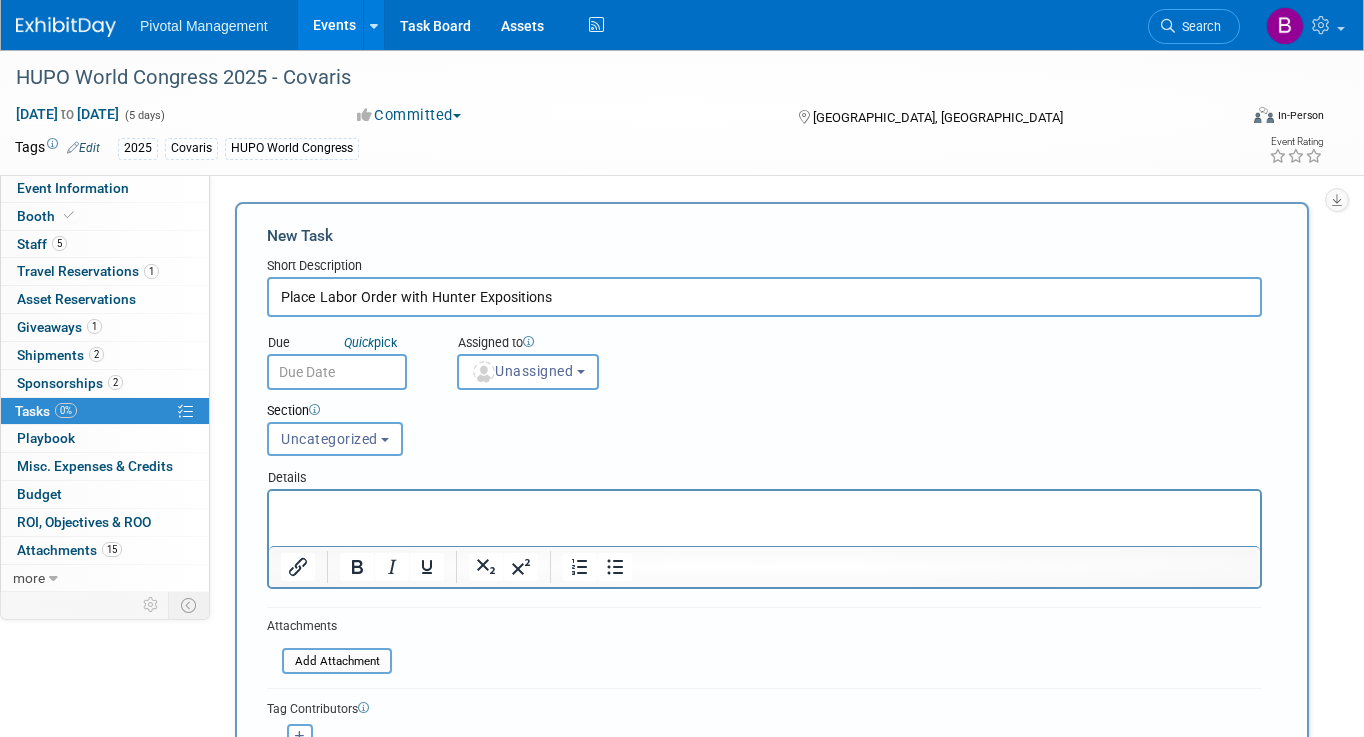 click at bounding box center (765, 509) 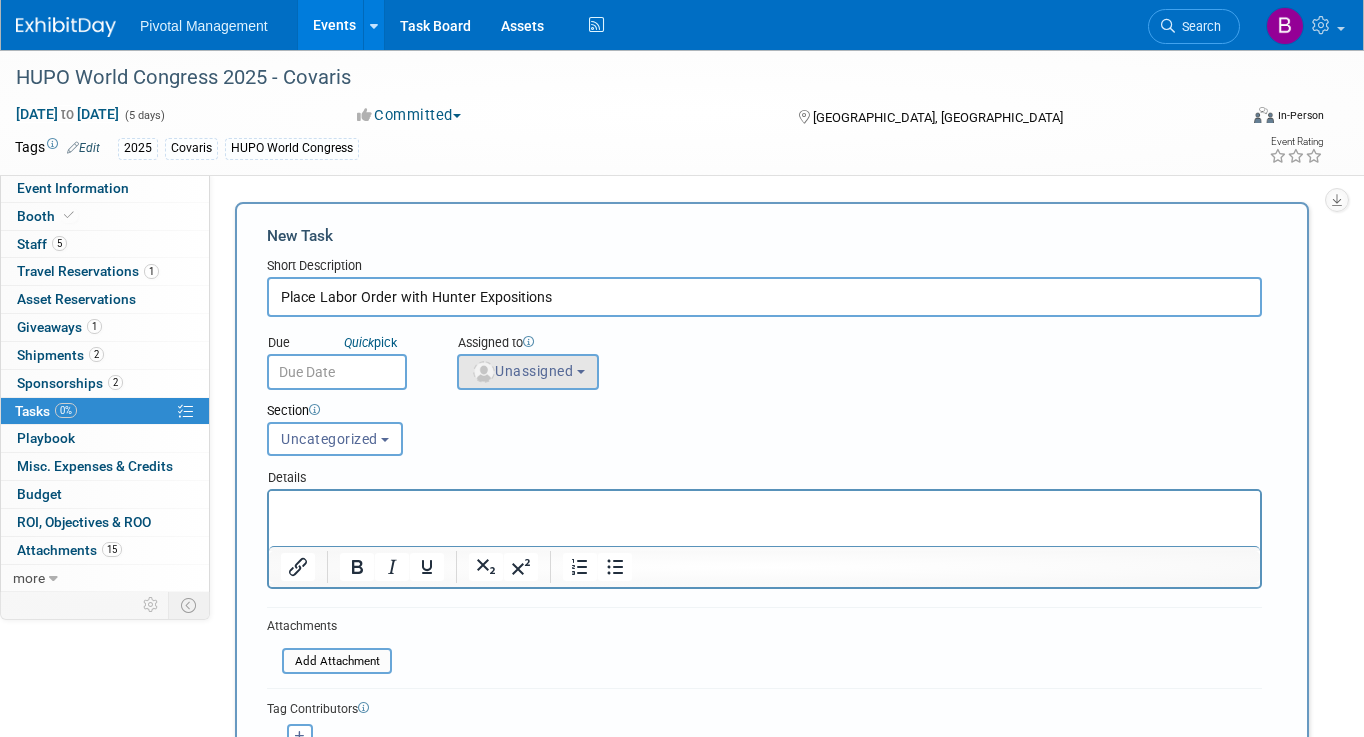 click on "Unassigned" at bounding box center (528, 372) 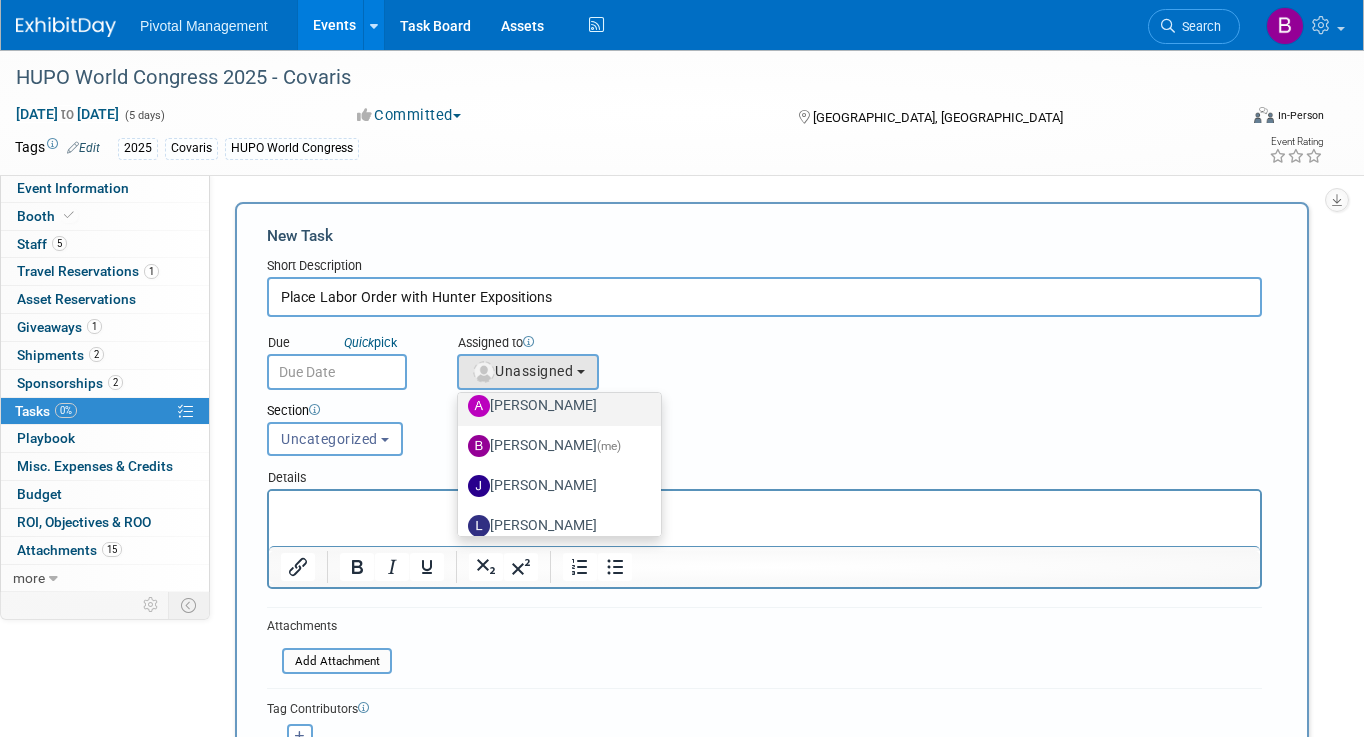 scroll, scrollTop: 71, scrollLeft: 0, axis: vertical 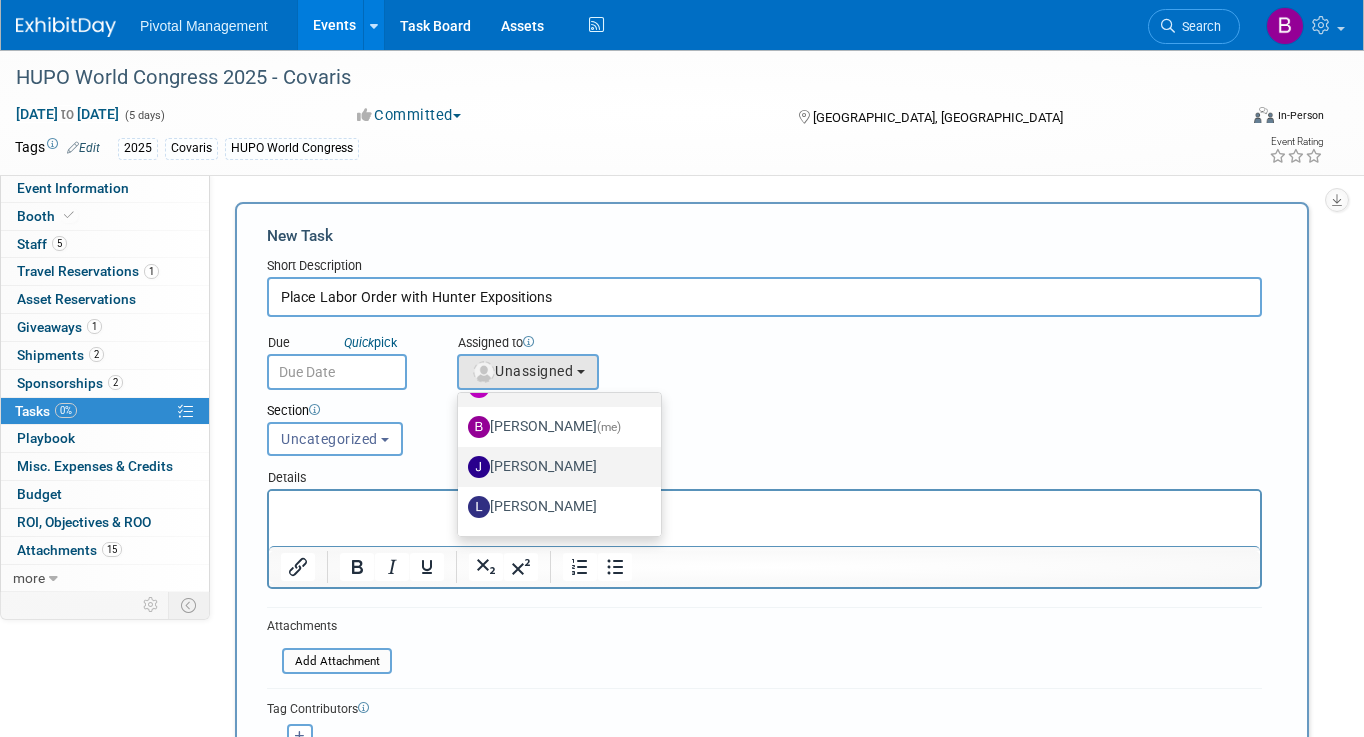 click on "Jessica Gatton" at bounding box center [554, 467] 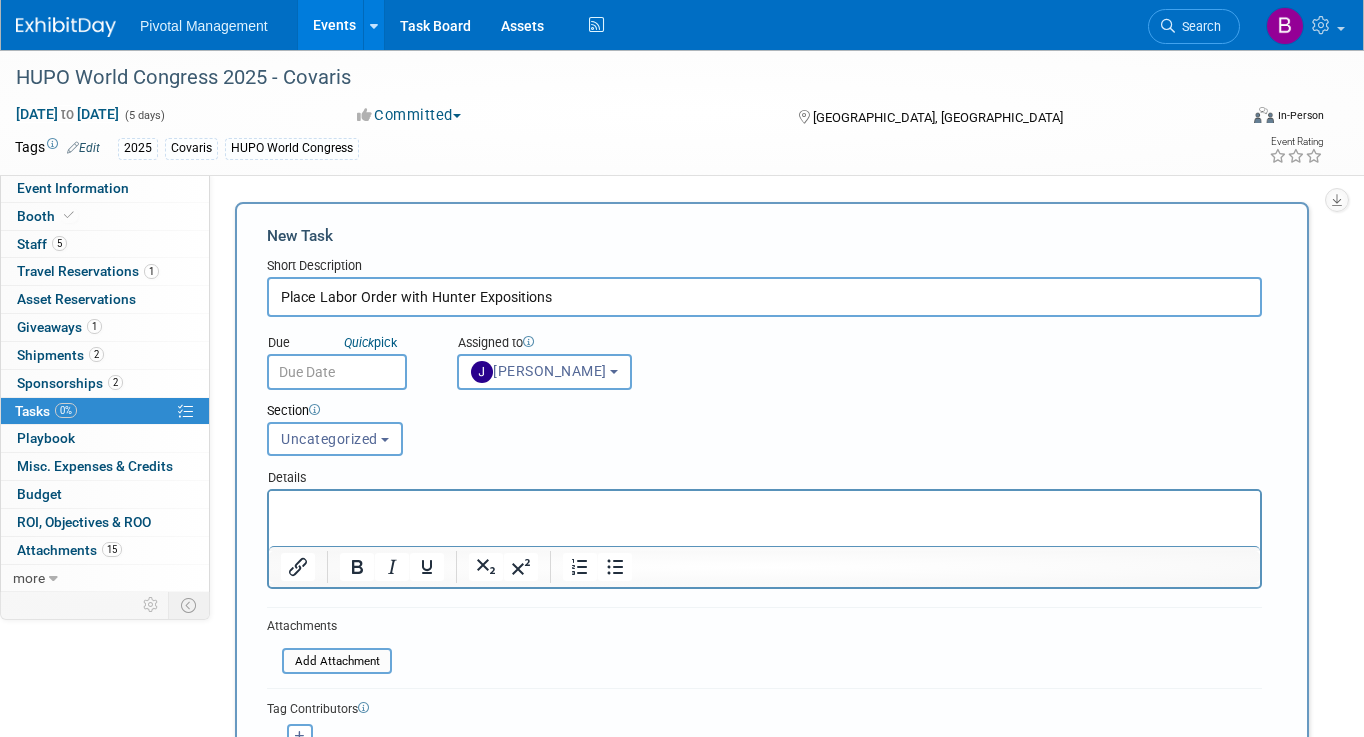 click at bounding box center (765, 509) 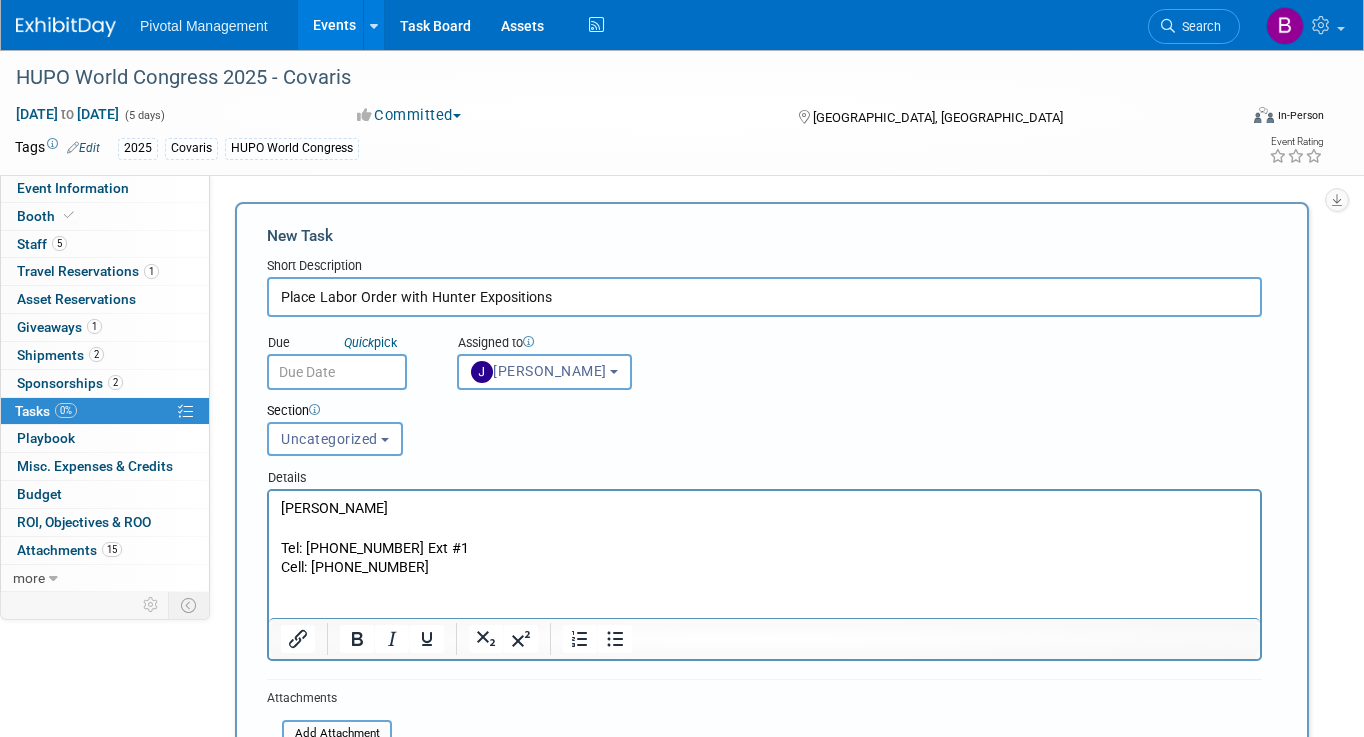 click at bounding box center [765, 529] 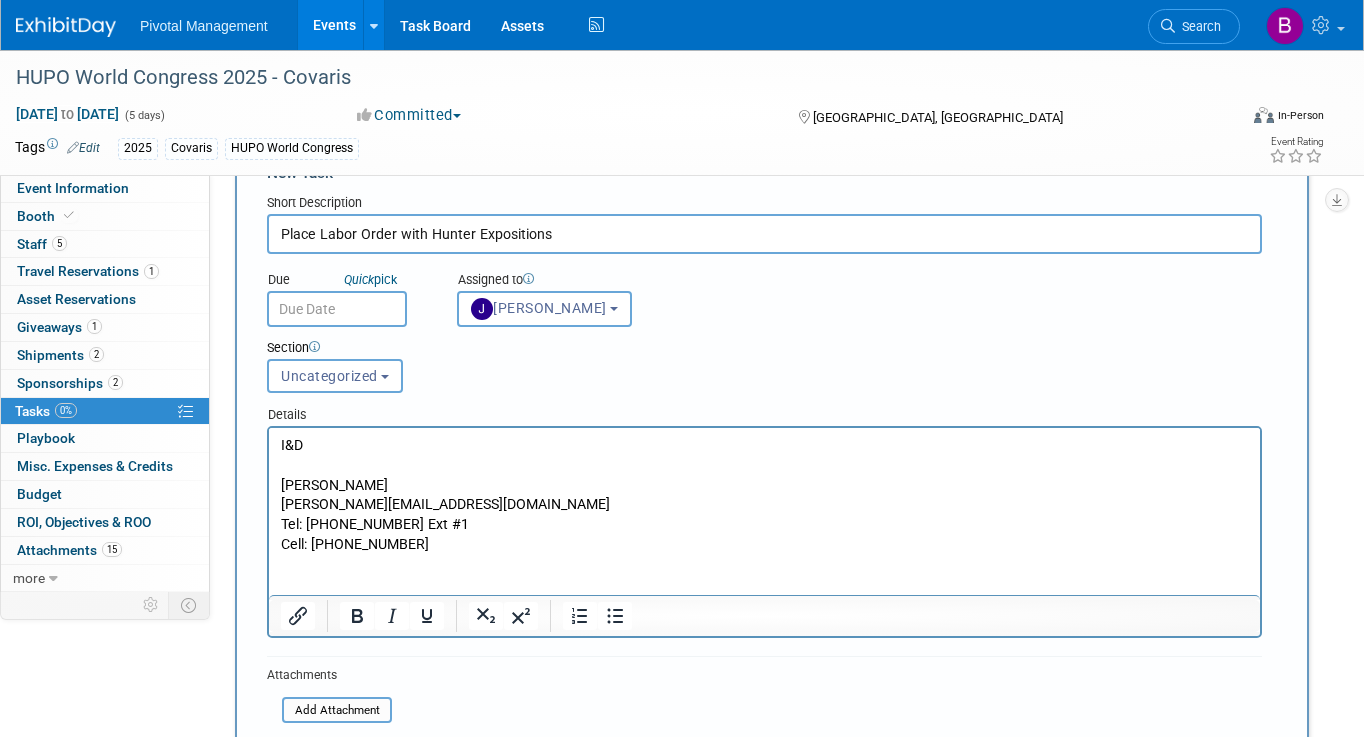 scroll, scrollTop: 68, scrollLeft: 0, axis: vertical 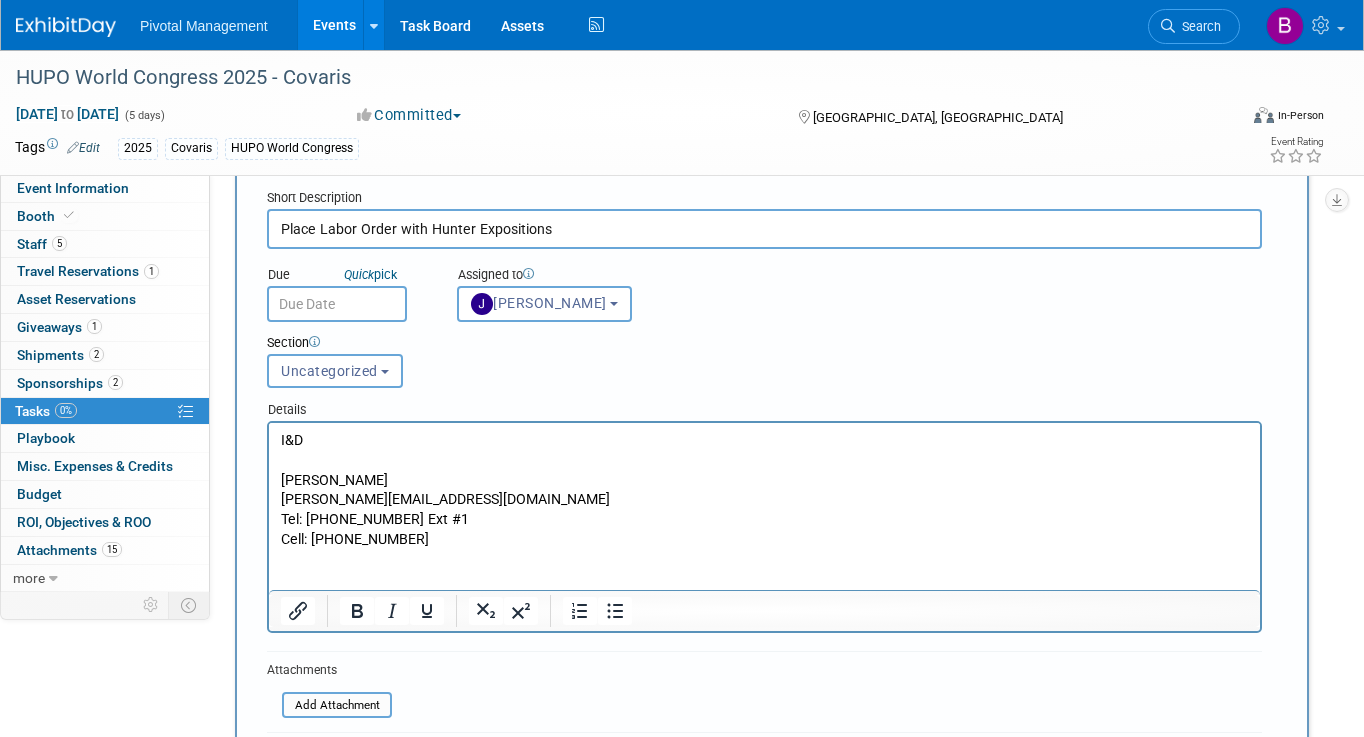 click on "I&D" at bounding box center [765, 441] 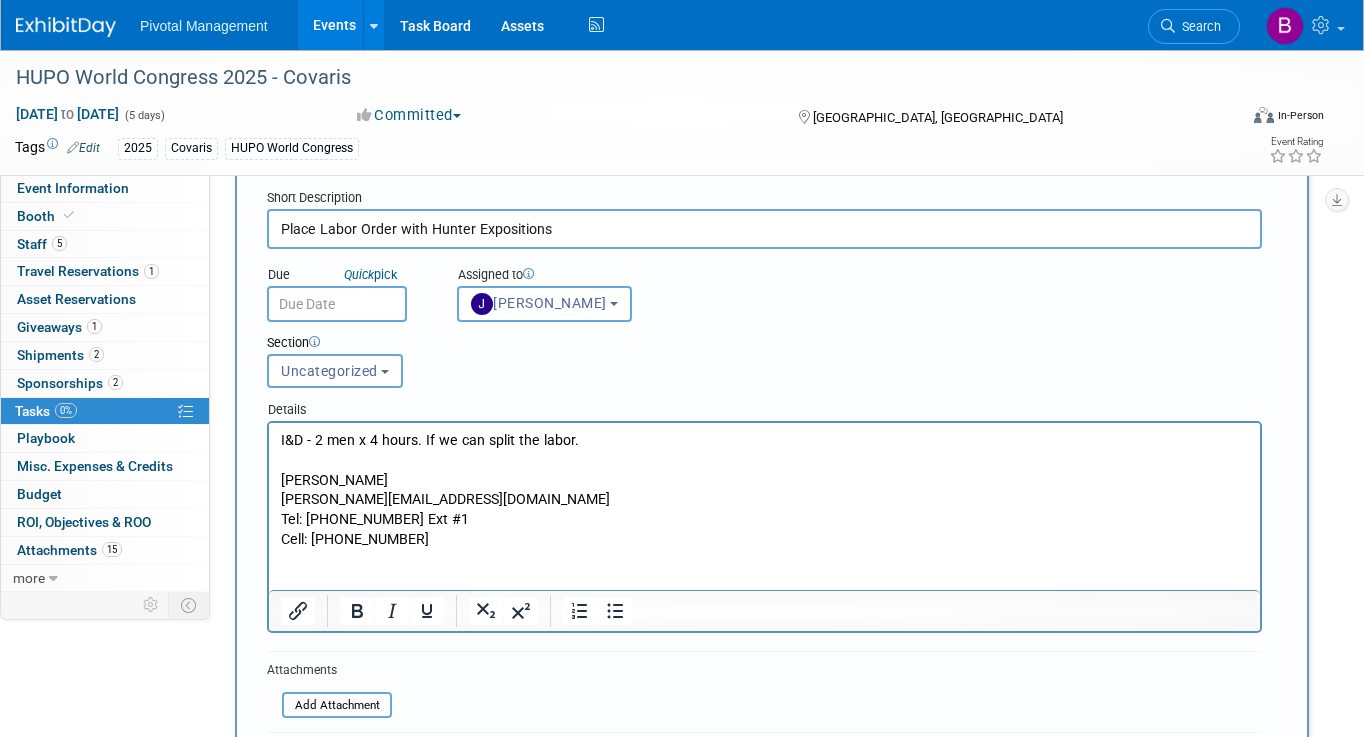 click on "I&D - 2 men x 4 hours. If we can split the labor." at bounding box center (765, 441) 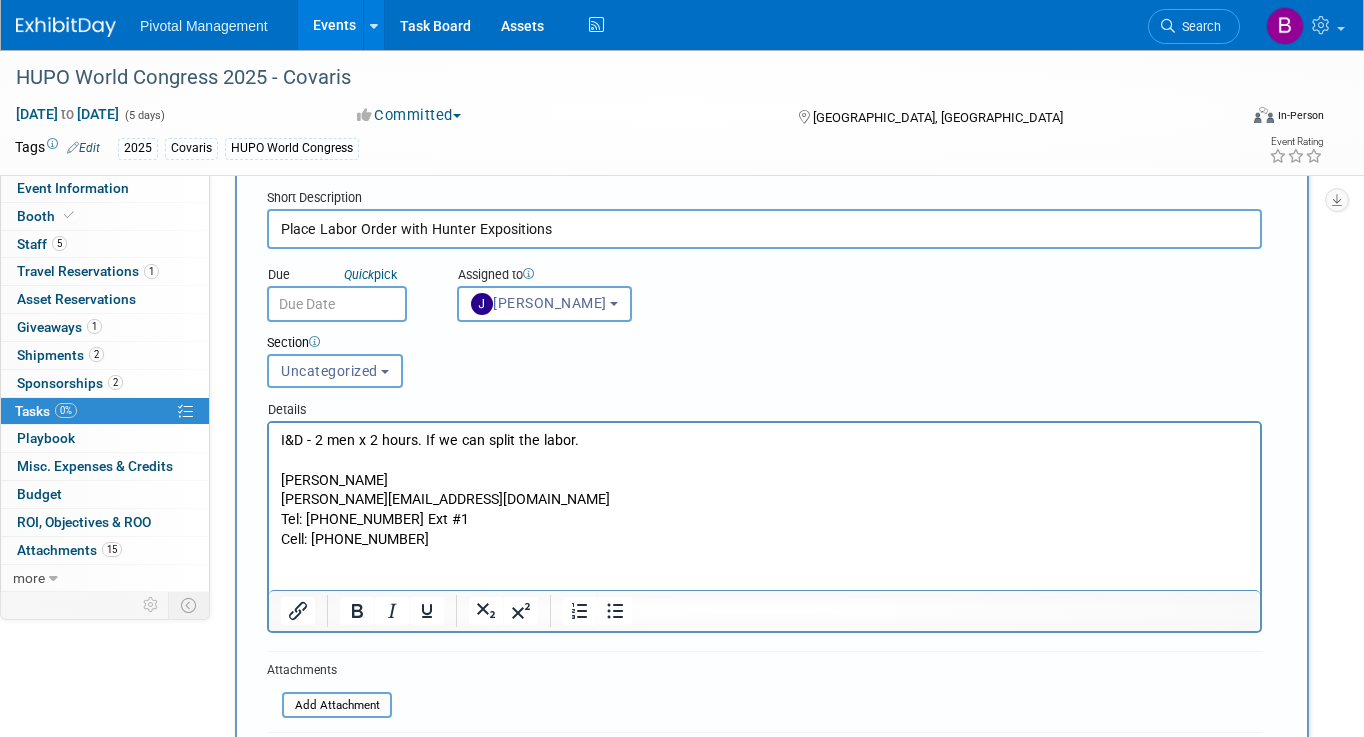click on "I&D - 2 men x 2 hours. If we can split the labor." at bounding box center [765, 441] 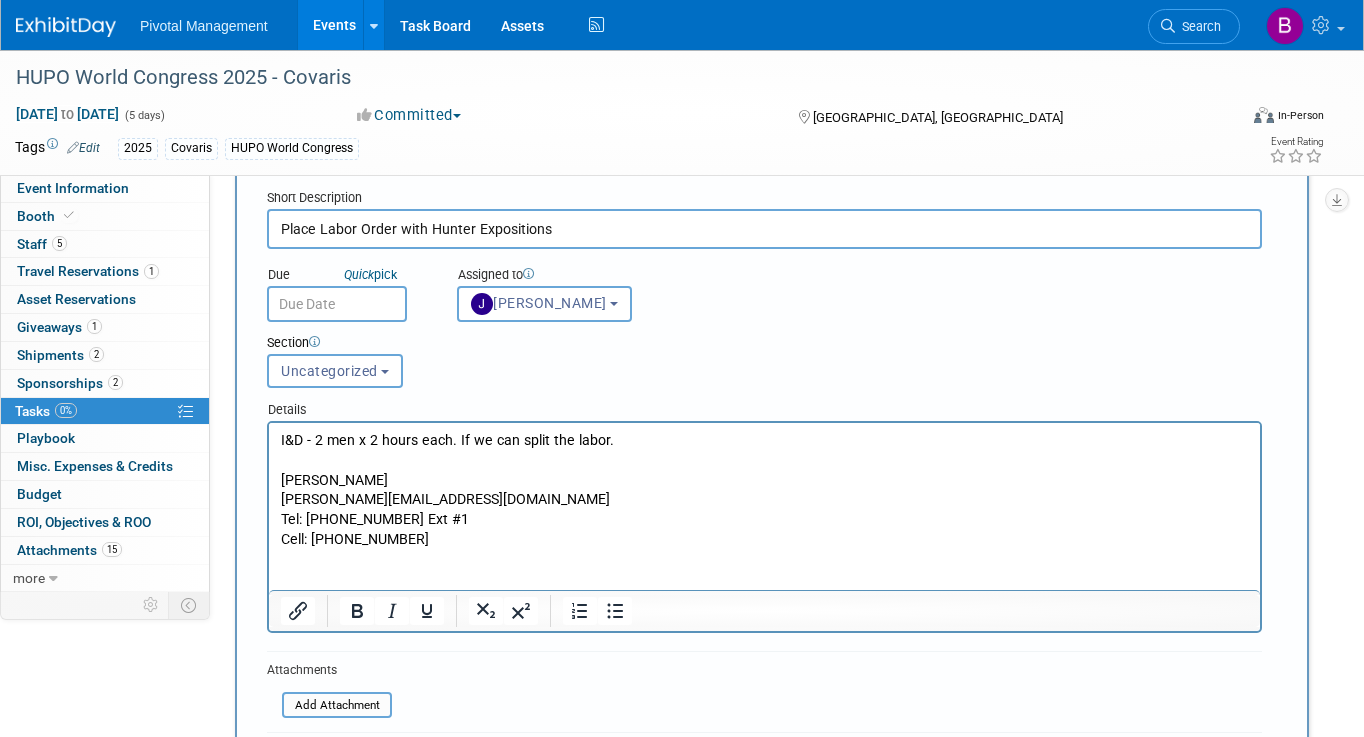 click at bounding box center [765, 461] 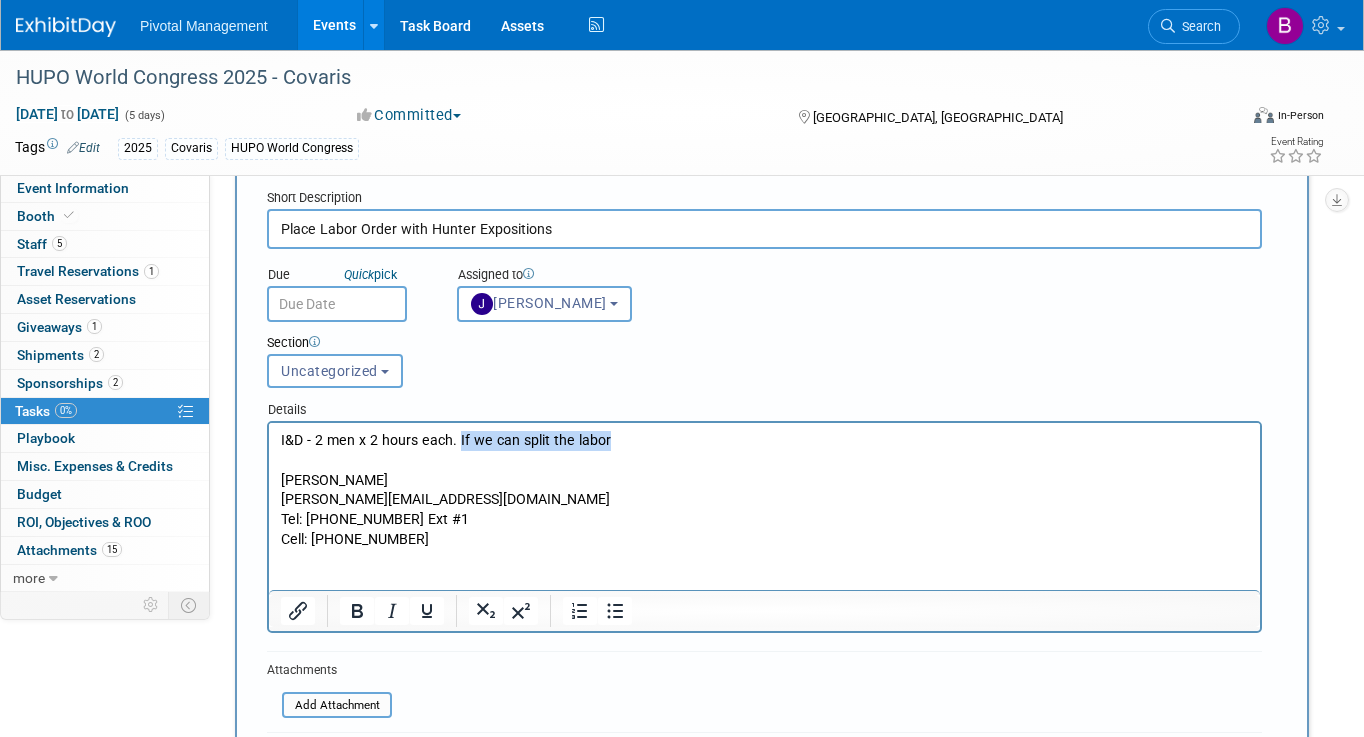 drag, startPoint x: 612, startPoint y: 443, endPoint x: 455, endPoint y: 434, distance: 157.25775 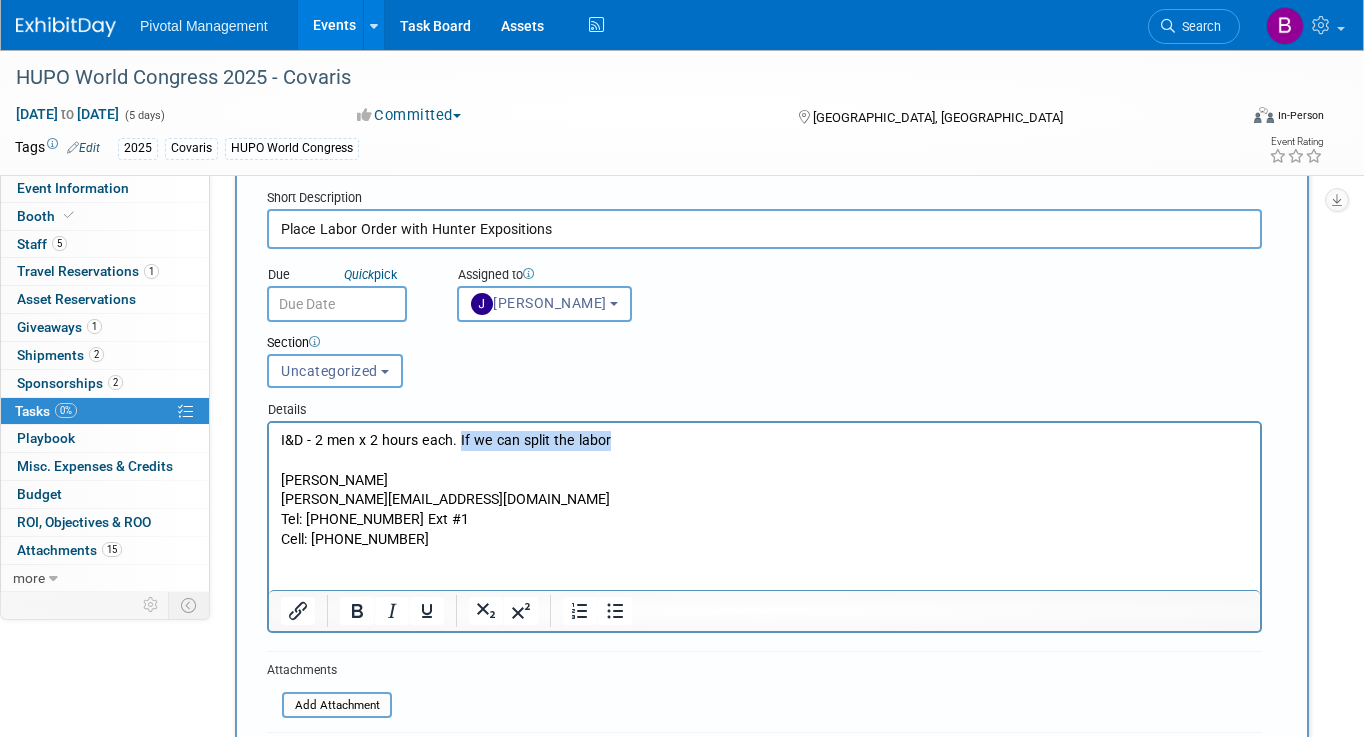 click on "I&D - 2 men x 2 hours each. If we can split the labor" at bounding box center [765, 441] 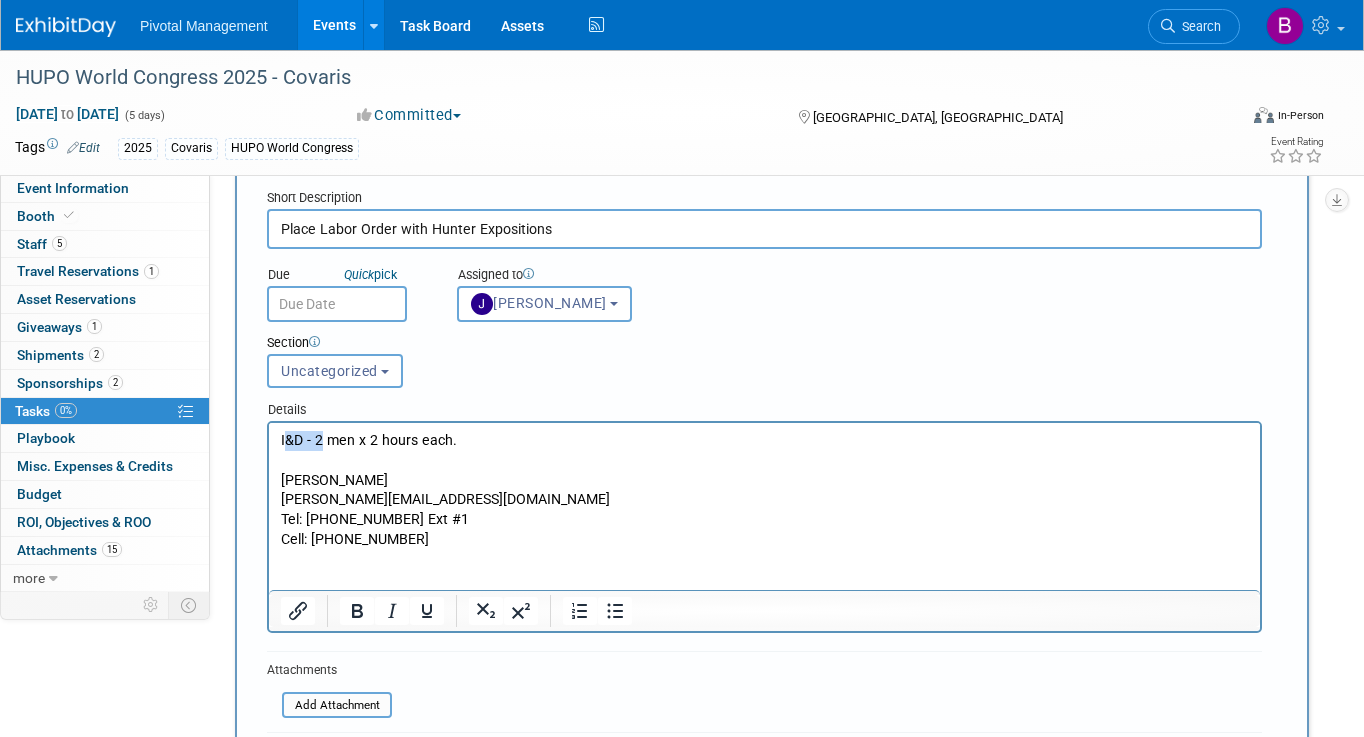 drag, startPoint x: 318, startPoint y: 448, endPoint x: 287, endPoint y: 448, distance: 31 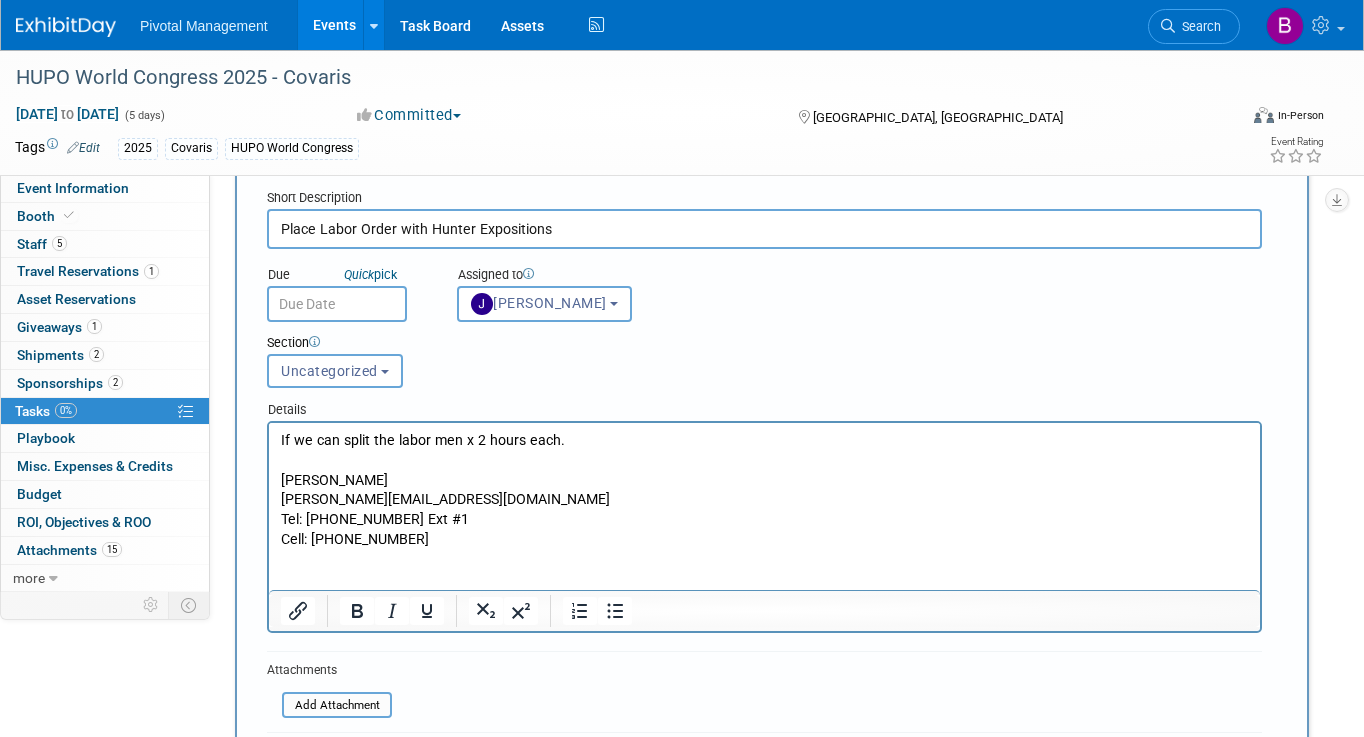 click at bounding box center [765, 461] 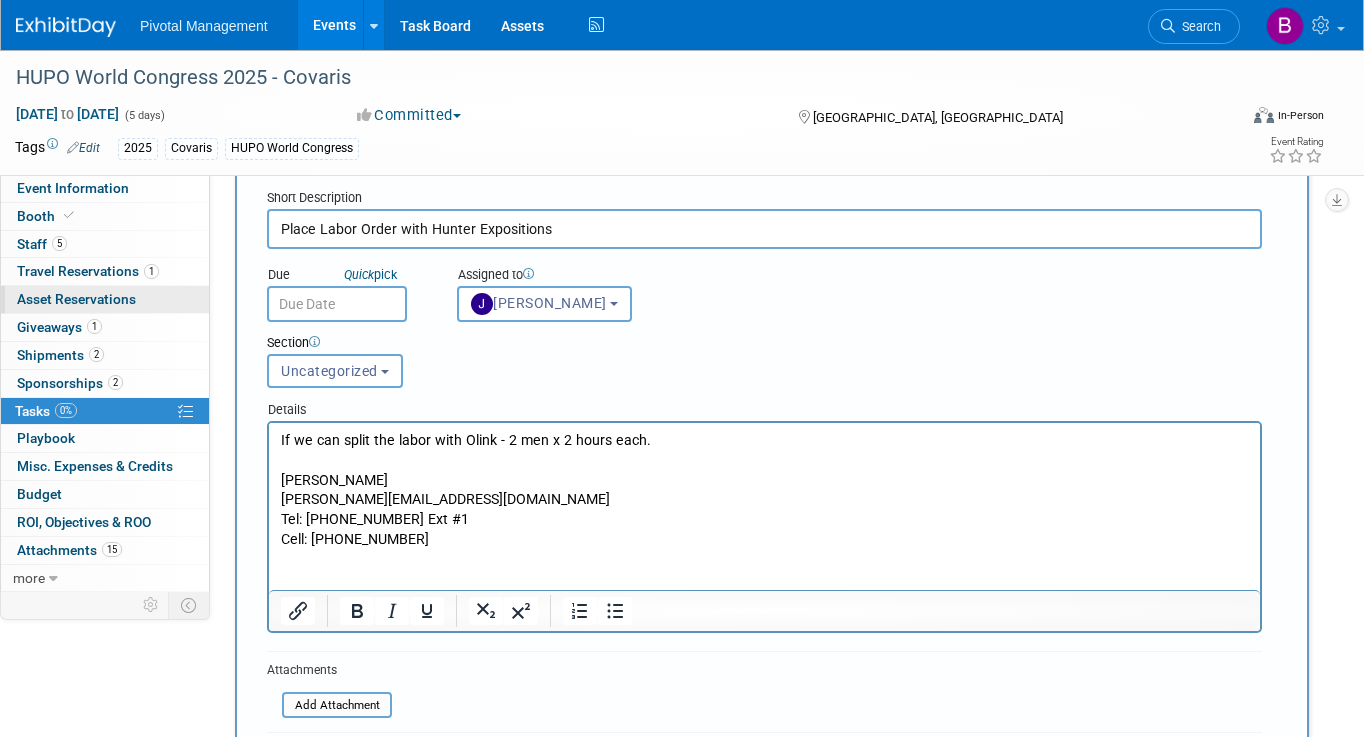 scroll, scrollTop: 83, scrollLeft: 0, axis: vertical 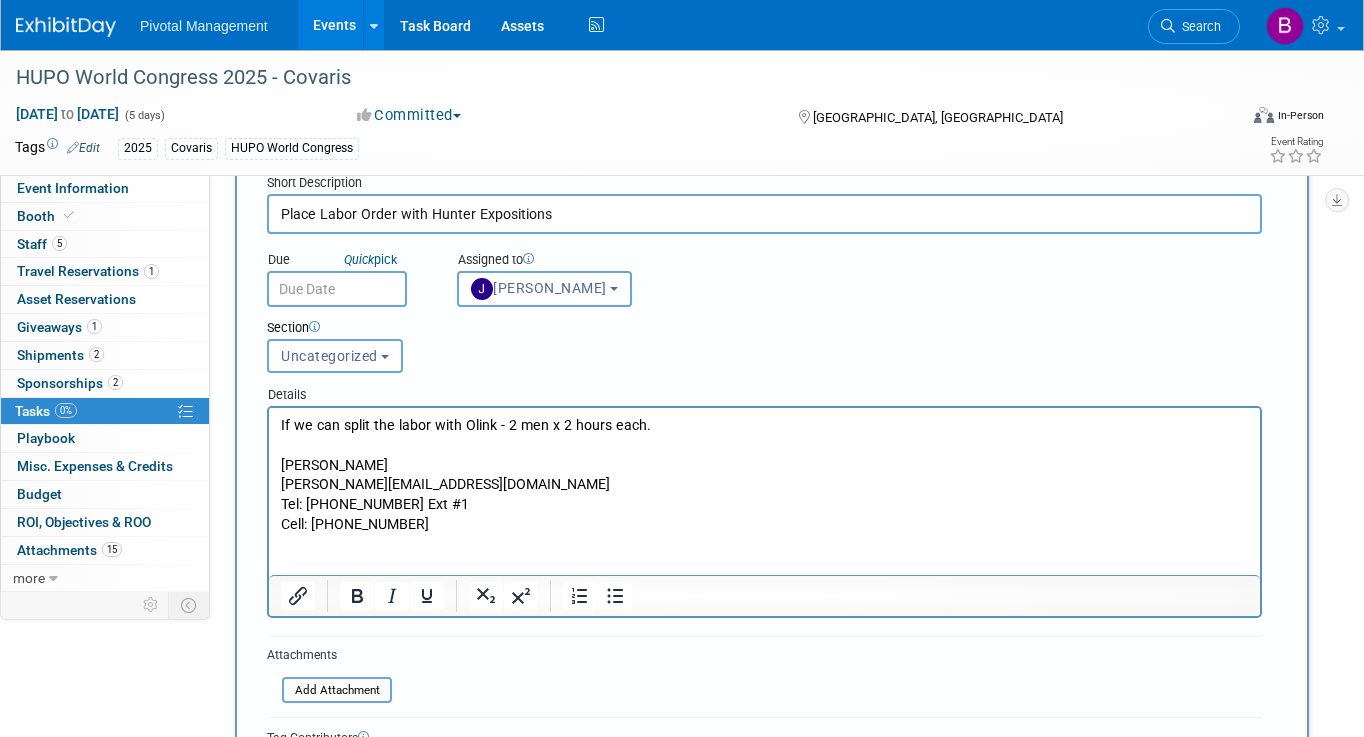 click on "If we can split the labor with Olink - 2 men x 2 hours each.  Gery G Hunter gery@hunterexpositions.com Tel: 514 683 7230 Ext #1 Cell: 514 583 5586" at bounding box center (764, 491) 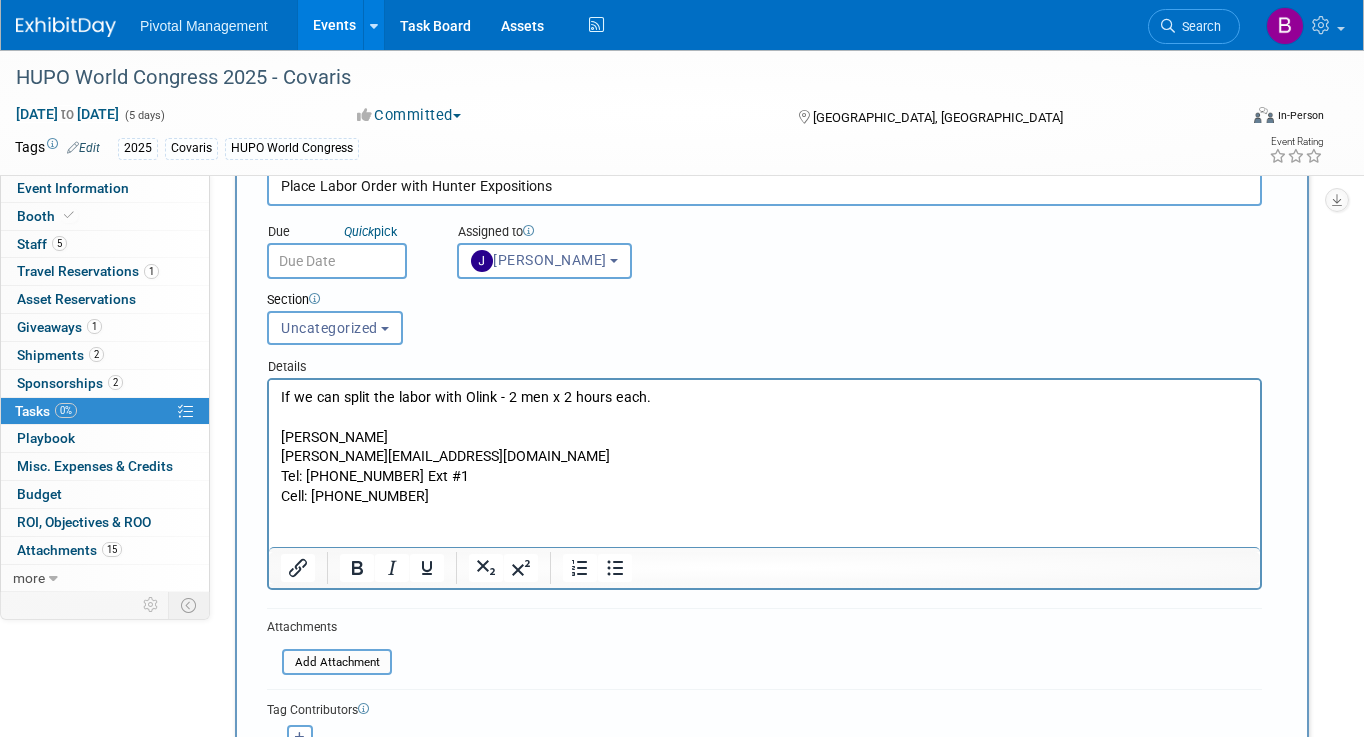 scroll, scrollTop: 120, scrollLeft: 0, axis: vertical 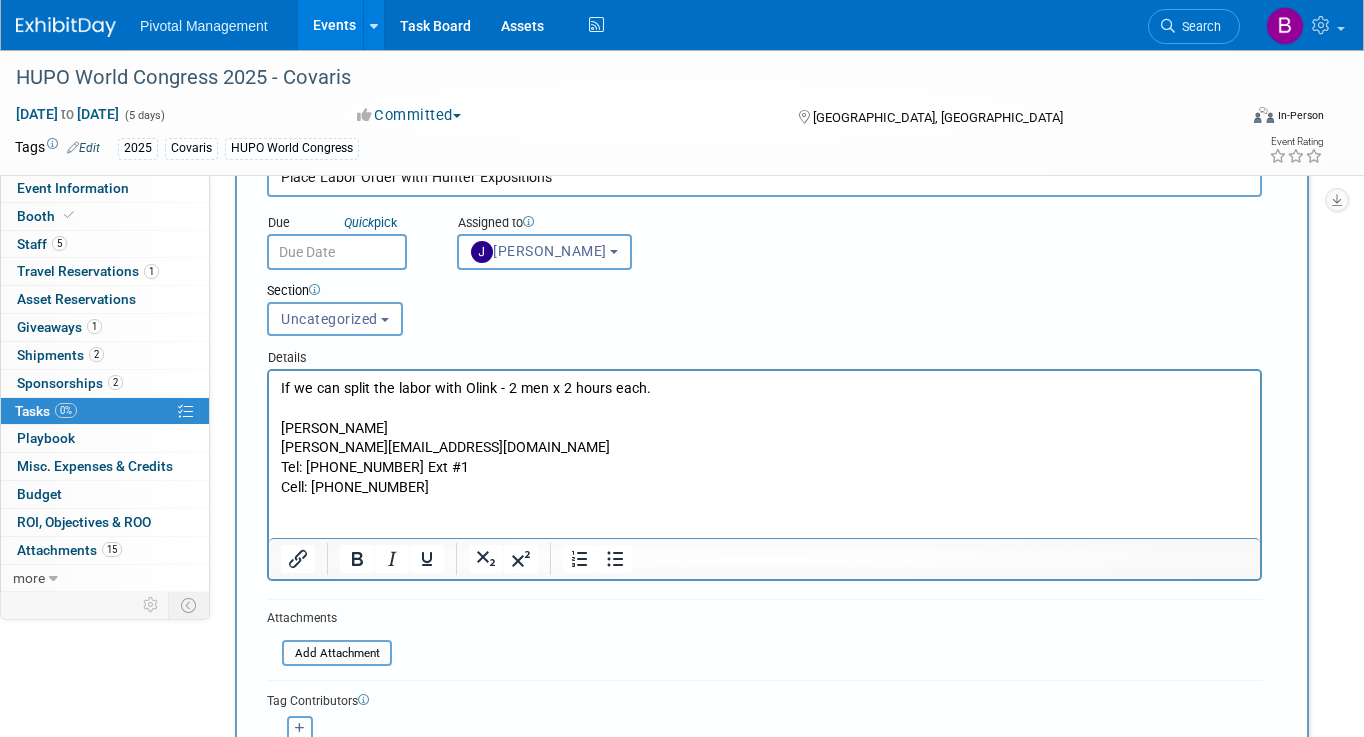 drag, startPoint x: 652, startPoint y: 393, endPoint x: 609, endPoint y: 393, distance: 43 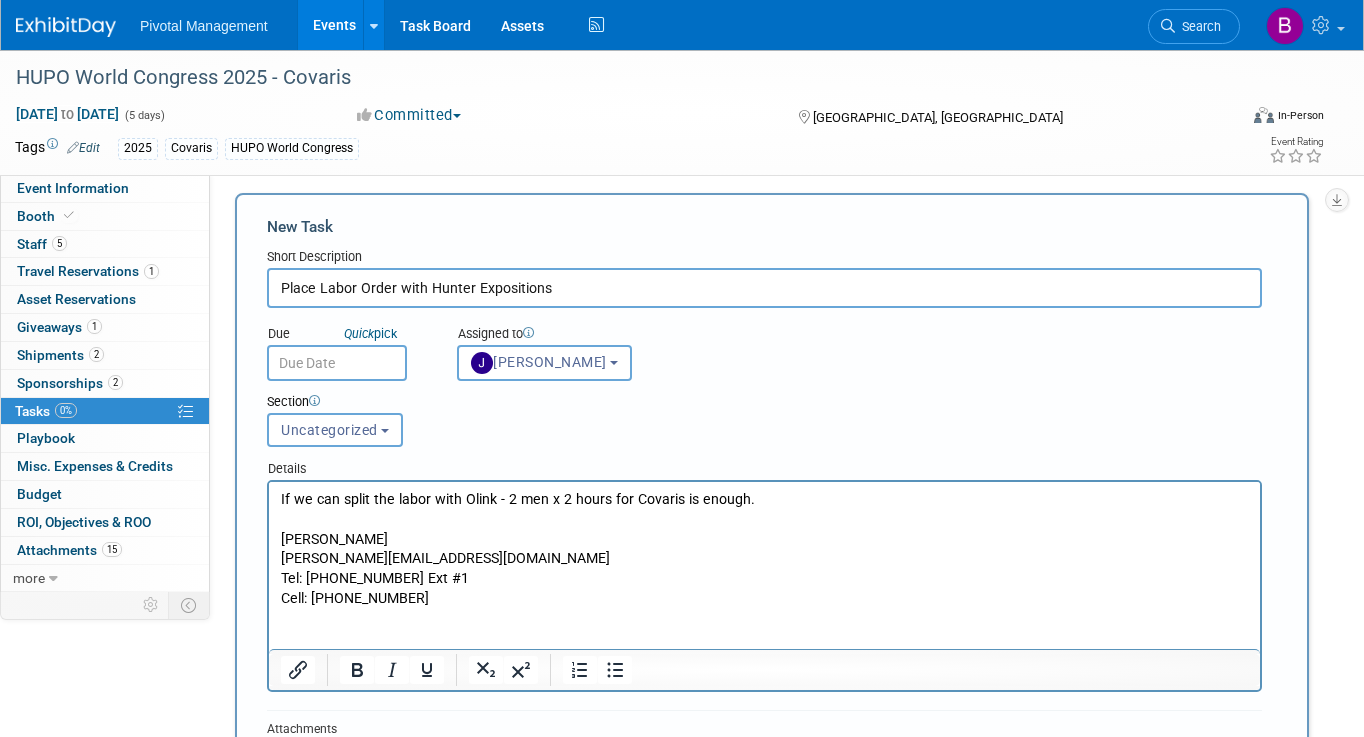 scroll, scrollTop: 0, scrollLeft: 0, axis: both 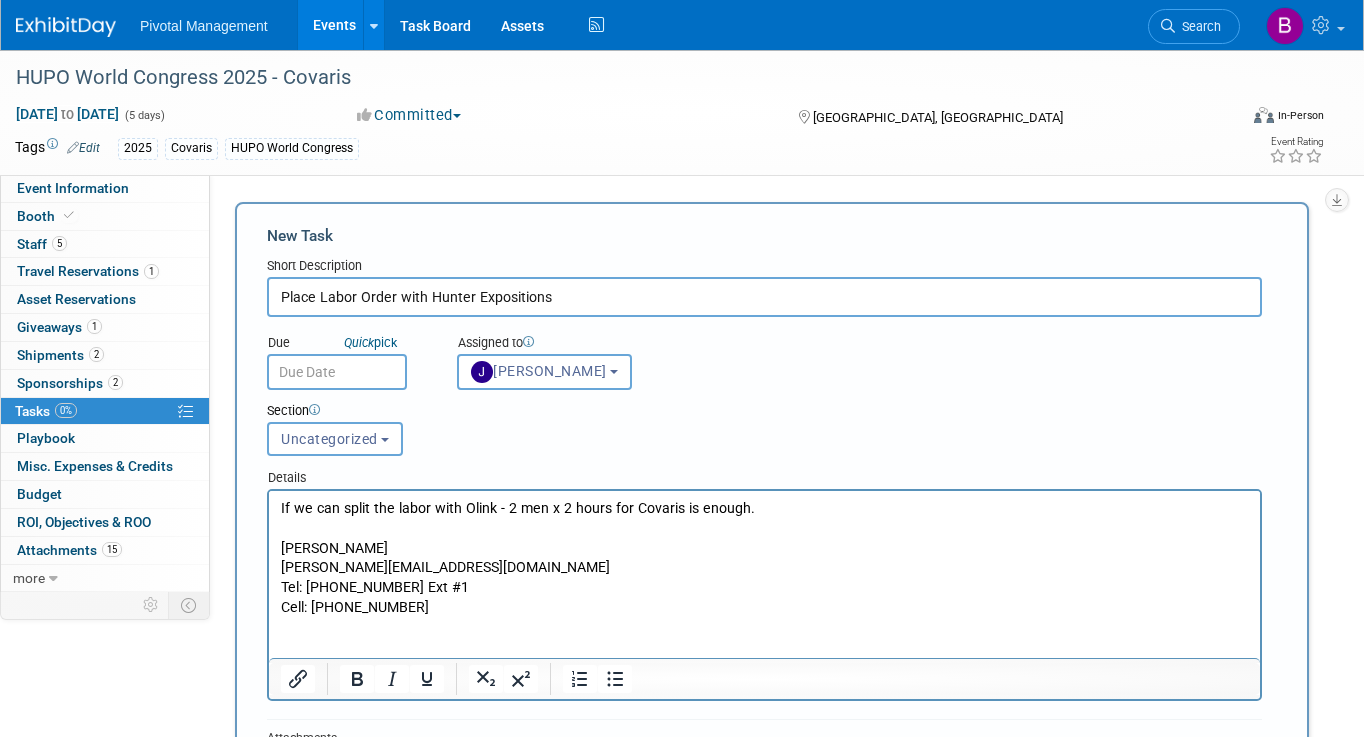 click on "Place Labor Order with Hunter Expositions" at bounding box center (764, 297) 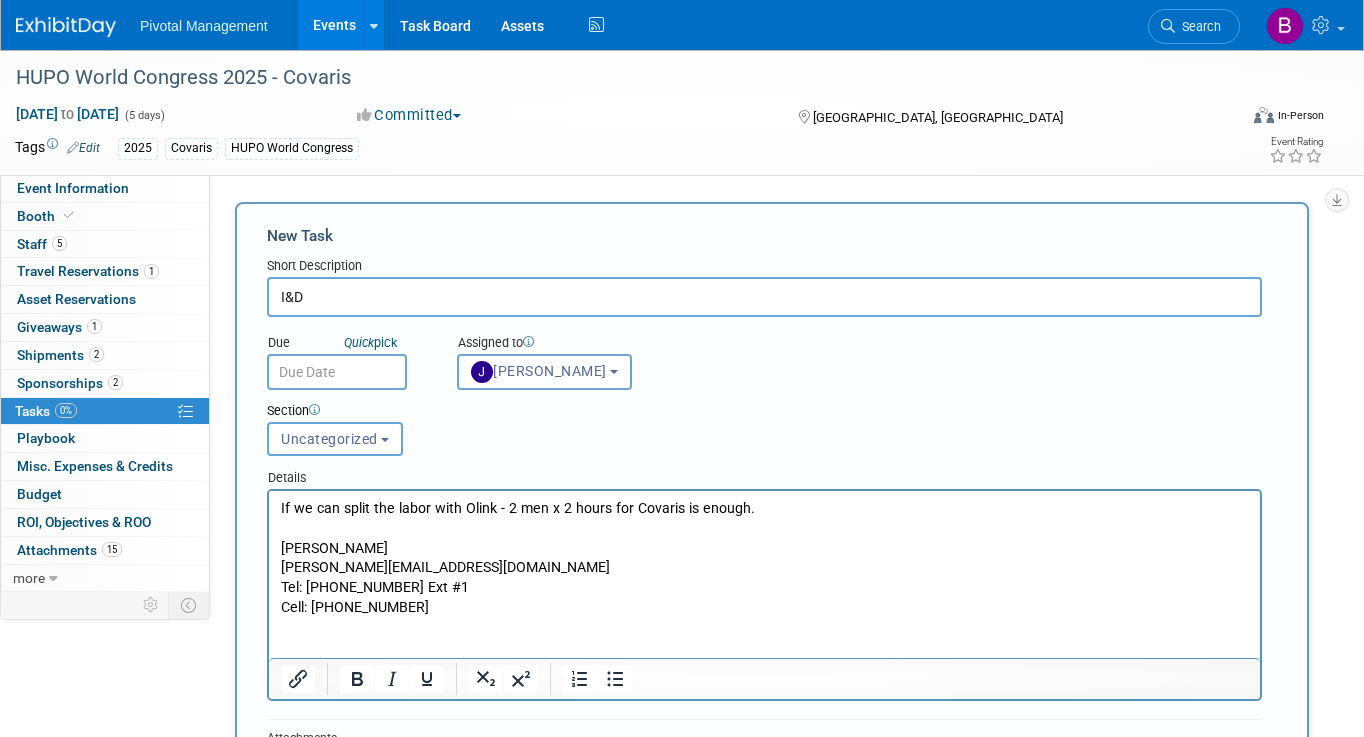 scroll, scrollTop: 46, scrollLeft: 0, axis: vertical 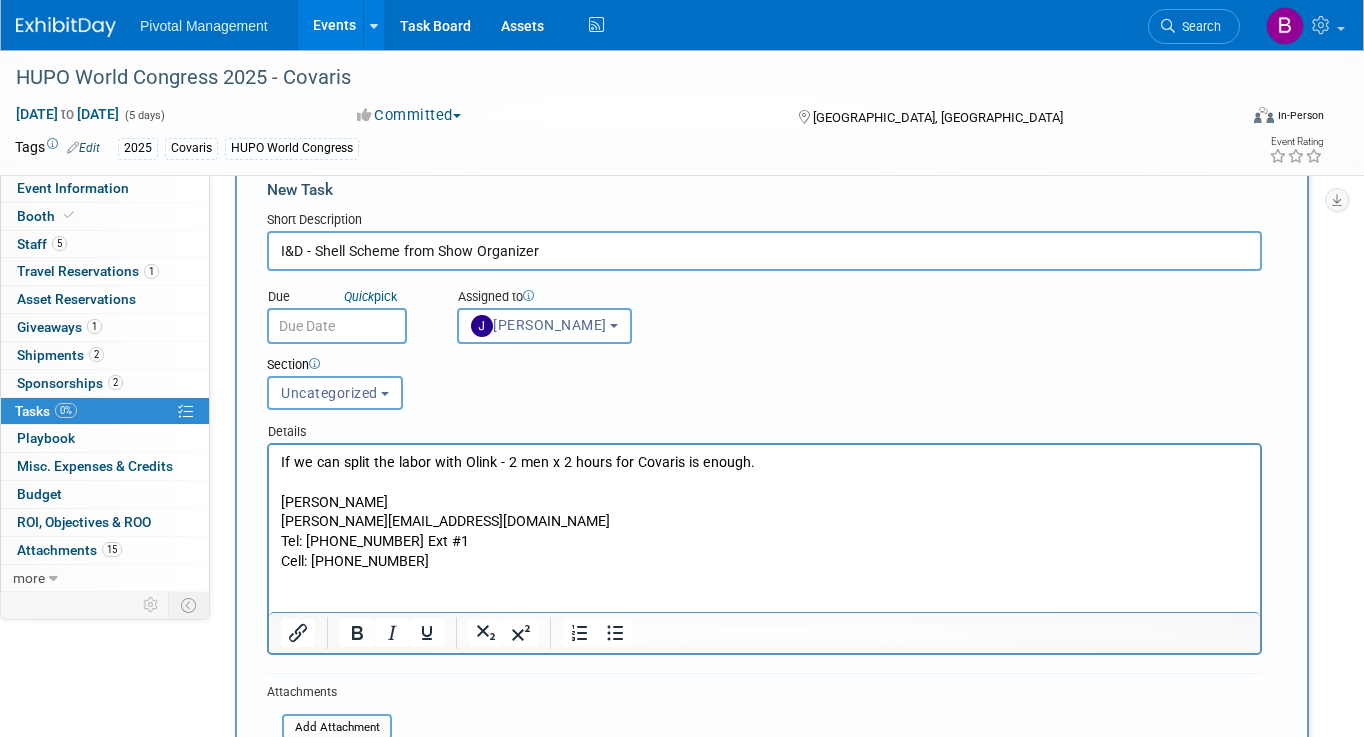 type on "I&D - Shell Scheme from Show Organizer" 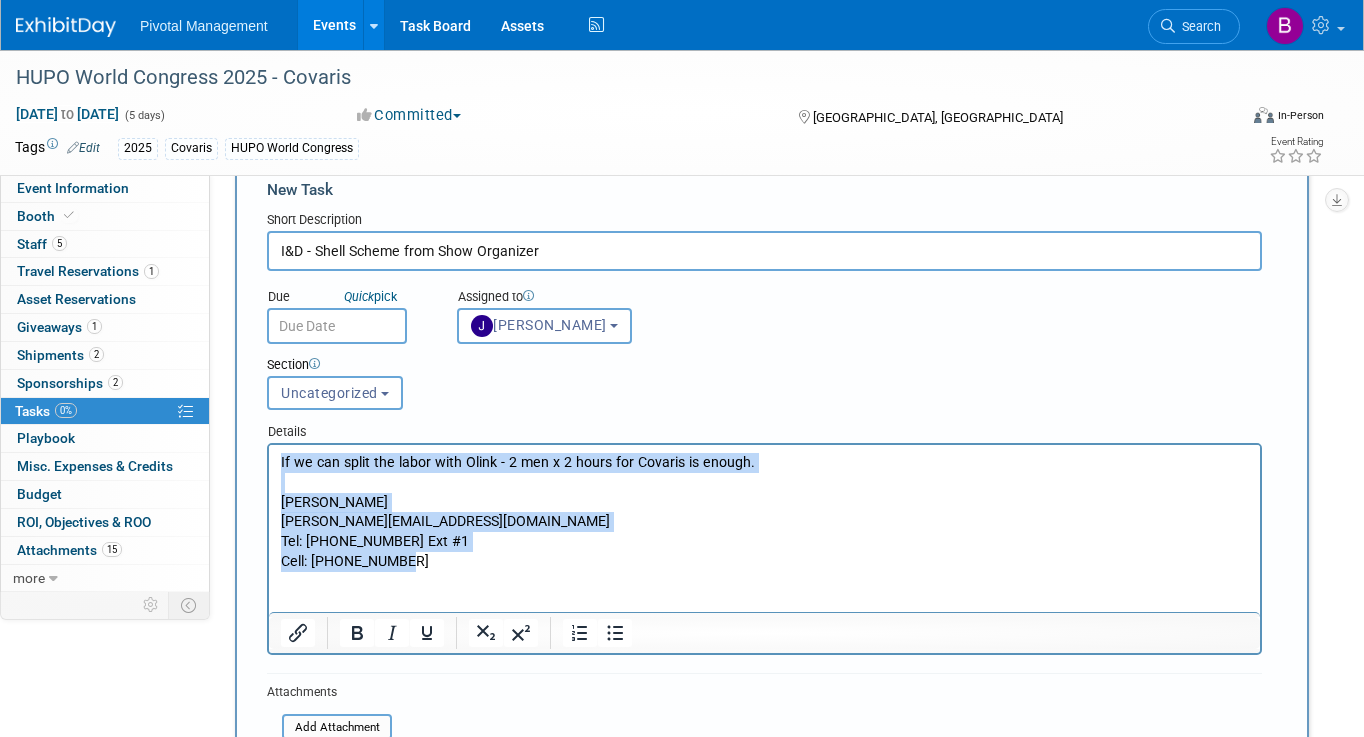 drag, startPoint x: 460, startPoint y: 571, endPoint x: 281, endPoint y: 462, distance: 209.57576 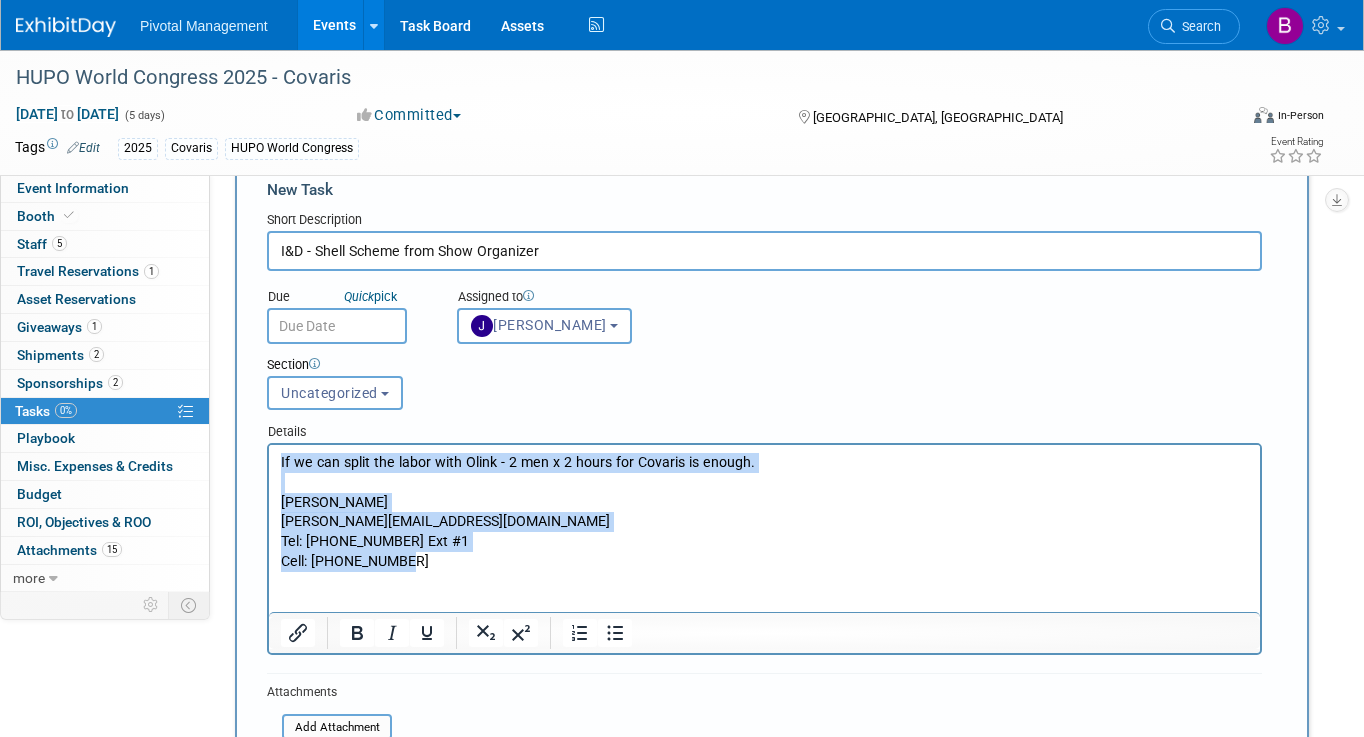 click on "If we can split the labor with Olink - 2 men x 2 hours for Covaris is enough.  Gery G Hunter gery@hunterexpositions.com Tel: 514 683 7230 Ext #1 Cell: 514 583 5586" at bounding box center (765, 532) 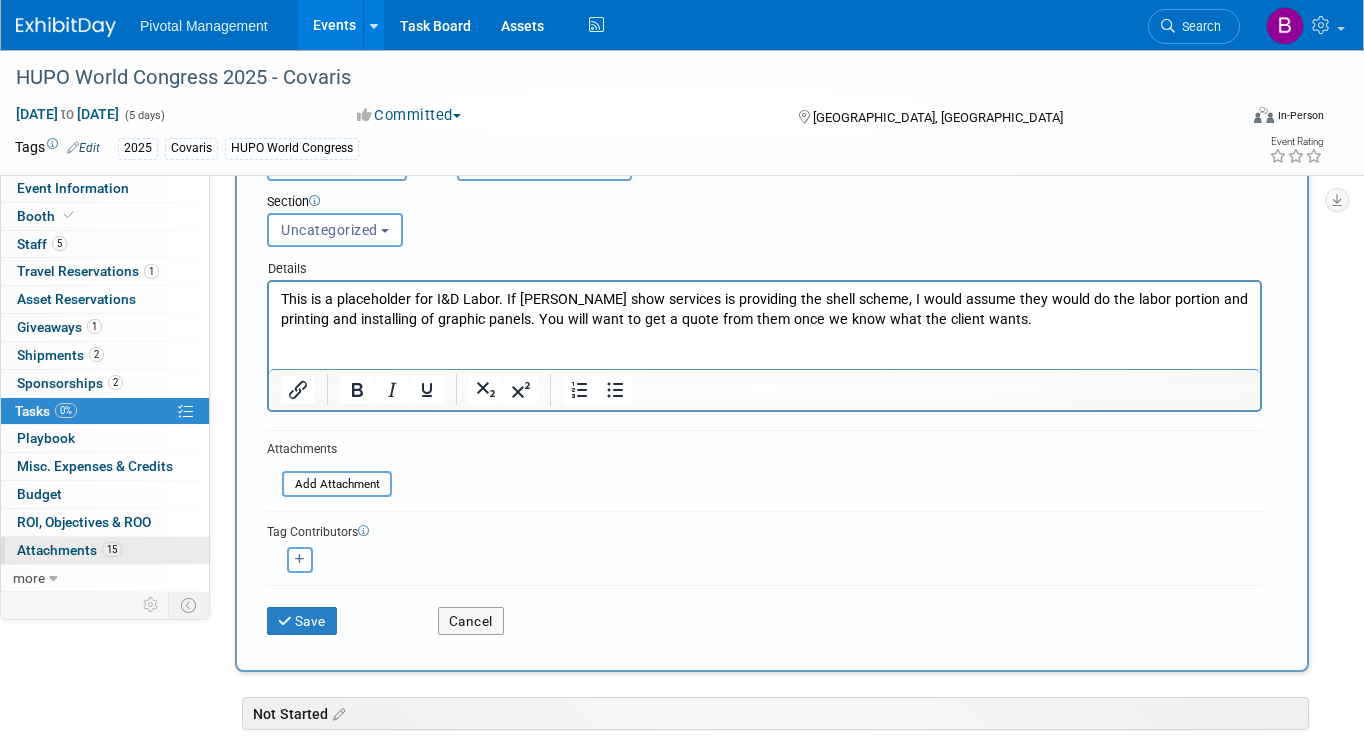 scroll, scrollTop: 212, scrollLeft: 0, axis: vertical 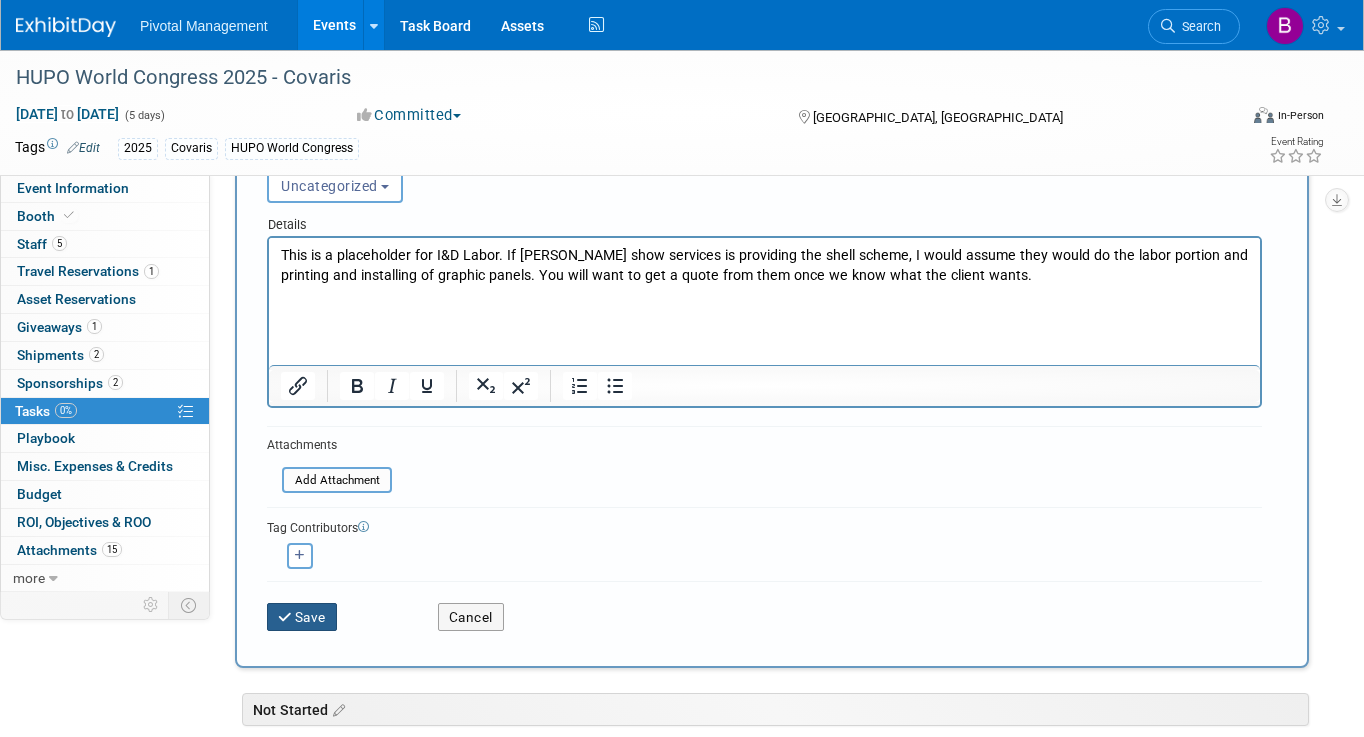 click on "Save" at bounding box center (302, 617) 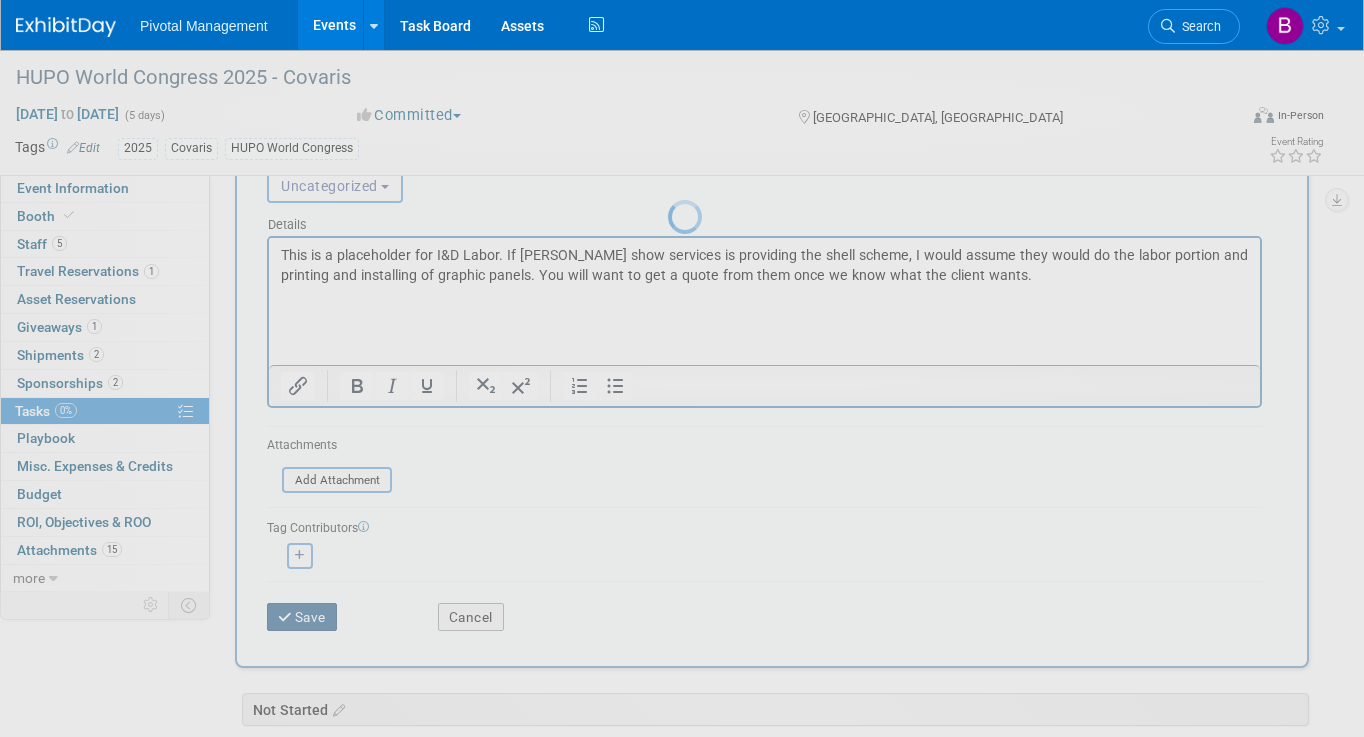 scroll, scrollTop: 0, scrollLeft: 0, axis: both 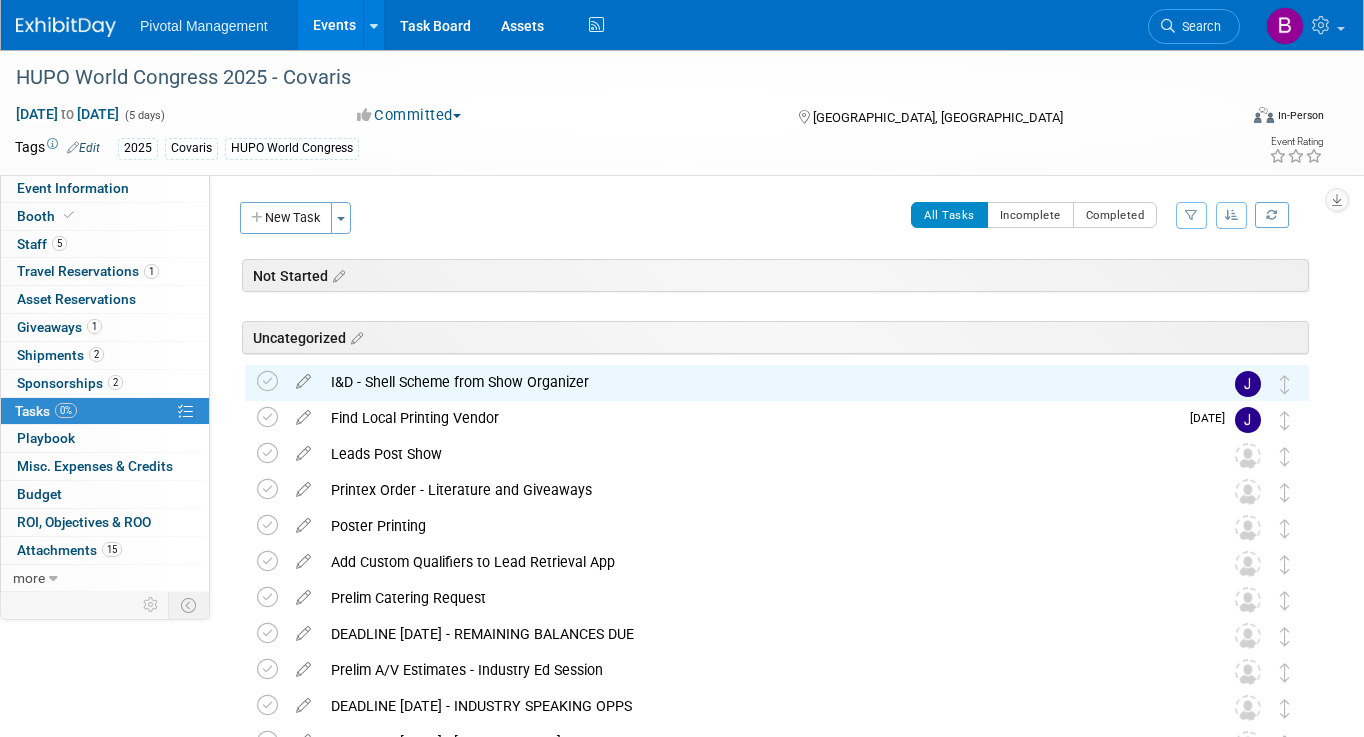 click on "I&D - Shell Scheme from Show Organizer" at bounding box center [758, 382] 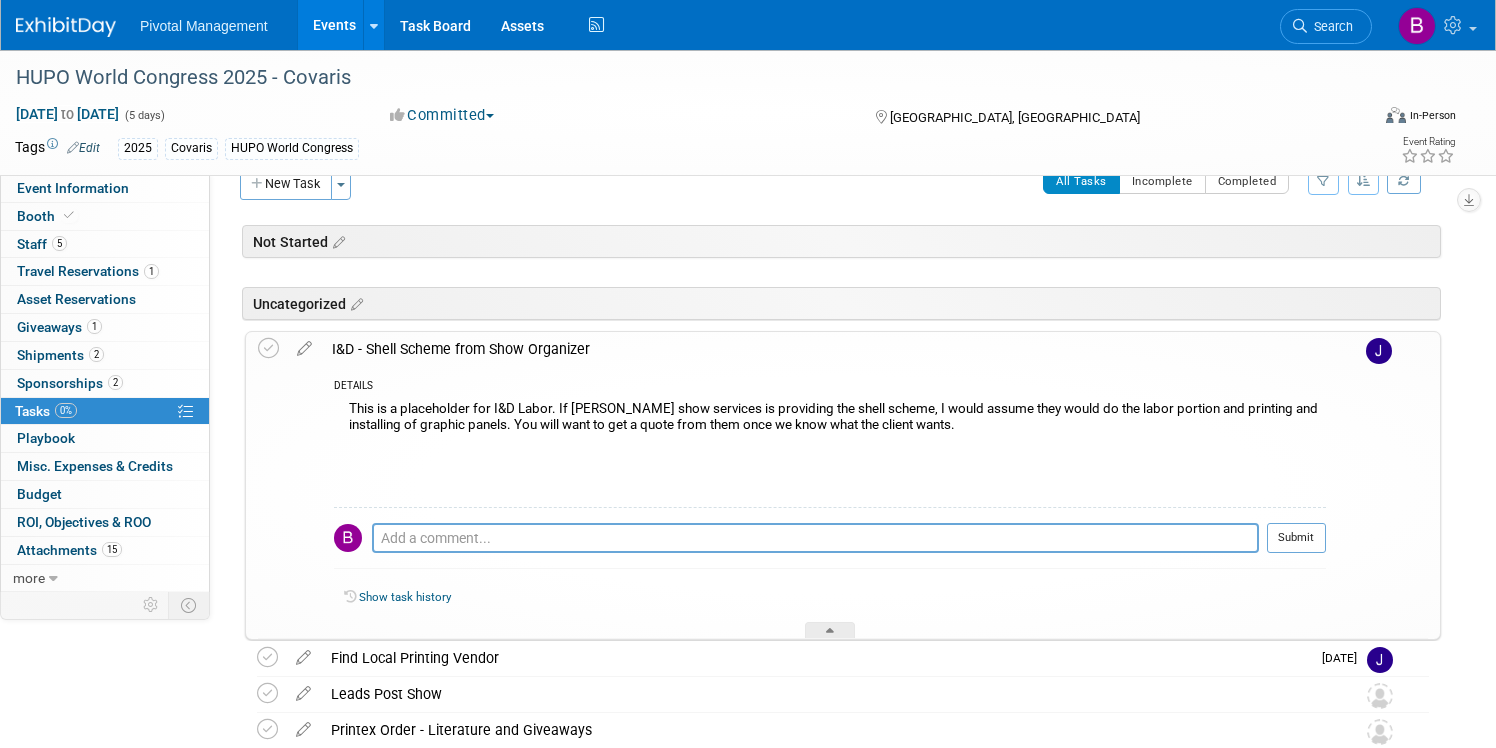 scroll, scrollTop: 0, scrollLeft: 0, axis: both 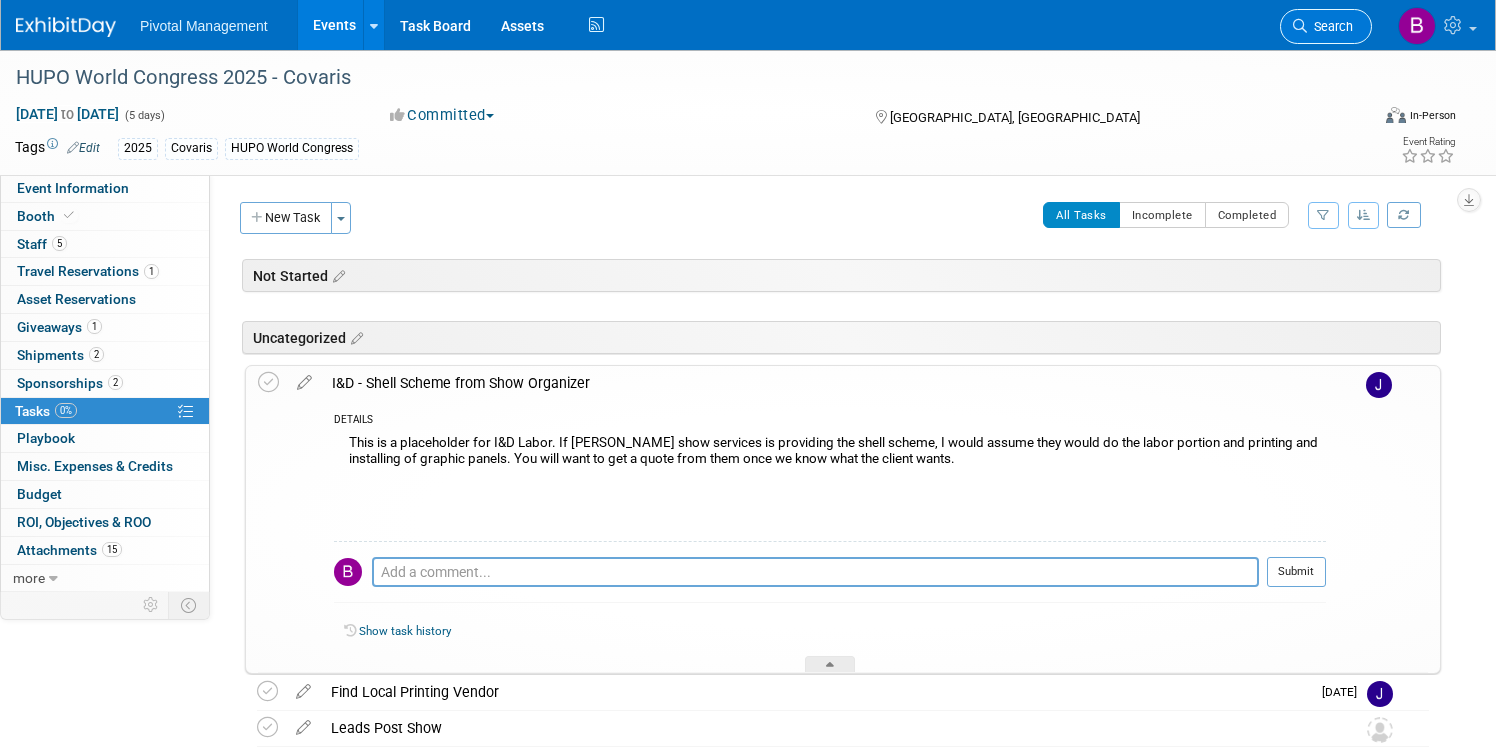 click on "Search" at bounding box center (1326, 26) 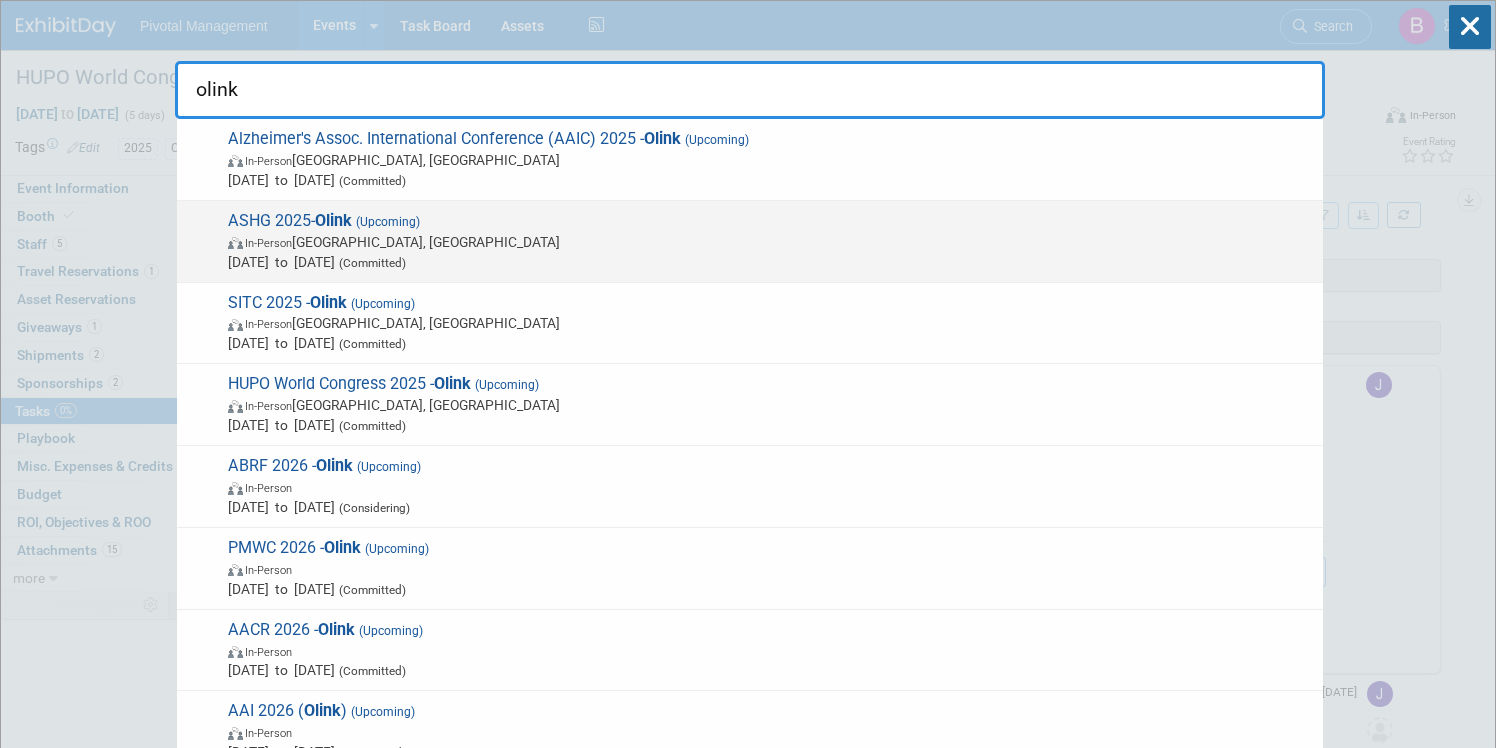 type on "olink" 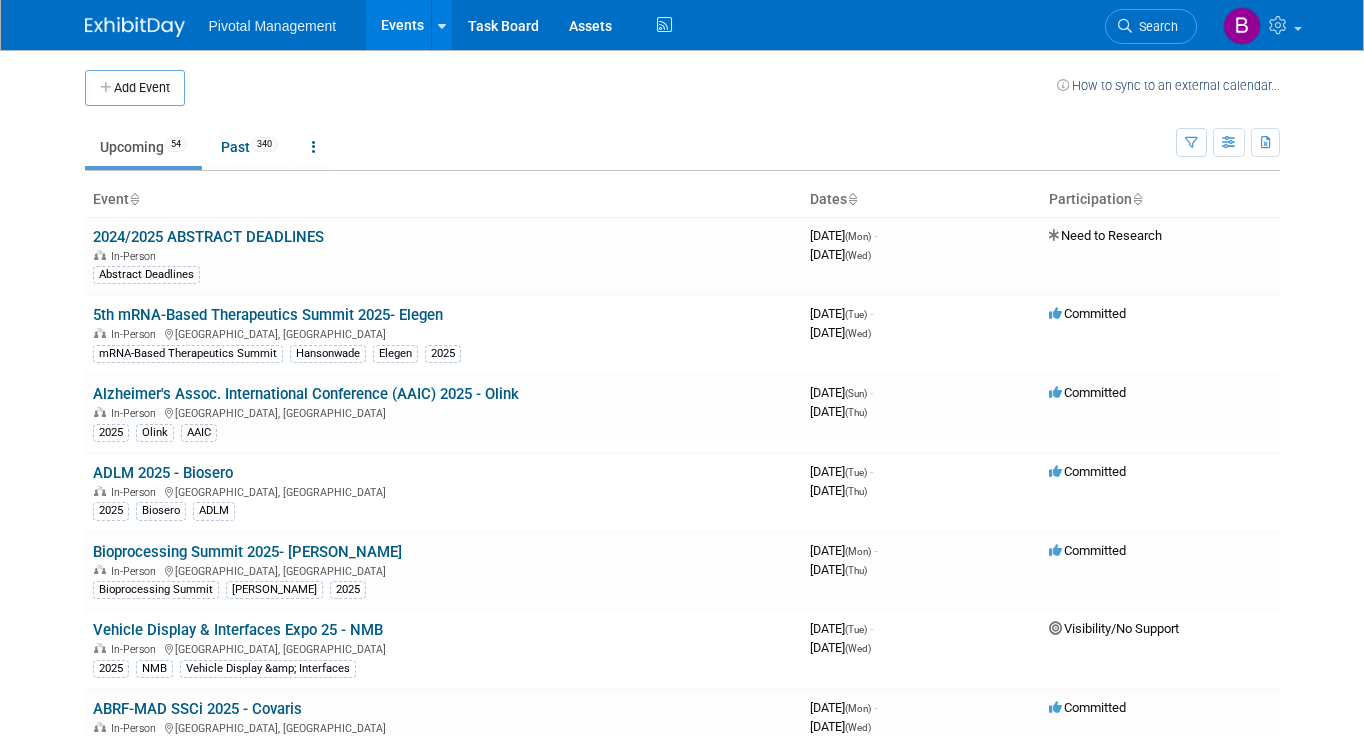 scroll, scrollTop: 0, scrollLeft: 0, axis: both 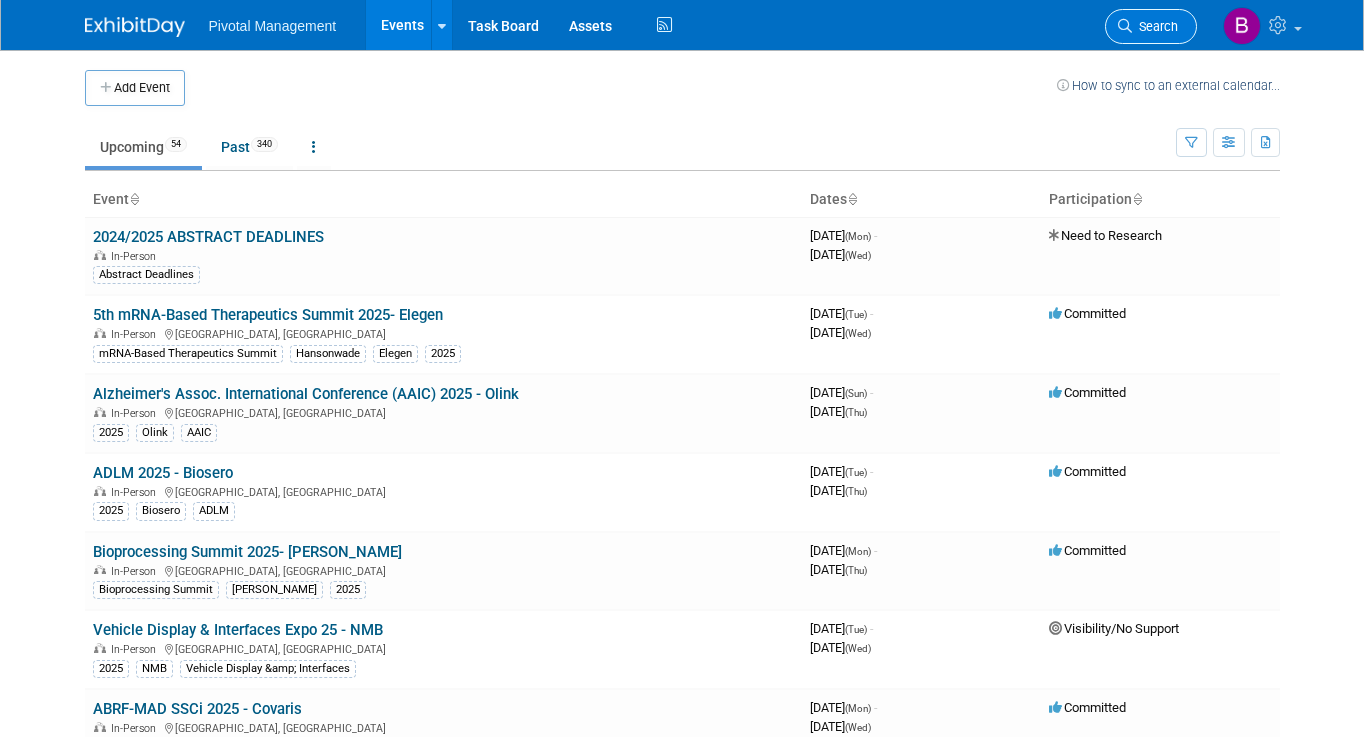 click on "Search" at bounding box center (1151, 26) 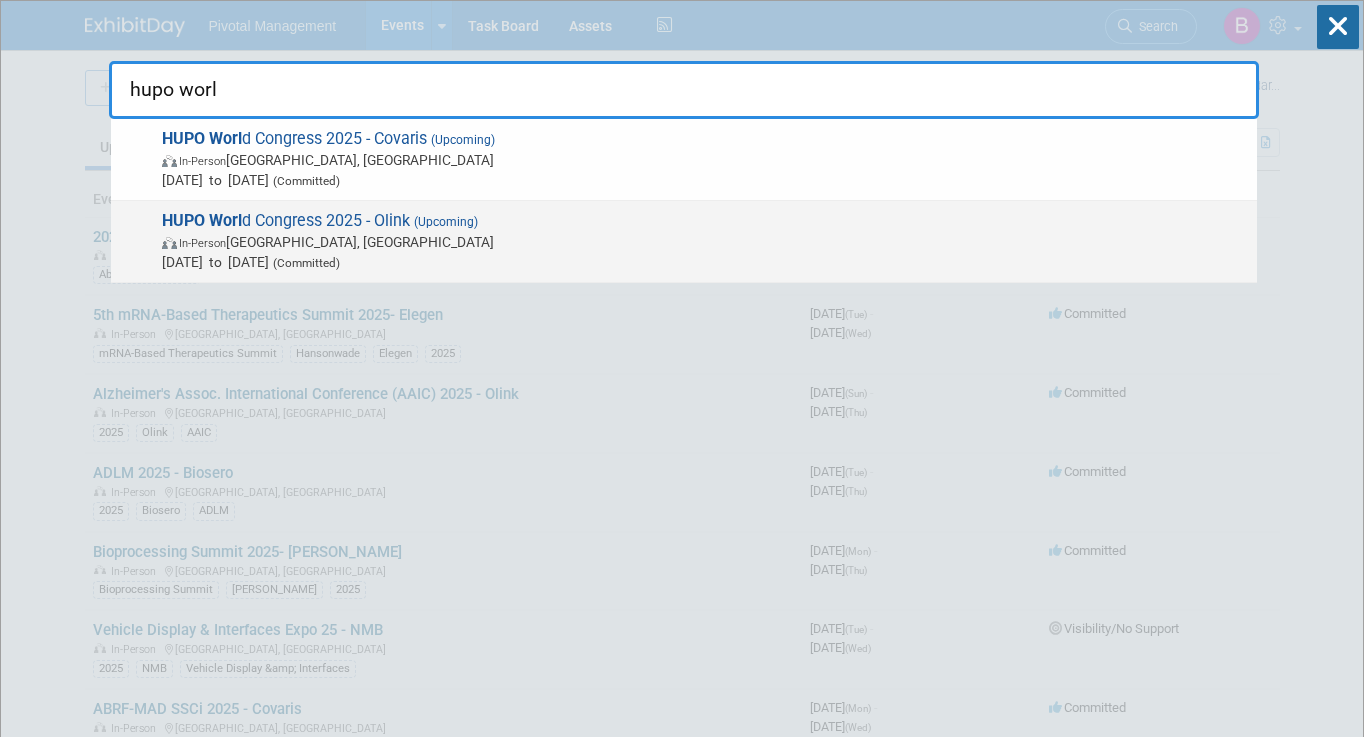 type on "hupo worl" 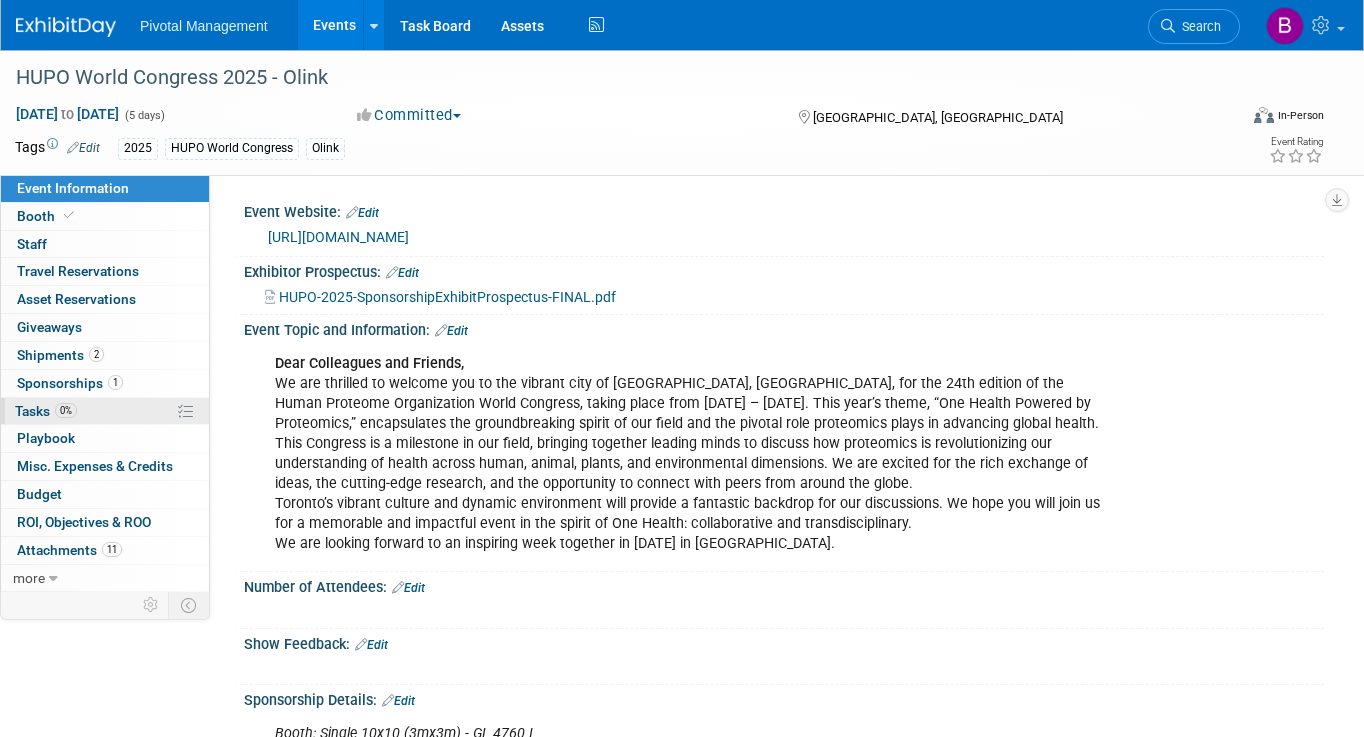 scroll, scrollTop: 0, scrollLeft: 0, axis: both 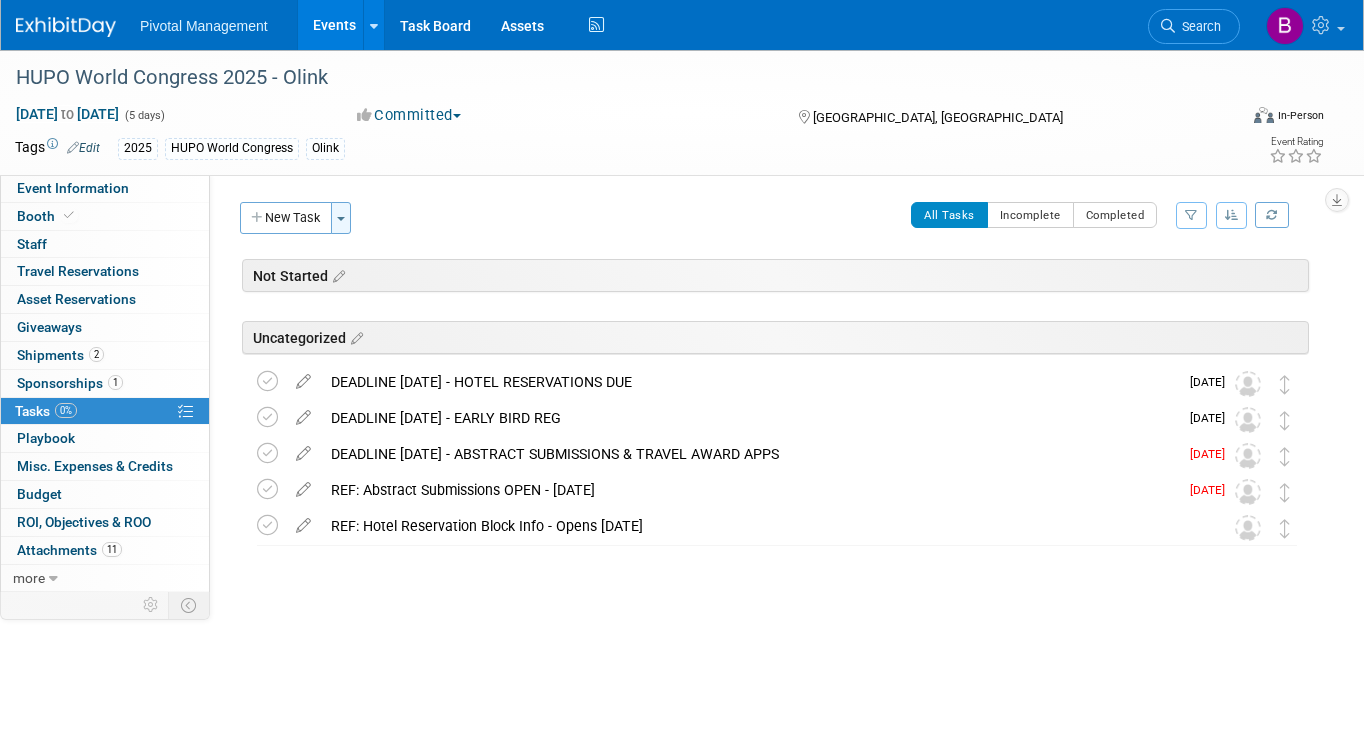 click at bounding box center [341, 219] 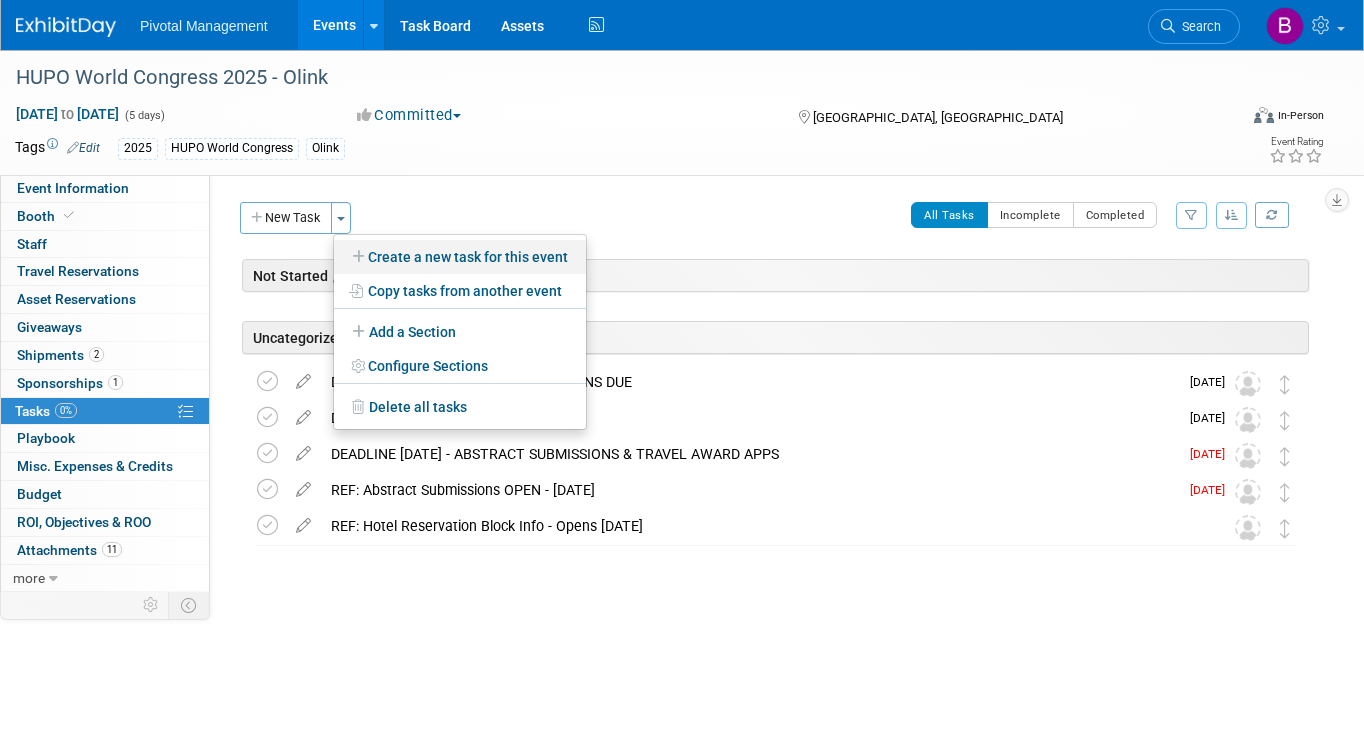 click at bounding box center (360, 257) 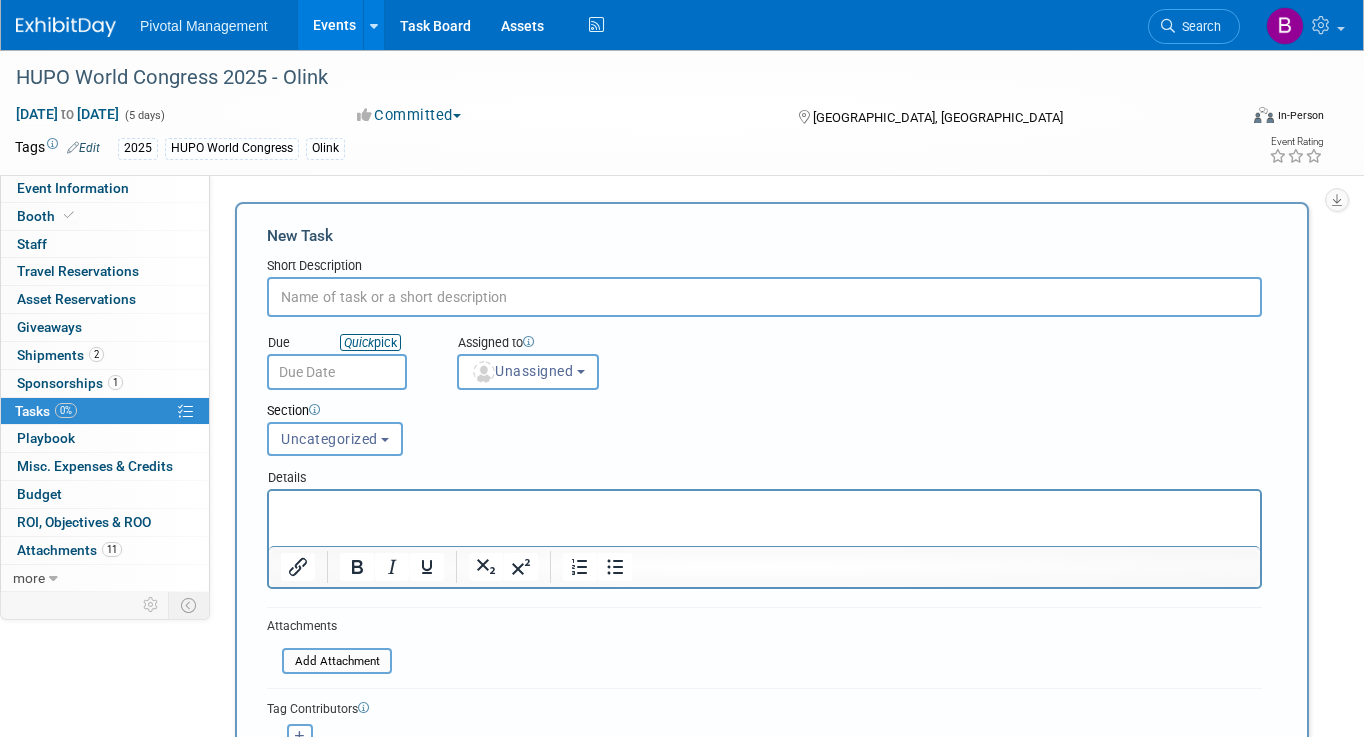 scroll, scrollTop: 0, scrollLeft: 0, axis: both 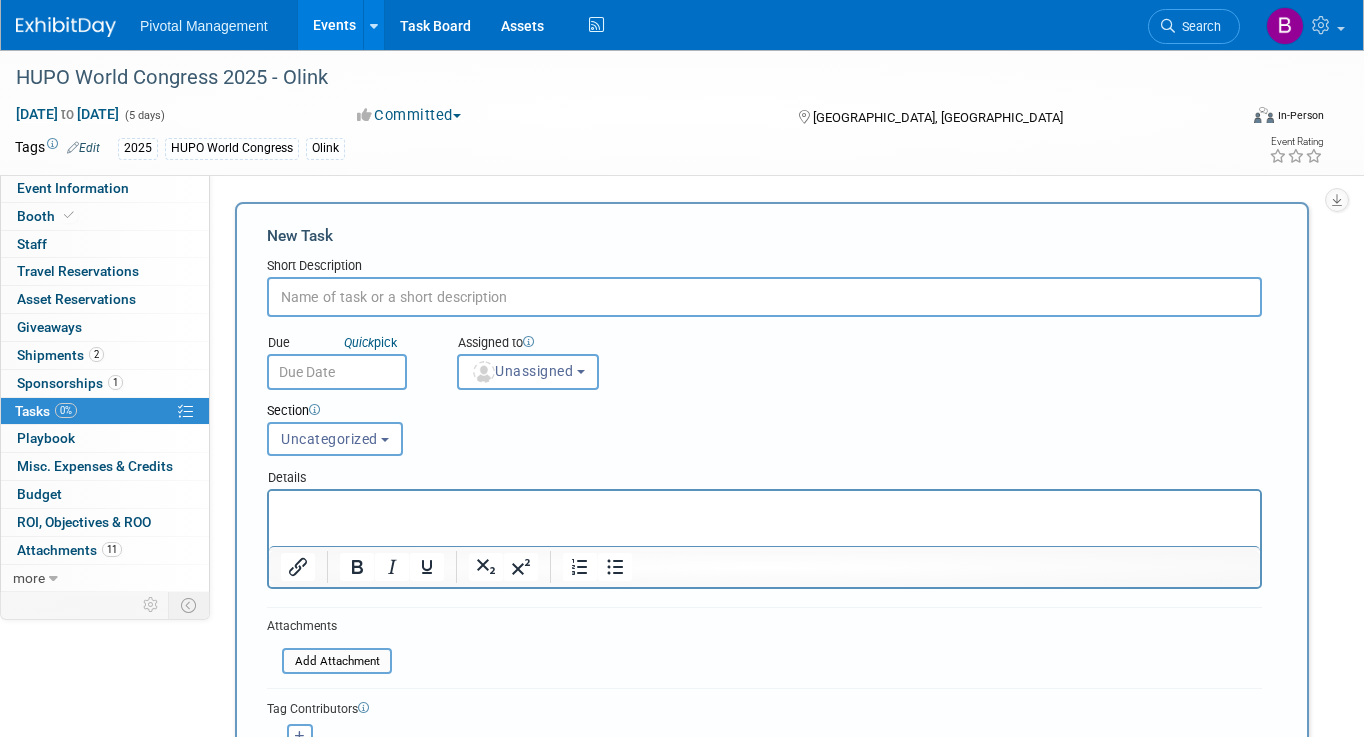 paste on "If we can split the labor with Olink - 2 men x 2 hours for Covaris is enough.      [PERSON_NAME]  [PERSON_NAME][EMAIL_ADDRESS][DOMAIN_NAME]  Tel: [PHONE_NUMBER] Ext #1  Cell: [PHONE_NUMBER]" 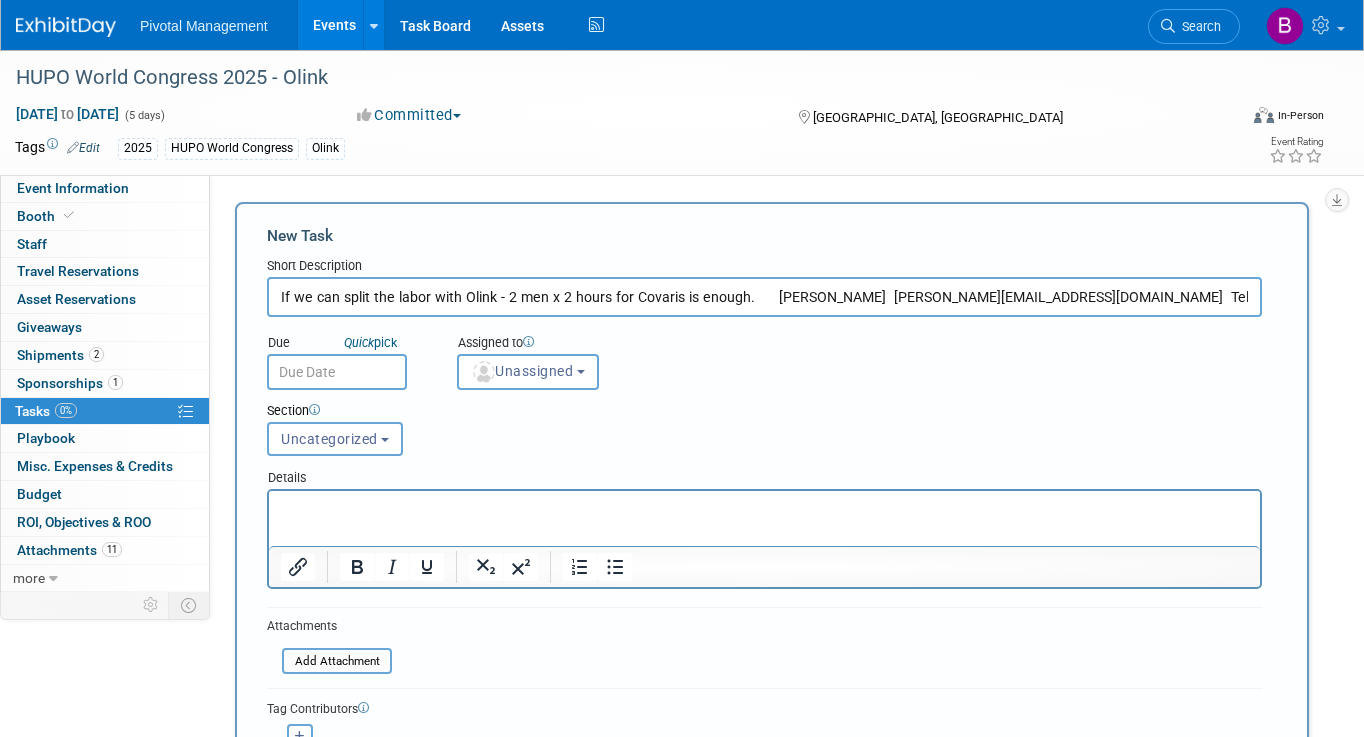 scroll, scrollTop: 0, scrollLeft: 83, axis: horizontal 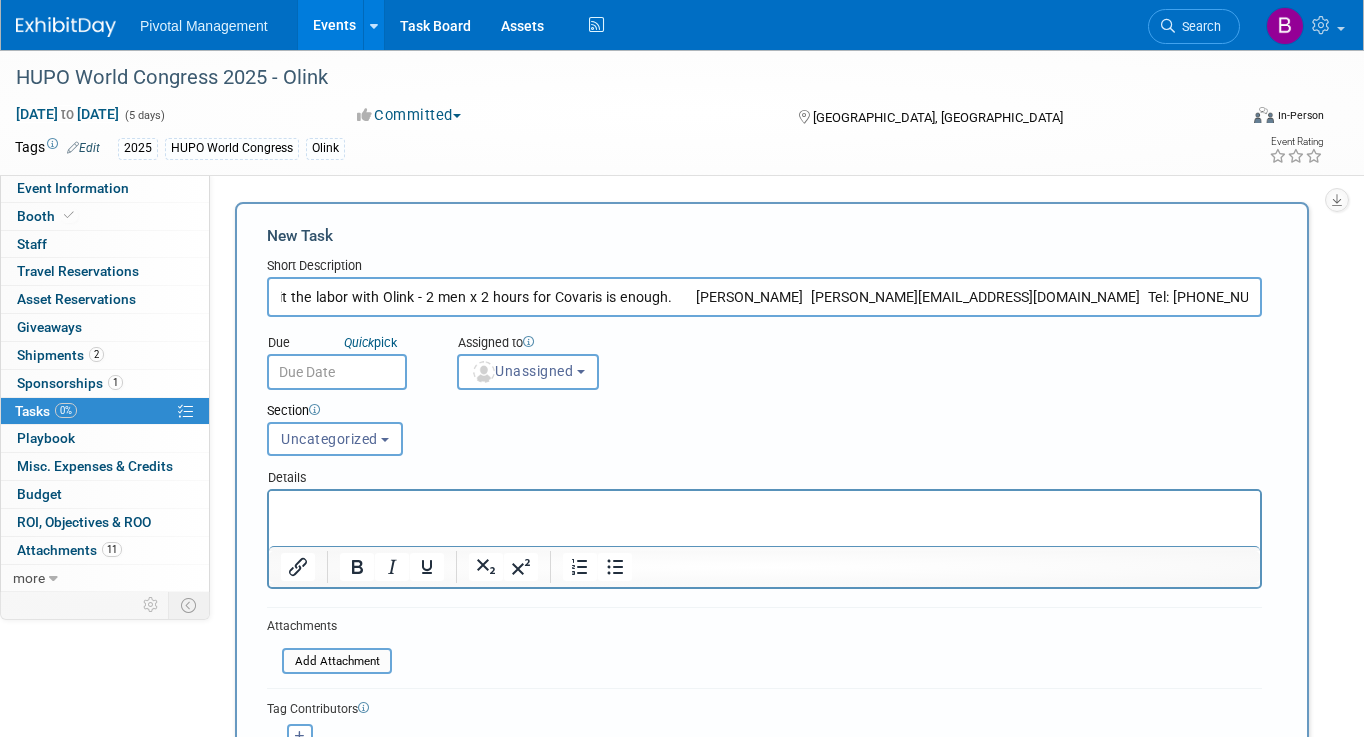 type 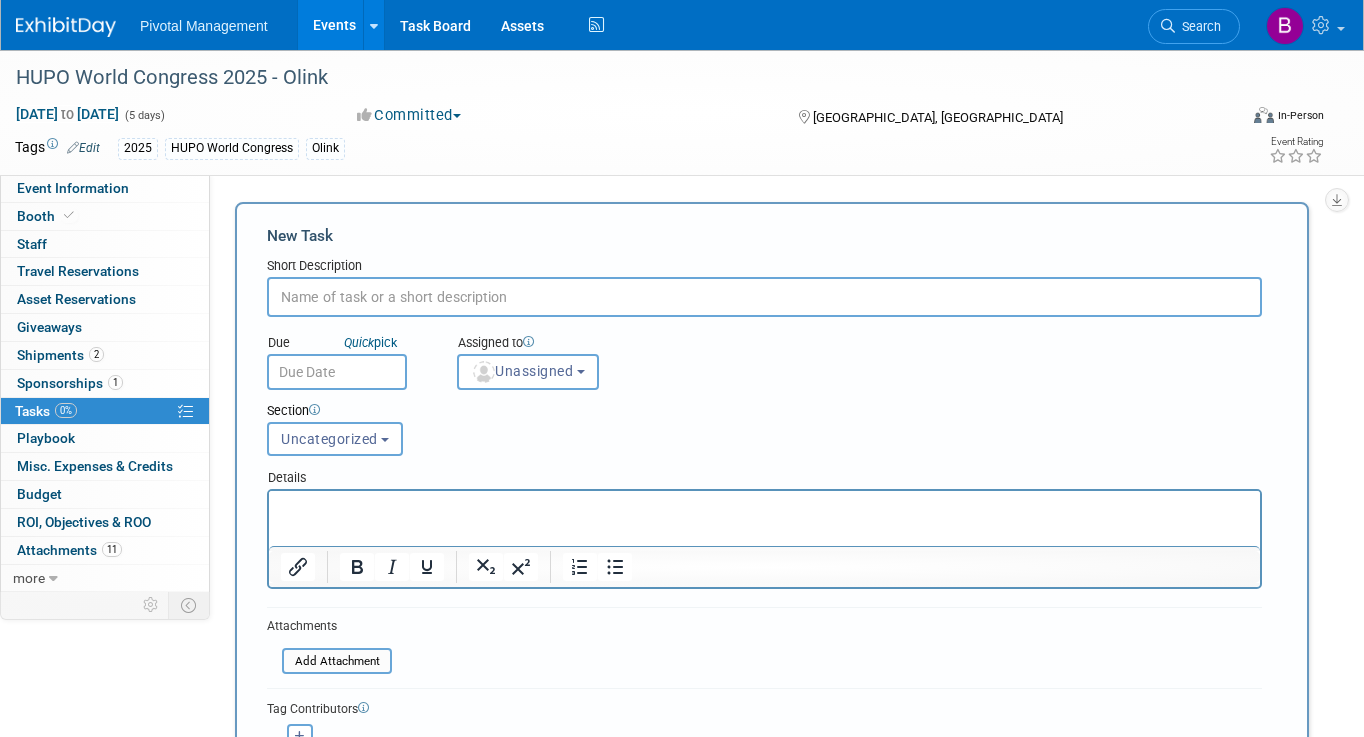 scroll, scrollTop: 0, scrollLeft: 0, axis: both 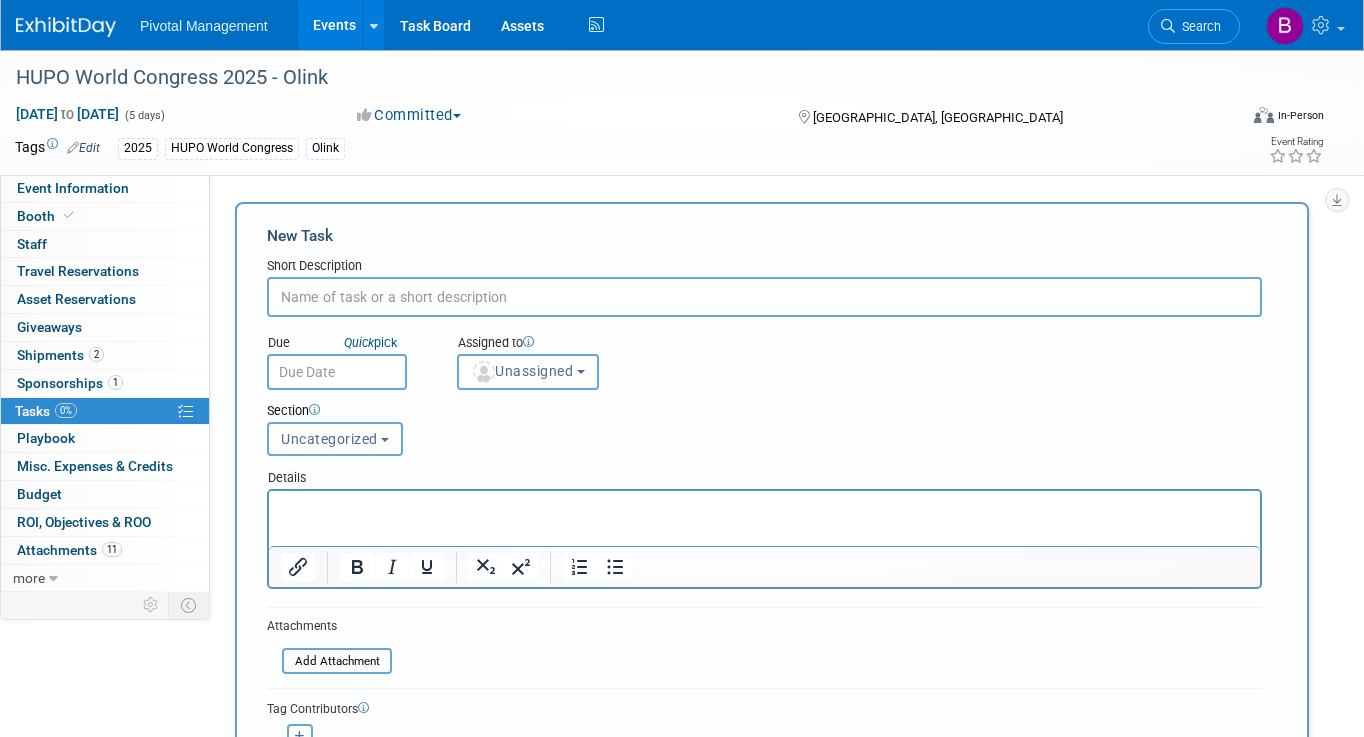 click at bounding box center [765, 509] 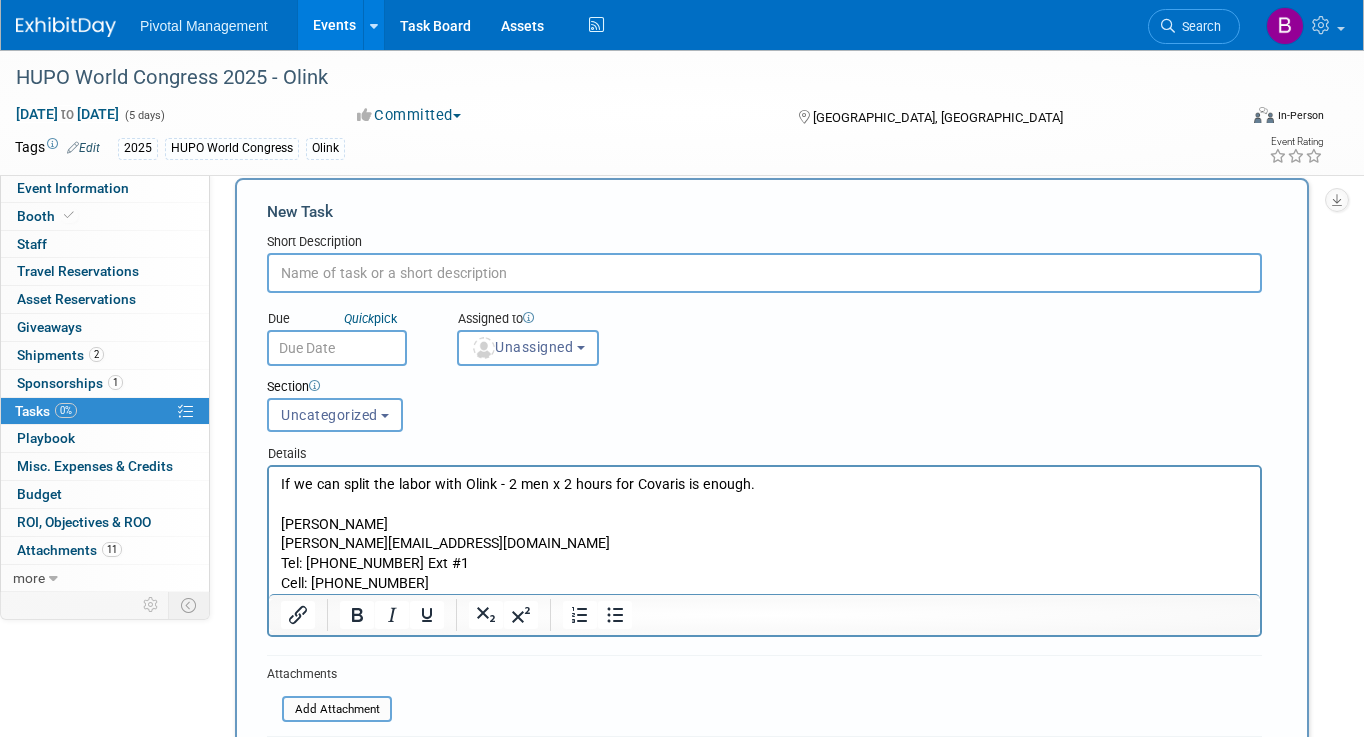 scroll, scrollTop: 35, scrollLeft: 0, axis: vertical 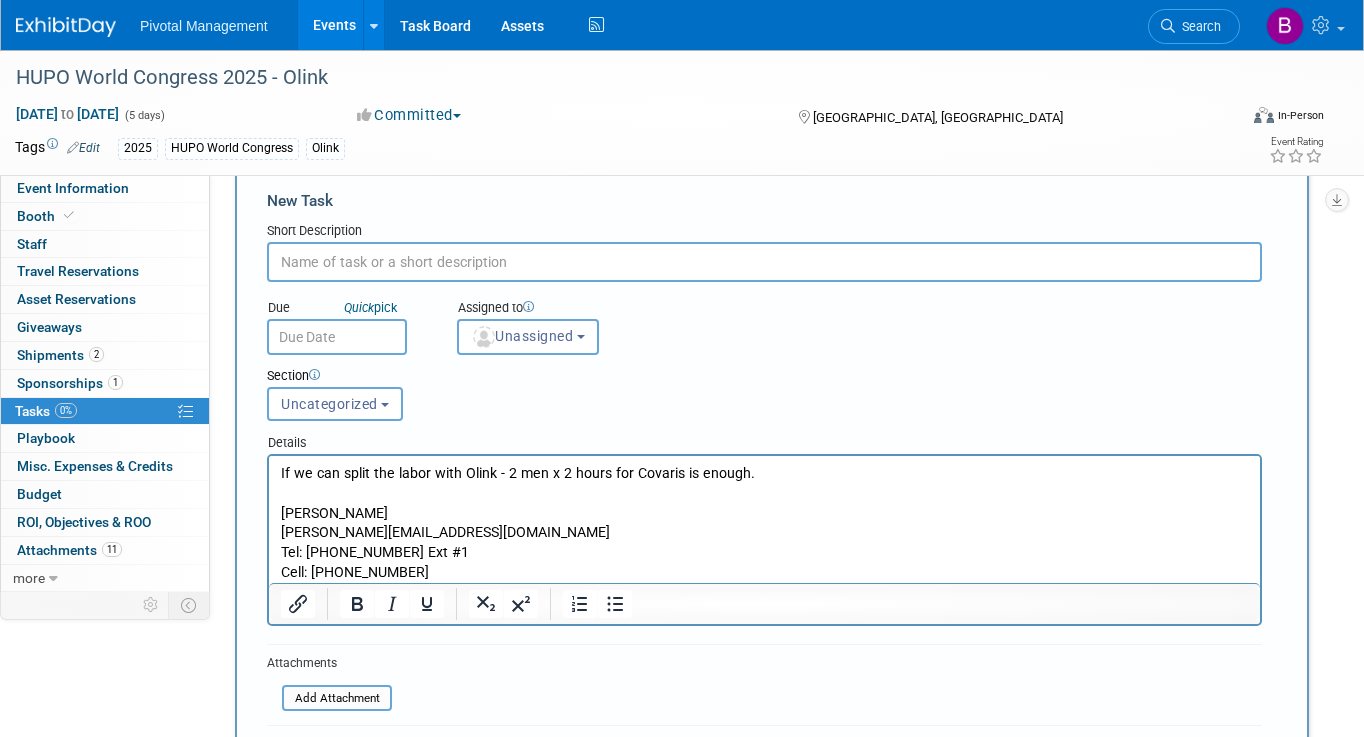drag, startPoint x: 749, startPoint y: 468, endPoint x: 258, endPoint y: 472, distance: 491.0163 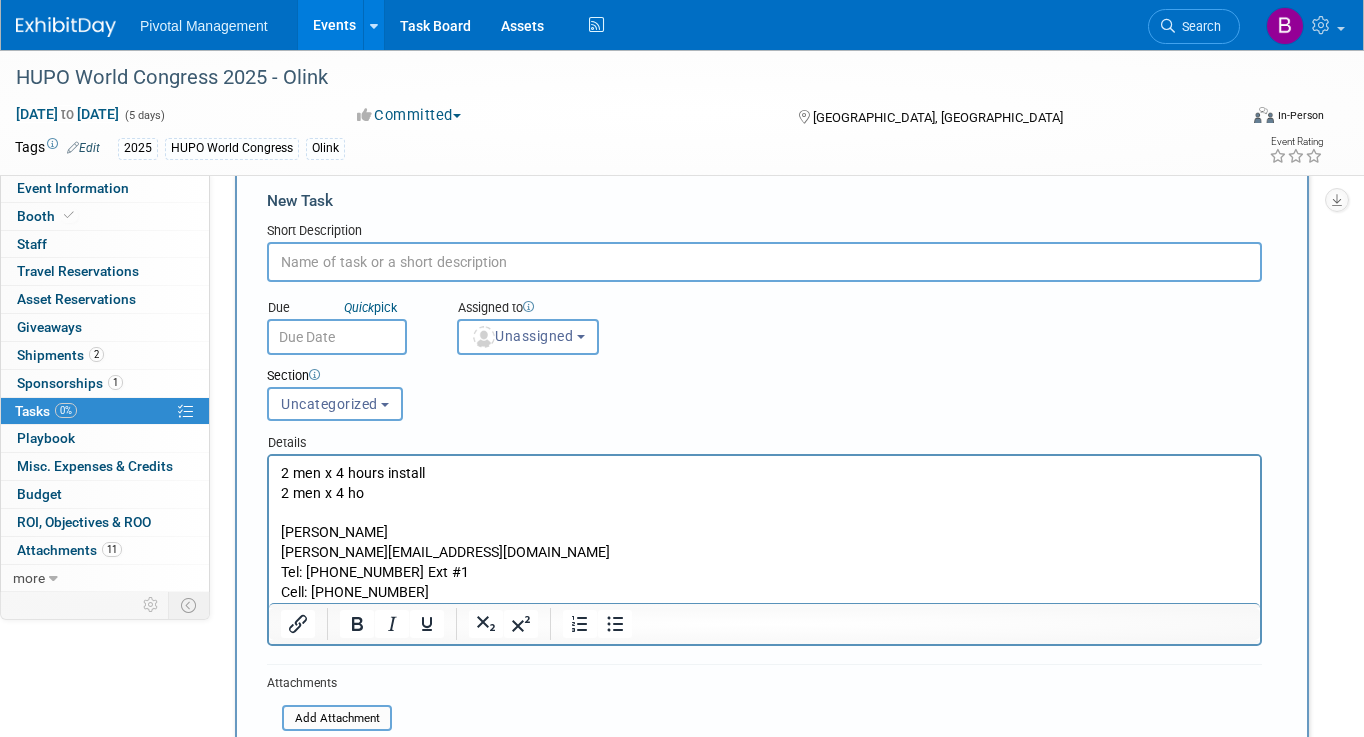 click on "2 men x 4 ho" at bounding box center (765, 494) 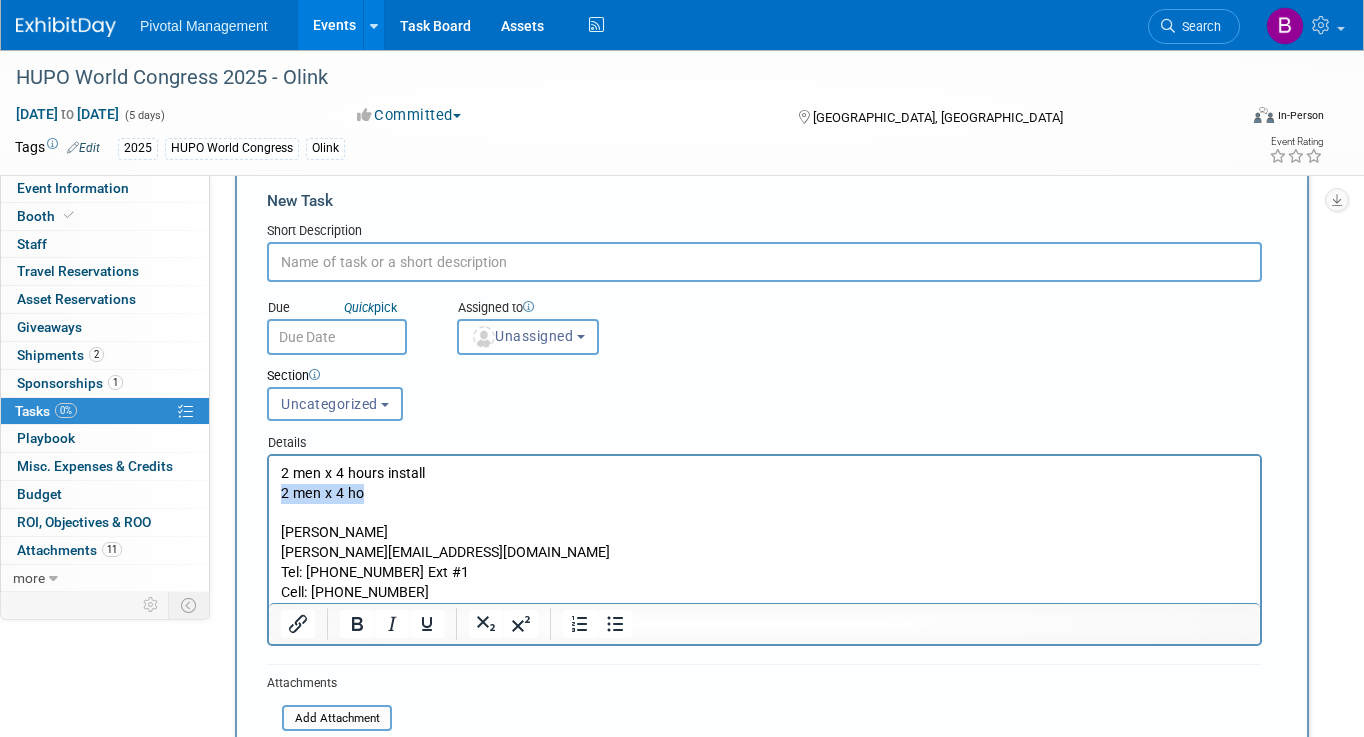 drag, startPoint x: 400, startPoint y: 496, endPoint x: 275, endPoint y: 497, distance: 125.004 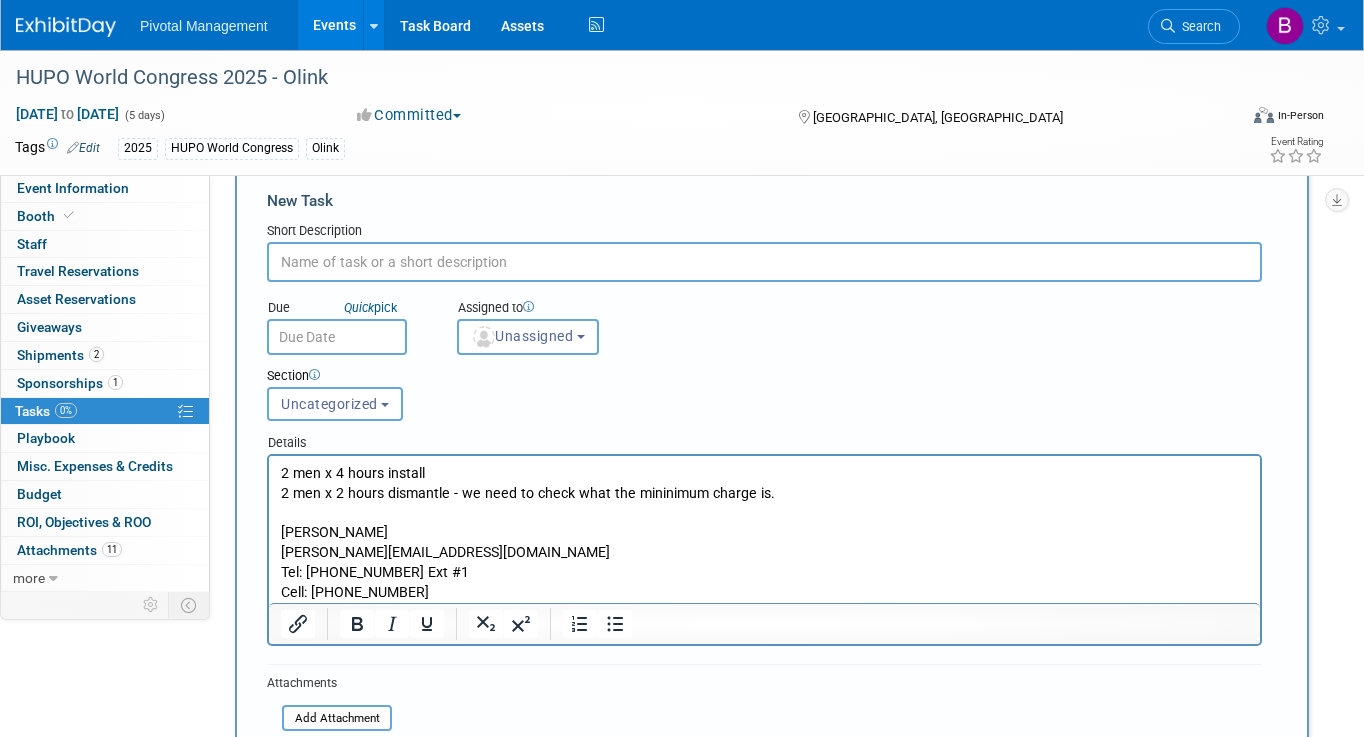 click on "2 men x 2 hours dismantle - we need to check what the mininimum charge is." at bounding box center (765, 494) 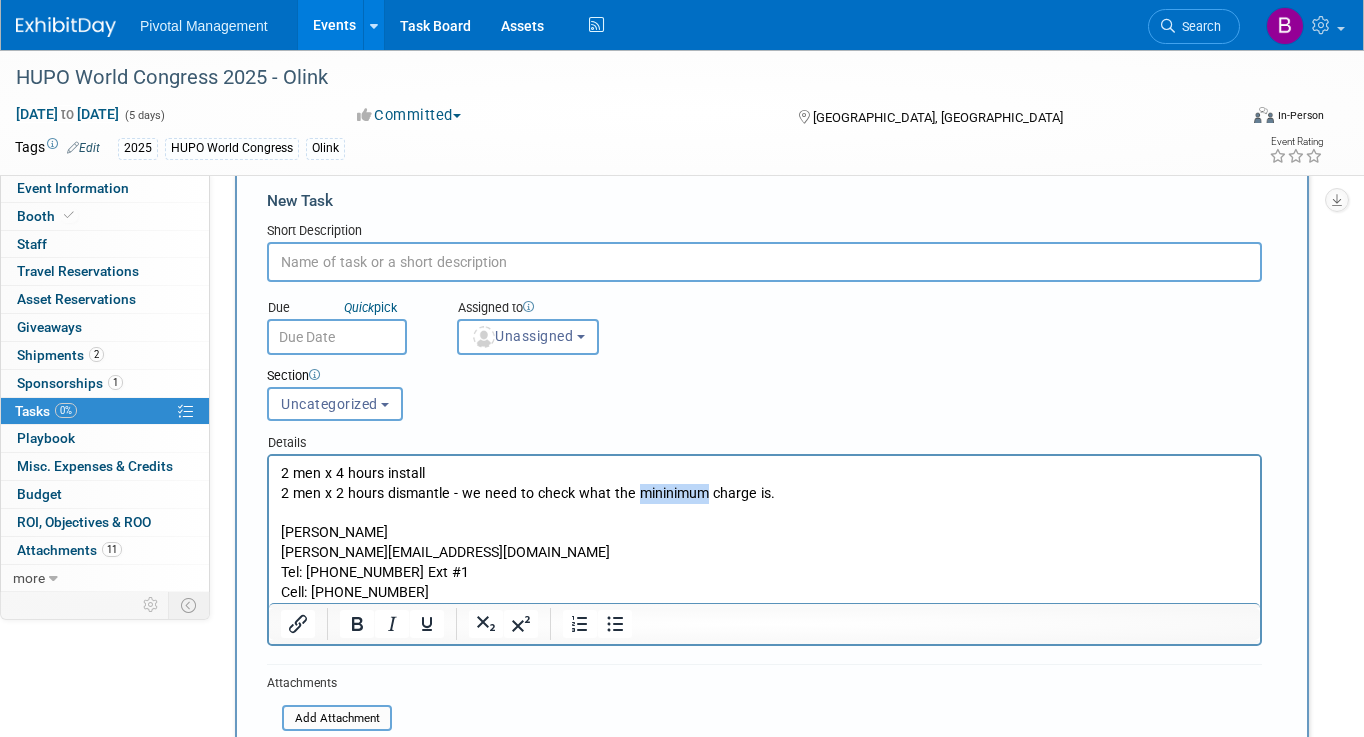 click on "2 men x 2 hours dismantle - we need to check what the mininimum charge is." at bounding box center [765, 494] 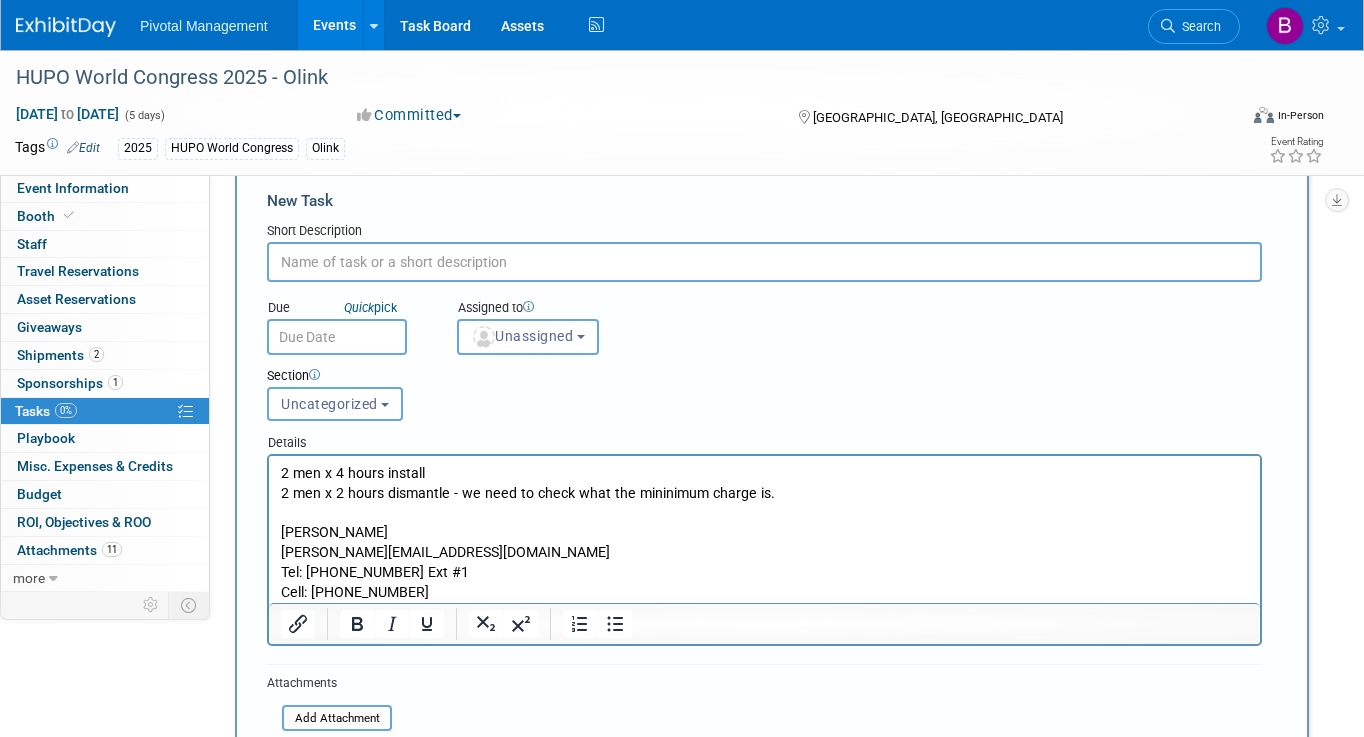 click on "Gery G Hunter" at bounding box center (765, 533) 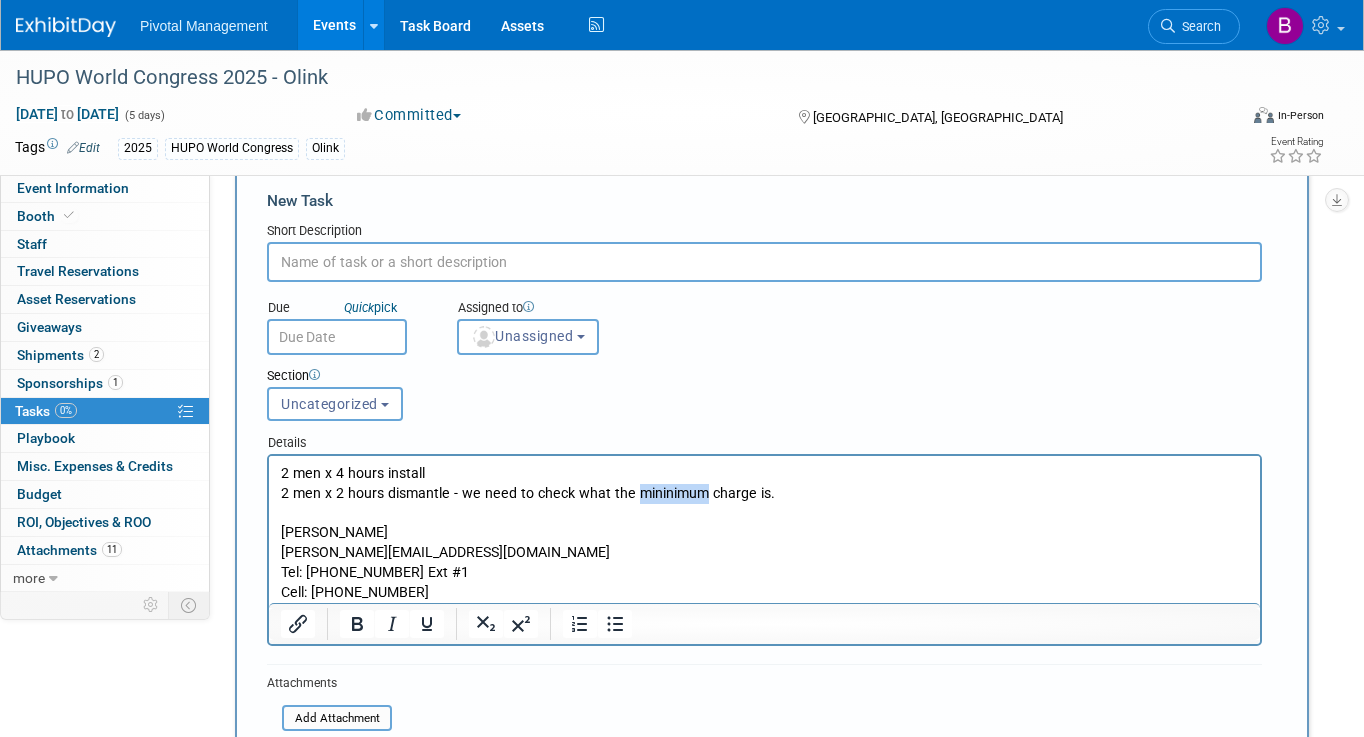 click on "2 men x 2 hours dismantle - we need to check what the mininimum charge is." at bounding box center [765, 494] 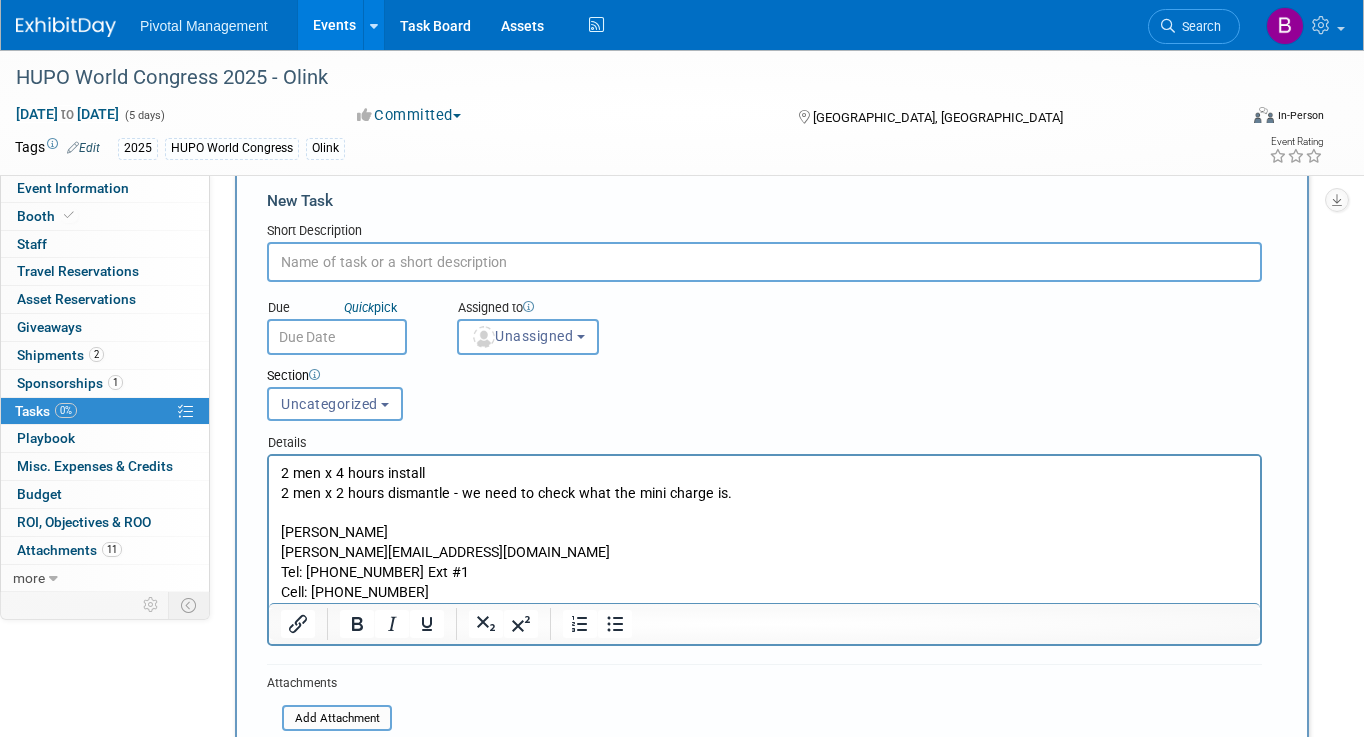 click on "2 men x 2 hours dismantle - we need to check what the mini charge is." at bounding box center (765, 494) 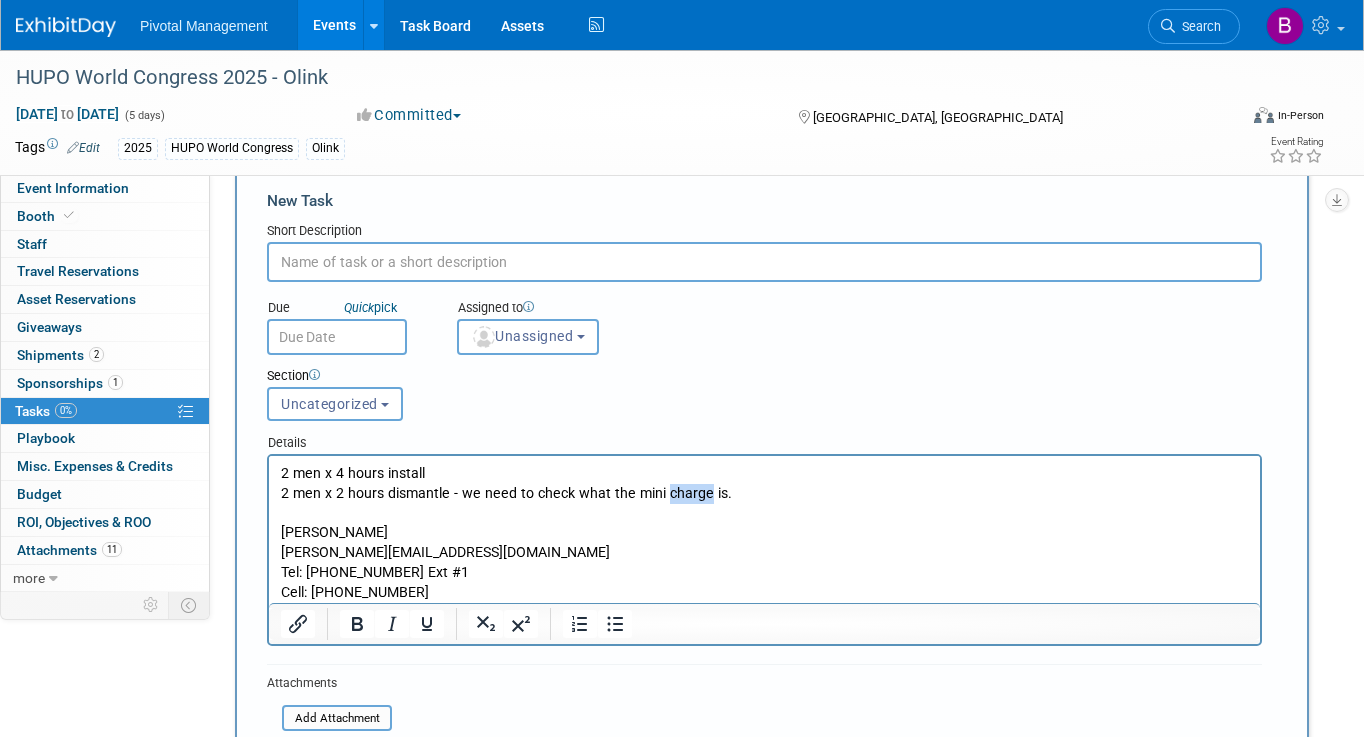 click on "2 men x 2 hours dismantle - we need to check what the mini charge is." at bounding box center (765, 494) 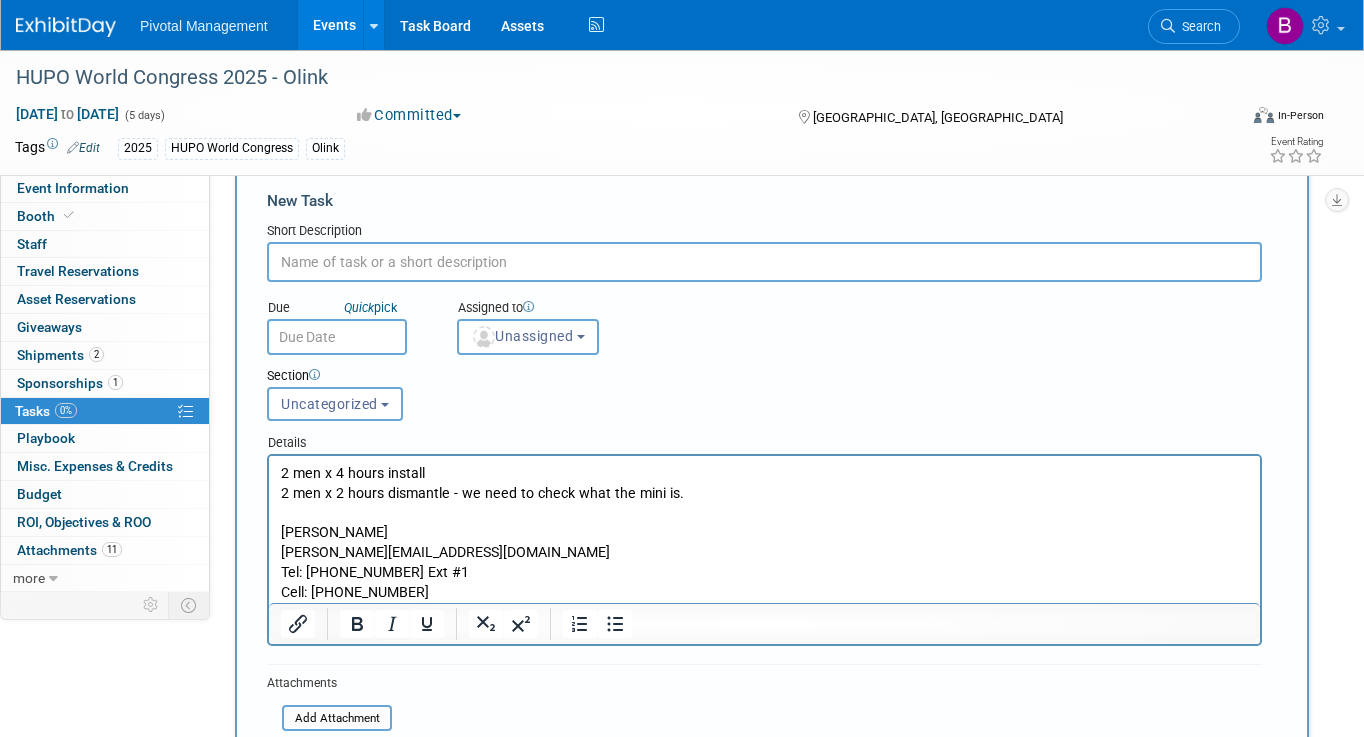 click on "Gery G Hunter" at bounding box center (765, 533) 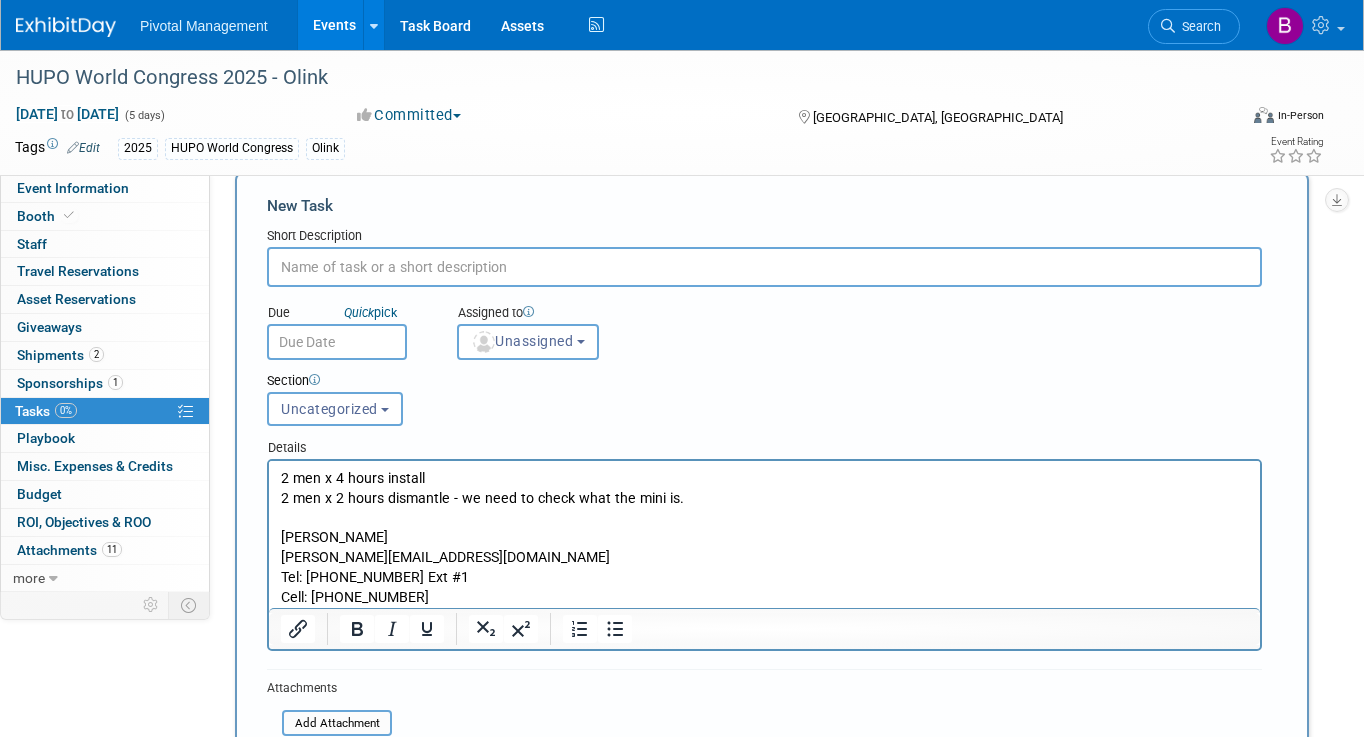 scroll, scrollTop: 27, scrollLeft: 0, axis: vertical 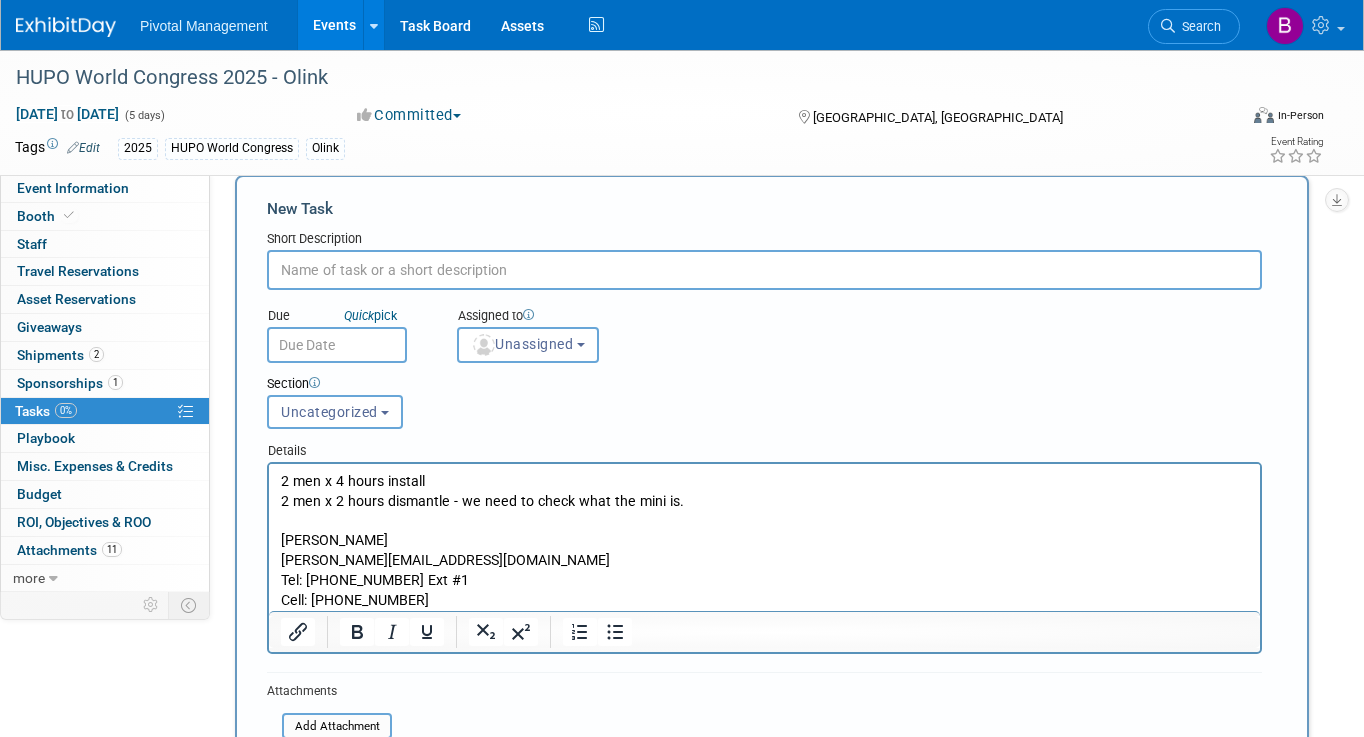 click on "2 men x 2 hours dismantle - we need to check what the mini is." at bounding box center [765, 502] 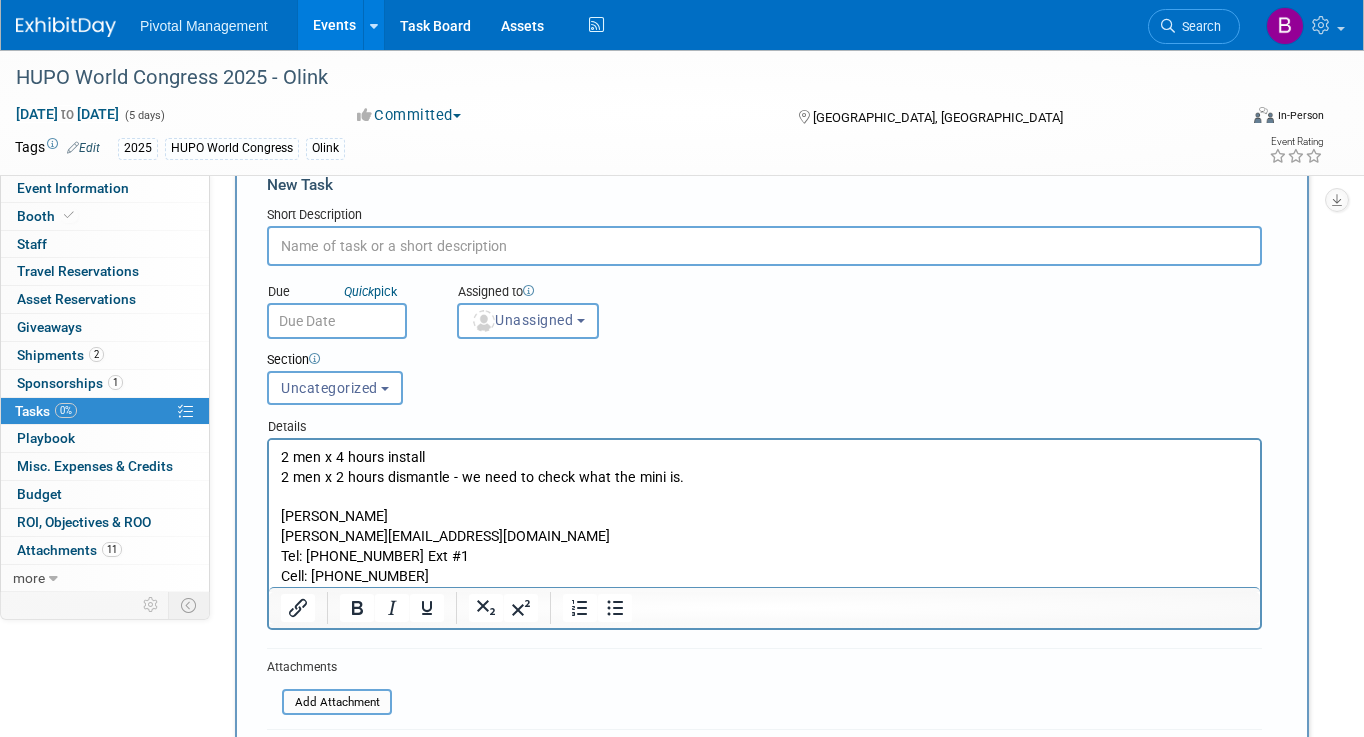 scroll, scrollTop: 57, scrollLeft: 0, axis: vertical 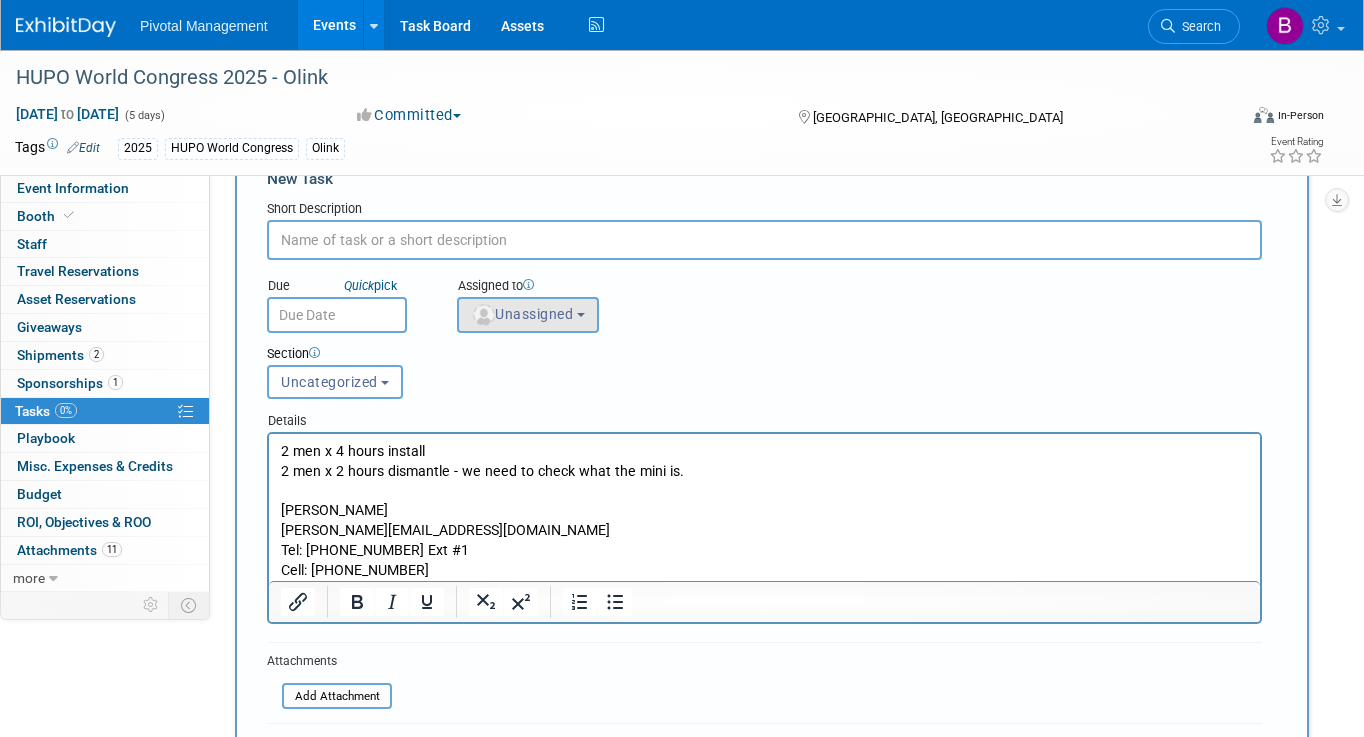 click at bounding box center [484, 315] 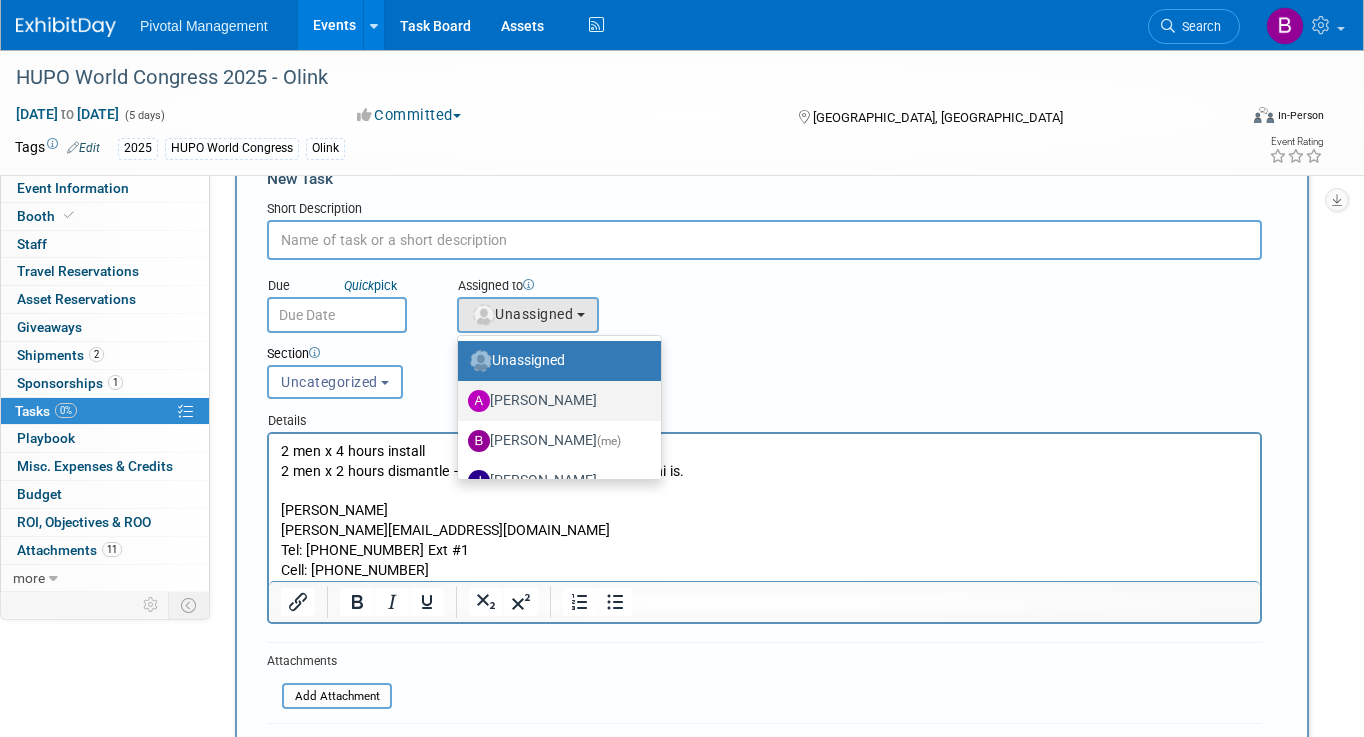 scroll, scrollTop: 79, scrollLeft: 0, axis: vertical 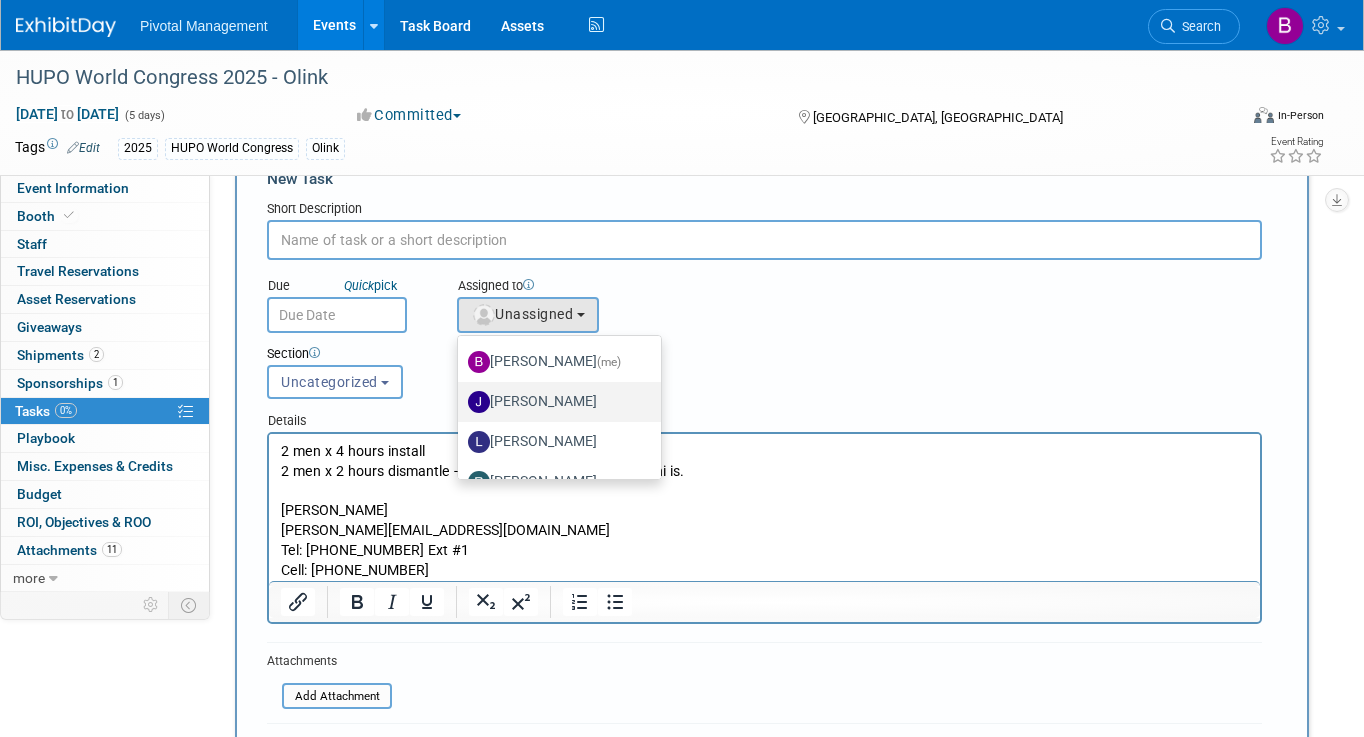 click on "[PERSON_NAME]" at bounding box center [554, 402] 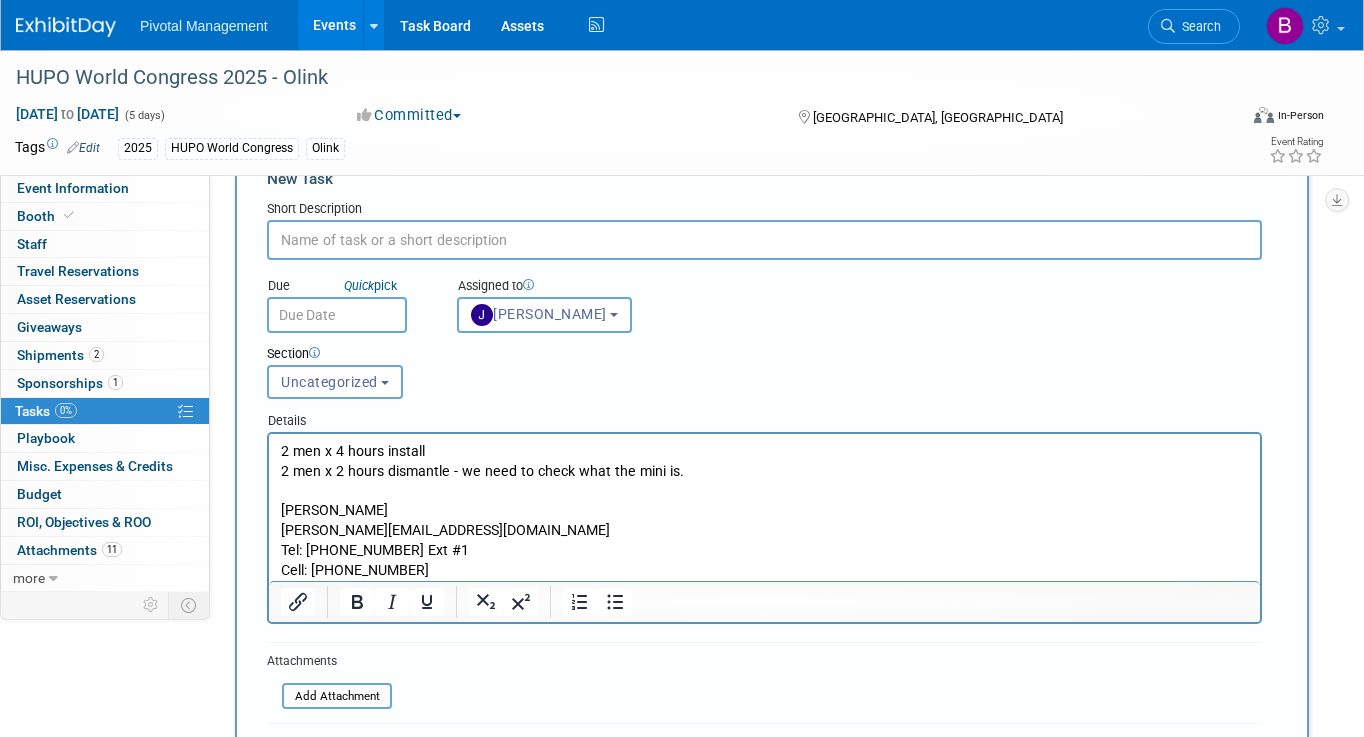 click at bounding box center (764, 240) 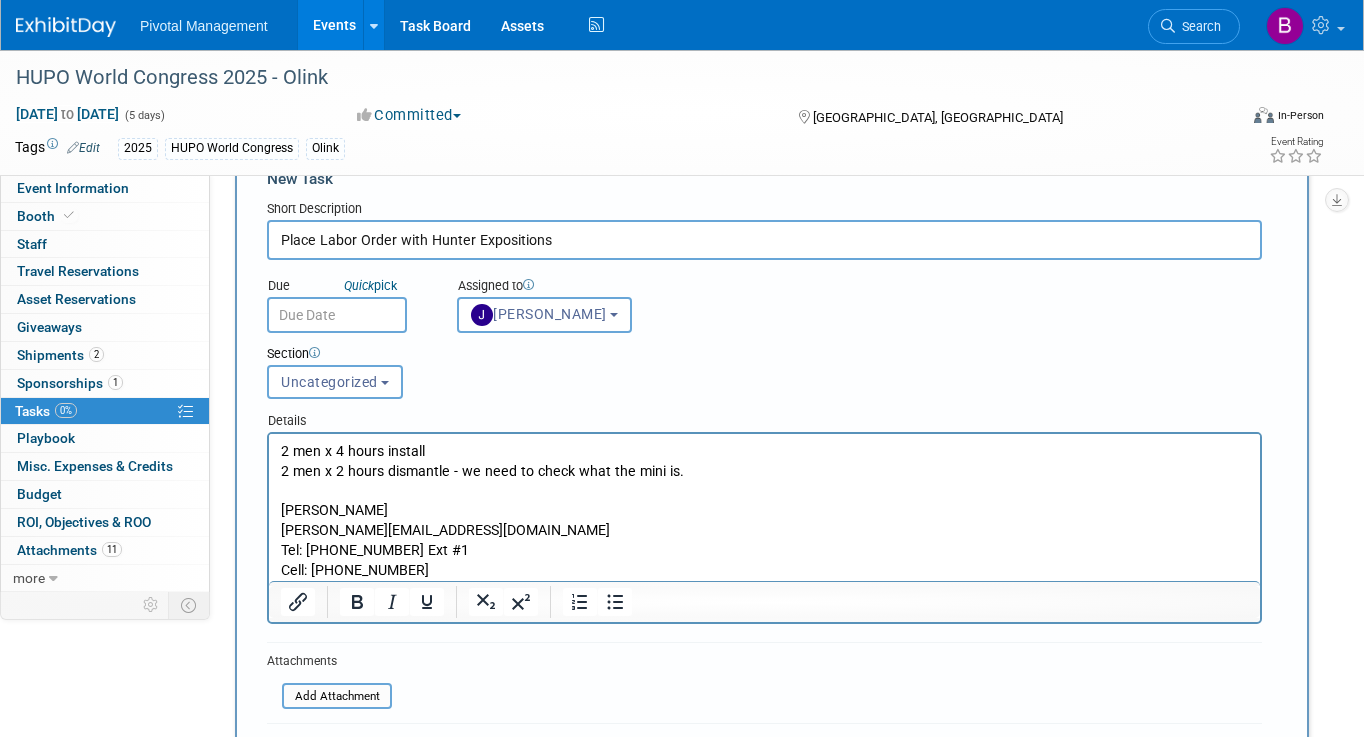 click on "Place Labor Order with Hunter Expositions" at bounding box center [764, 240] 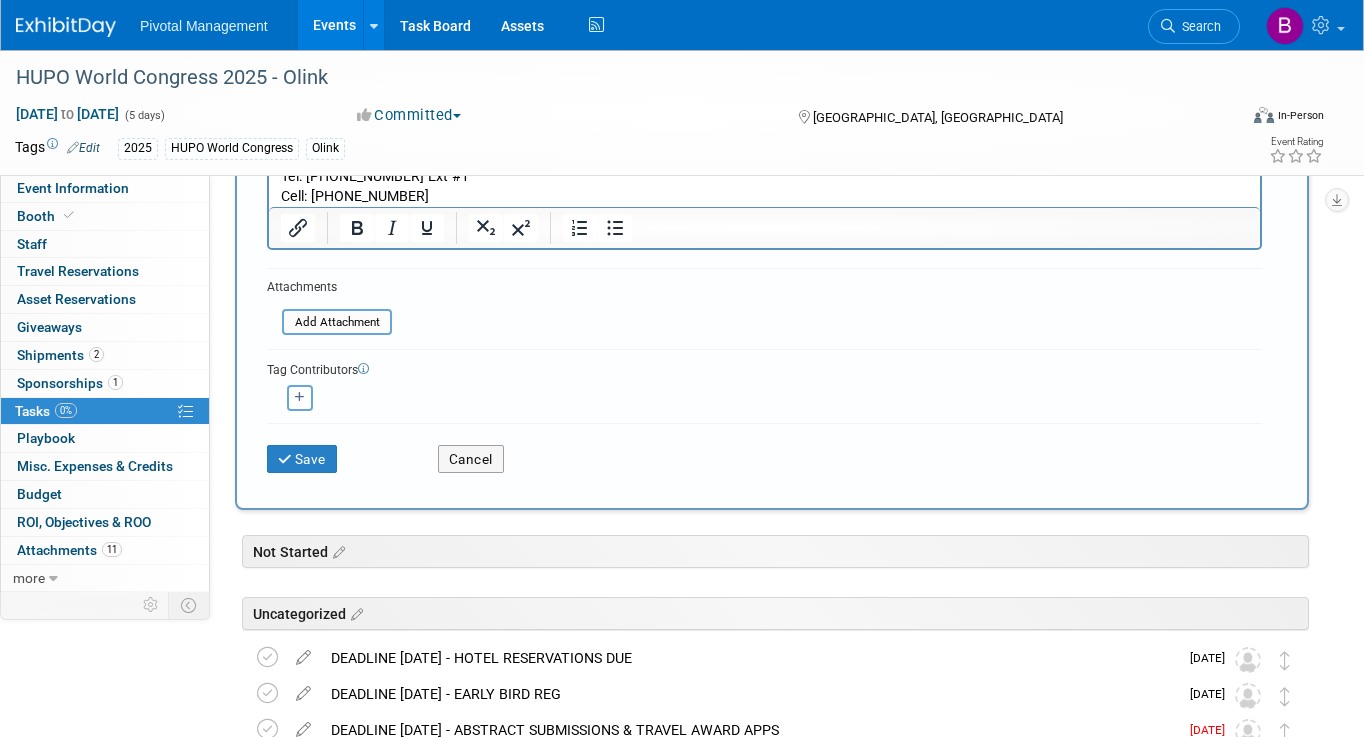scroll, scrollTop: 447, scrollLeft: 0, axis: vertical 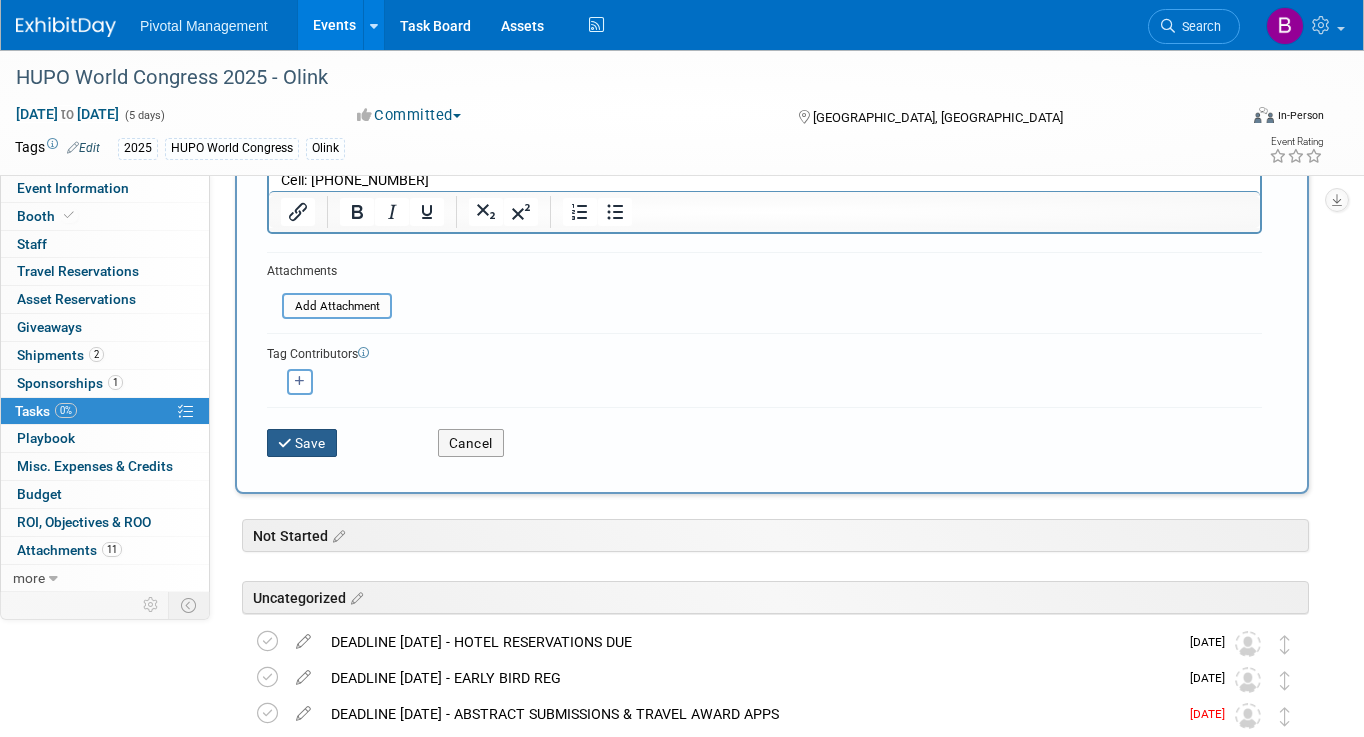 type on "PRE SHOW - Place Labor Order with Hunter Expositions" 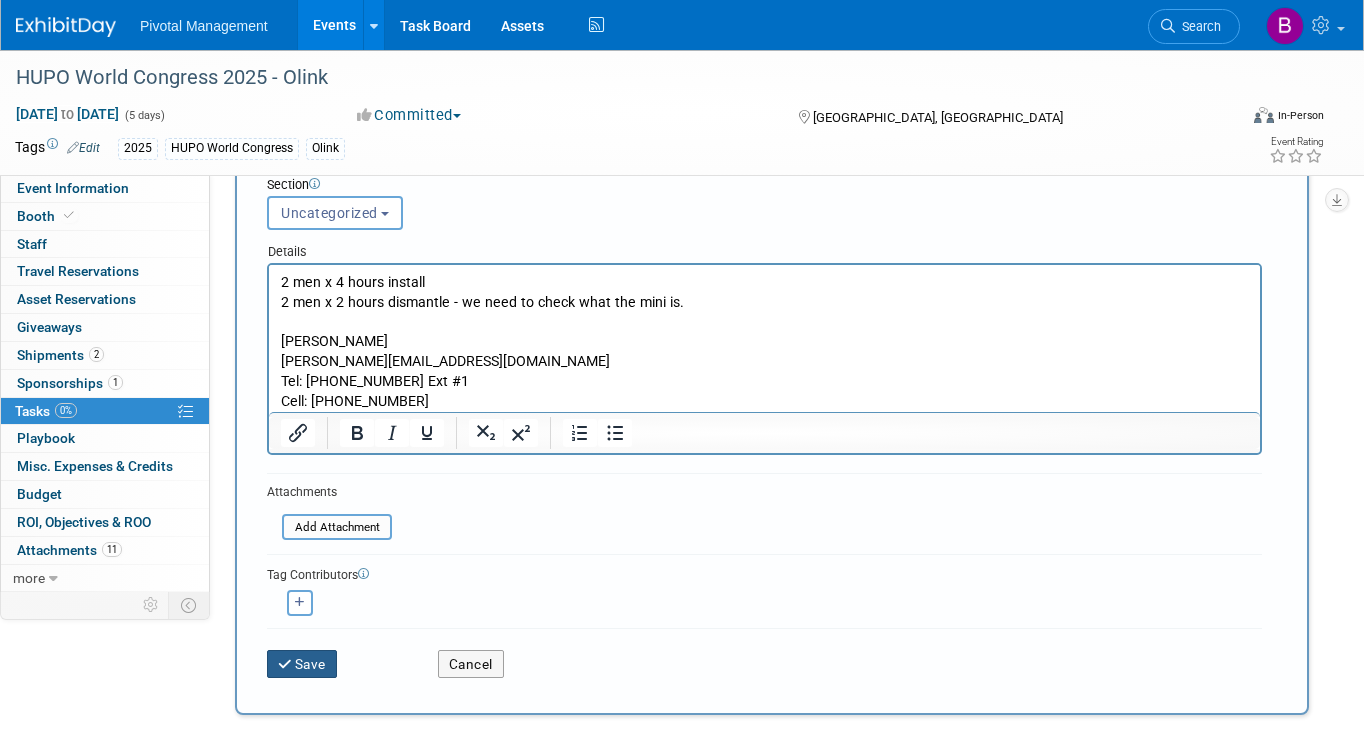 scroll, scrollTop: 350, scrollLeft: 0, axis: vertical 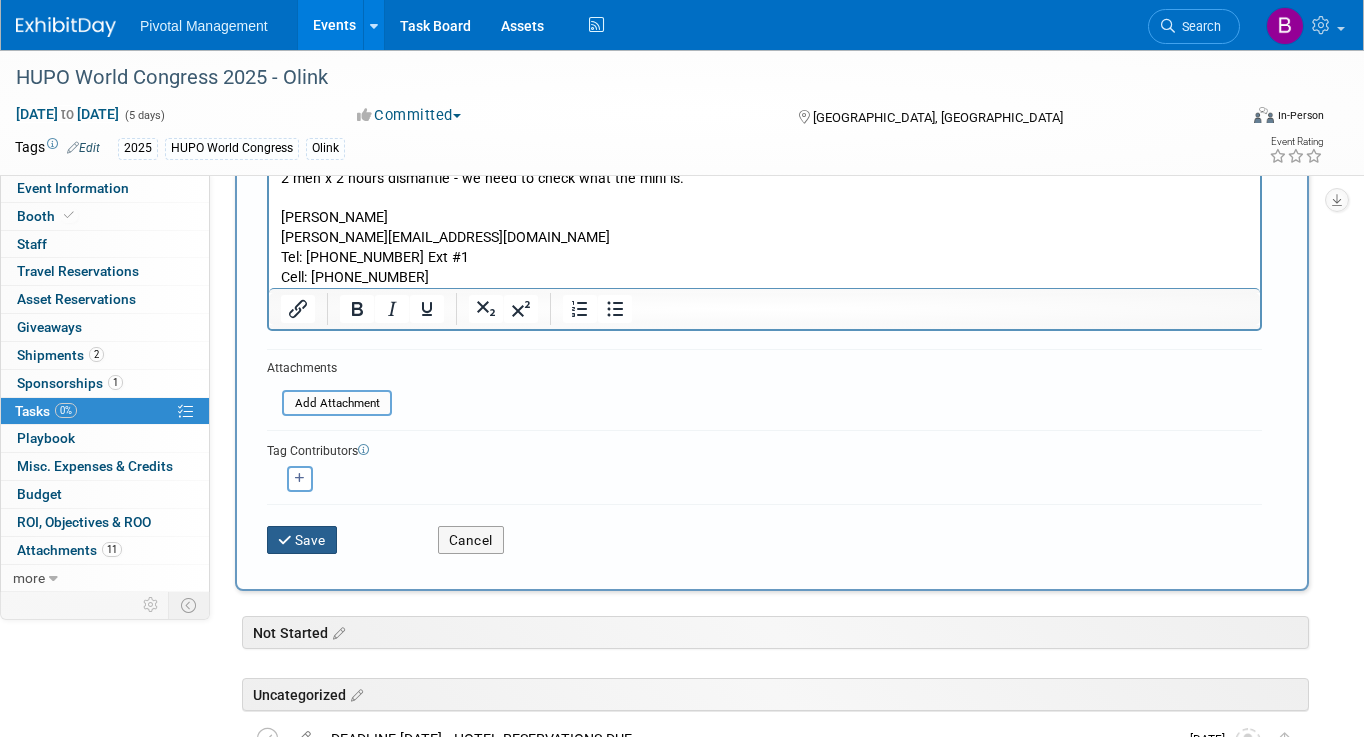 click on "Save" at bounding box center (302, 540) 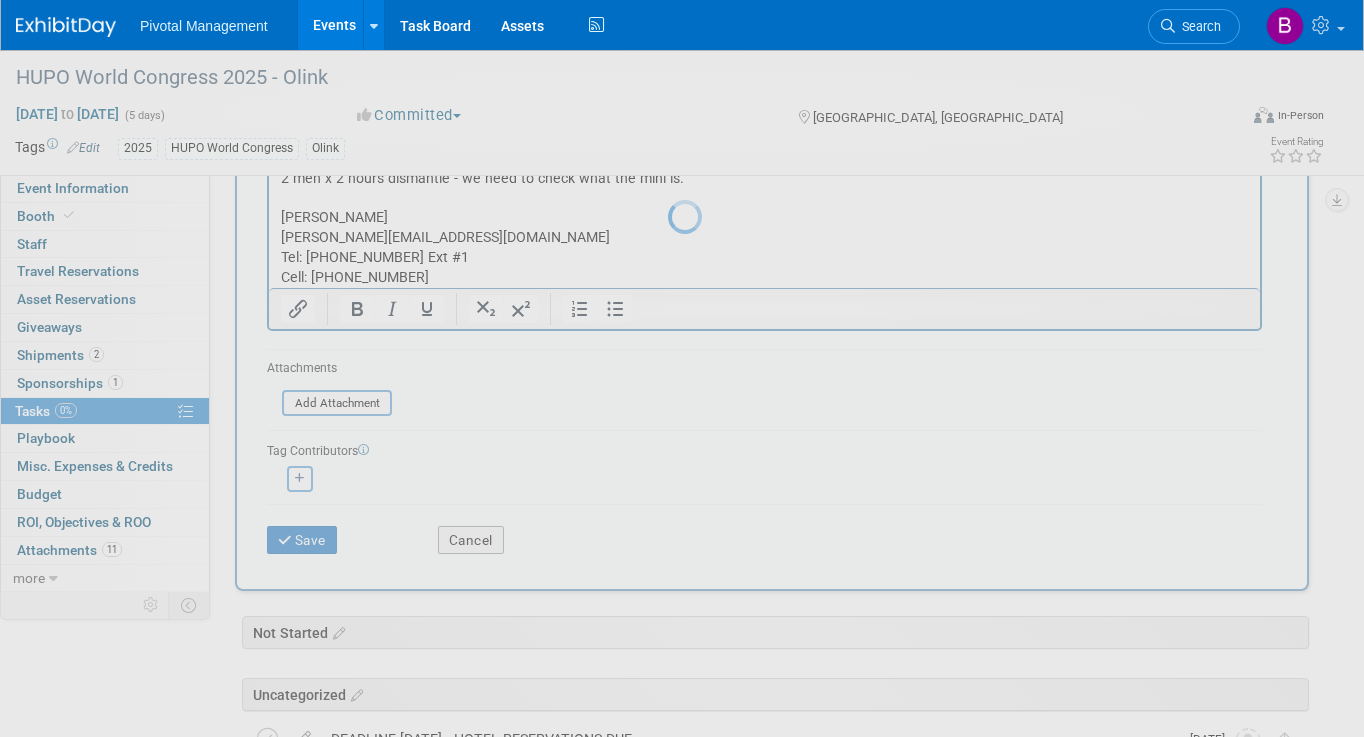 scroll, scrollTop: 0, scrollLeft: 0, axis: both 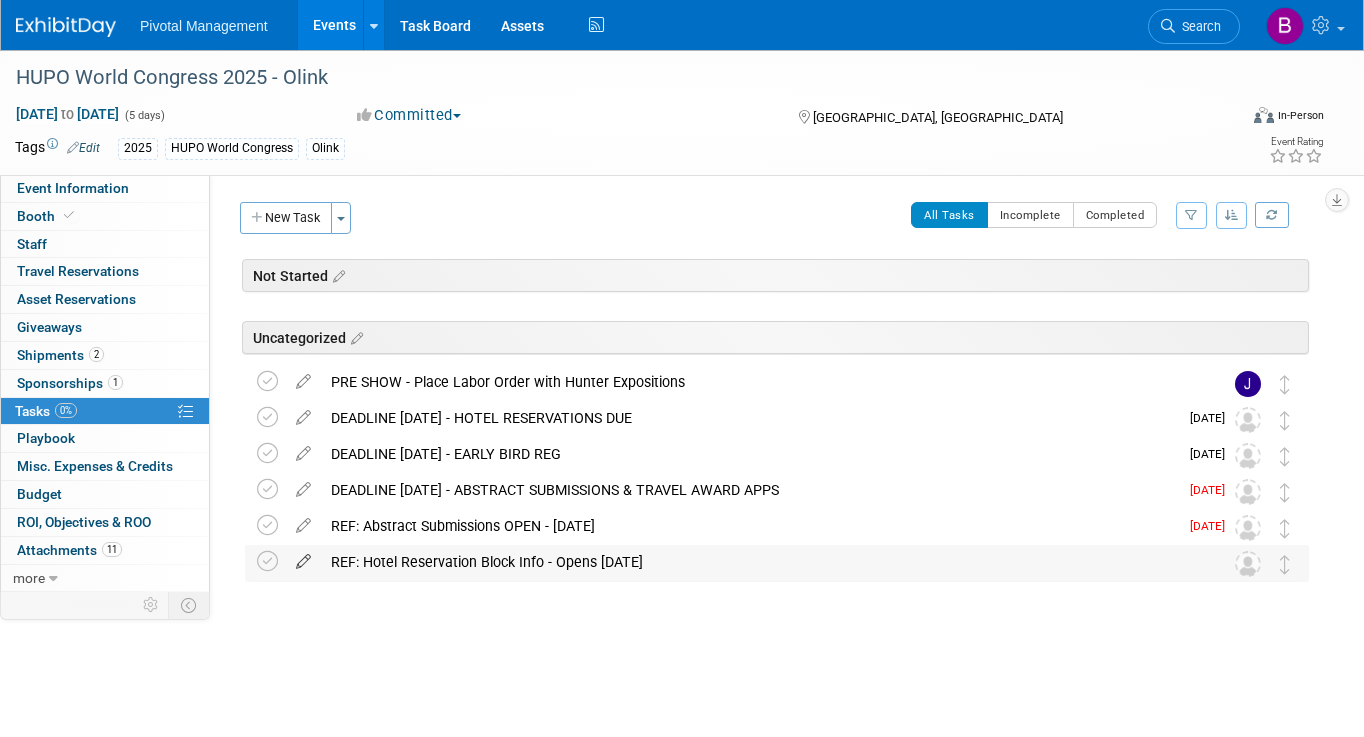 click at bounding box center (303, 557) 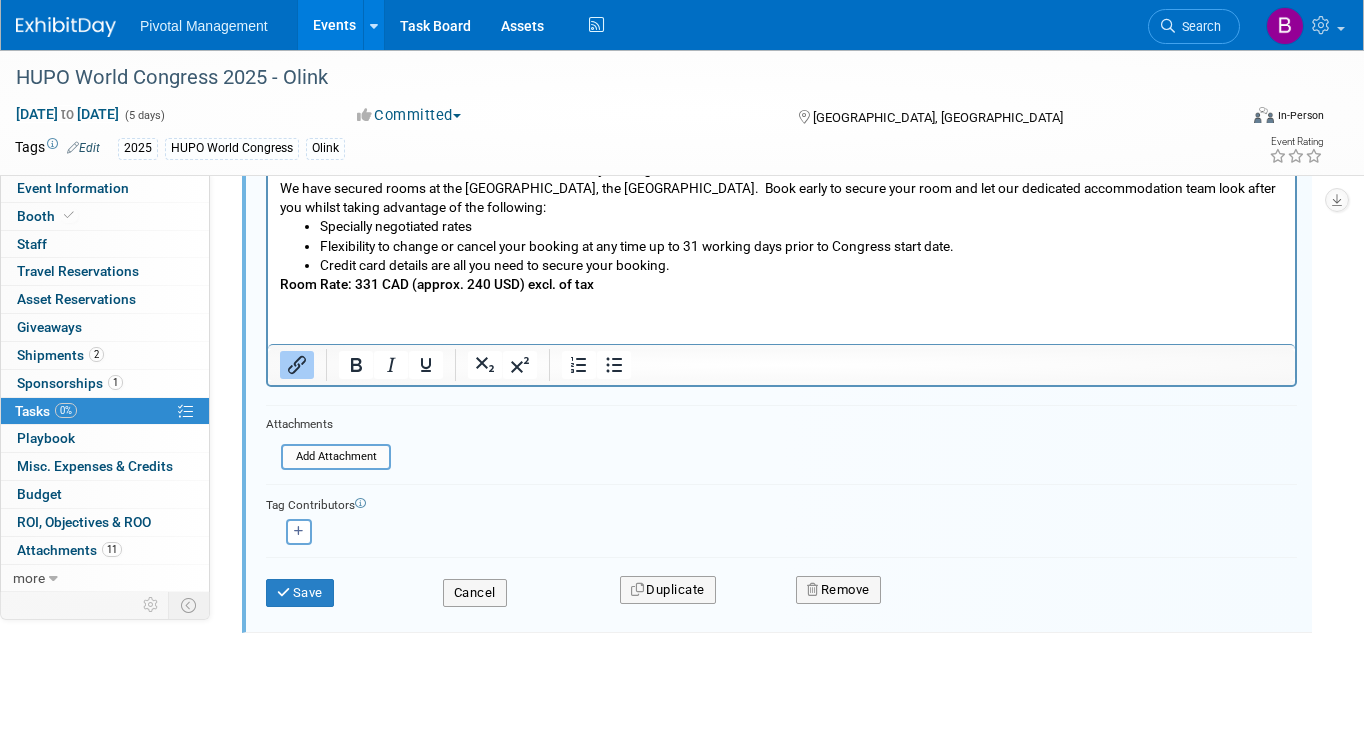 scroll, scrollTop: 715, scrollLeft: 0, axis: vertical 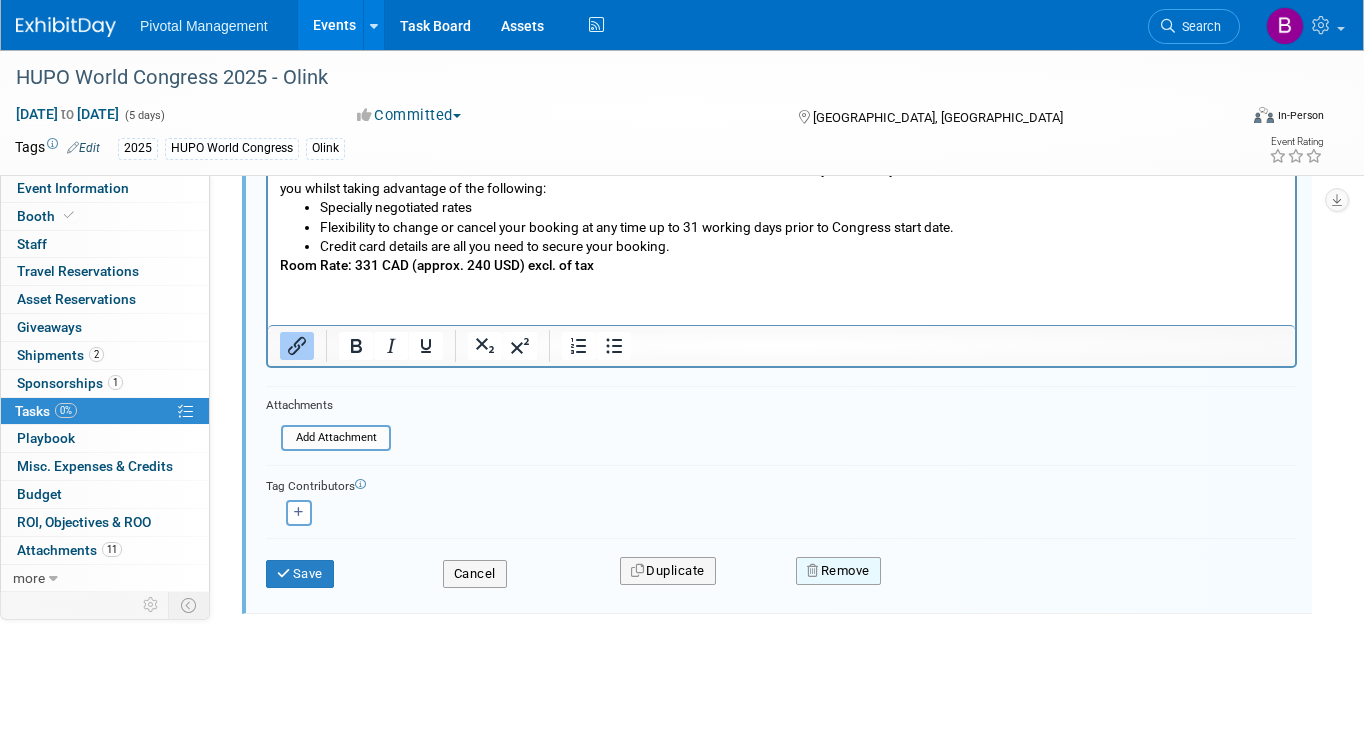 click on "Remove" at bounding box center (838, 571) 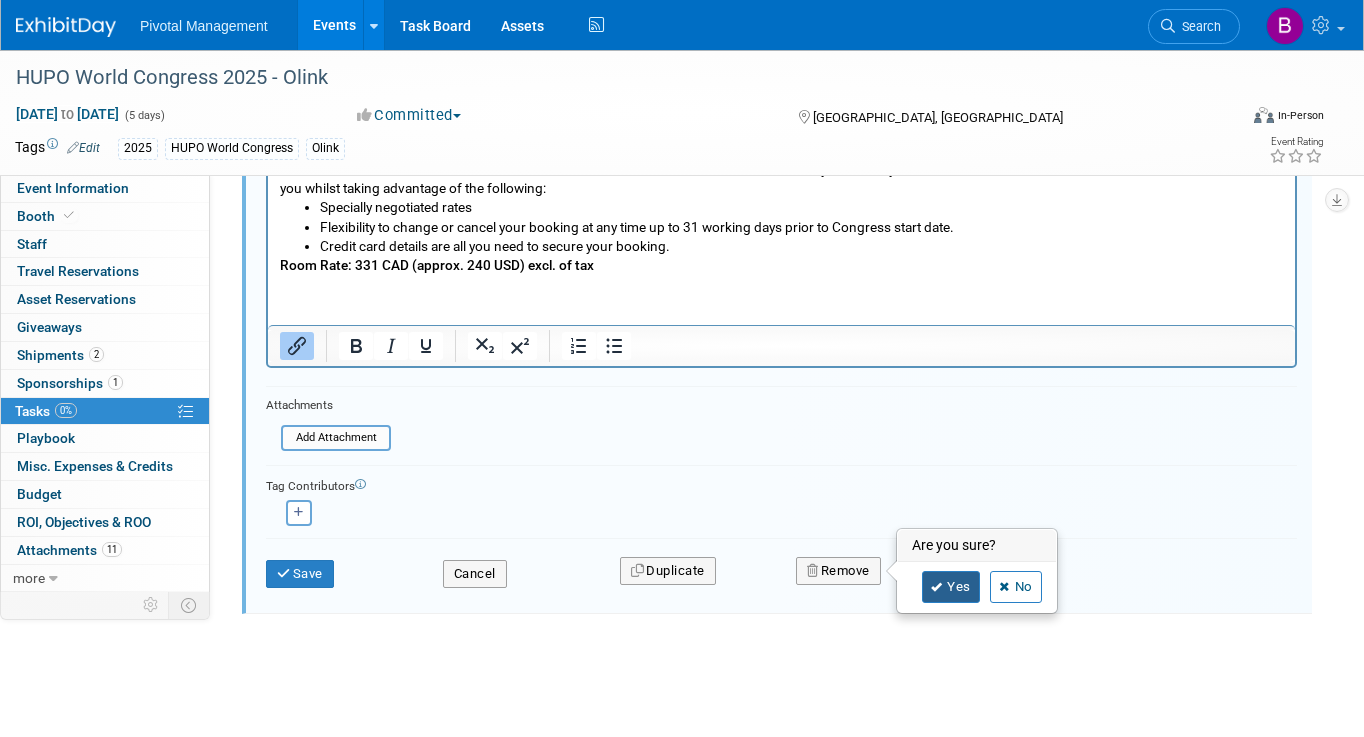 click on "Yes" at bounding box center [951, 587] 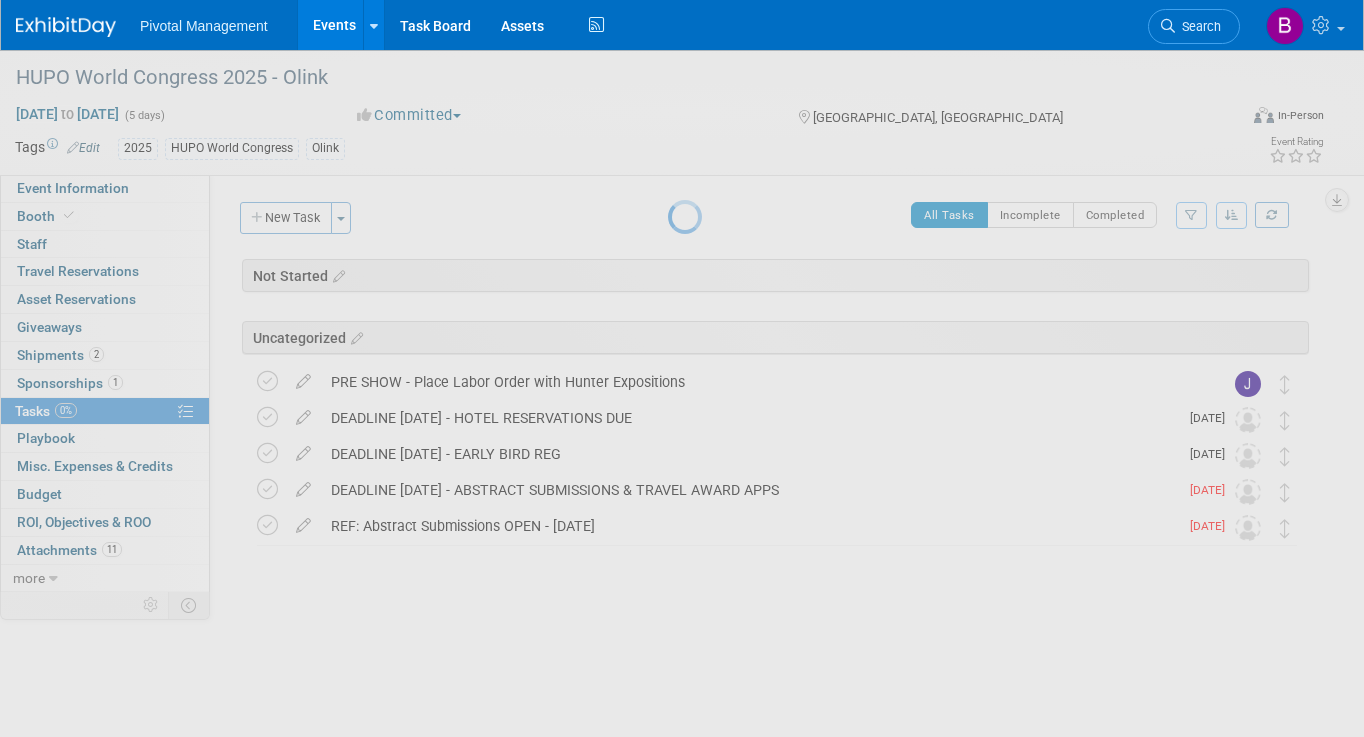 scroll, scrollTop: 0, scrollLeft: 0, axis: both 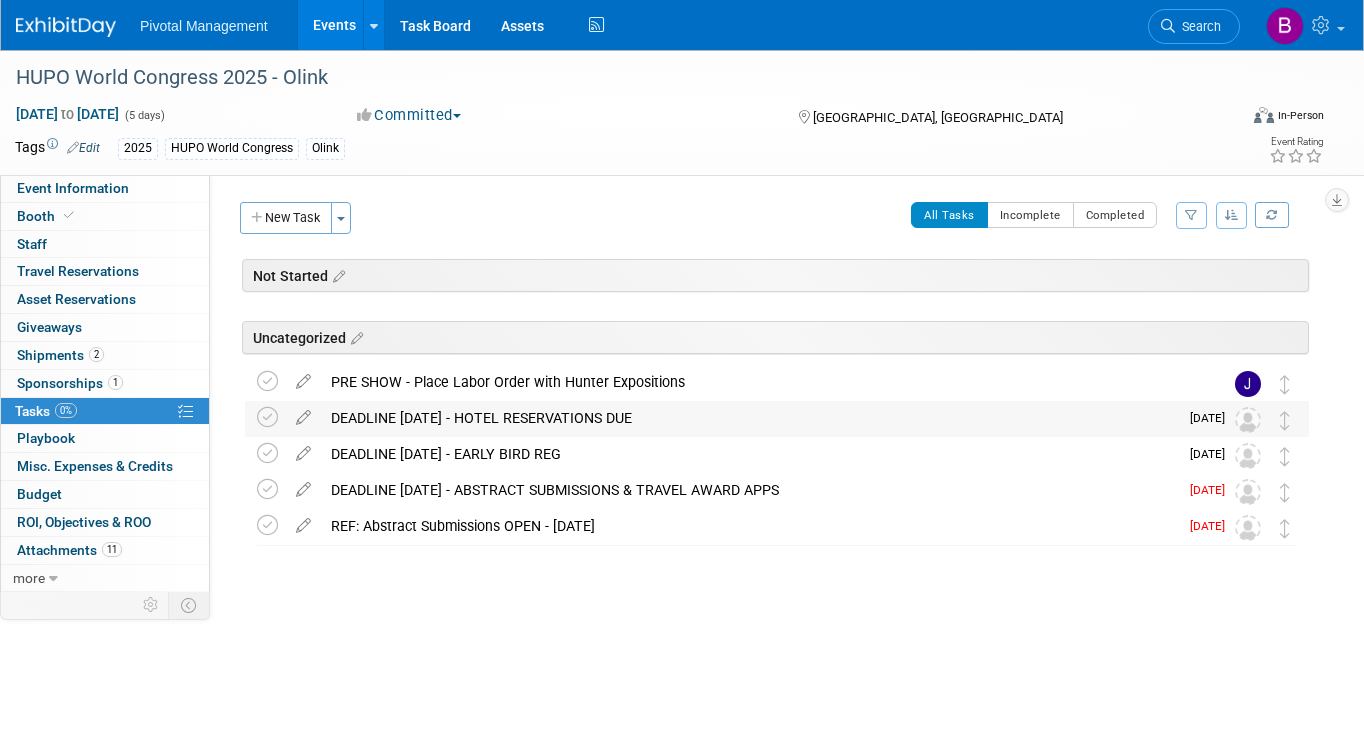 click on "DEADLINE SEPT 26 - HOTEL RESERVATIONS DUE" at bounding box center [749, 418] 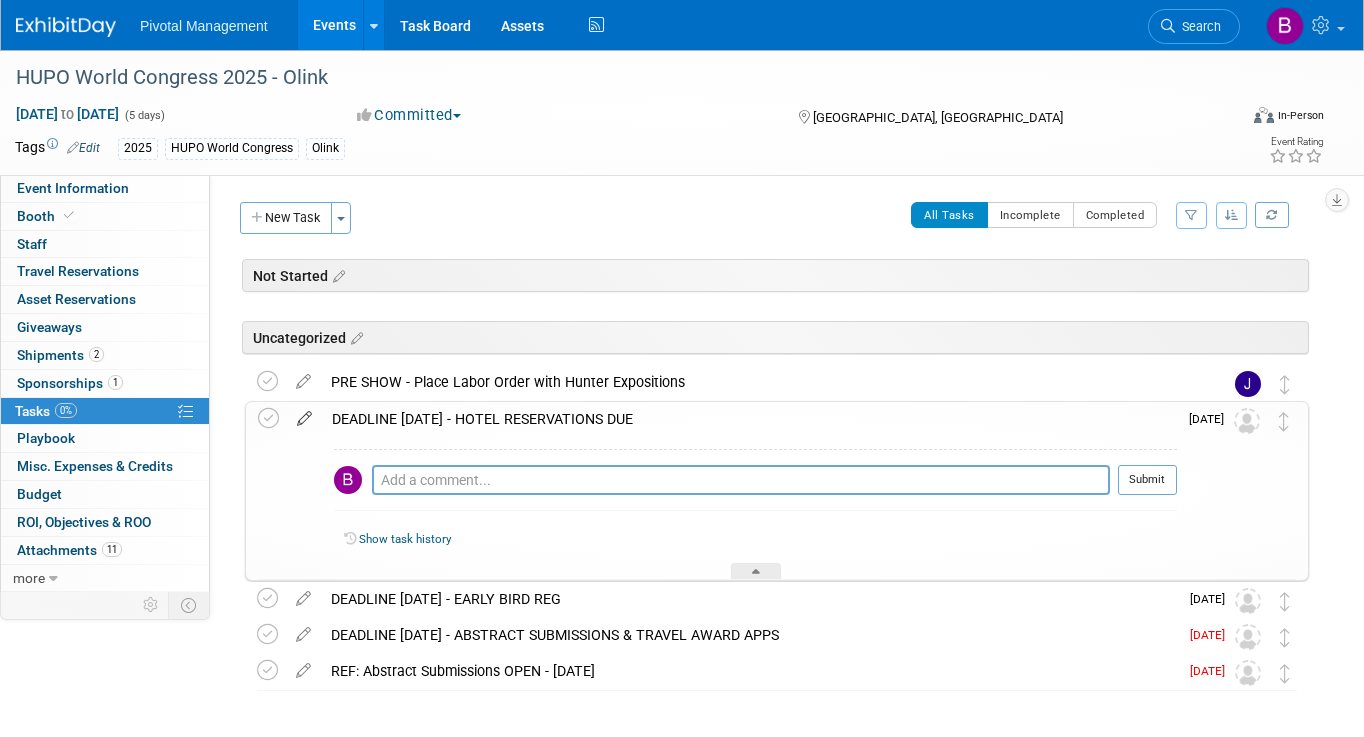 click at bounding box center (304, 414) 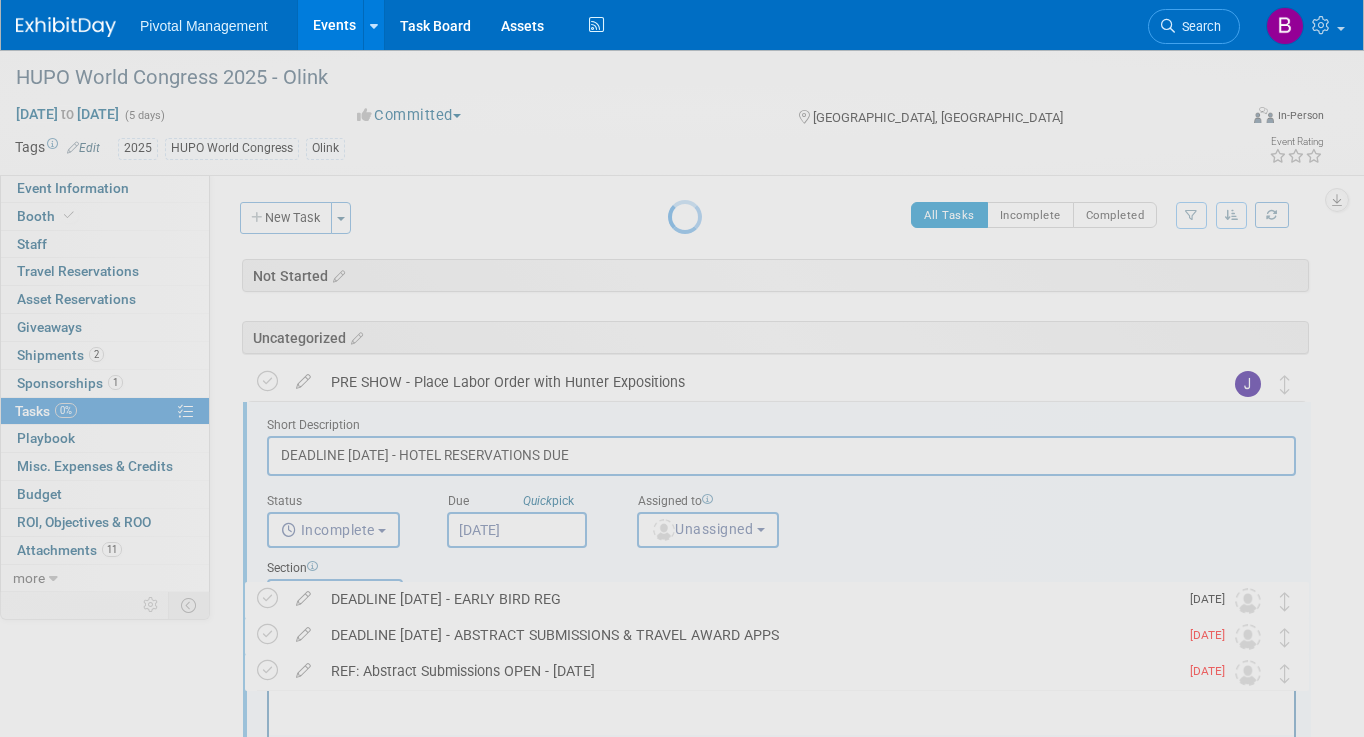 scroll, scrollTop: 0, scrollLeft: 0, axis: both 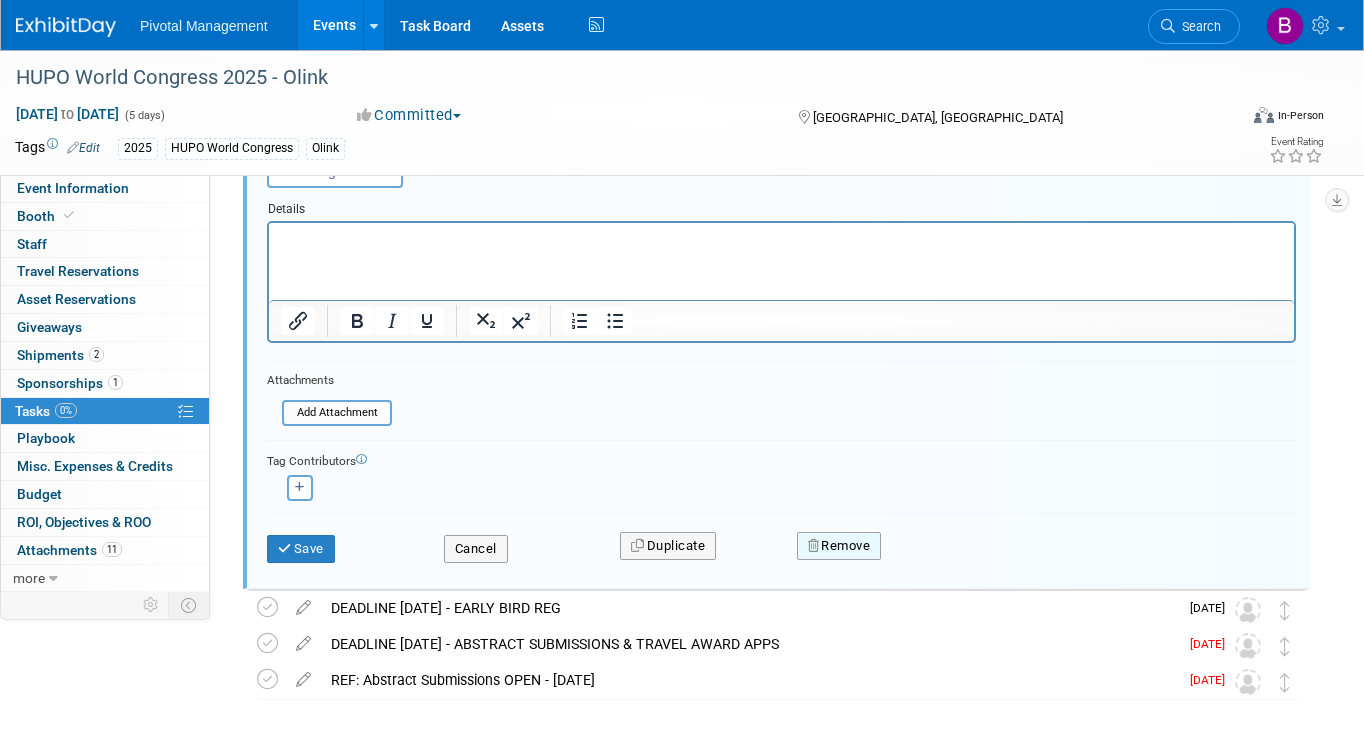 click on "Remove" at bounding box center (839, 546) 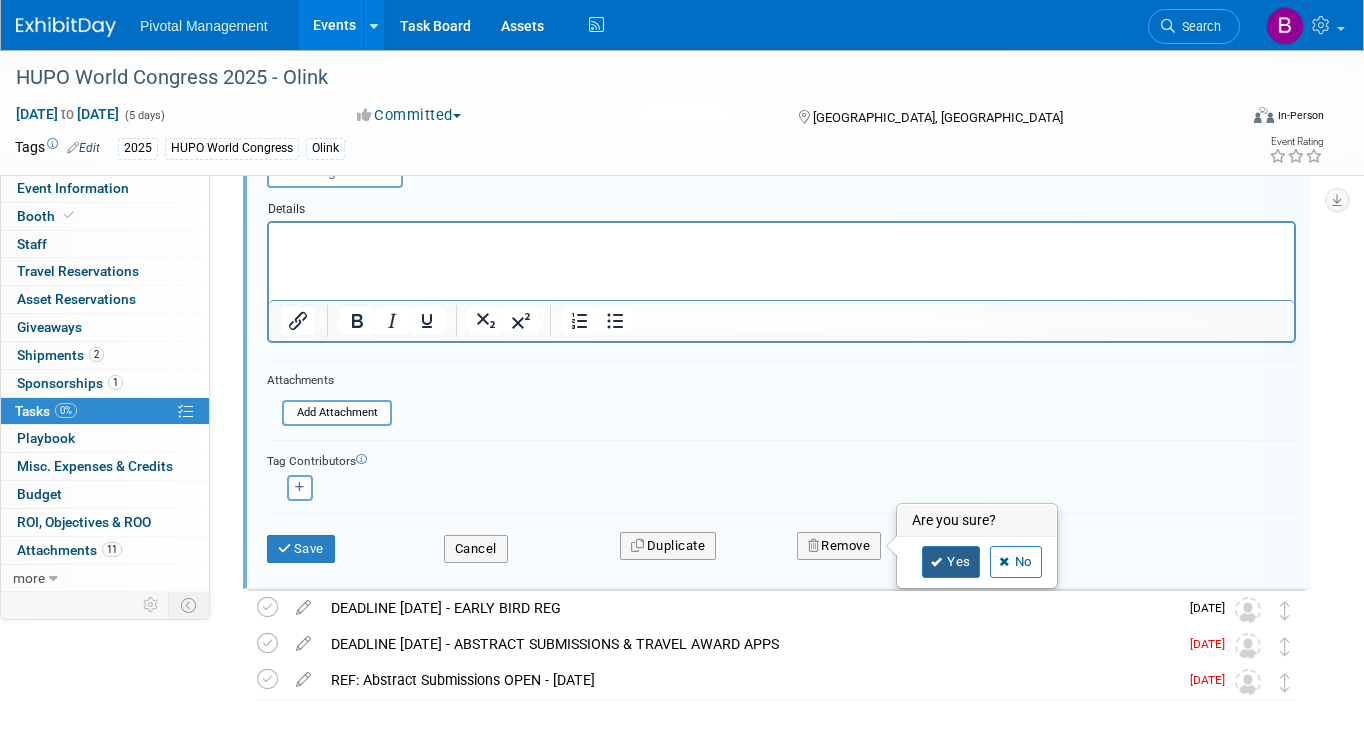 click on "Yes" at bounding box center (951, 562) 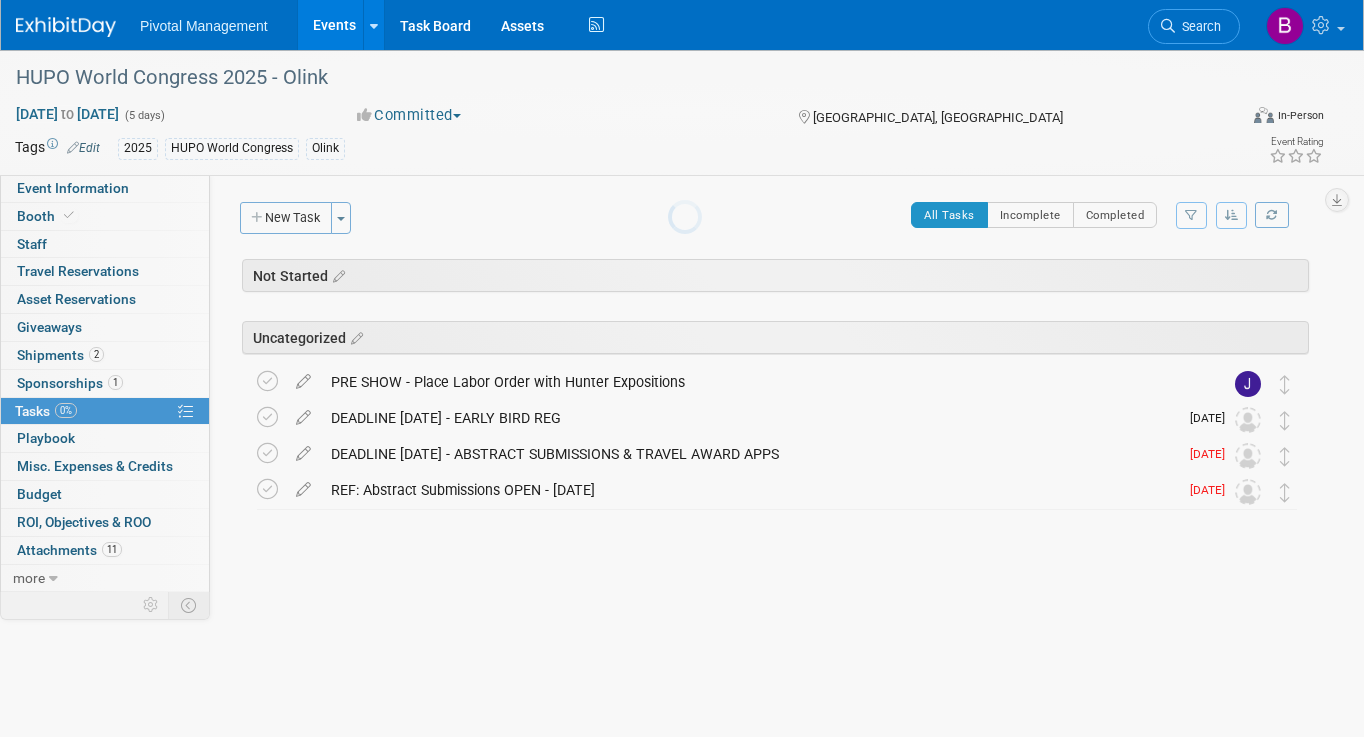 scroll, scrollTop: 0, scrollLeft: 0, axis: both 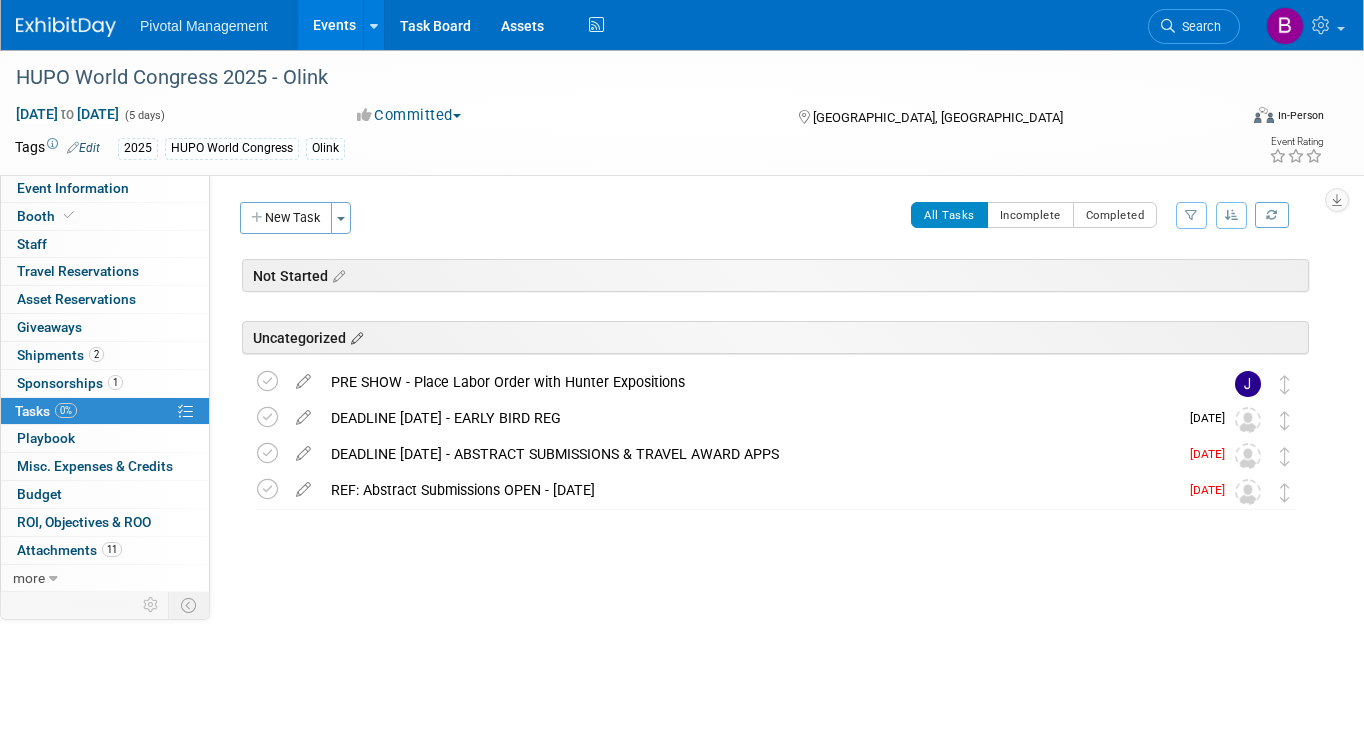 click at bounding box center (354, 339) 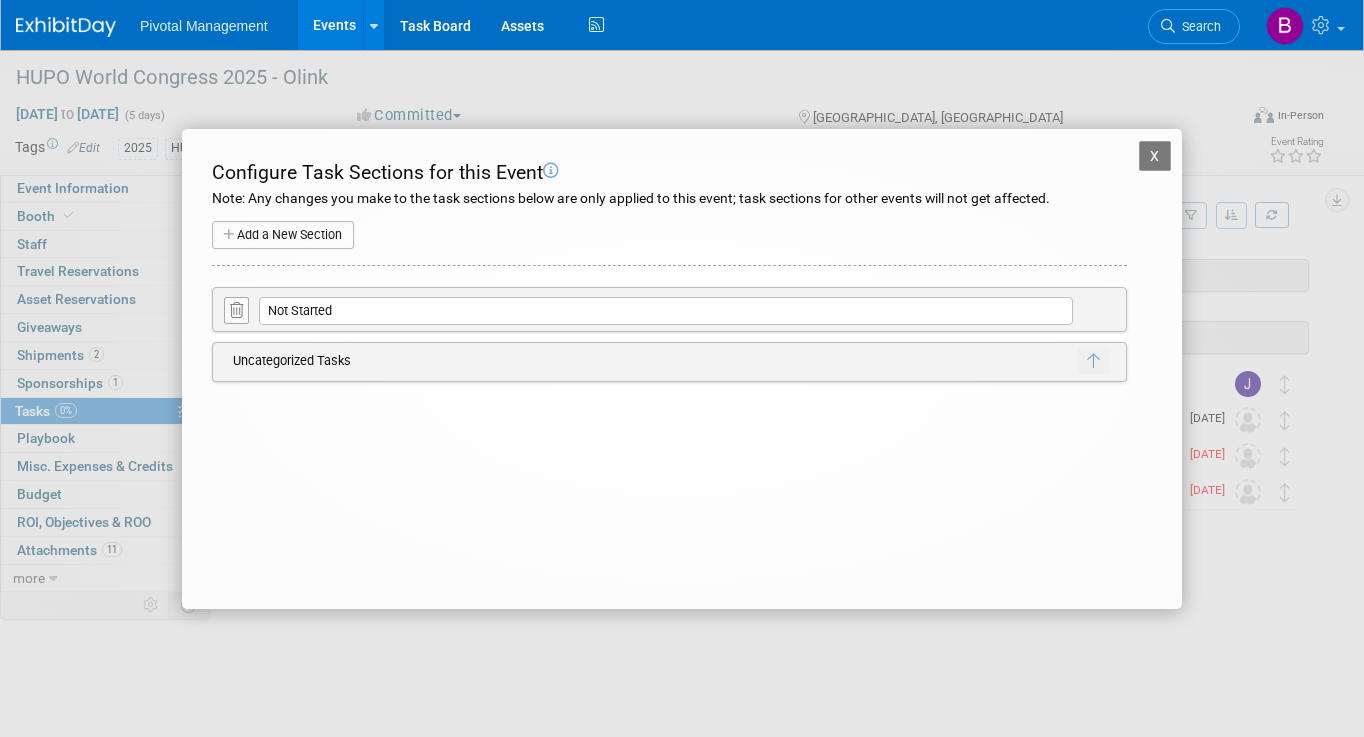 click on "X" at bounding box center (1155, 156) 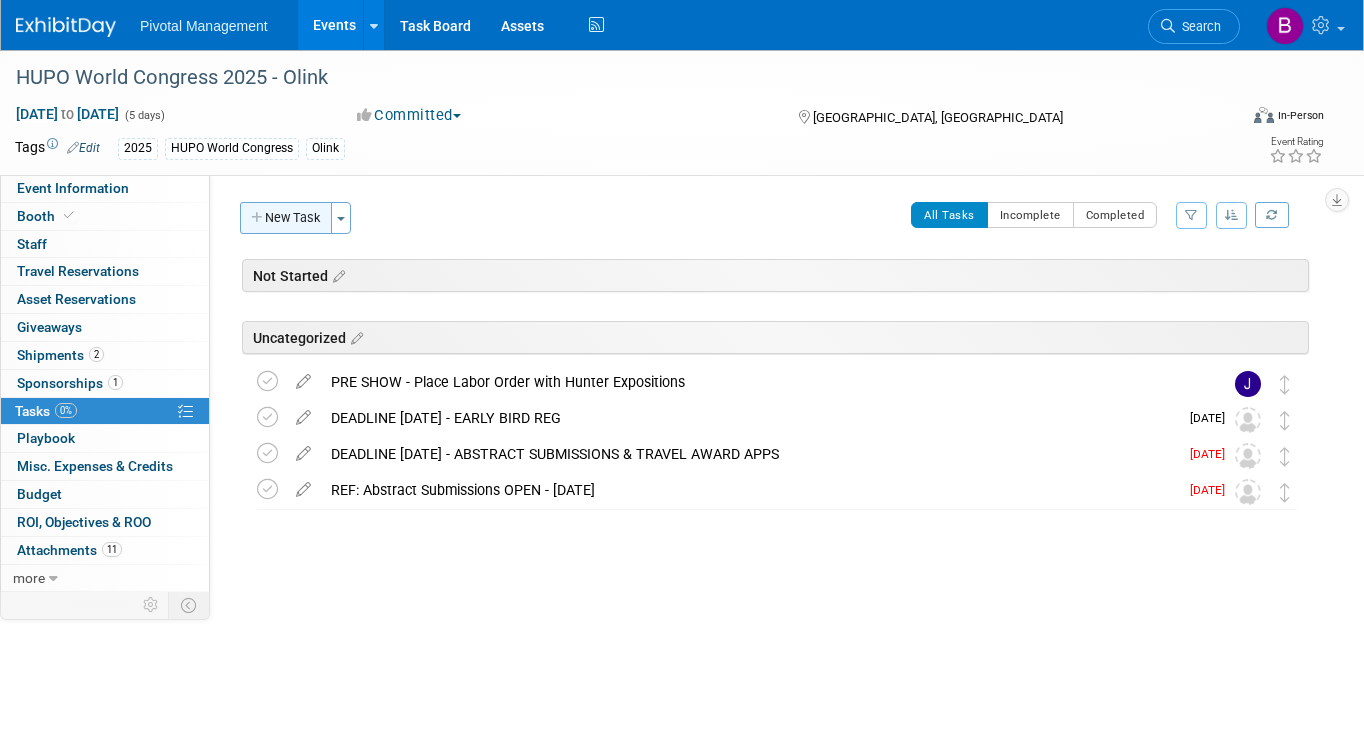 click on "New Task" at bounding box center [286, 218] 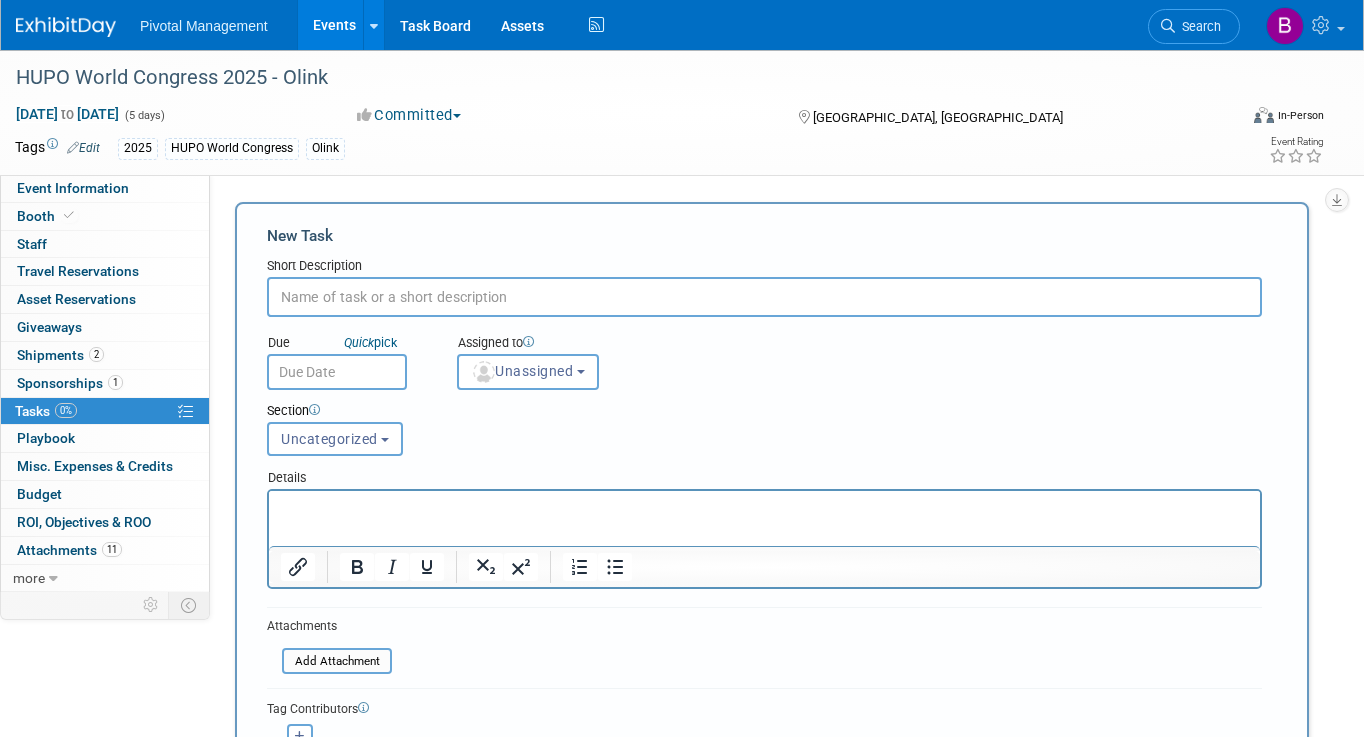scroll, scrollTop: 0, scrollLeft: 0, axis: both 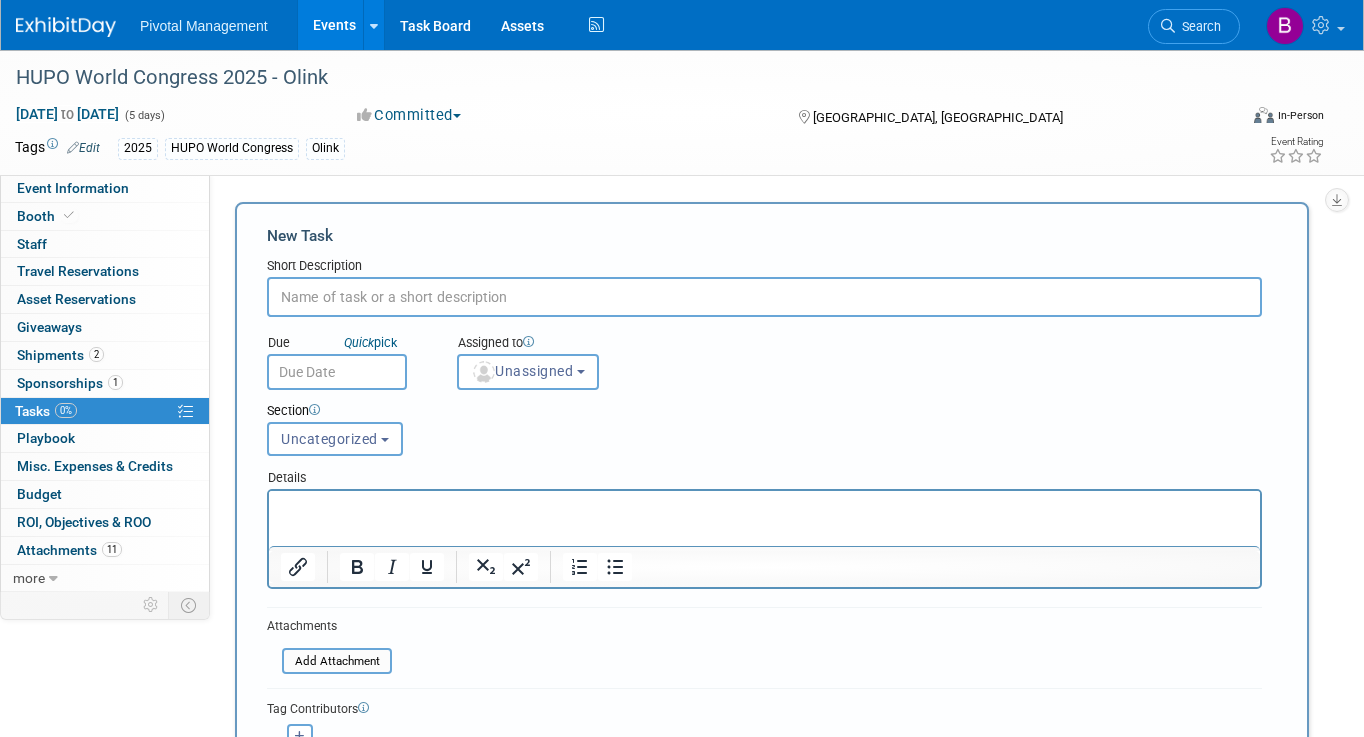 click at bounding box center [764, 297] 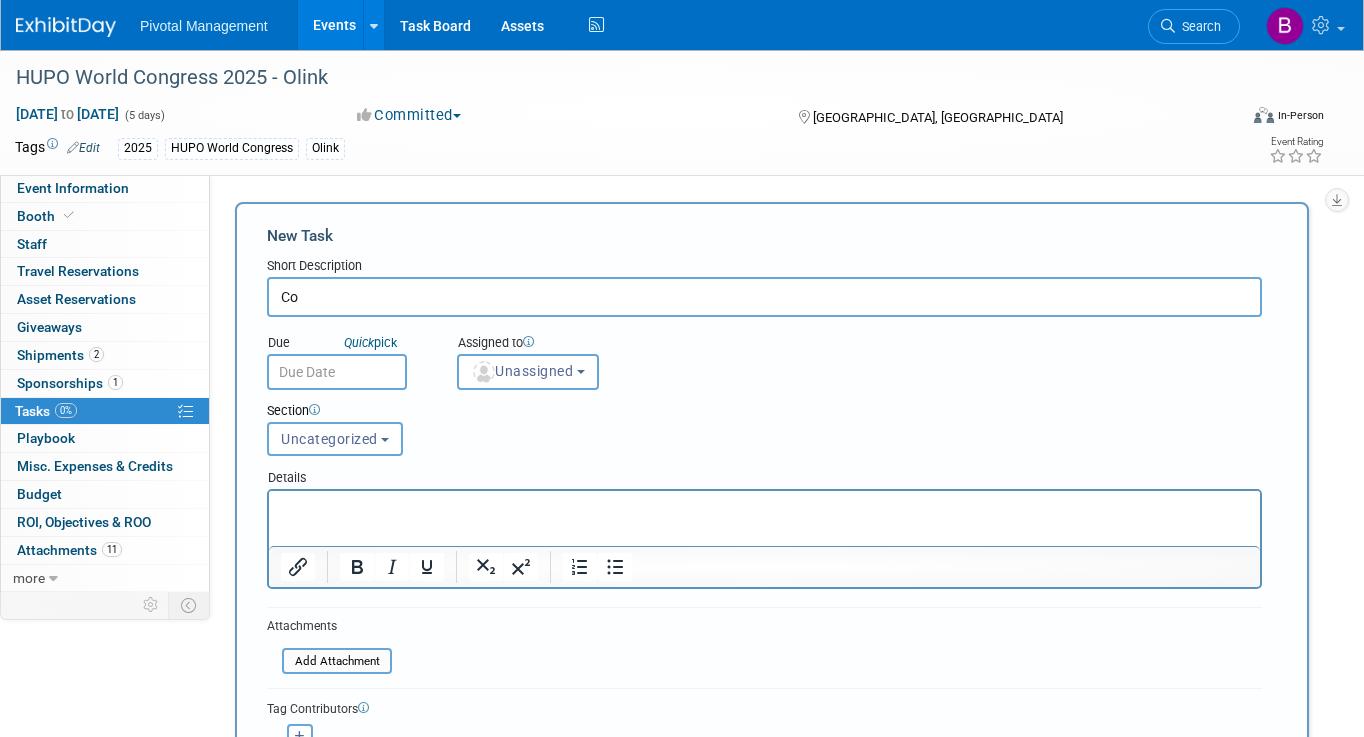 type on "C" 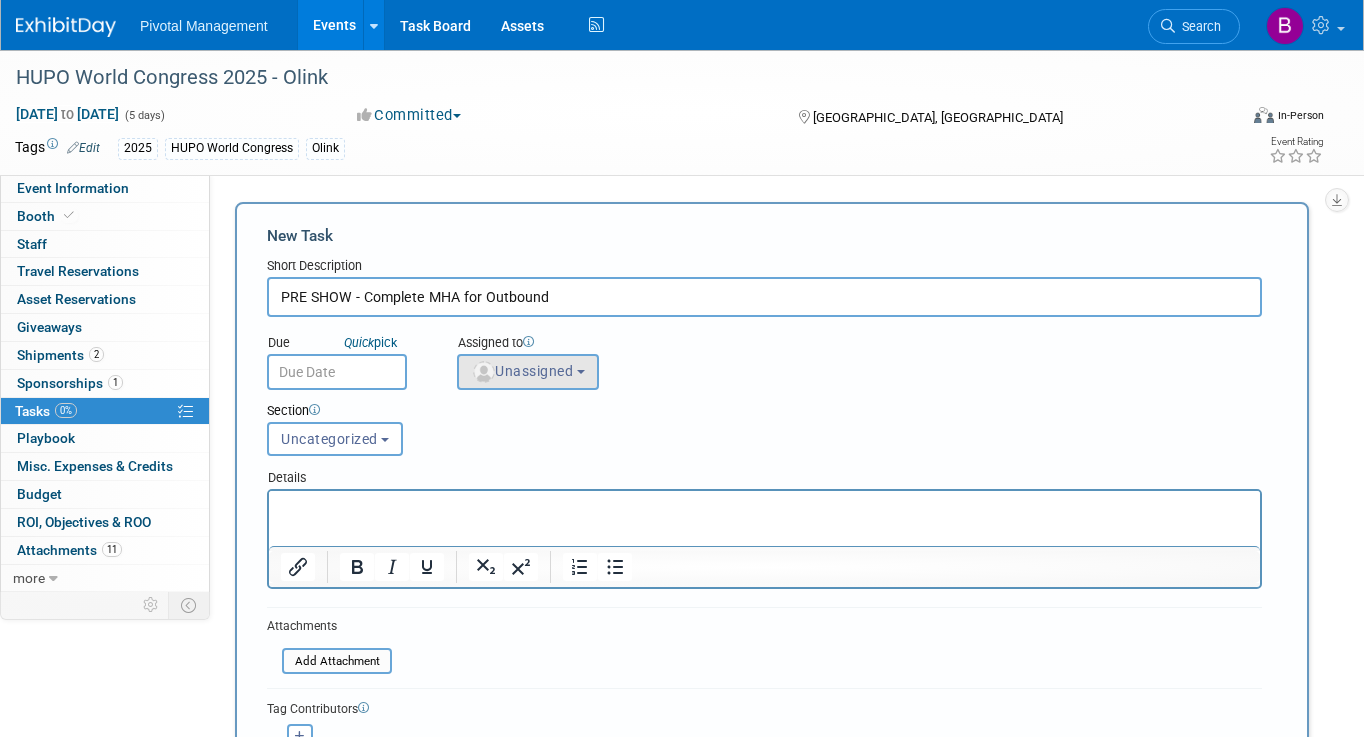 type on "PRE SHOW - Complete MHA for Outbound" 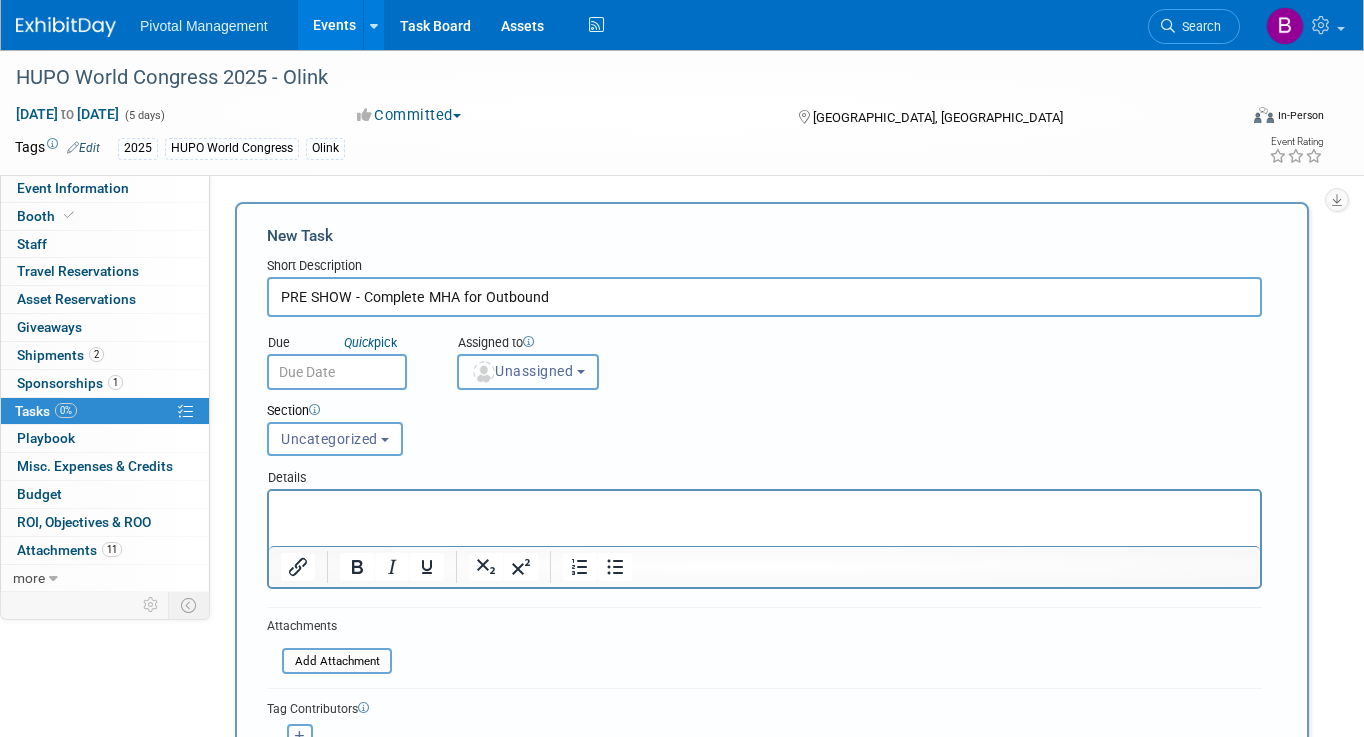 click on "Unassigned" at bounding box center (528, 372) 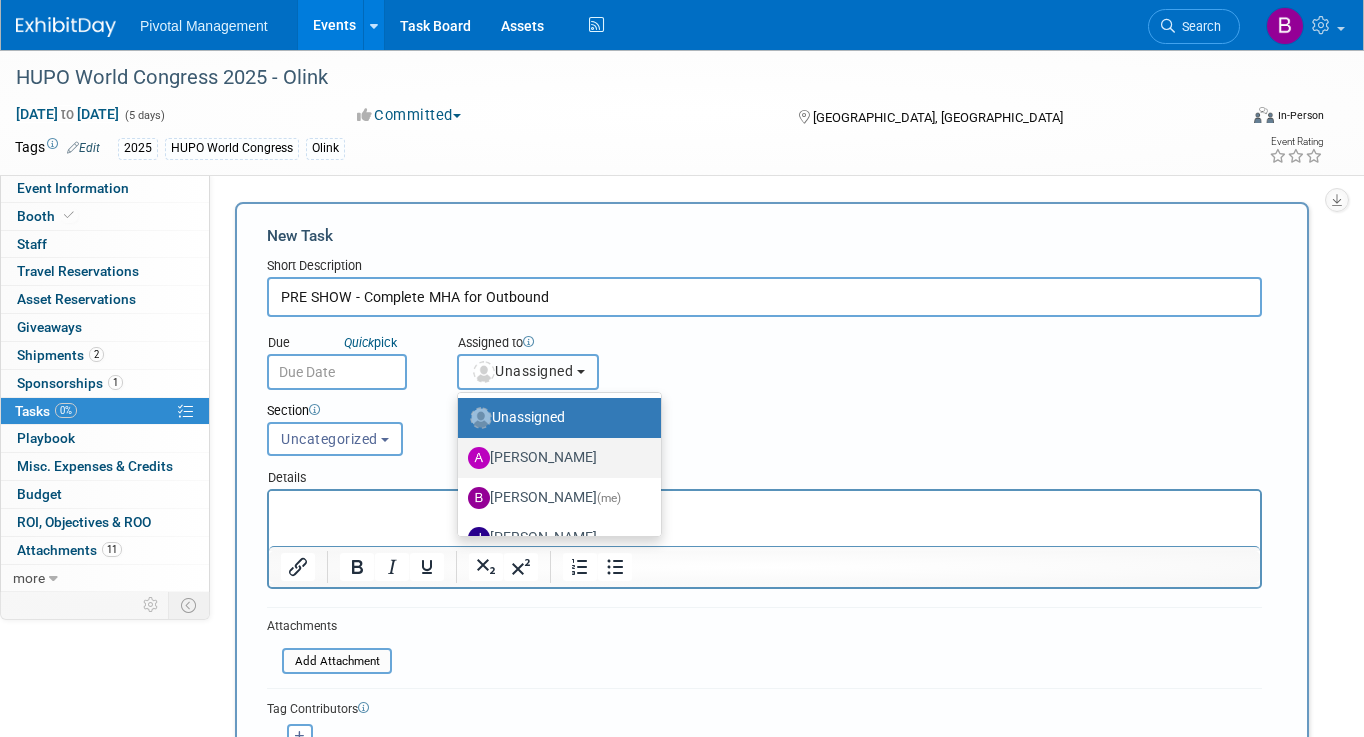 scroll, scrollTop: 85, scrollLeft: 0, axis: vertical 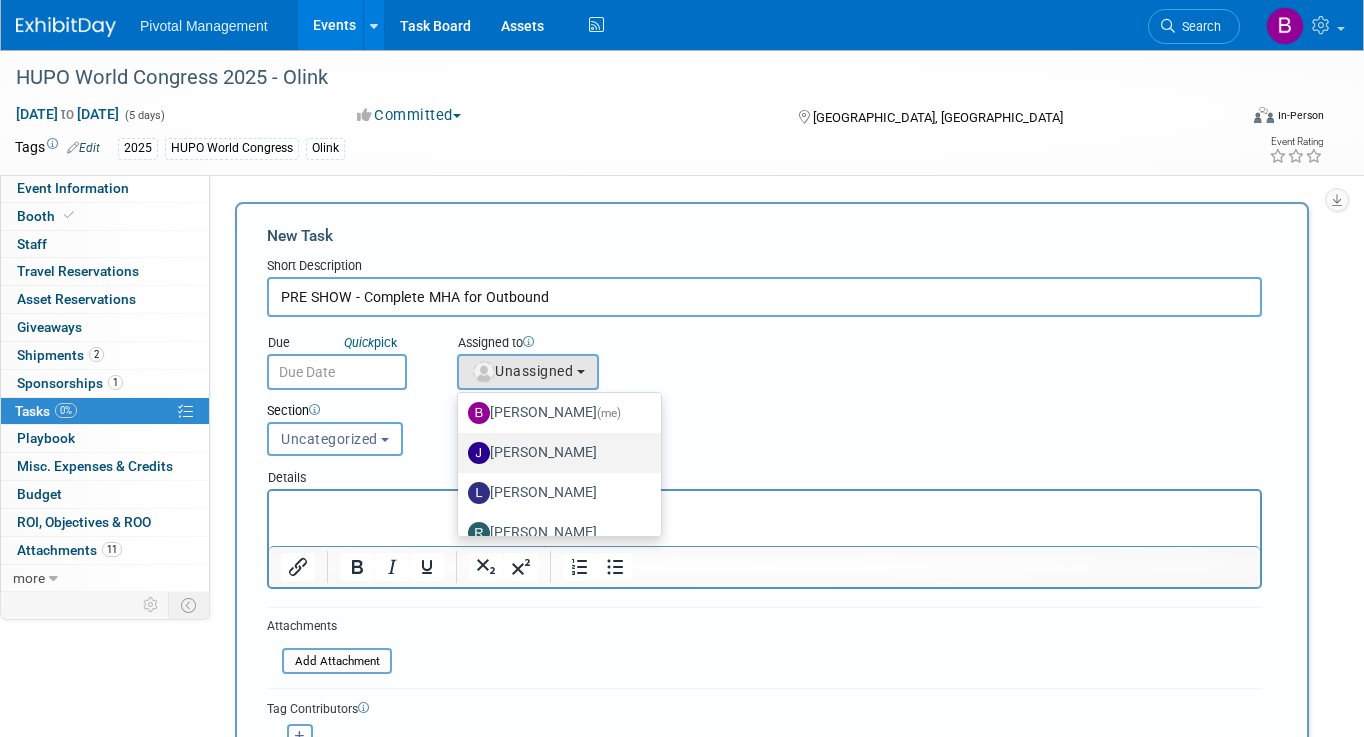 click on "[PERSON_NAME]" at bounding box center [554, 453] 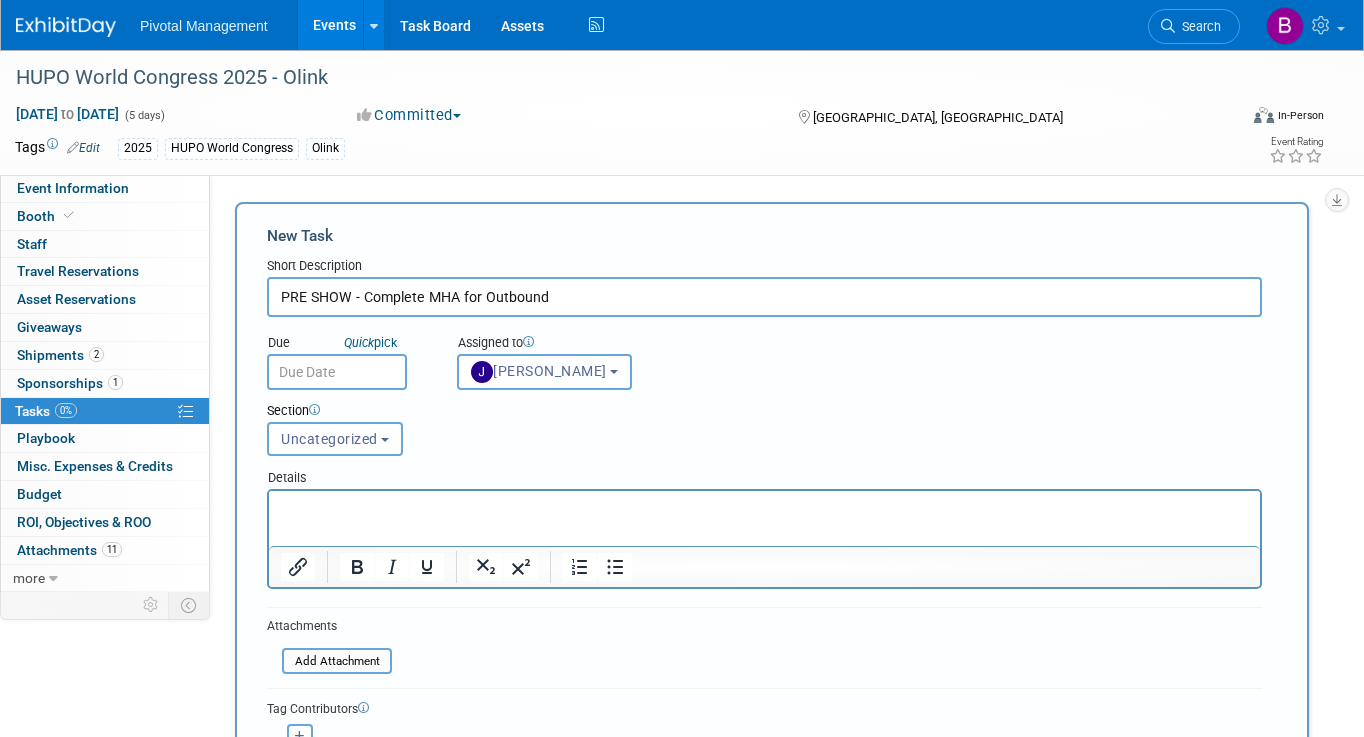 click at bounding box center [765, 509] 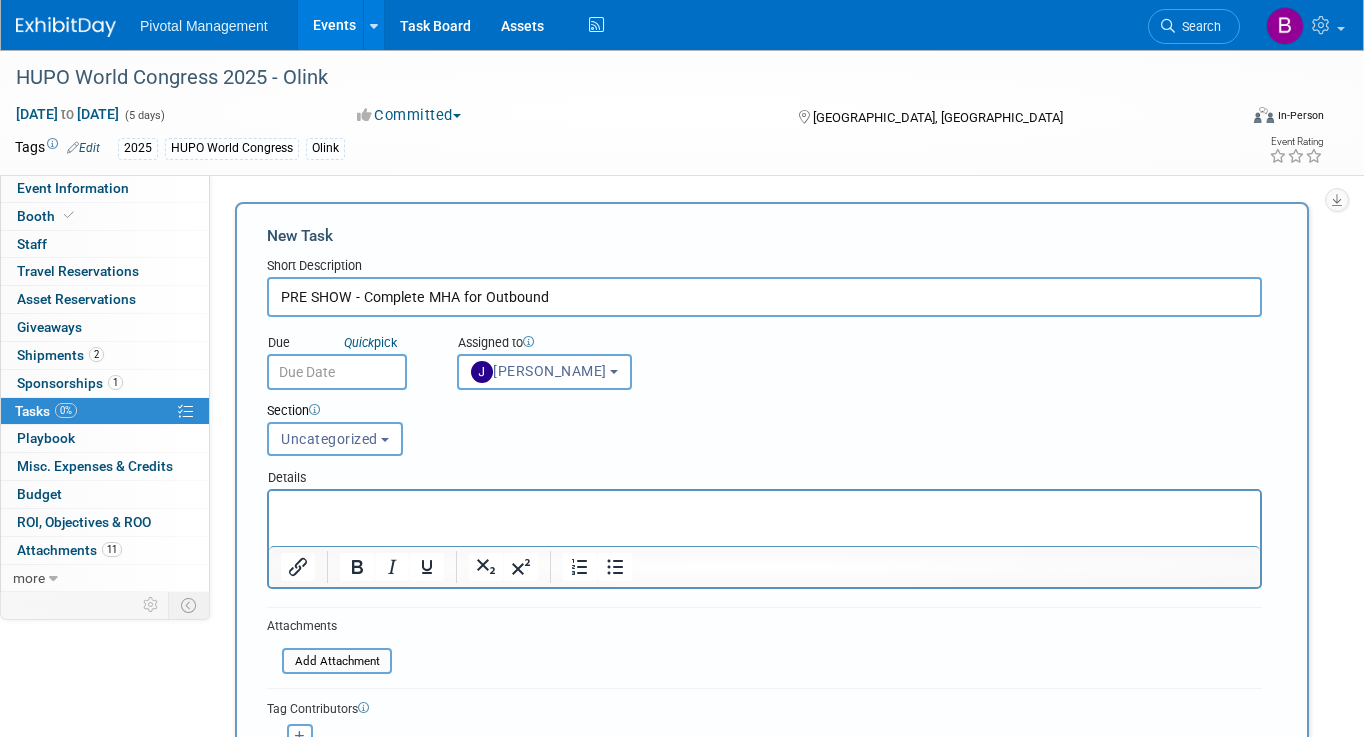 paste 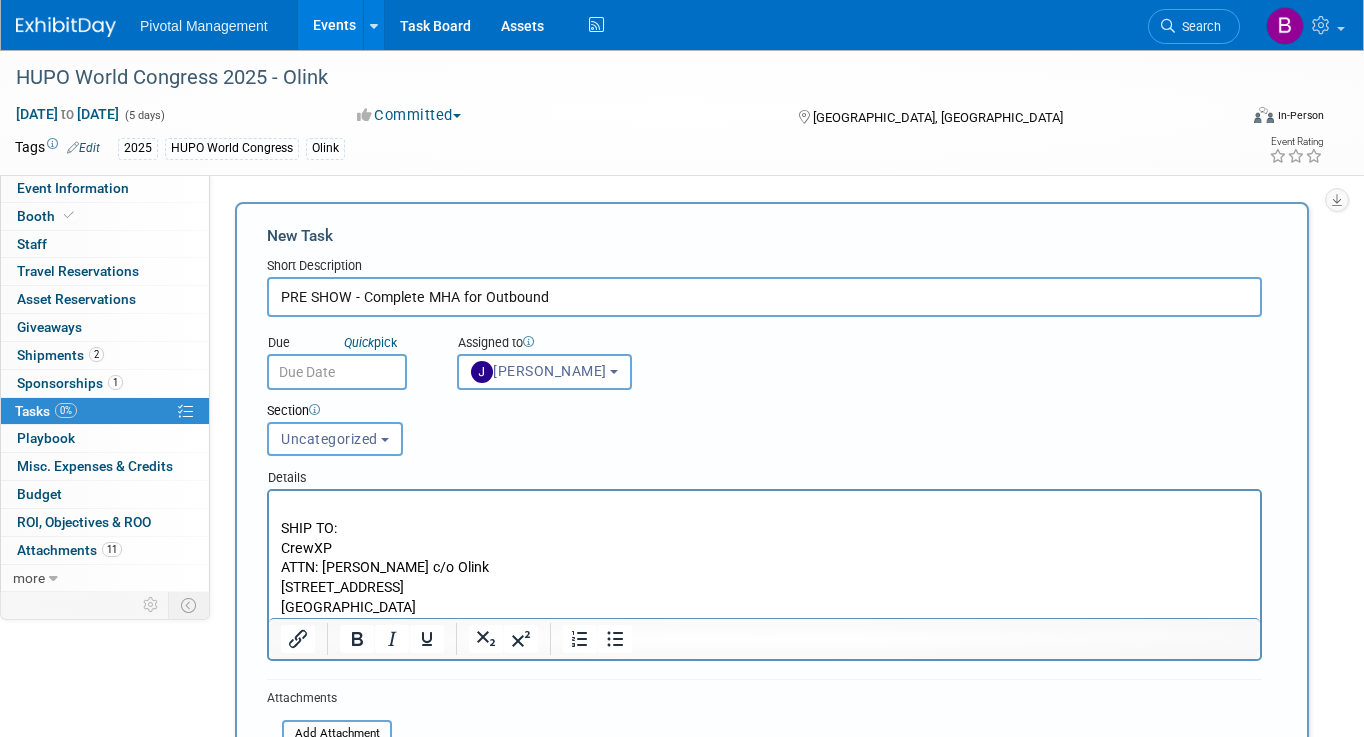 type 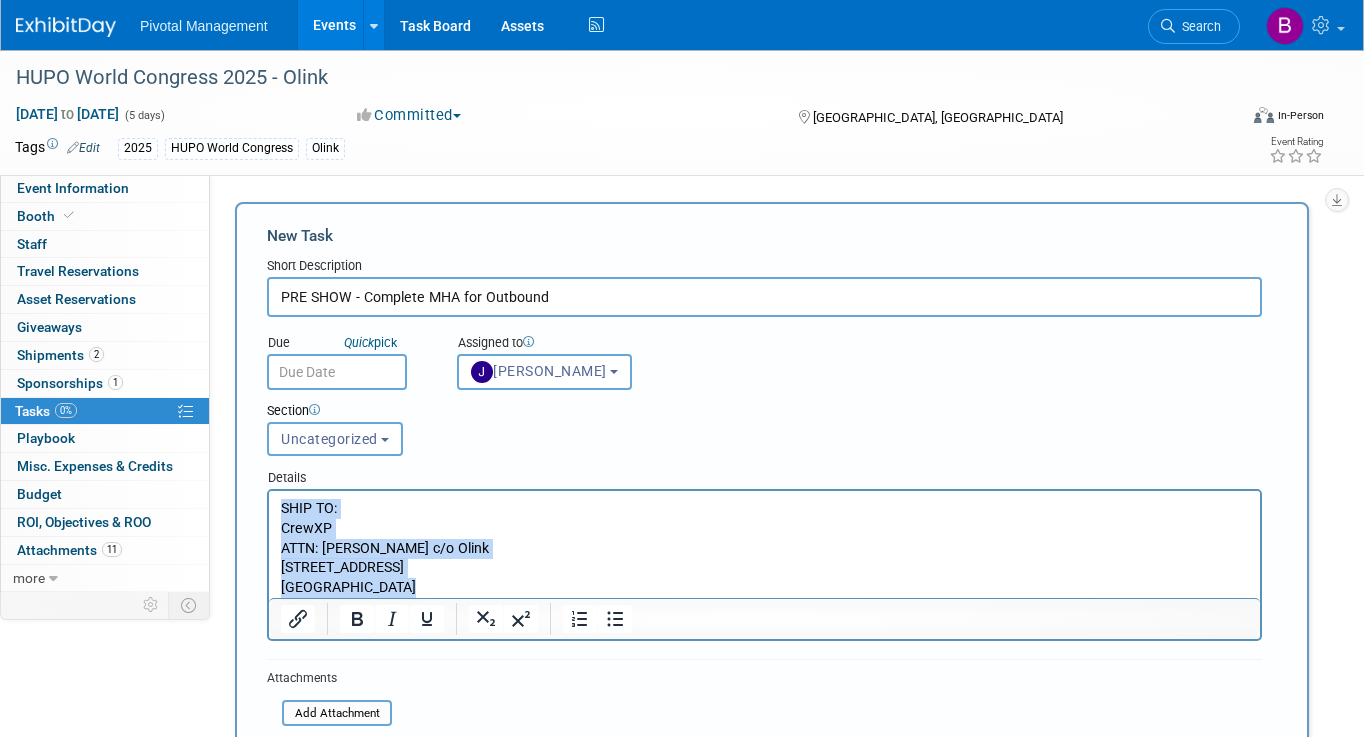 drag, startPoint x: 412, startPoint y: 585, endPoint x: 263, endPoint y: 507, distance: 168.18144 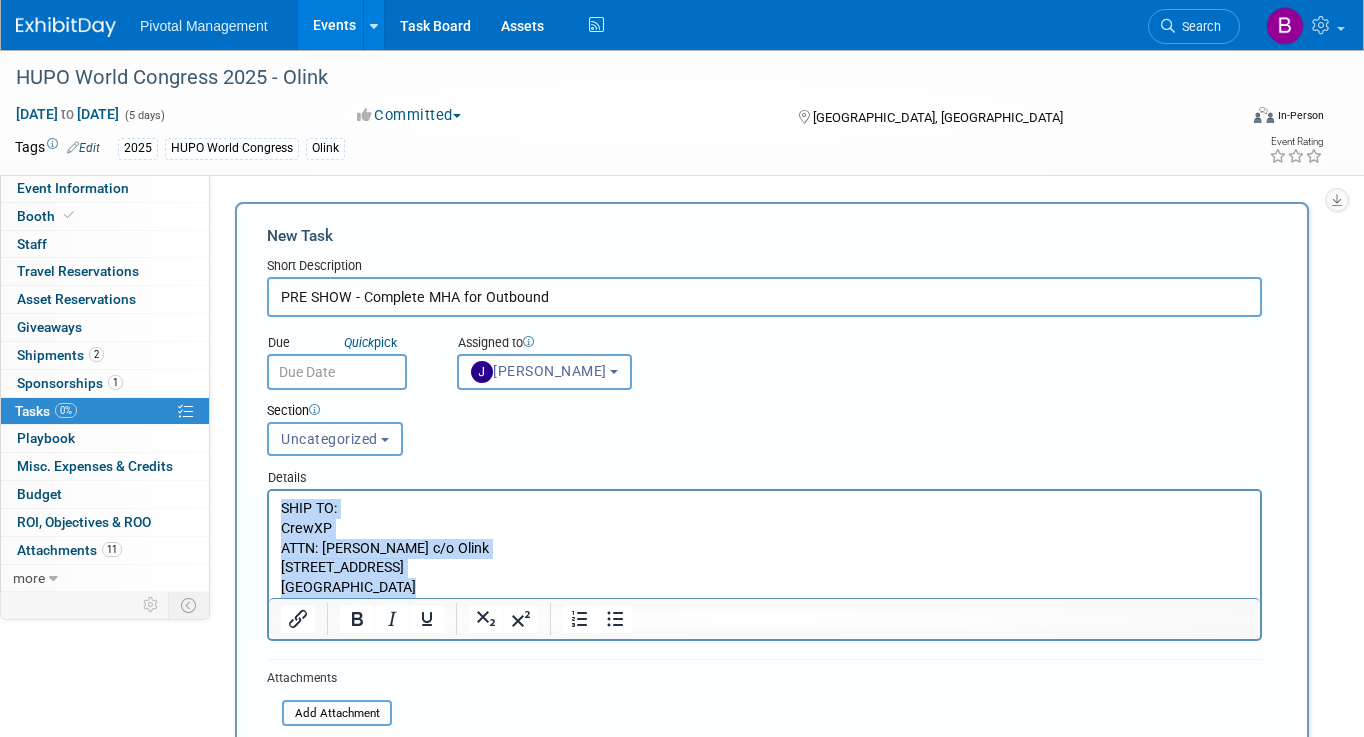 click on "SHIP TO: CrewXP  ATTN: Gary Brown c/o Olink  7510 Presidents Dr, Orlando, FL 32809" at bounding box center [764, 544] 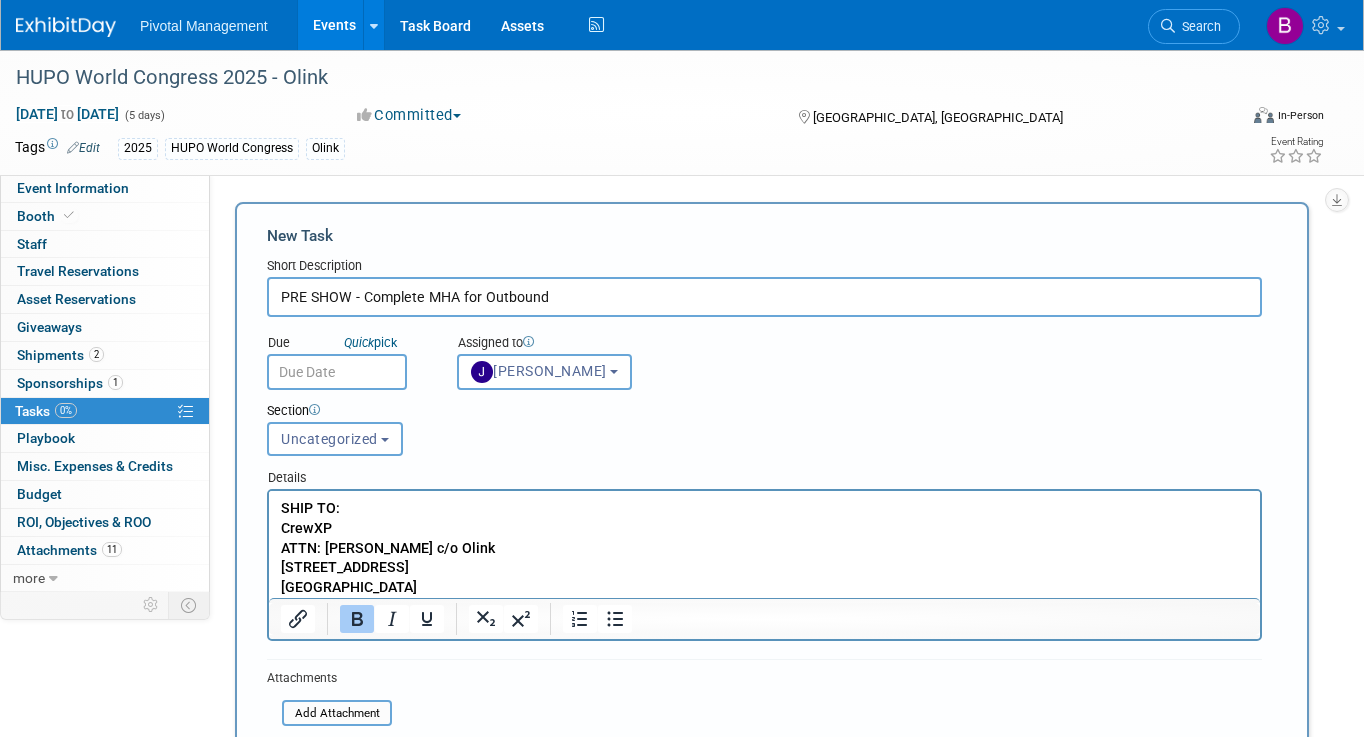click on "SHIP TO: CrewXP  ATTN: Gary Brown c/o Olink  7510 Presidents Dr, Orlando, FL 32809" at bounding box center [765, 548] 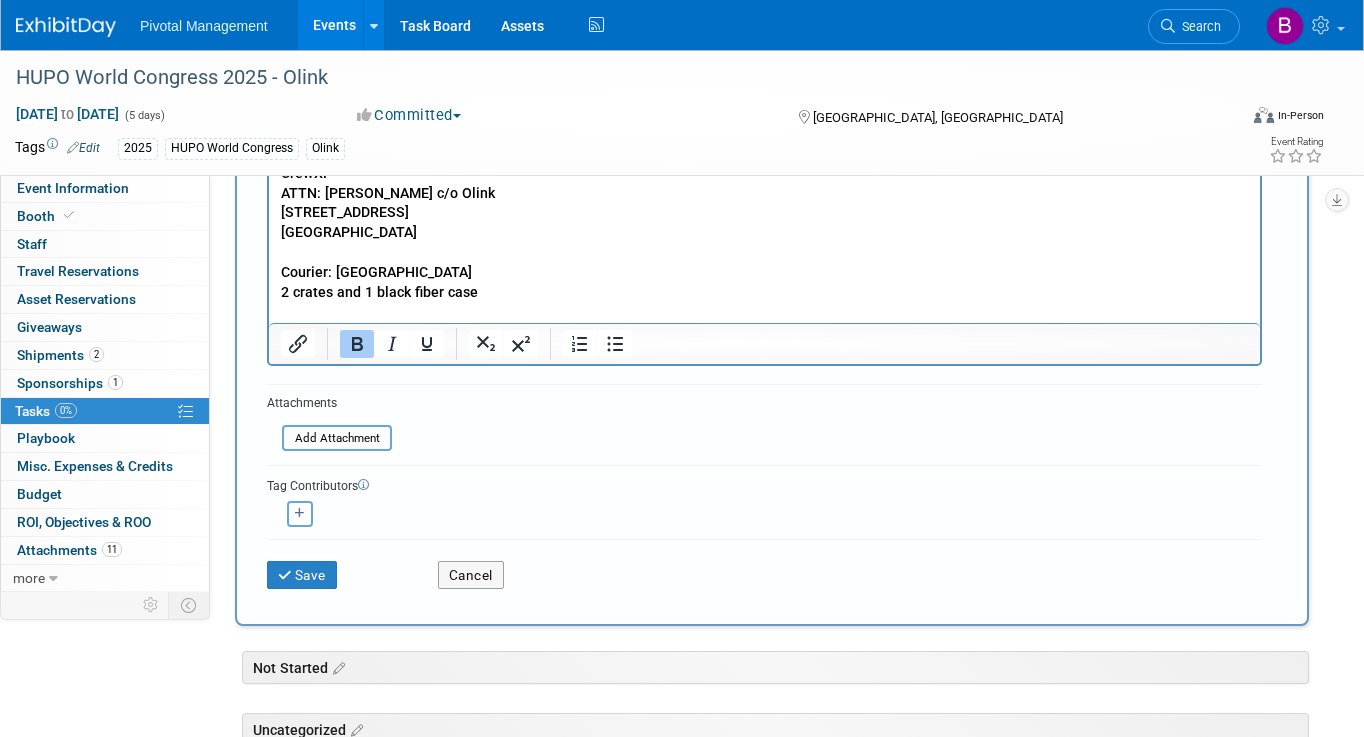 scroll, scrollTop: 370, scrollLeft: 0, axis: vertical 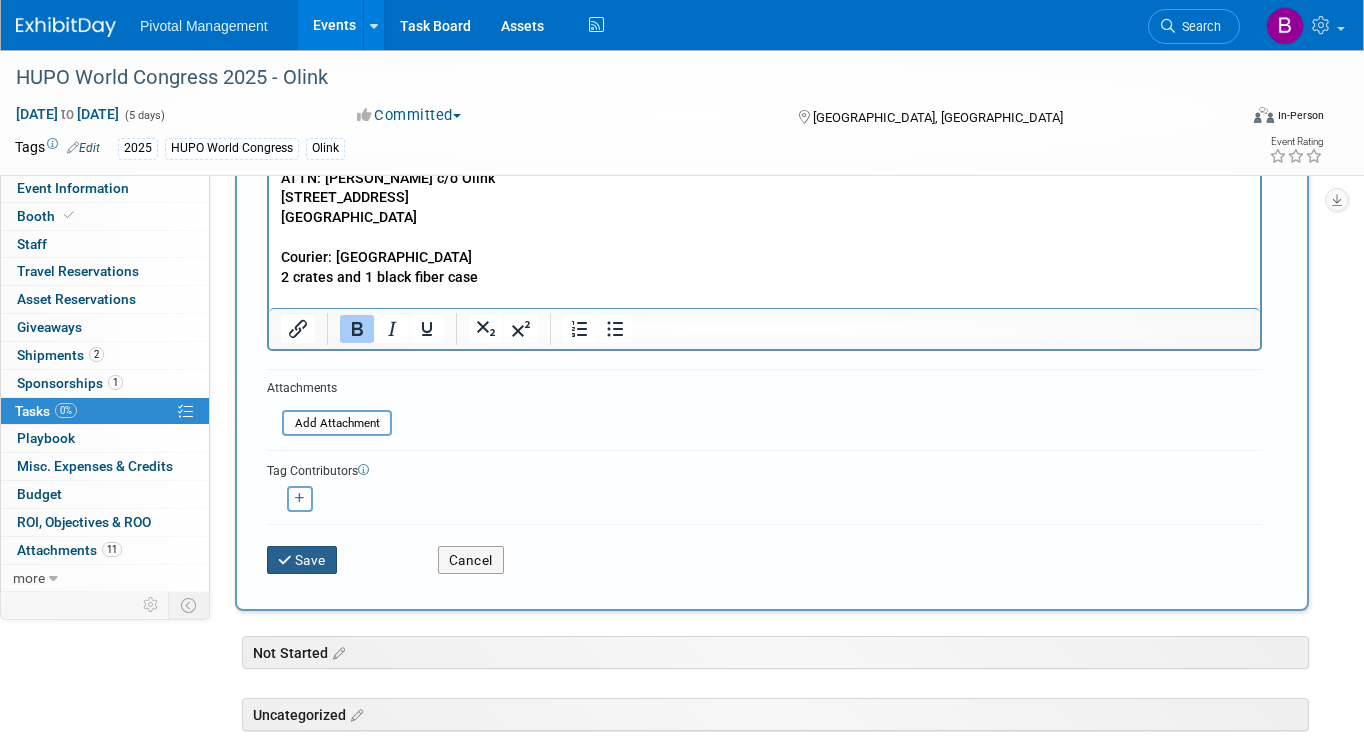 click on "Save" at bounding box center (302, 560) 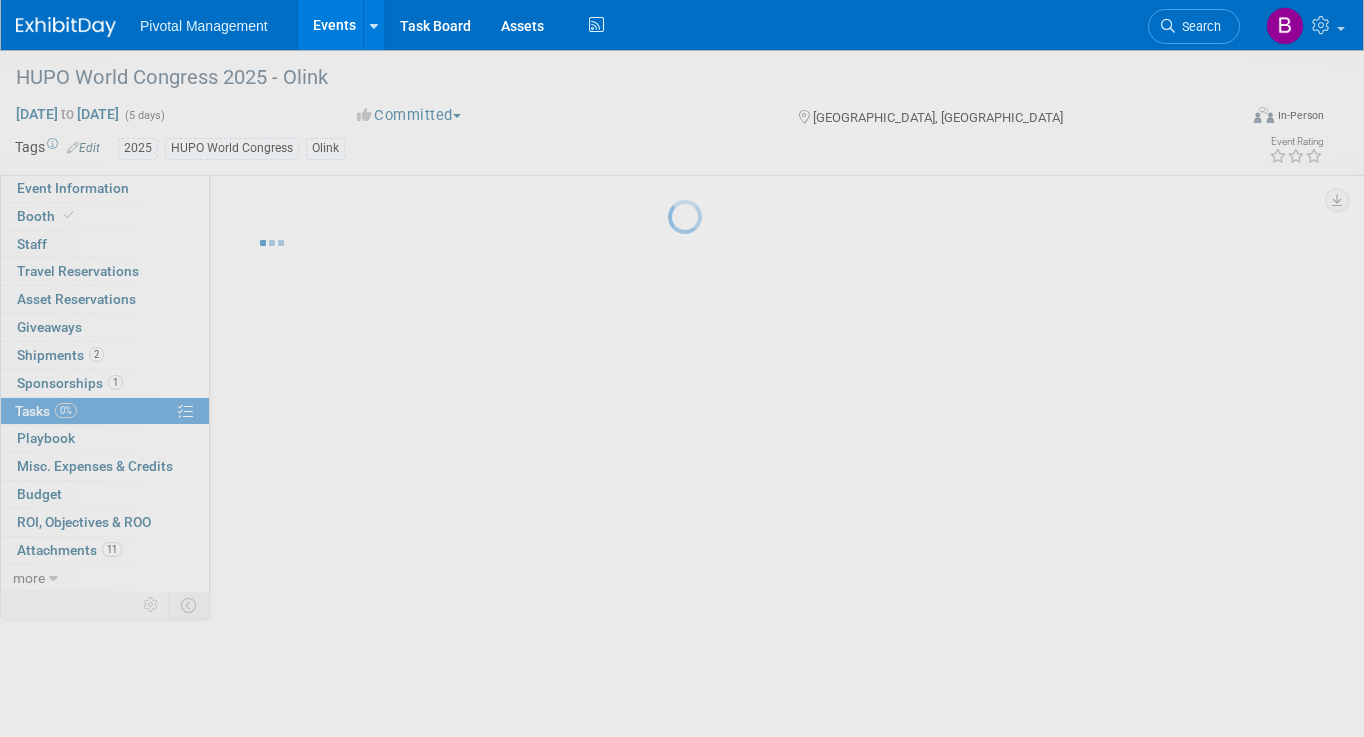 scroll, scrollTop: 0, scrollLeft: 0, axis: both 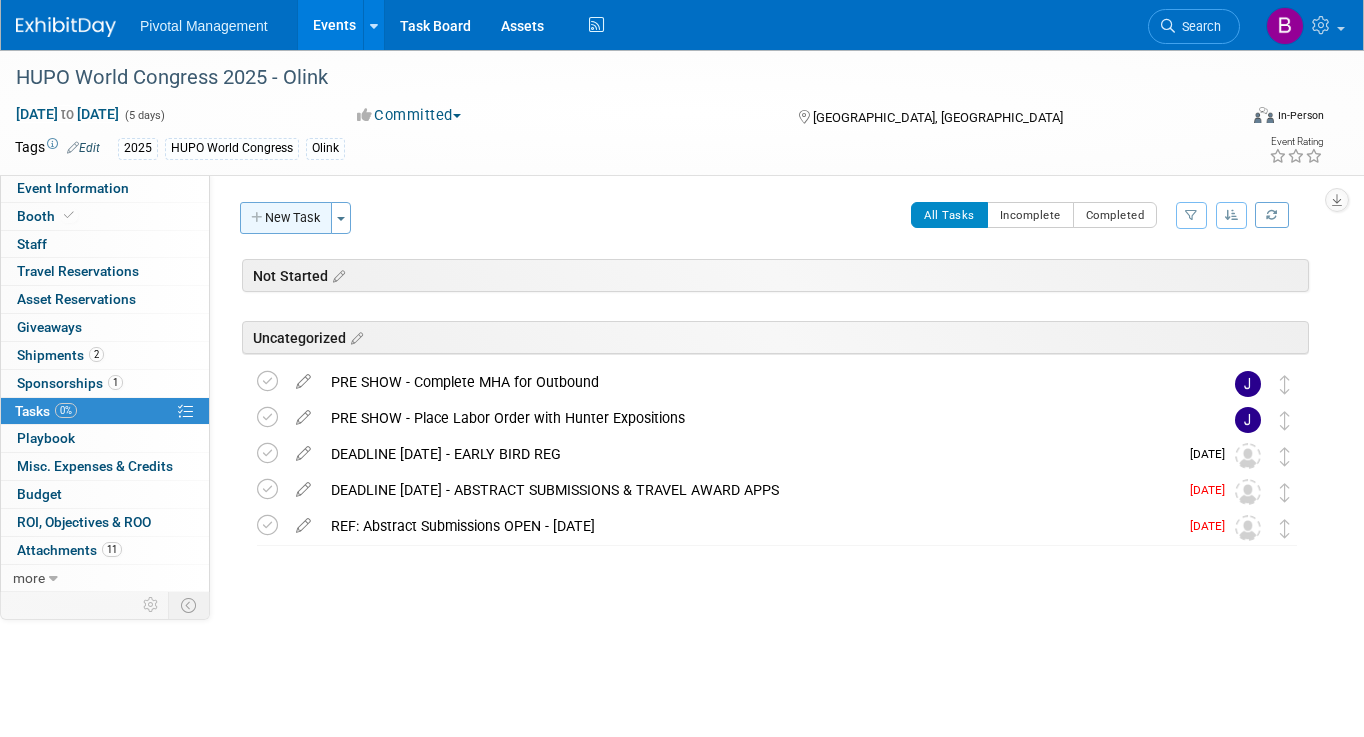 click on "New Task" at bounding box center (286, 218) 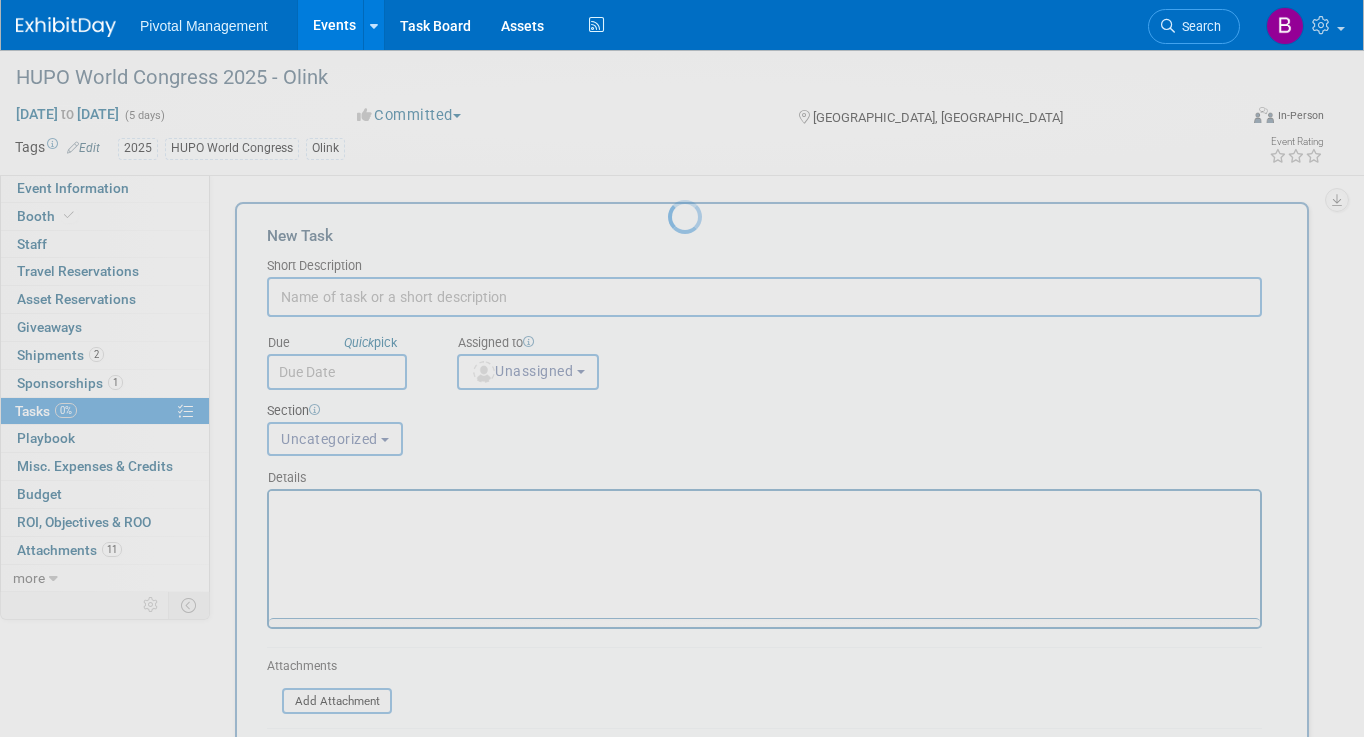 scroll, scrollTop: 0, scrollLeft: 0, axis: both 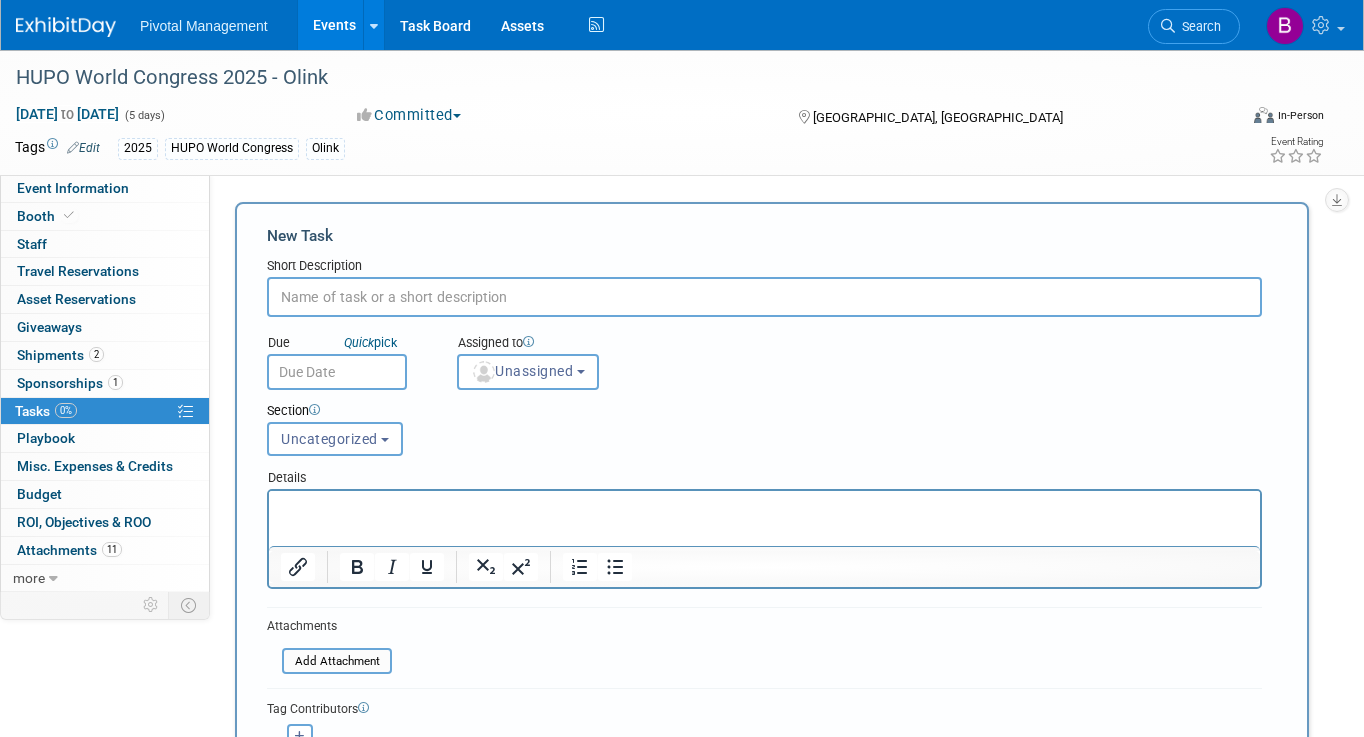 click at bounding box center [764, 297] 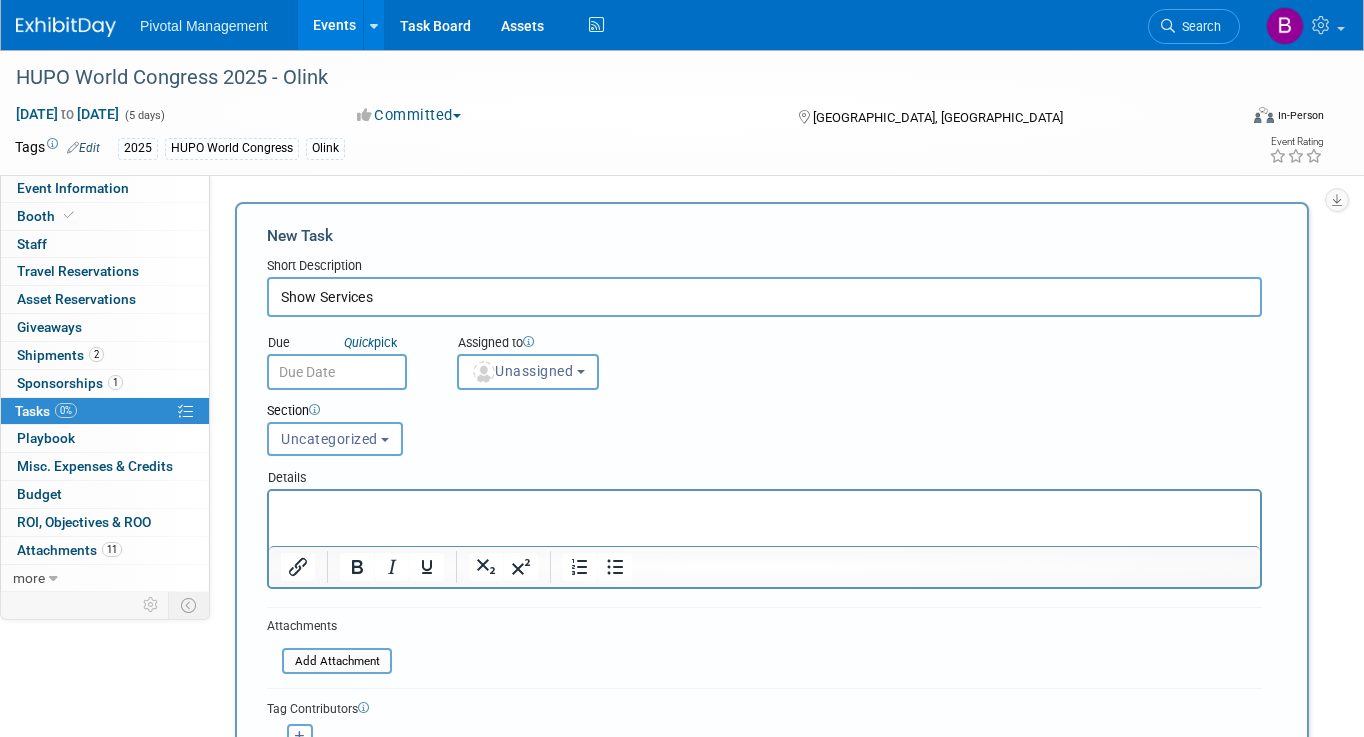 type on "Show Services" 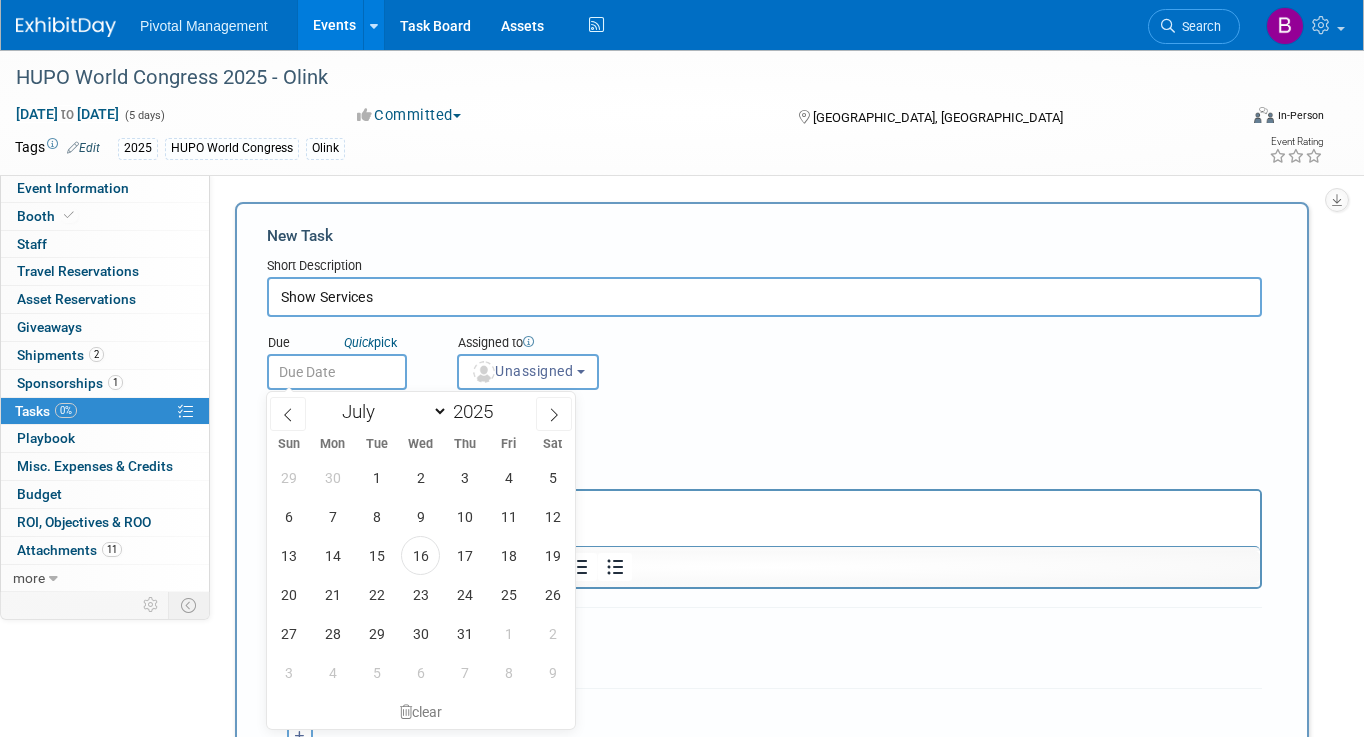click at bounding box center (337, 372) 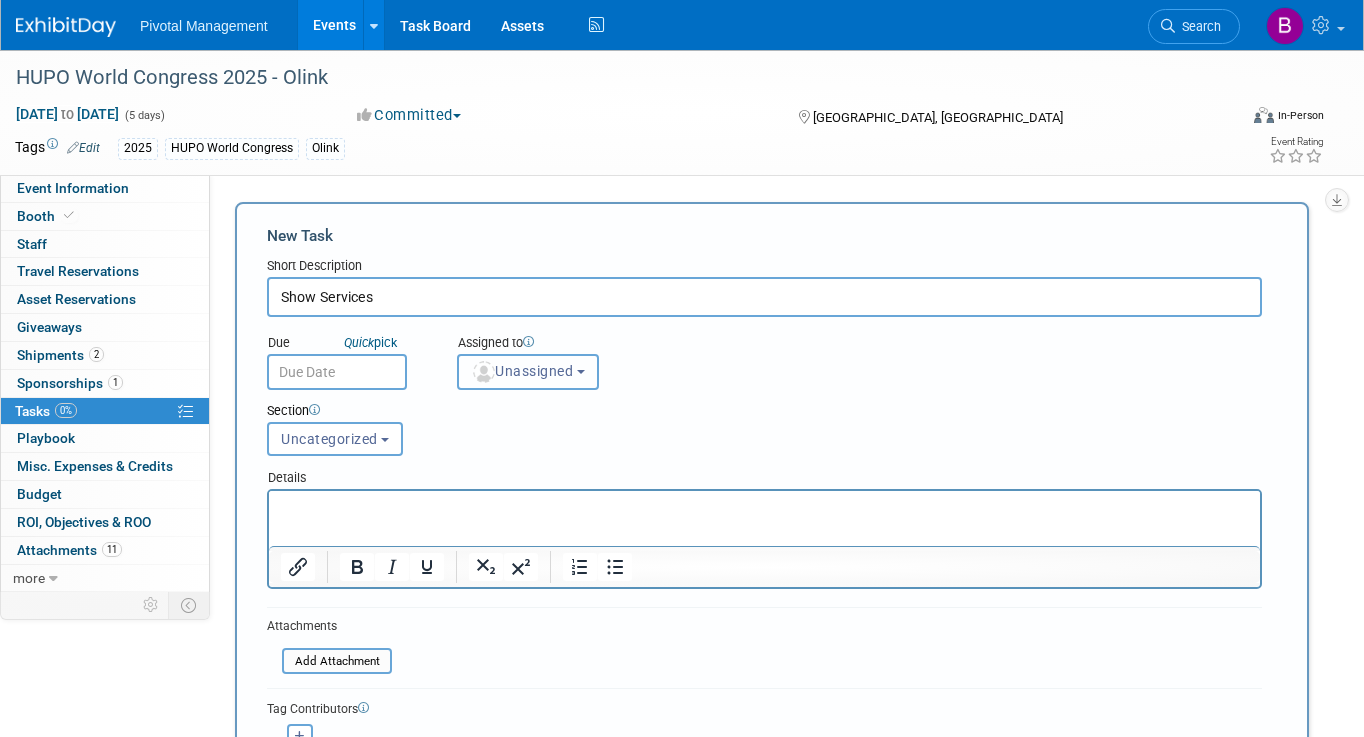 click on "Unassigned" at bounding box center [528, 372] 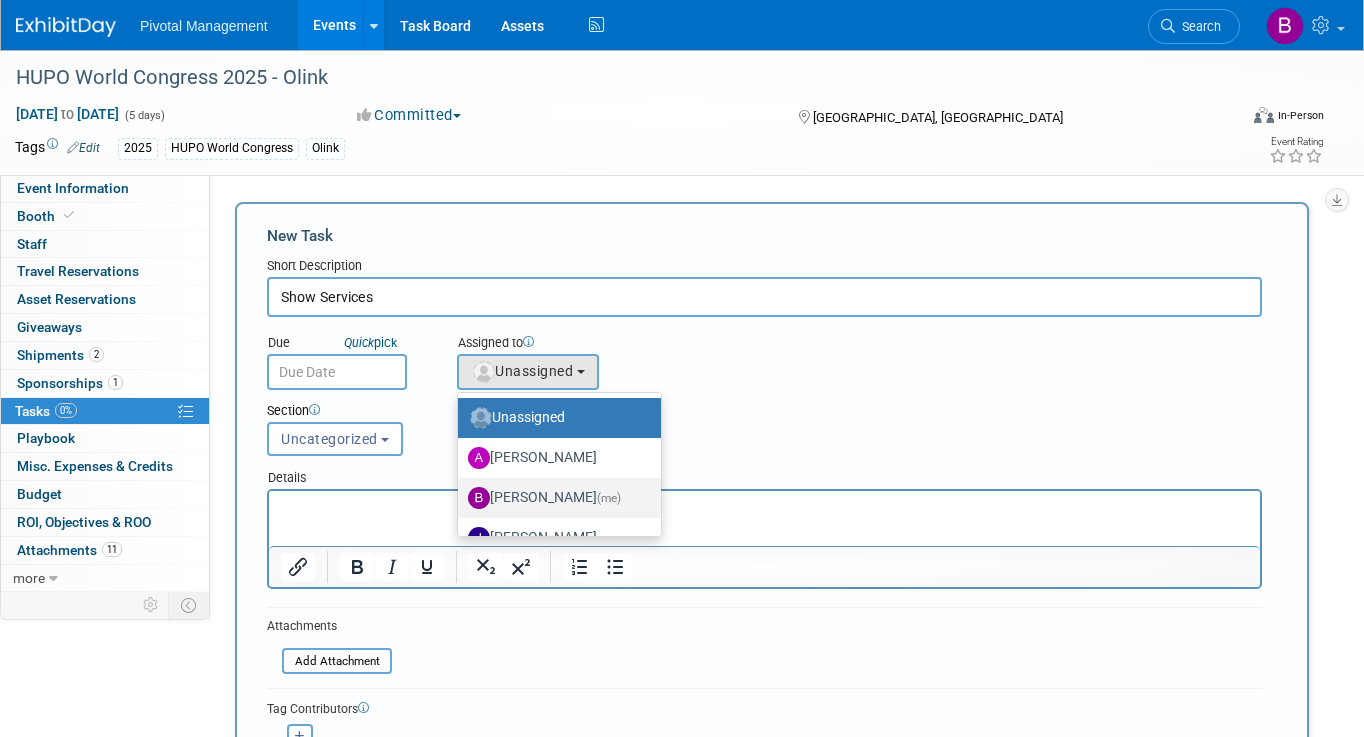 click on "Briana Waqa
(me)" at bounding box center [554, 498] 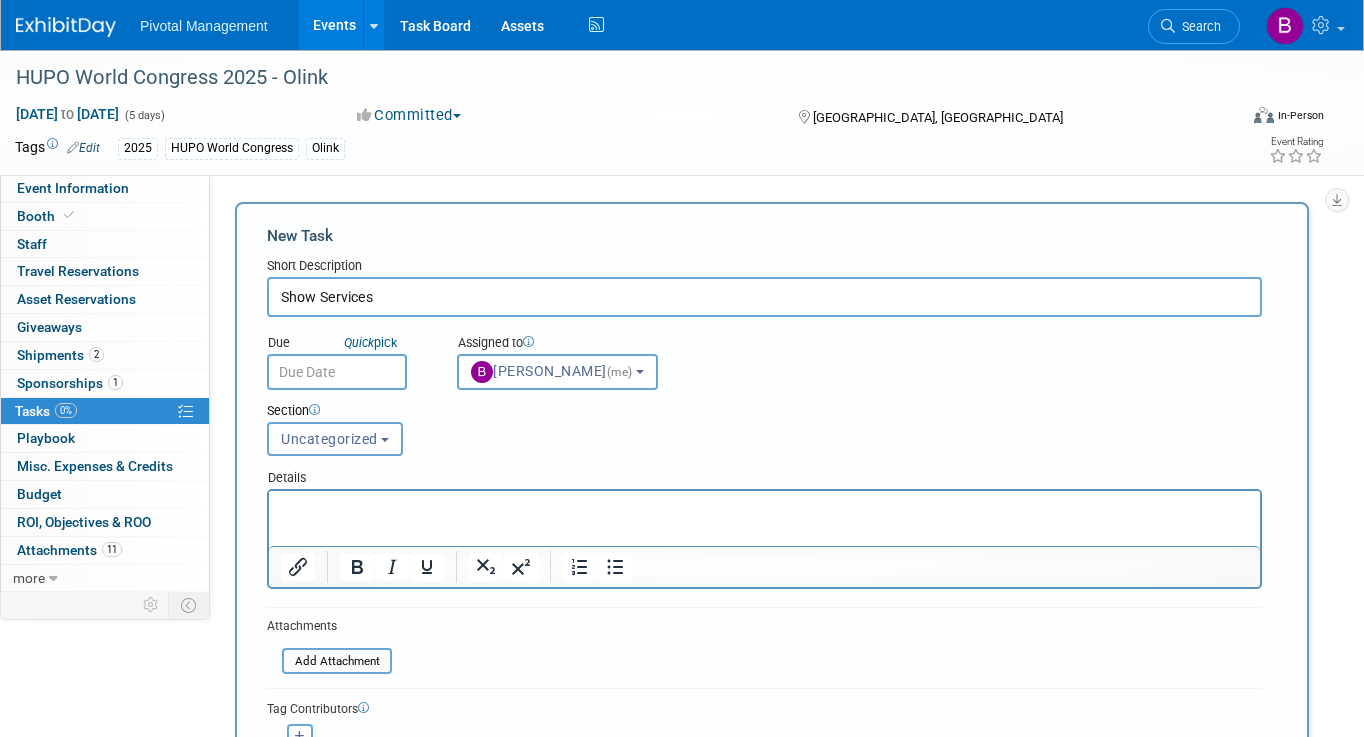 click at bounding box center (765, 509) 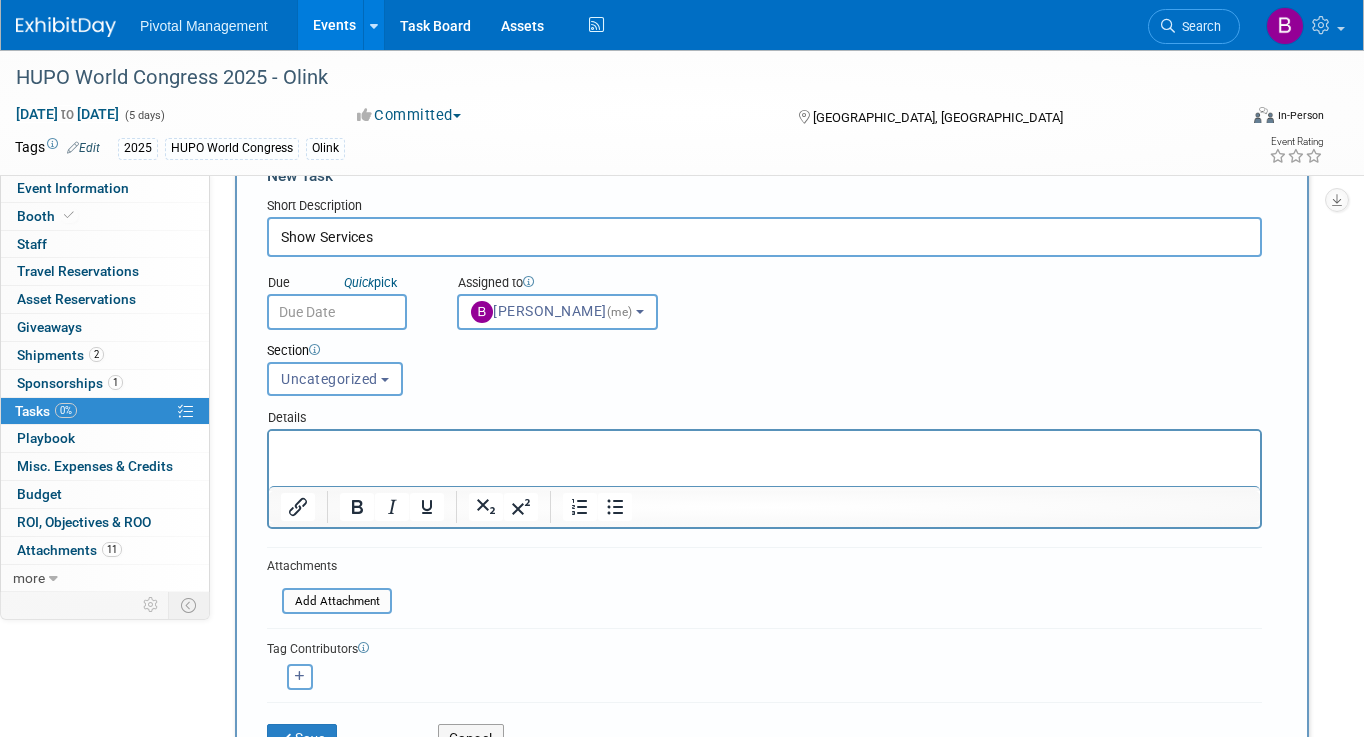type 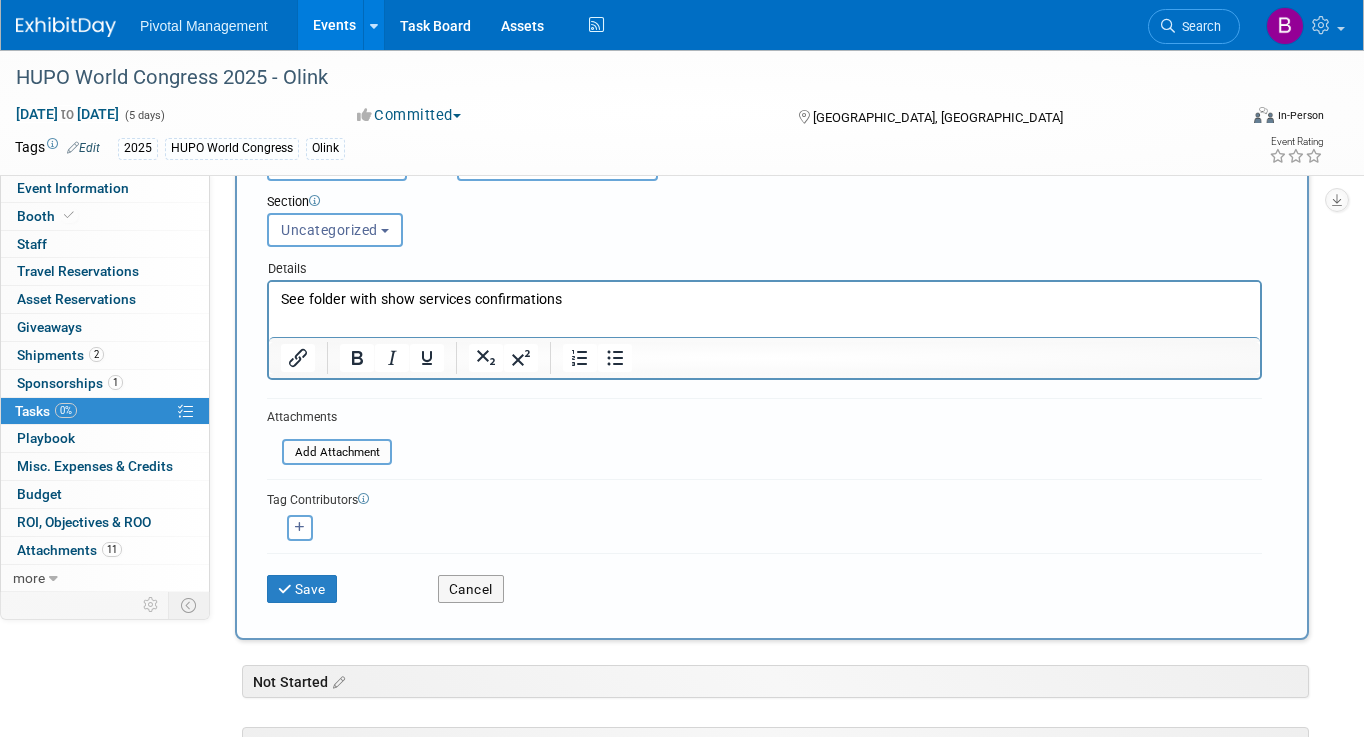 scroll, scrollTop: 210, scrollLeft: 0, axis: vertical 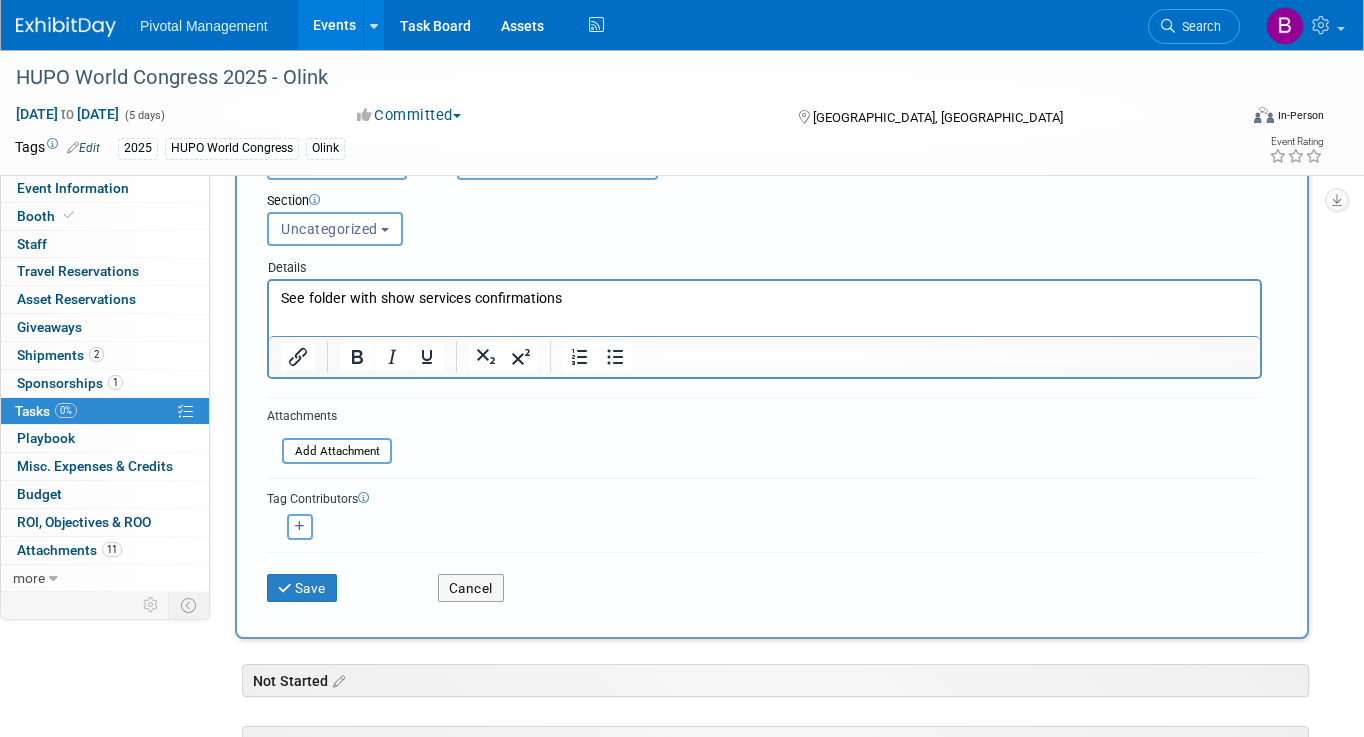 click on "See folder with show services confirmations" at bounding box center [765, 299] 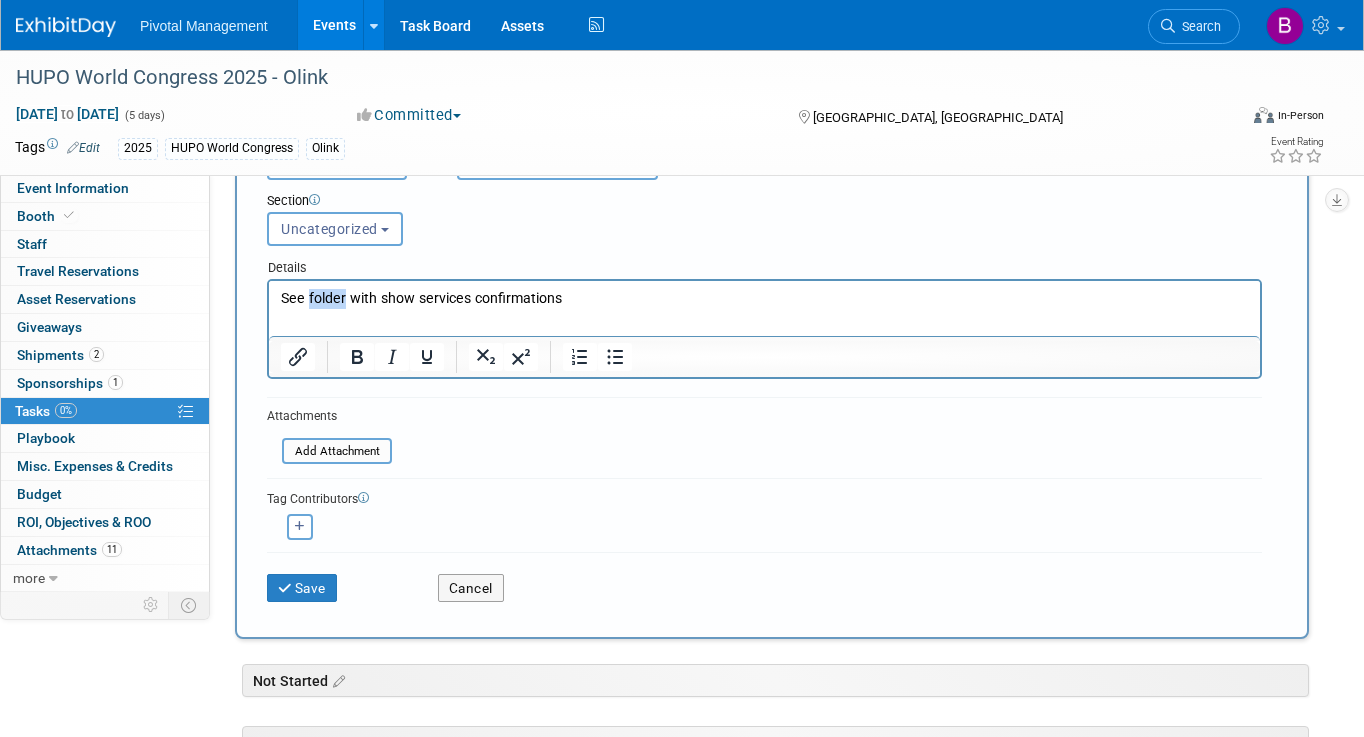 click on "See folder with show services confirmations" at bounding box center (765, 299) 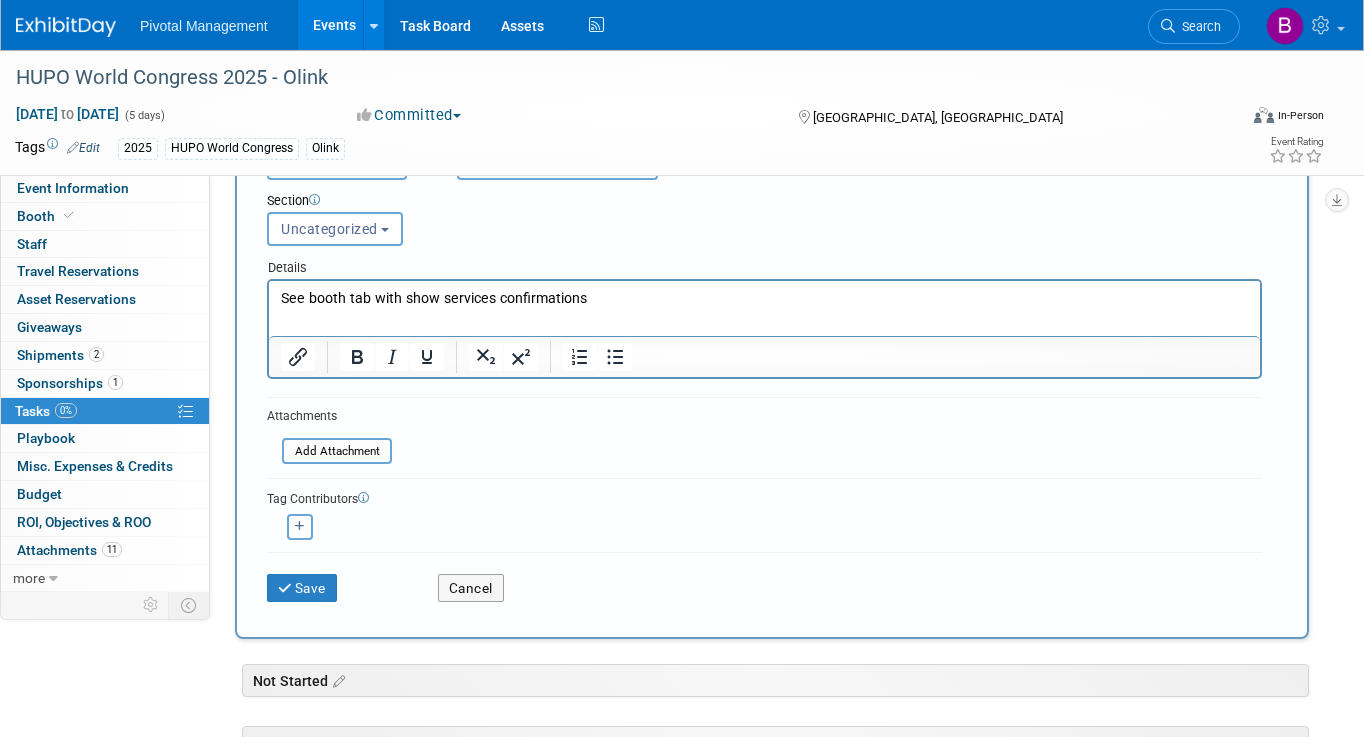 click on "Save
Cancel" at bounding box center (764, 584) 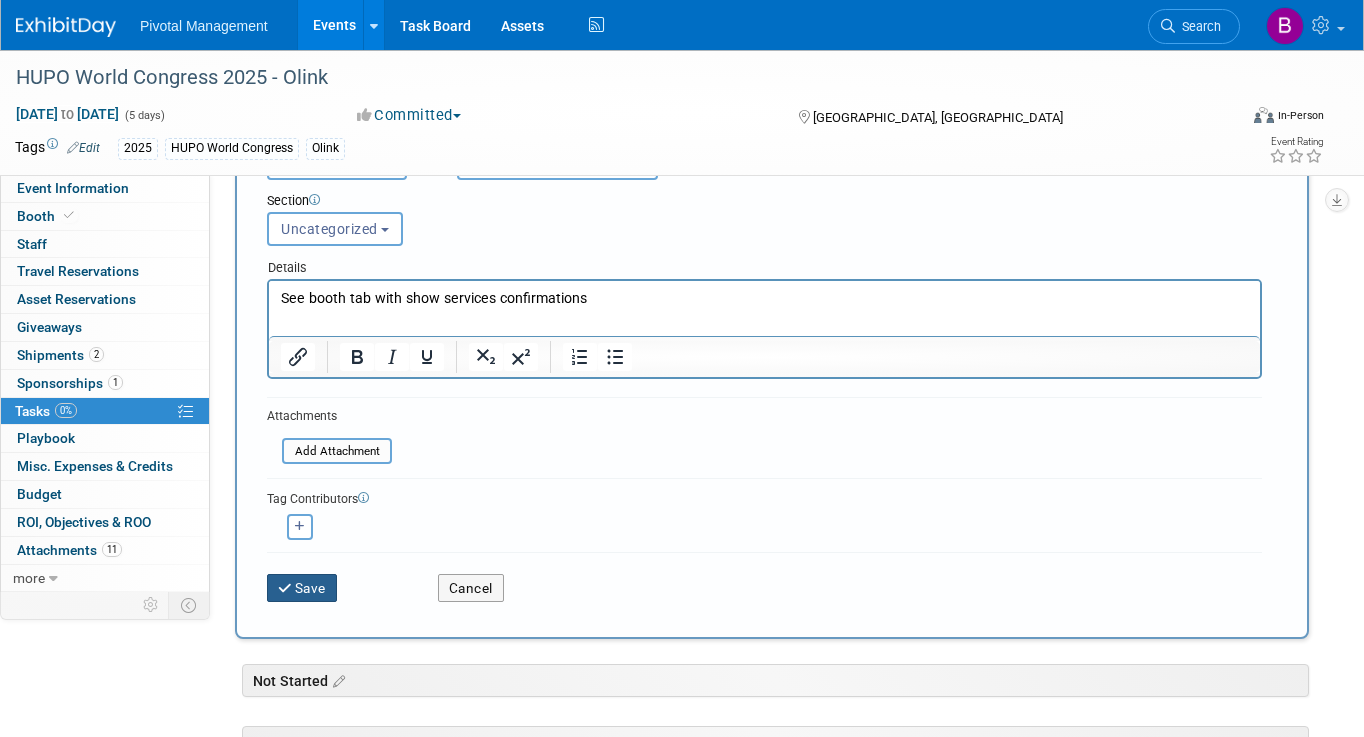 click at bounding box center (286, 589) 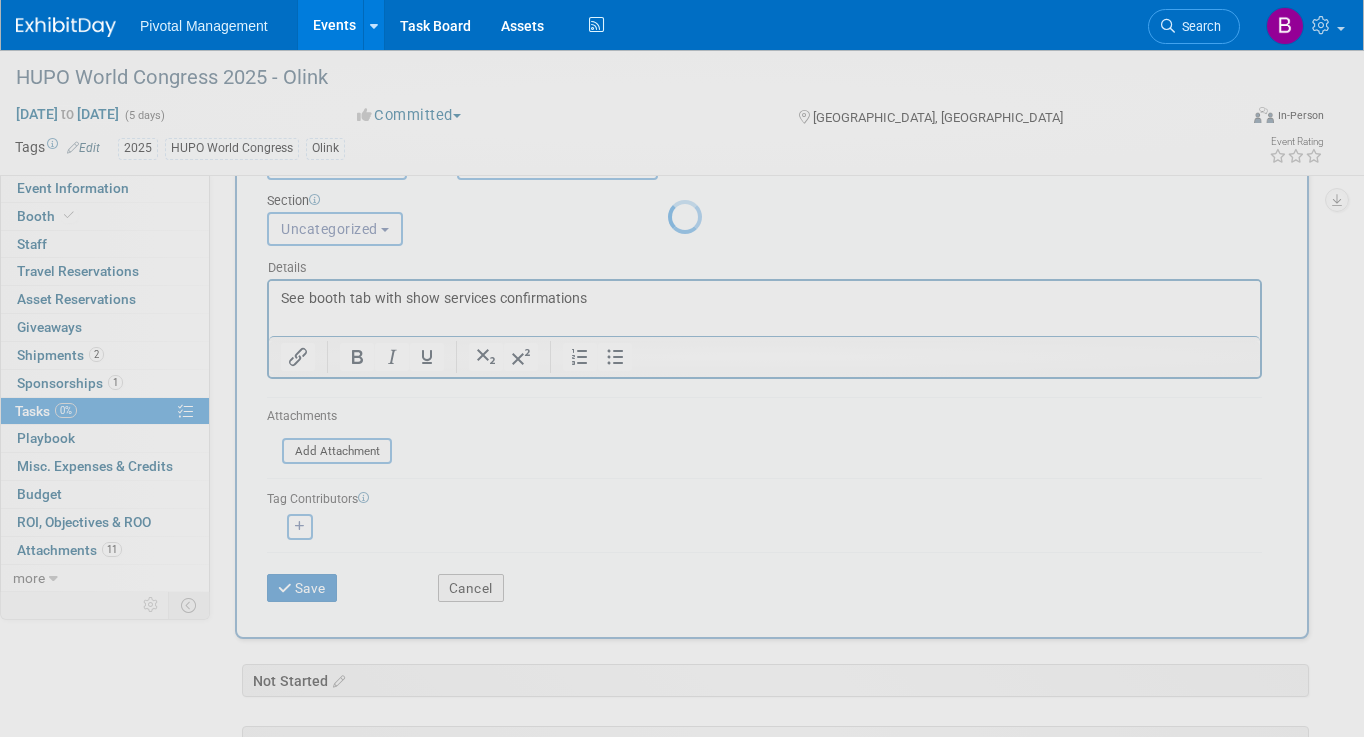 scroll, scrollTop: 0, scrollLeft: 0, axis: both 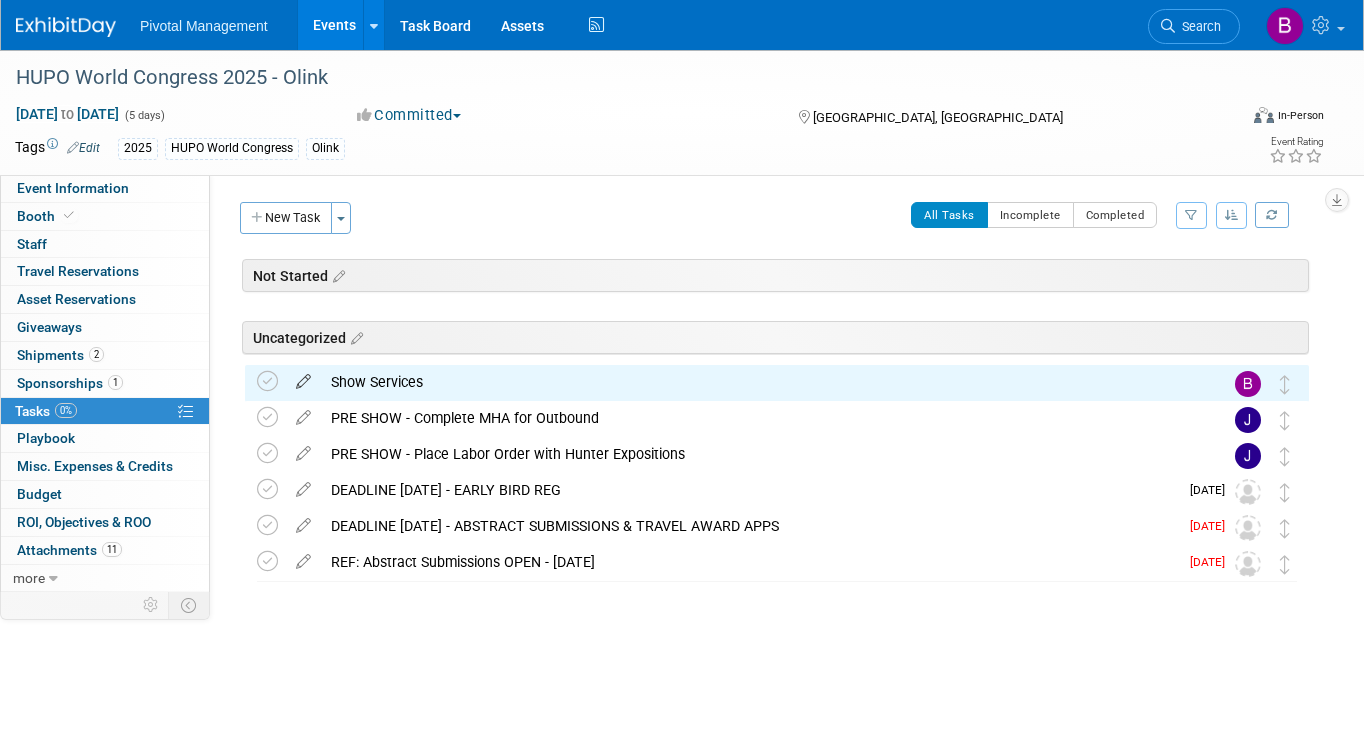 click at bounding box center [303, 377] 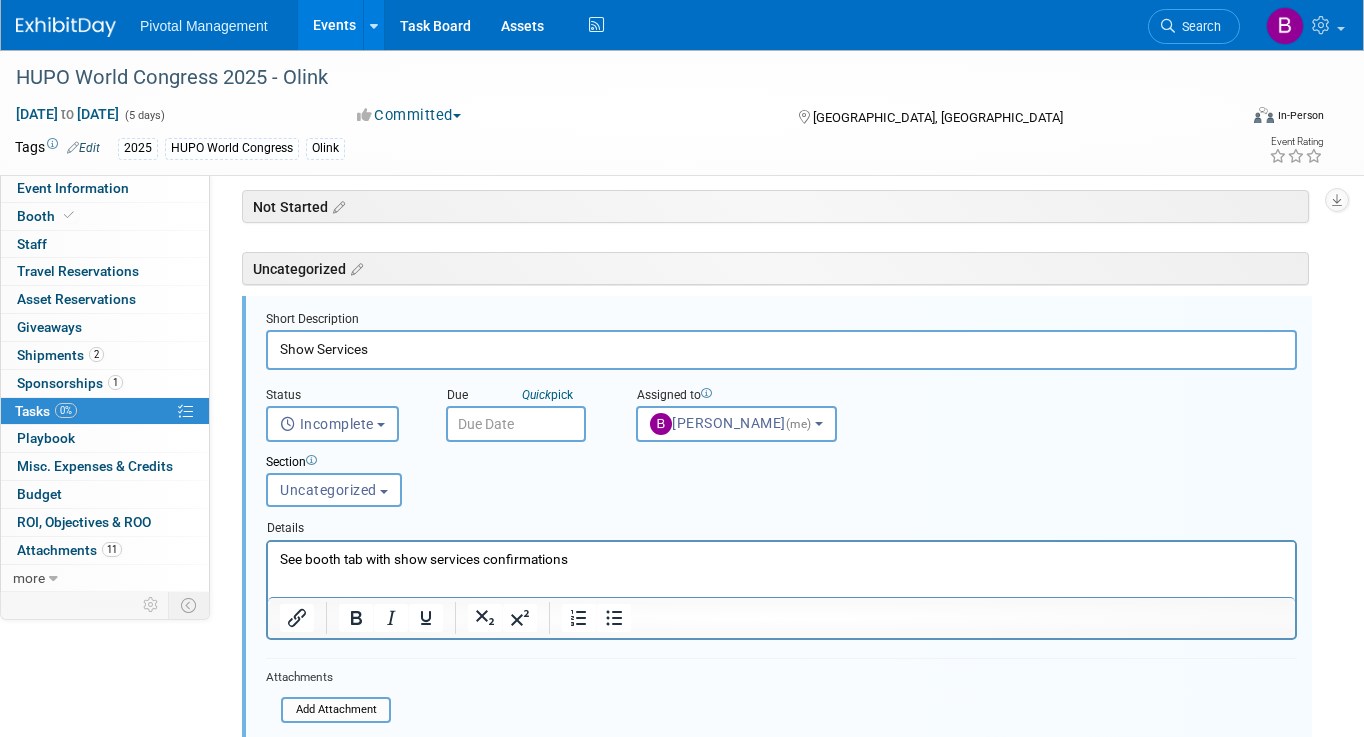 scroll, scrollTop: 72, scrollLeft: 0, axis: vertical 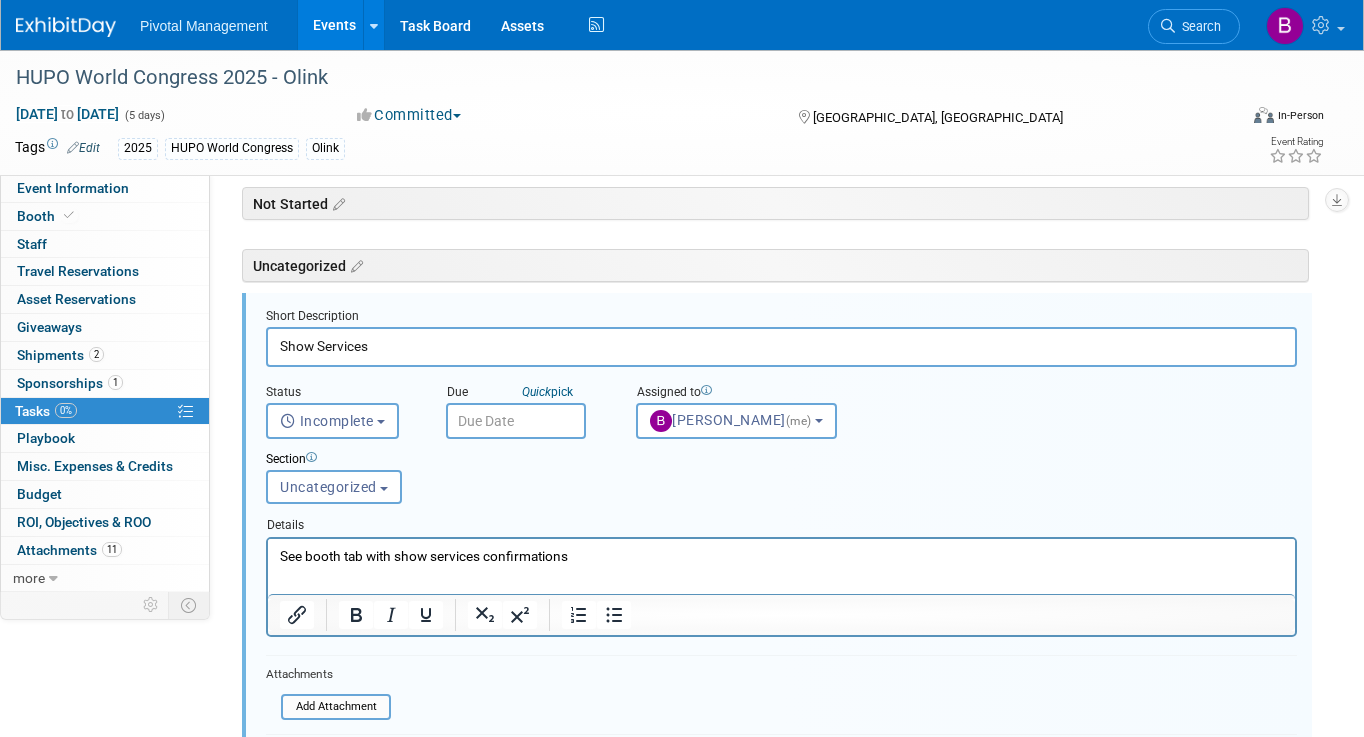 click on "Show Services" at bounding box center (781, 346) 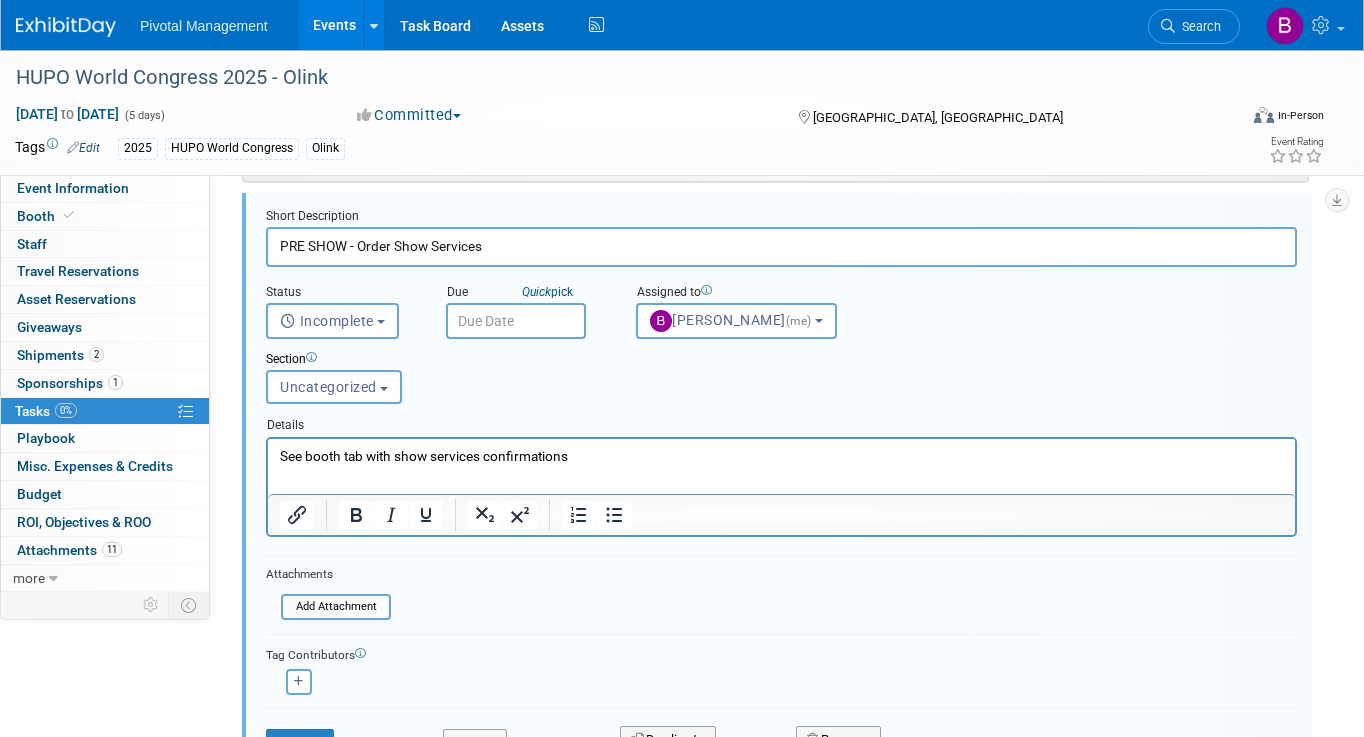 scroll, scrollTop: 191, scrollLeft: 0, axis: vertical 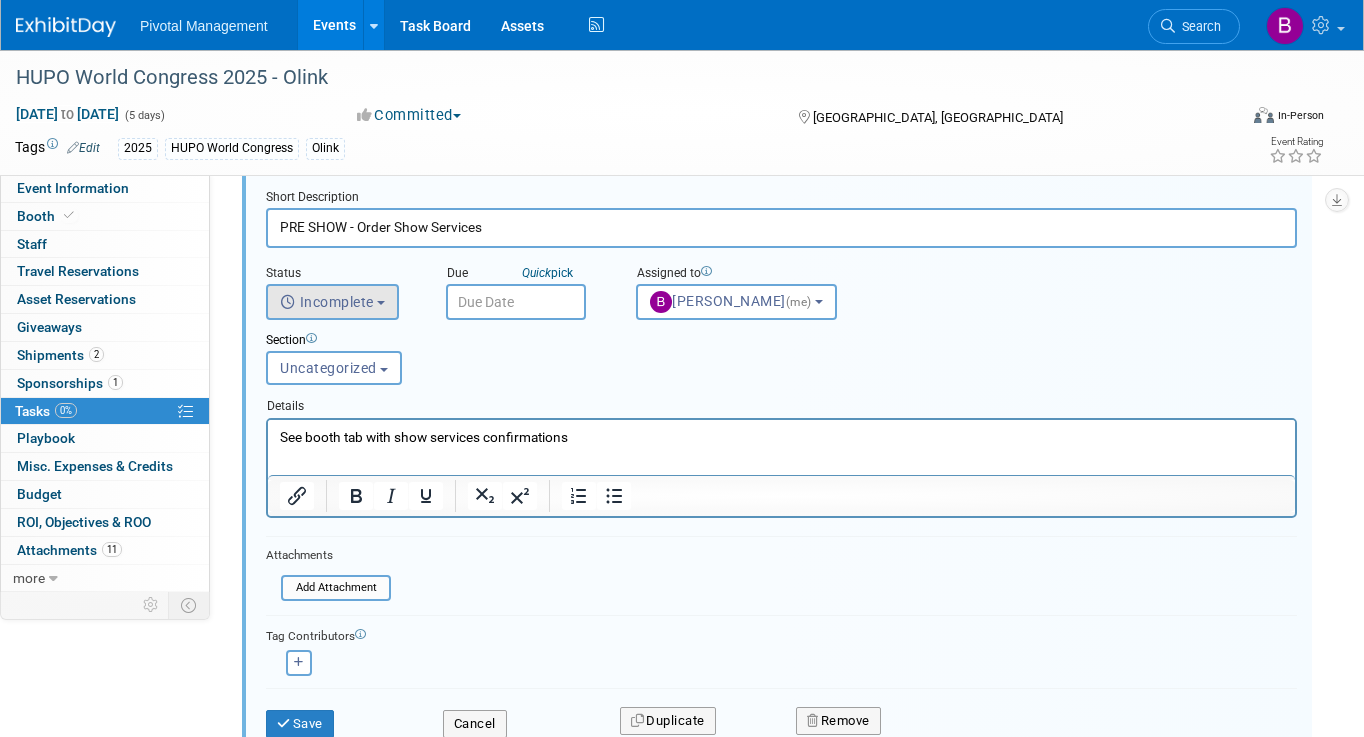 type on "PRE SHOW - Order Show Services" 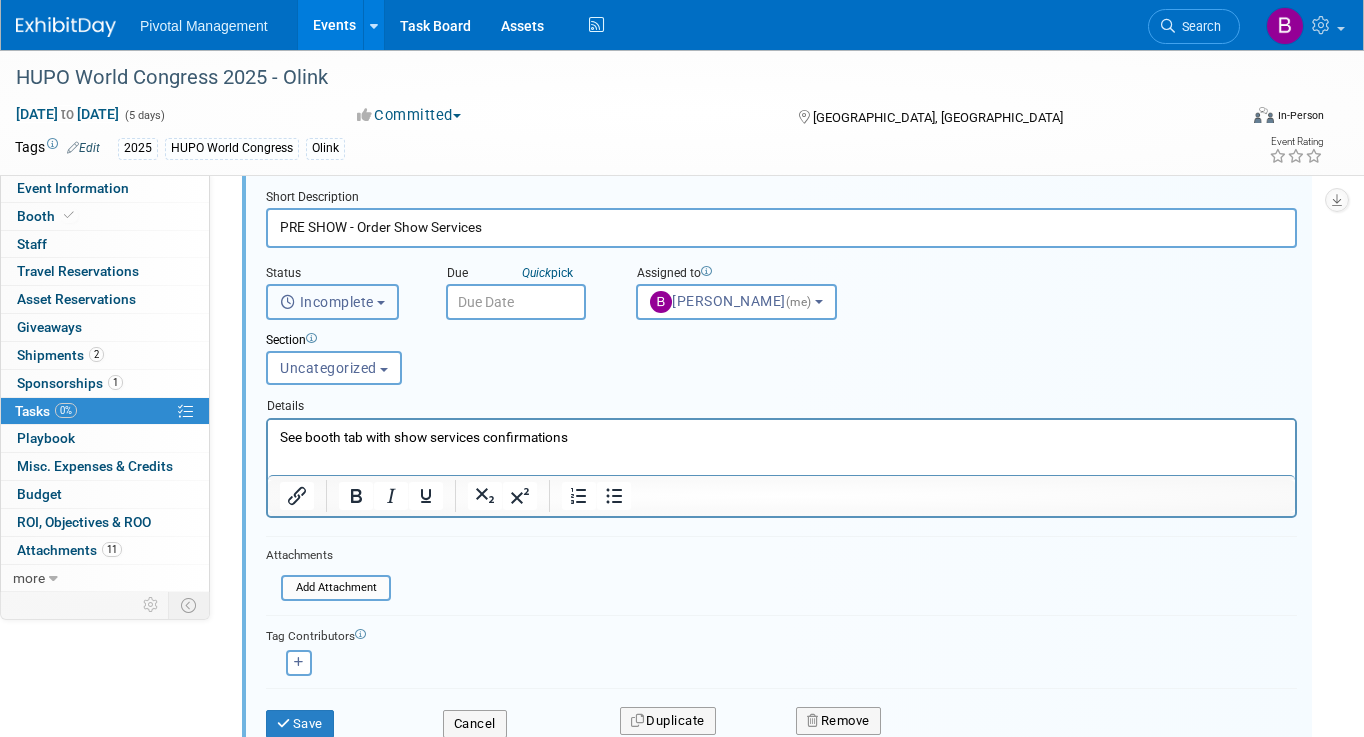 click on "Incomplete" at bounding box center (332, 302) 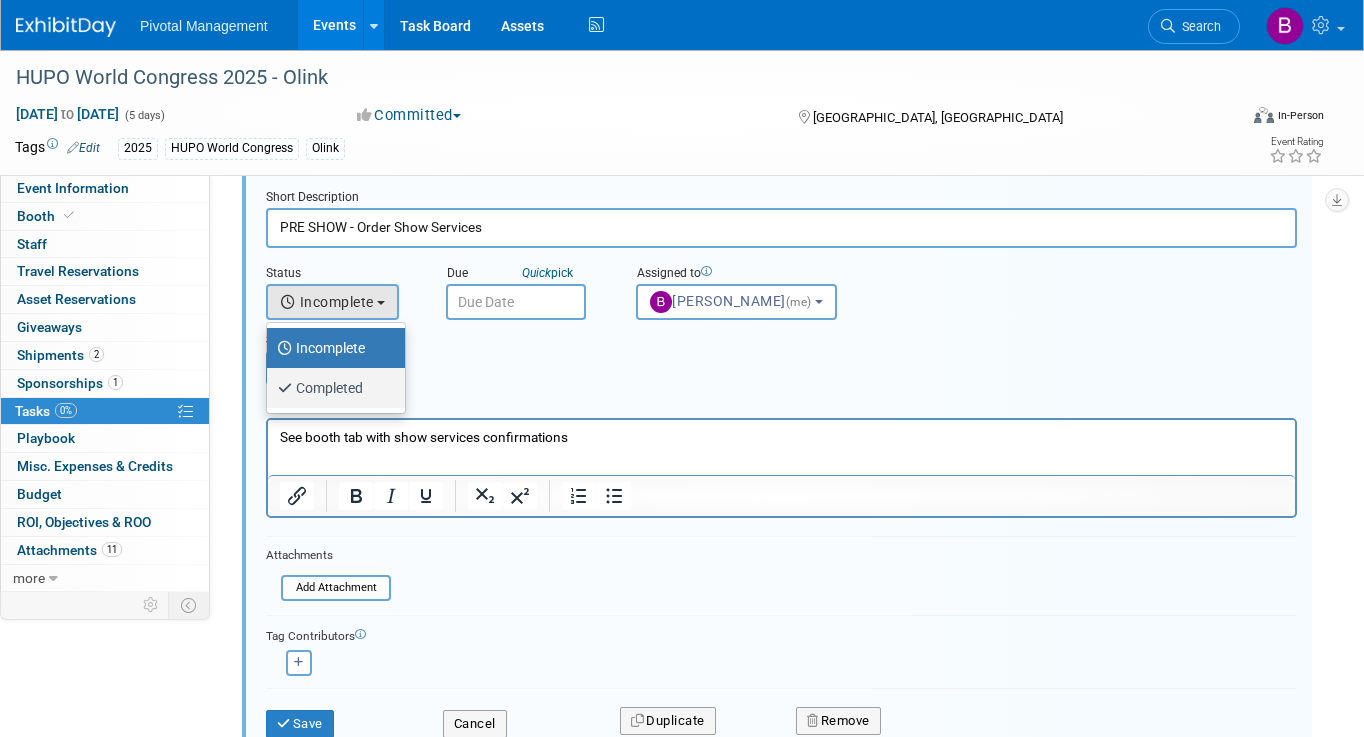 click on "Completed" at bounding box center [331, 388] 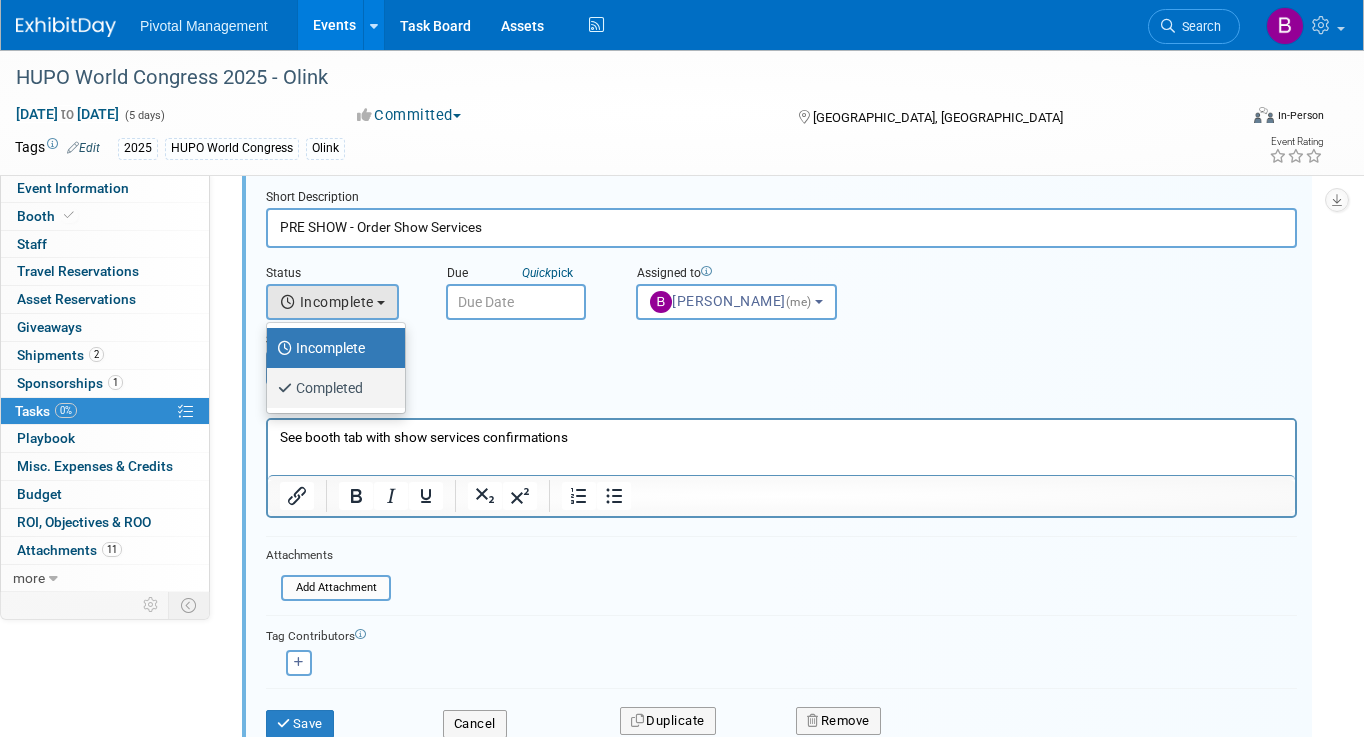 click on "Completed" at bounding box center [263, 385] 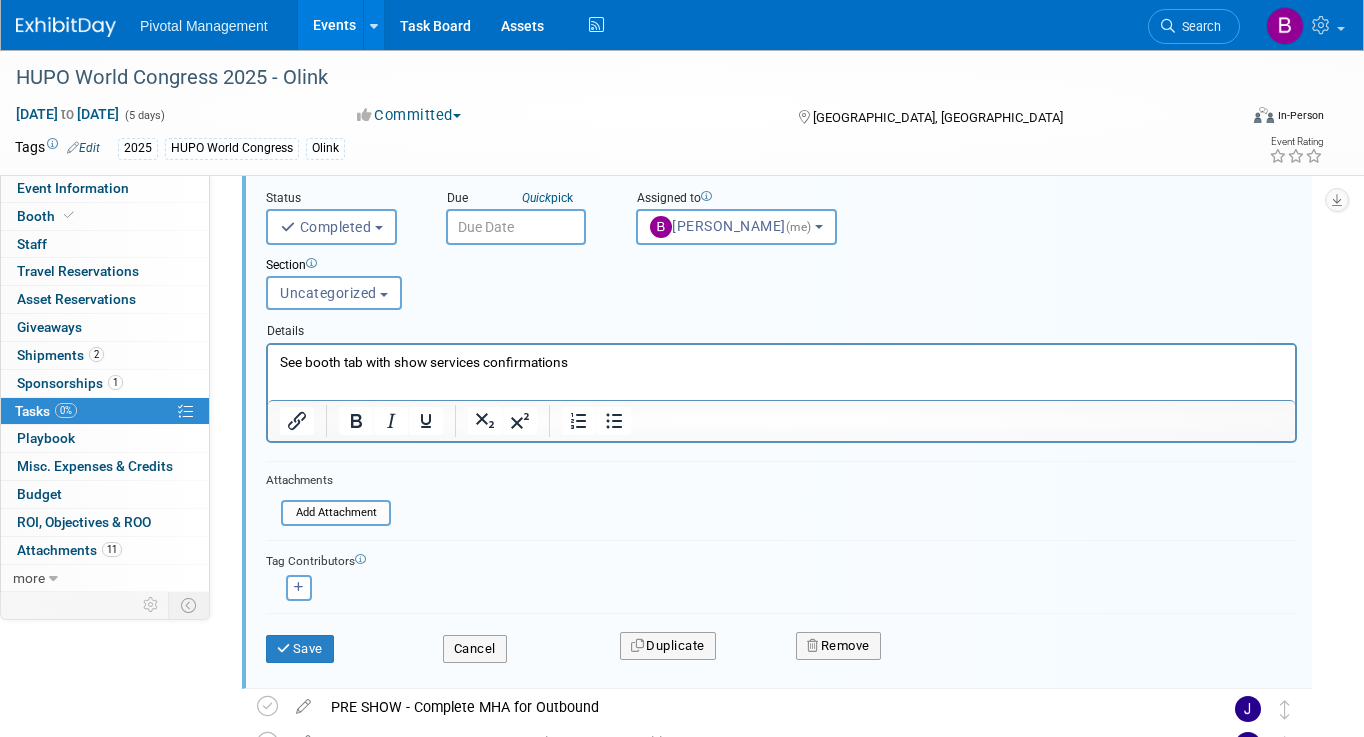 scroll, scrollTop: 268, scrollLeft: 0, axis: vertical 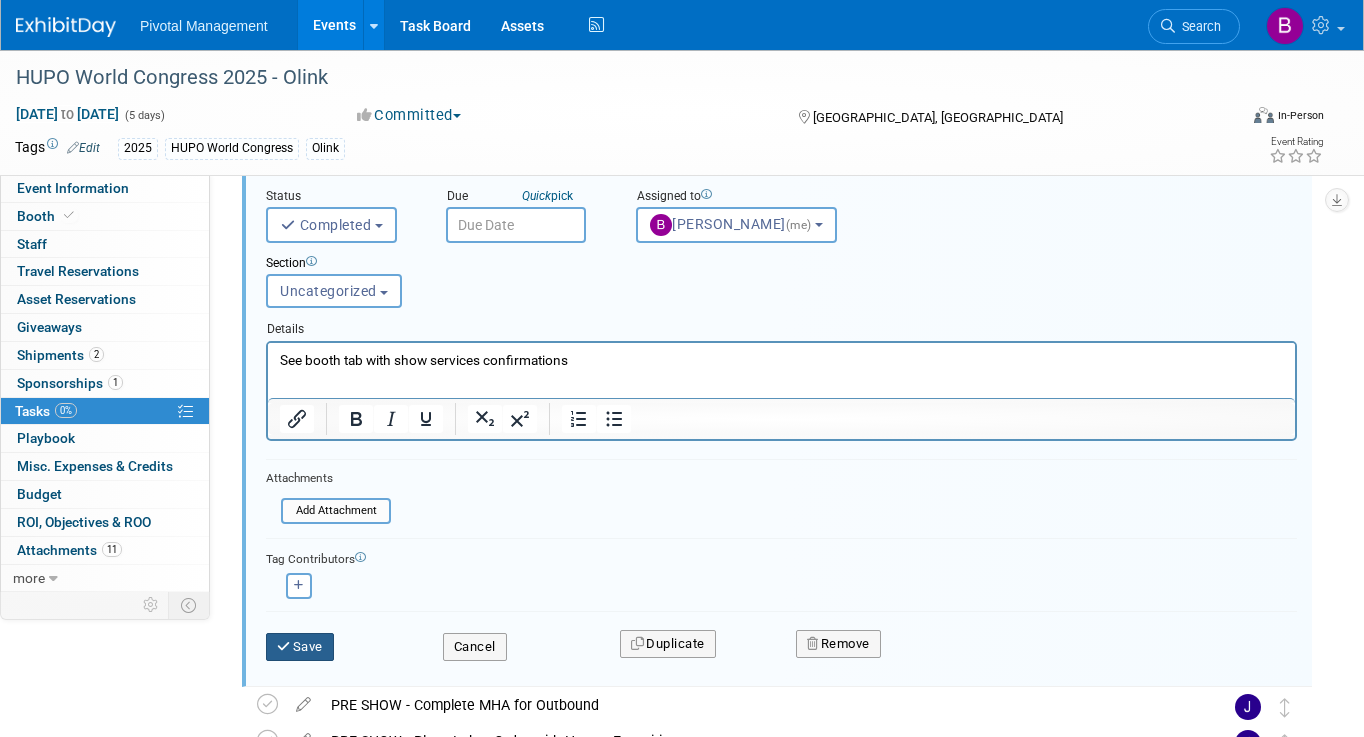 click at bounding box center (285, 646) 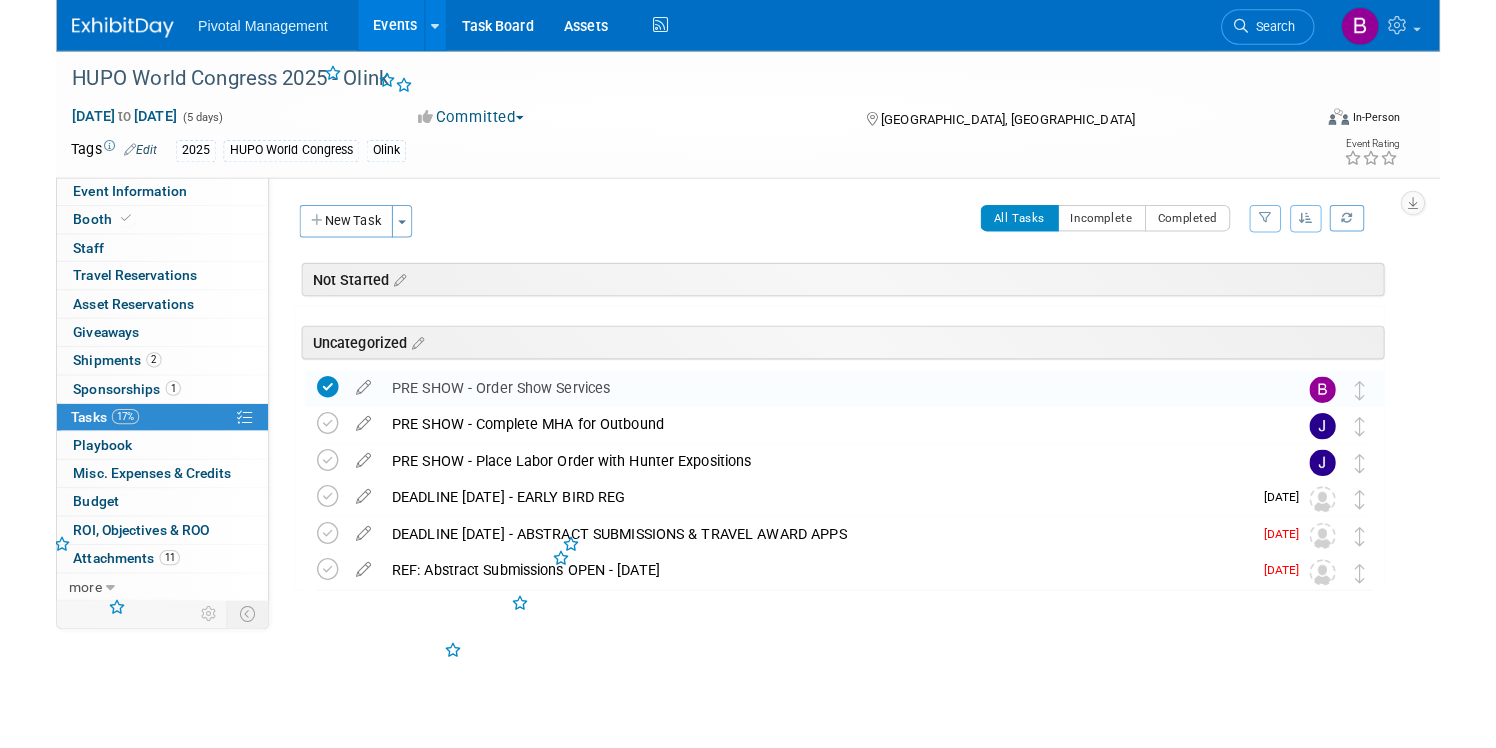 scroll, scrollTop: 0, scrollLeft: 0, axis: both 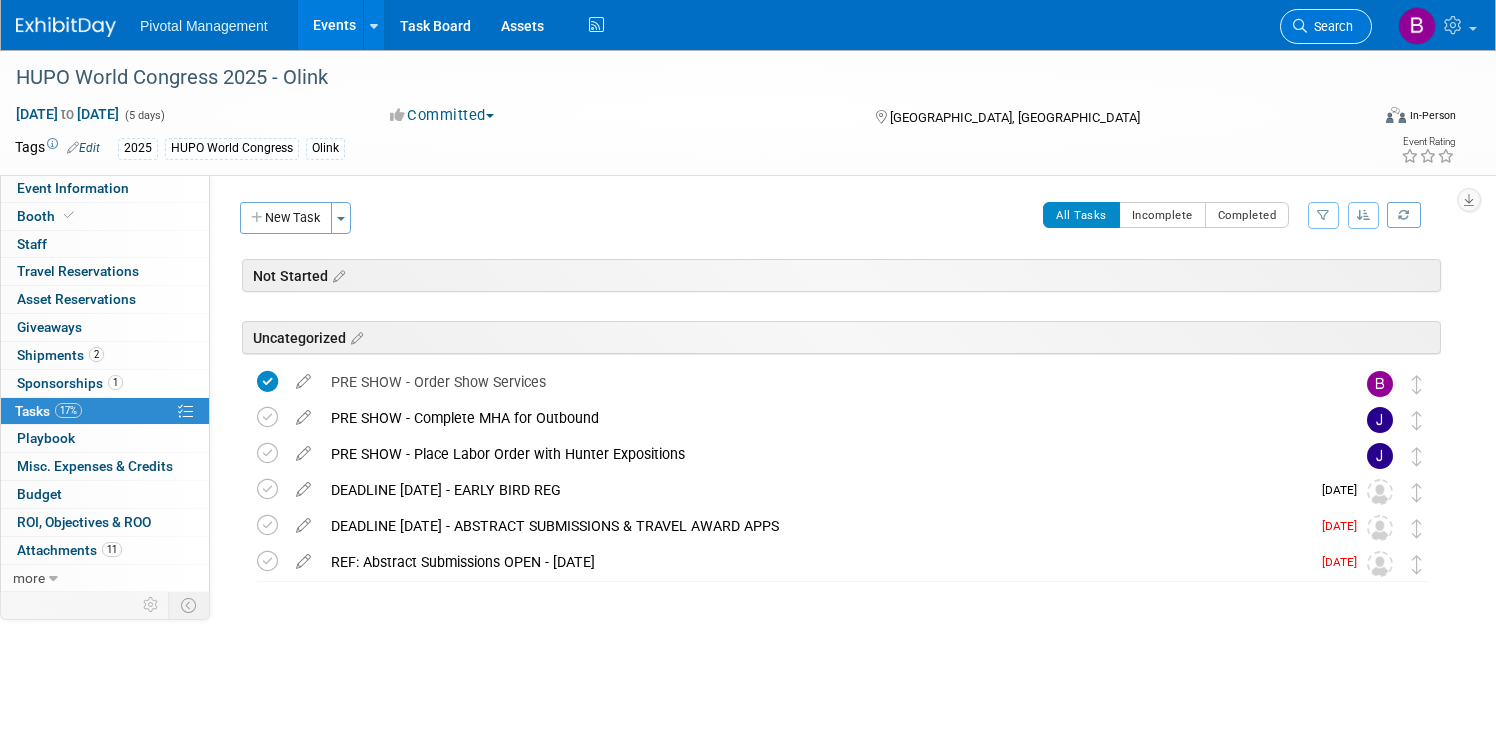 click on "Search" at bounding box center (1330, 26) 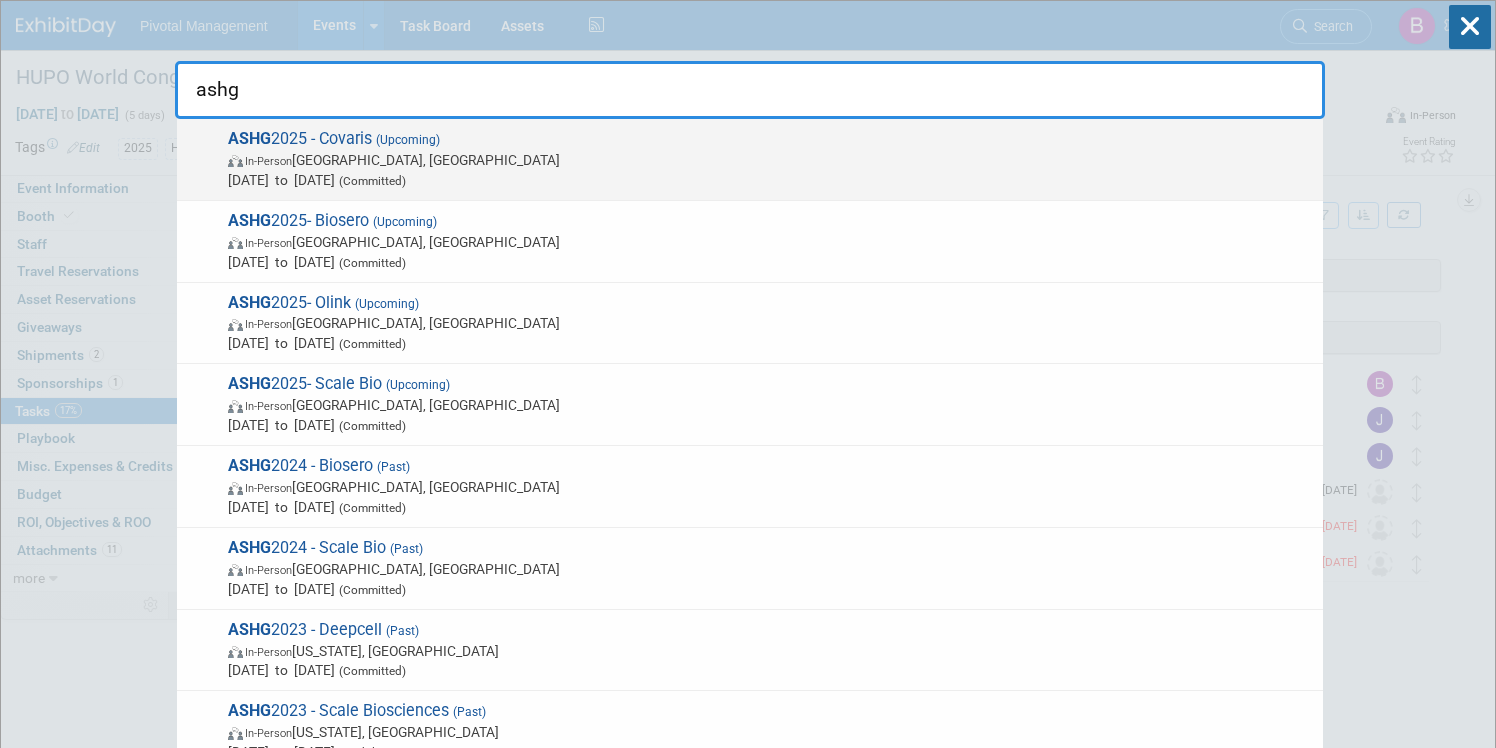 type on "ashg" 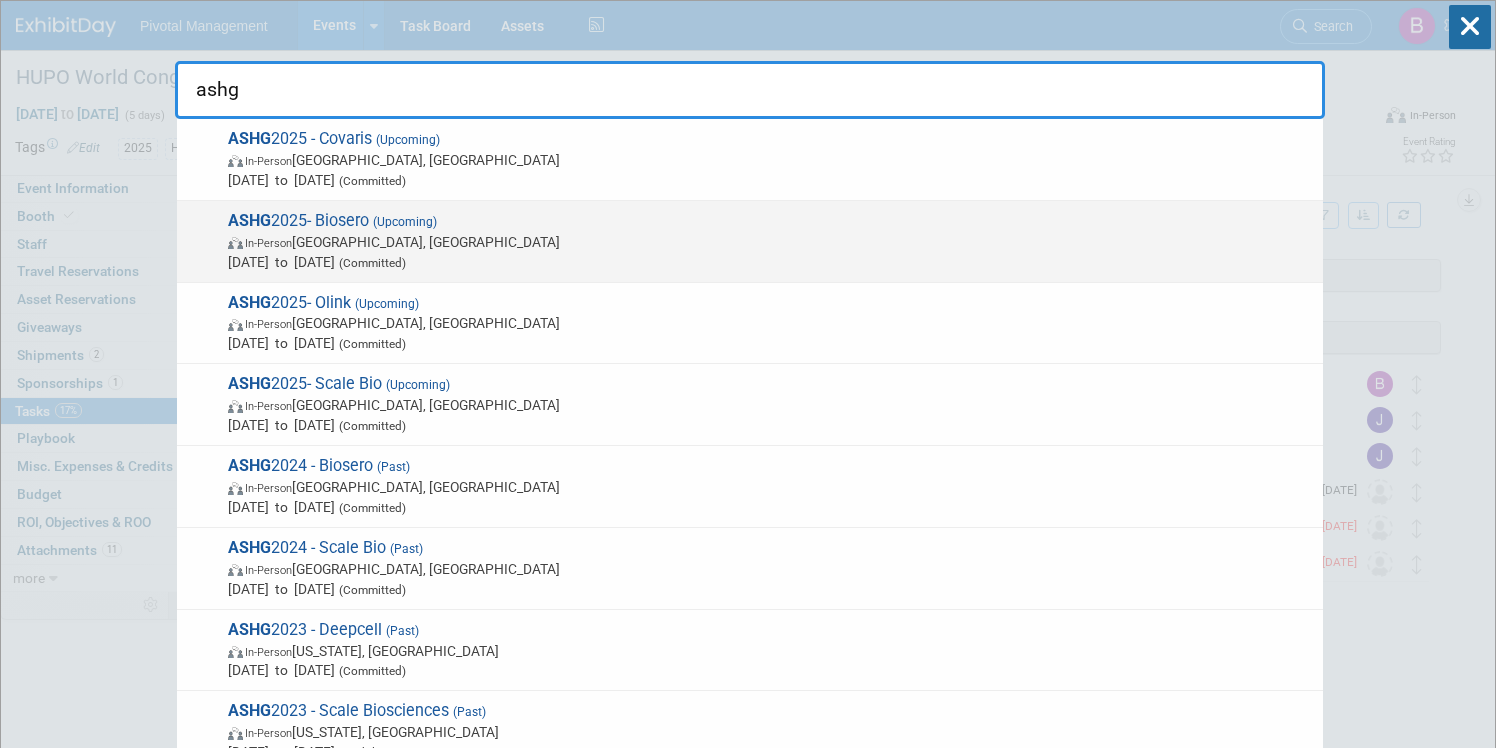 drag, startPoint x: 586, startPoint y: 141, endPoint x: 693, endPoint y: 222, distance: 134.20134 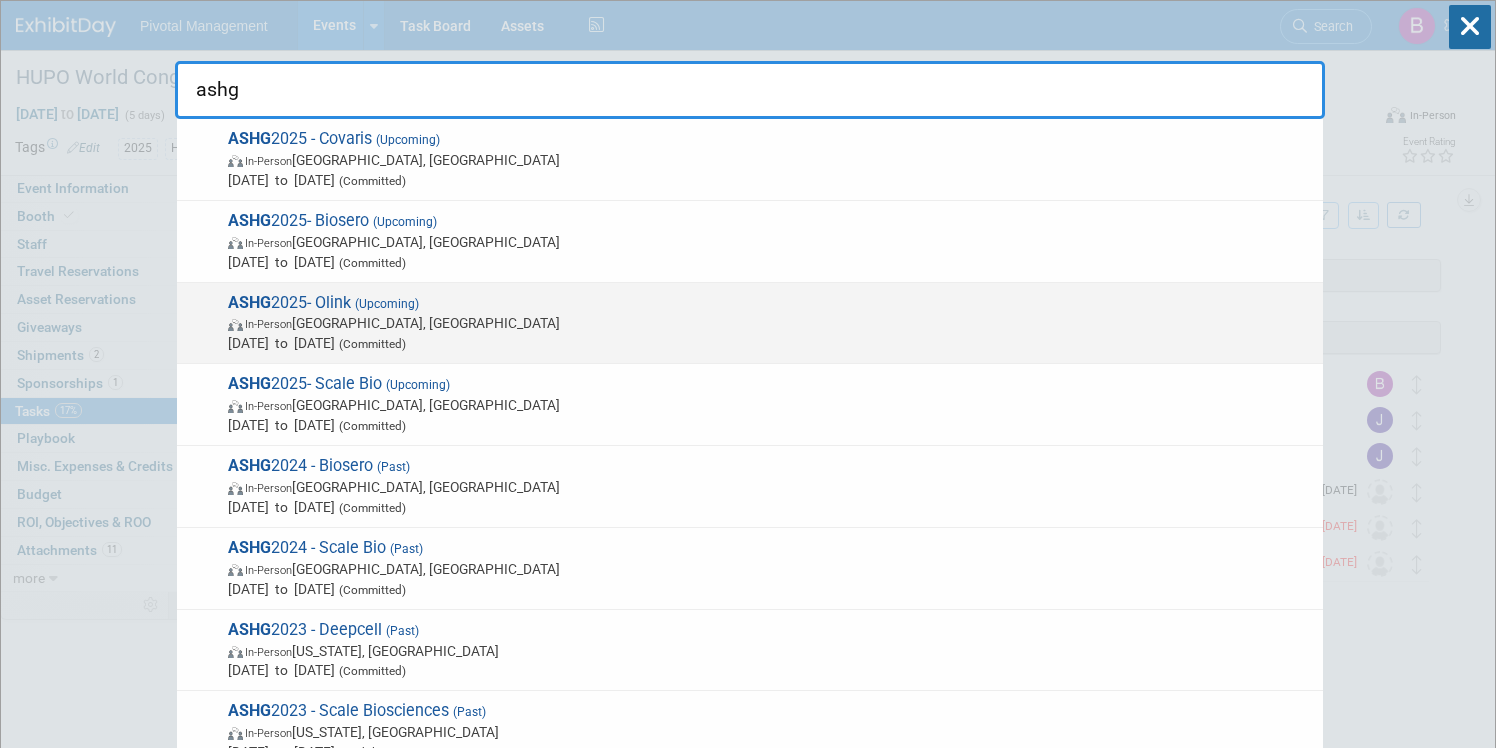 click on "In-Person     Boston, MA" at bounding box center (770, 323) 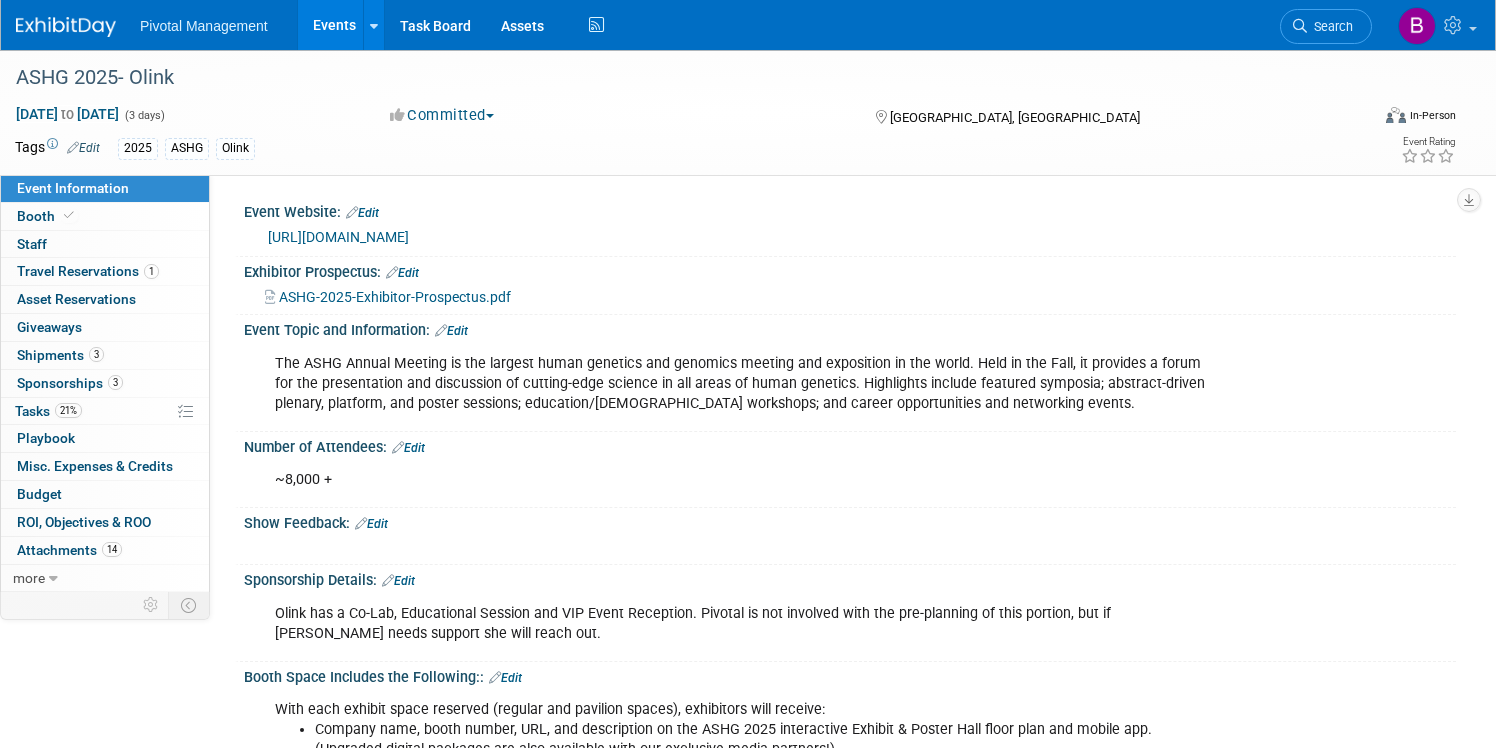 scroll, scrollTop: 0, scrollLeft: 0, axis: both 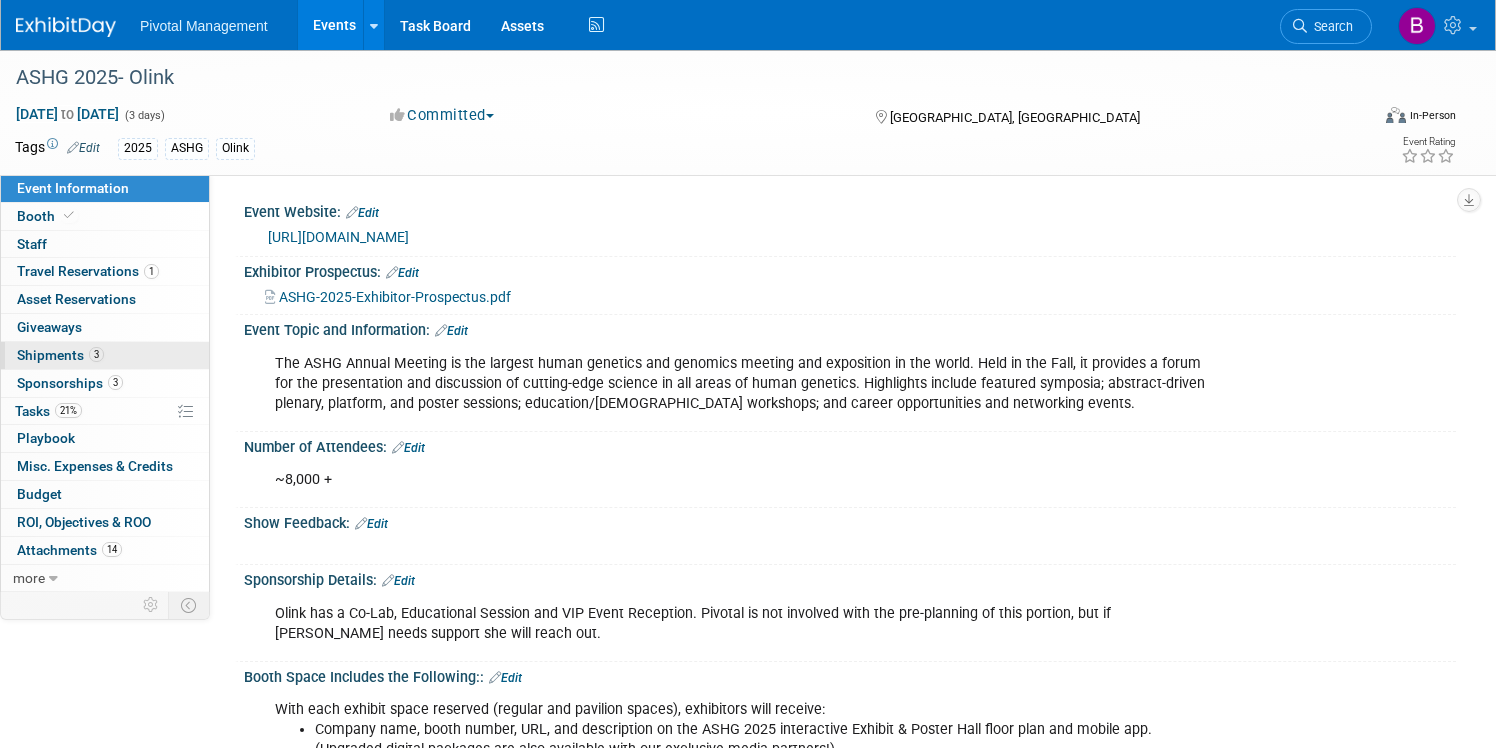 click on "Shipments 3" at bounding box center (60, 355) 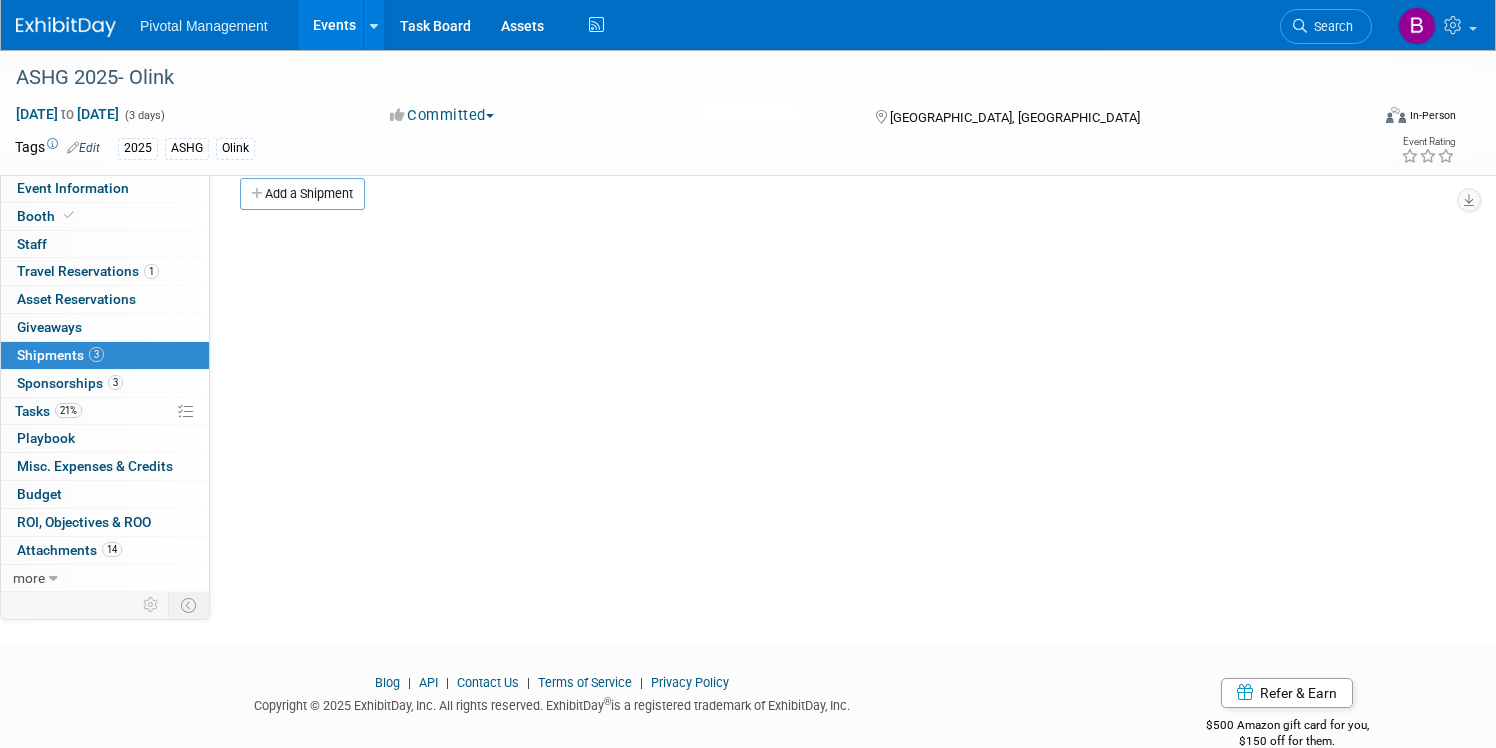 scroll, scrollTop: 54, scrollLeft: 0, axis: vertical 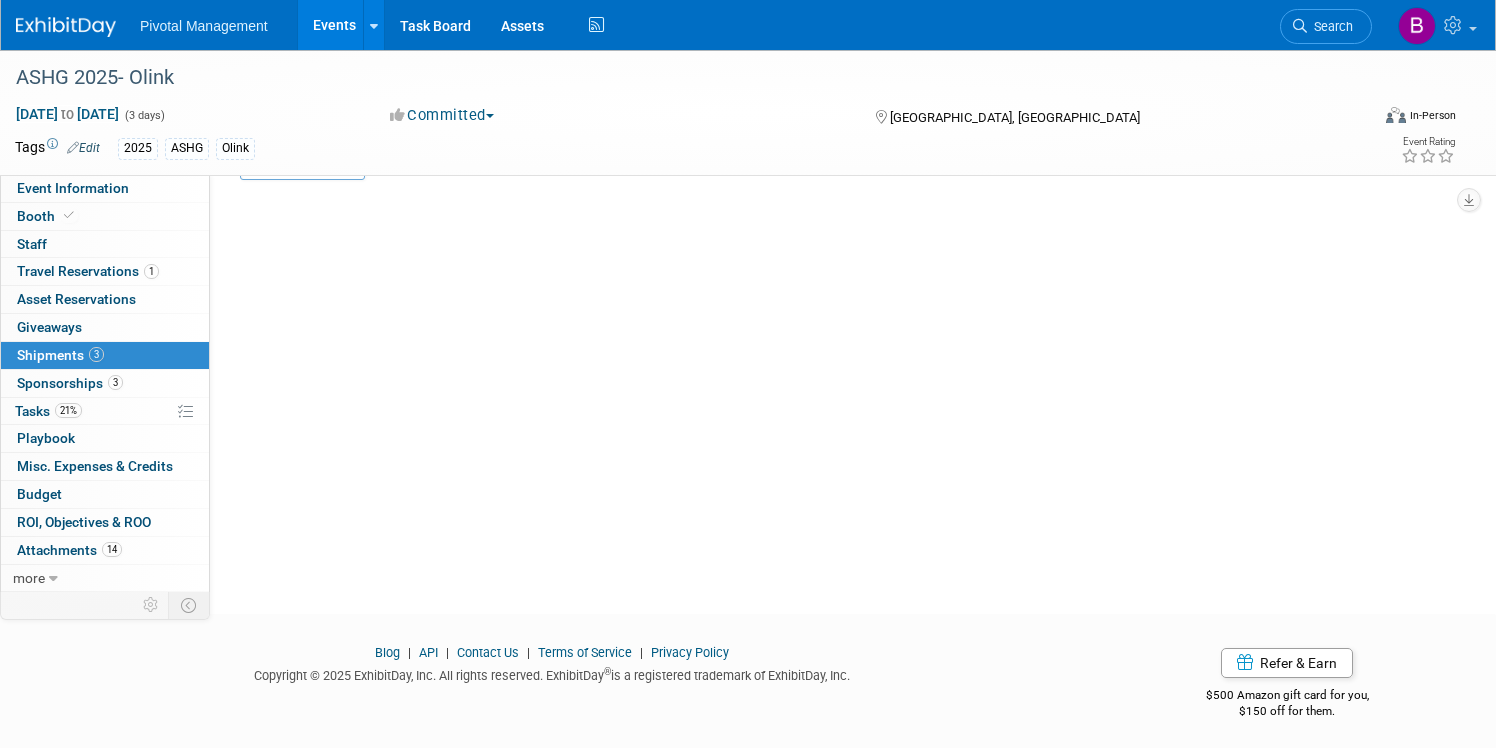 click on "3
Shipments 3" at bounding box center (105, 355) 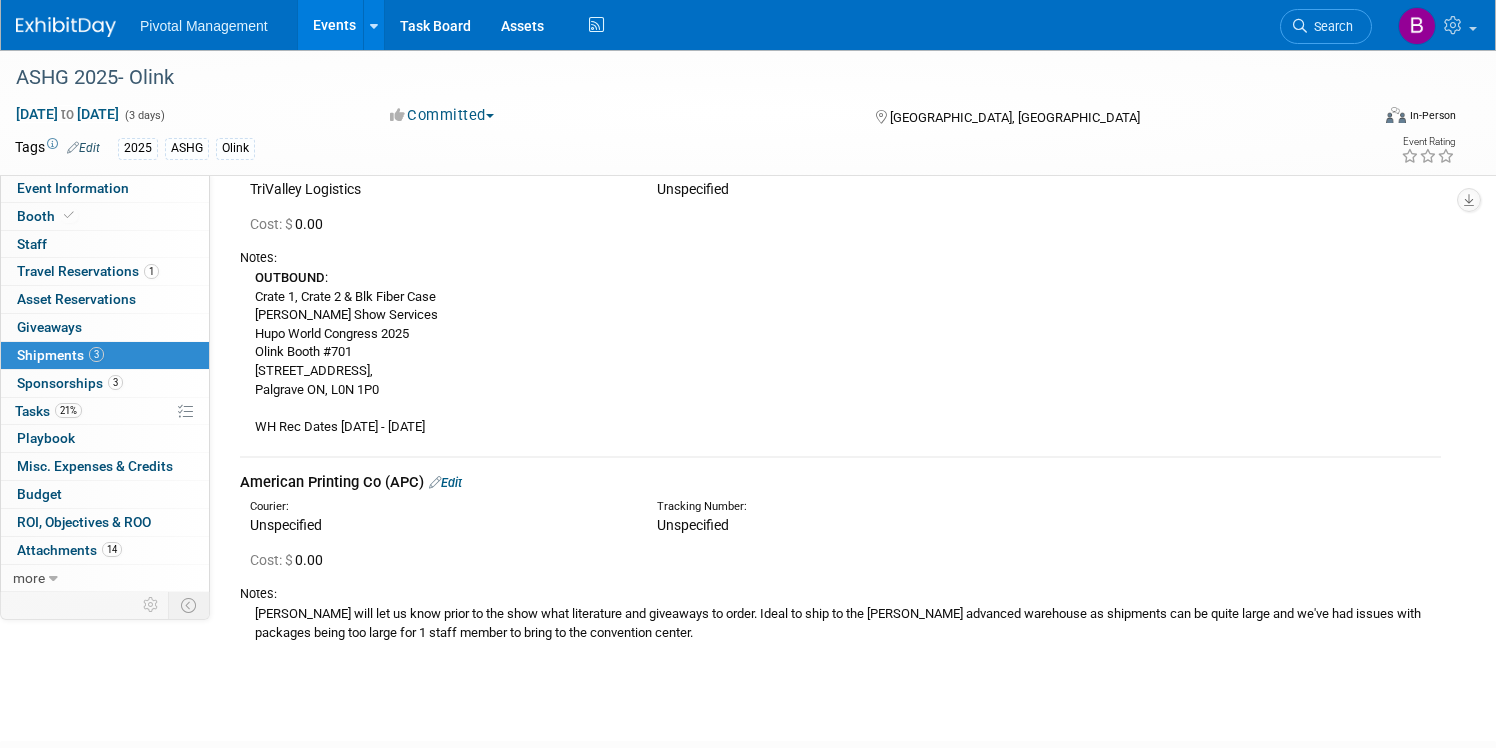 scroll, scrollTop: 493, scrollLeft: 0, axis: vertical 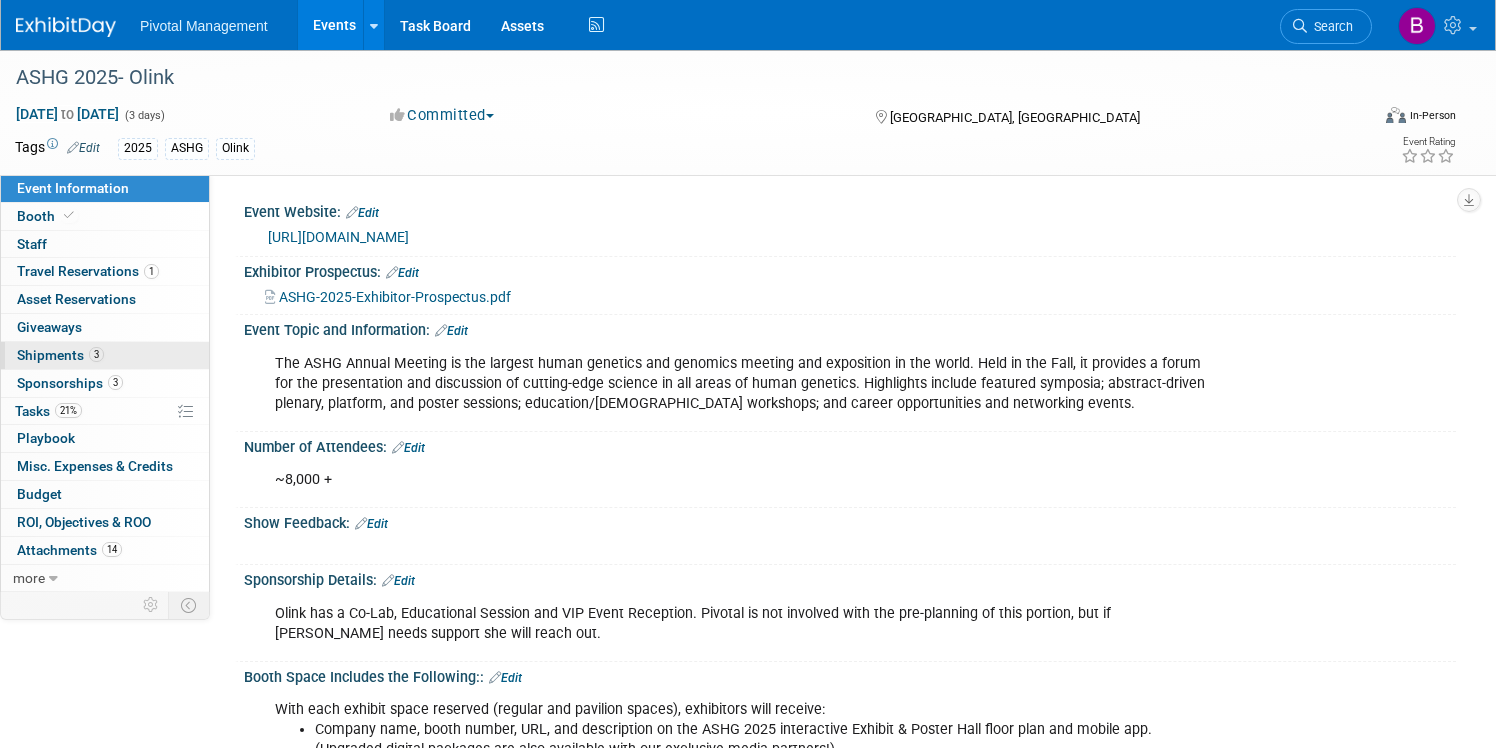 click on "3
Shipments 3" at bounding box center [105, 355] 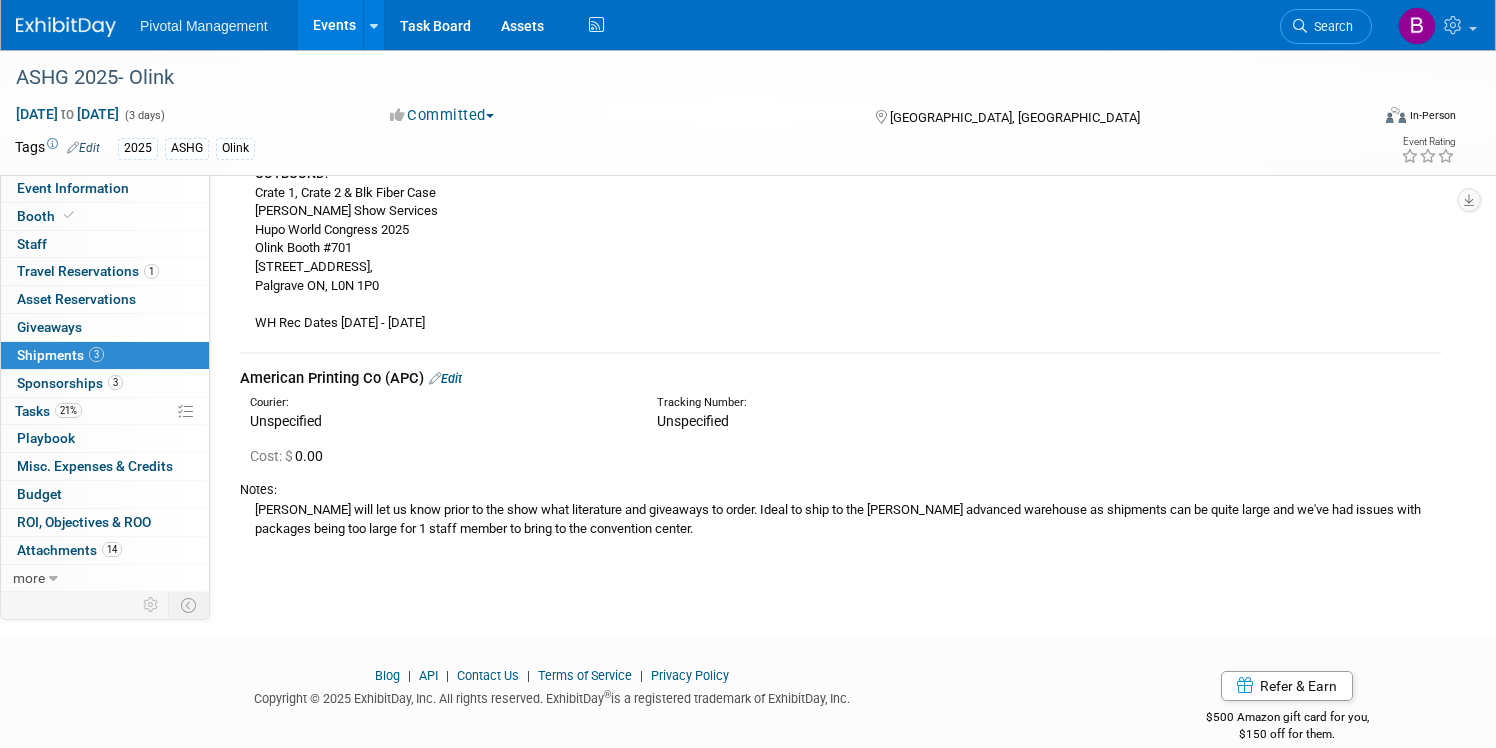 scroll, scrollTop: 616, scrollLeft: 0, axis: vertical 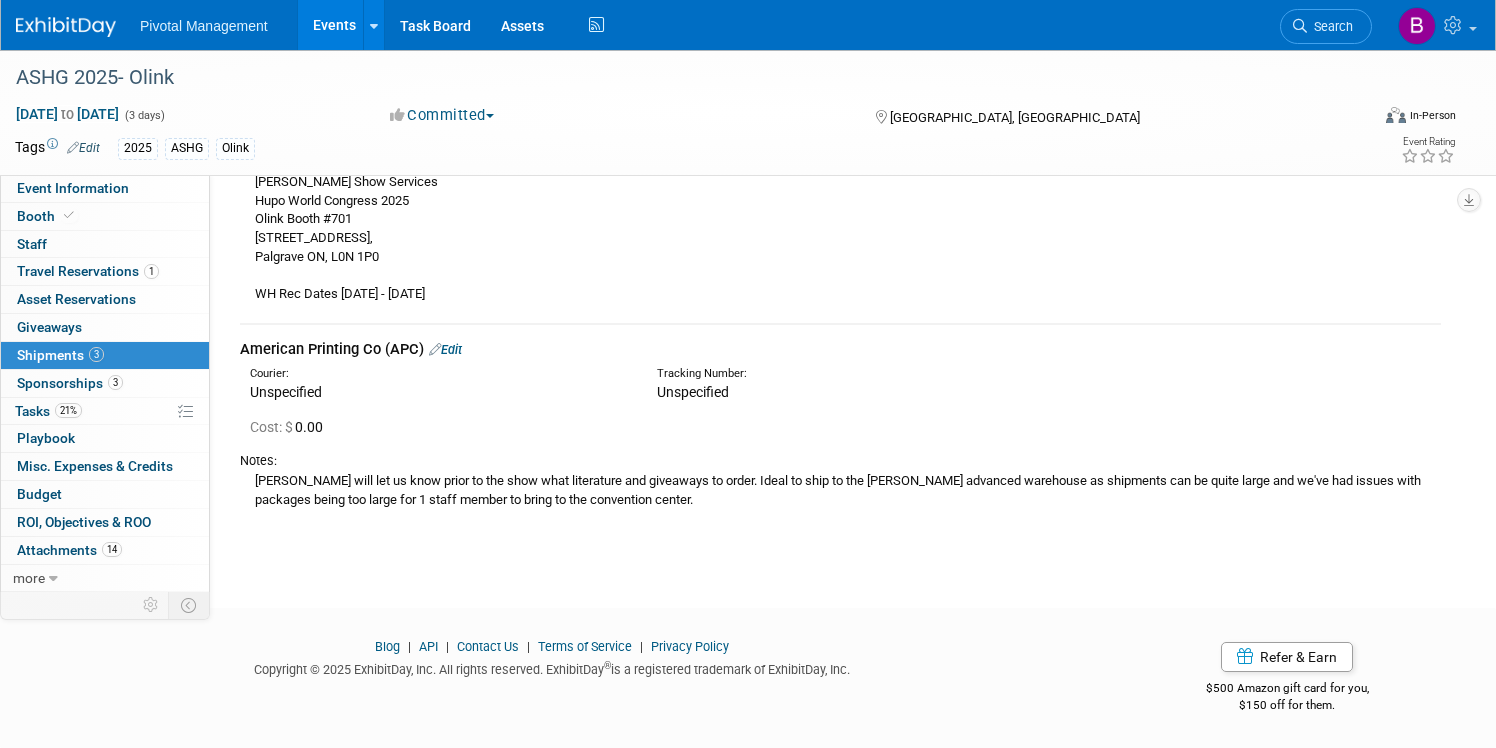 click on "Edit" at bounding box center (445, 349) 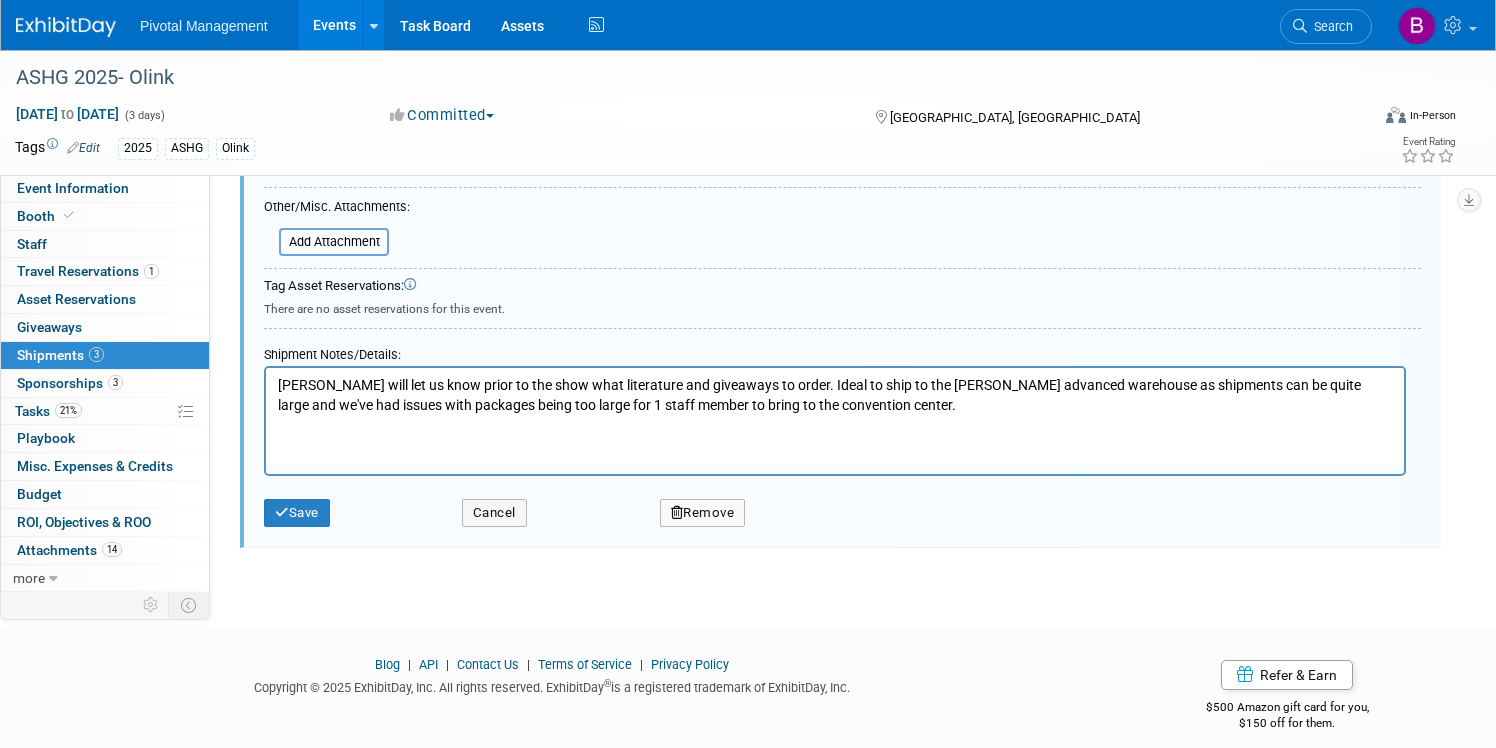 scroll, scrollTop: 1292, scrollLeft: 0, axis: vertical 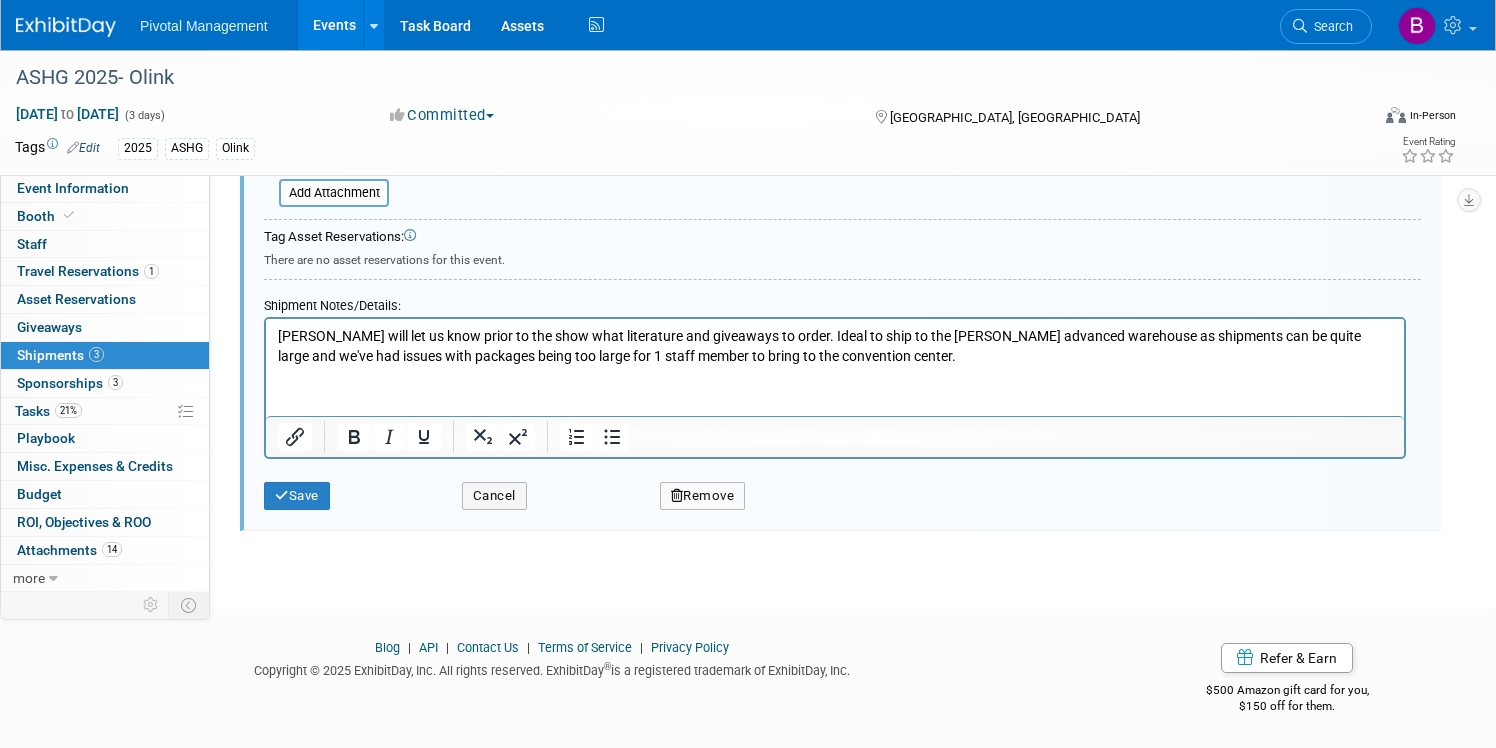 click on "[PERSON_NAME] will let us know prior to the show what literature and giveaways to order. Ideal to ship to the [PERSON_NAME] advanced warehouse as shipments can be quite large and we've had issues with packages being too large for 1 staff member to bring to the convention center." at bounding box center (835, 345) 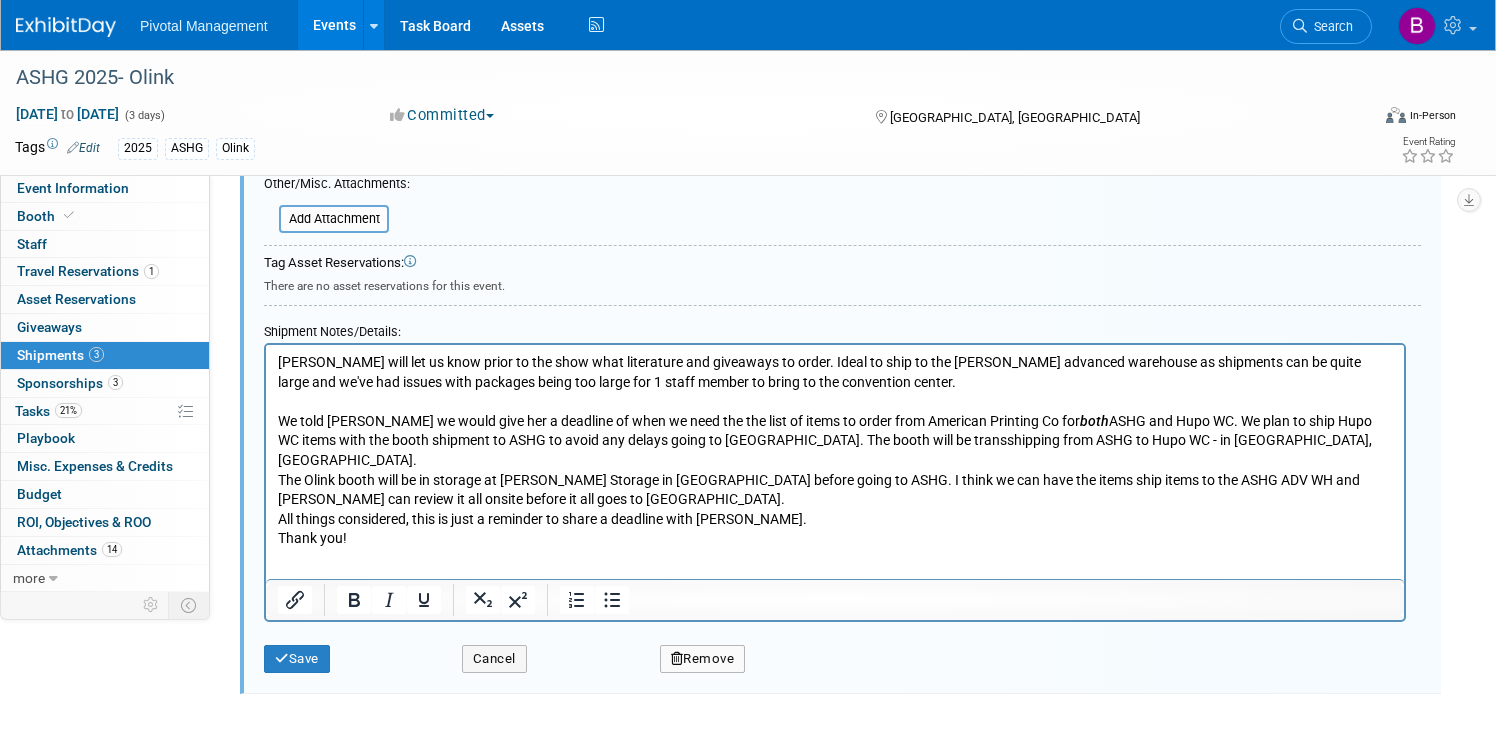 scroll, scrollTop: 1262, scrollLeft: 0, axis: vertical 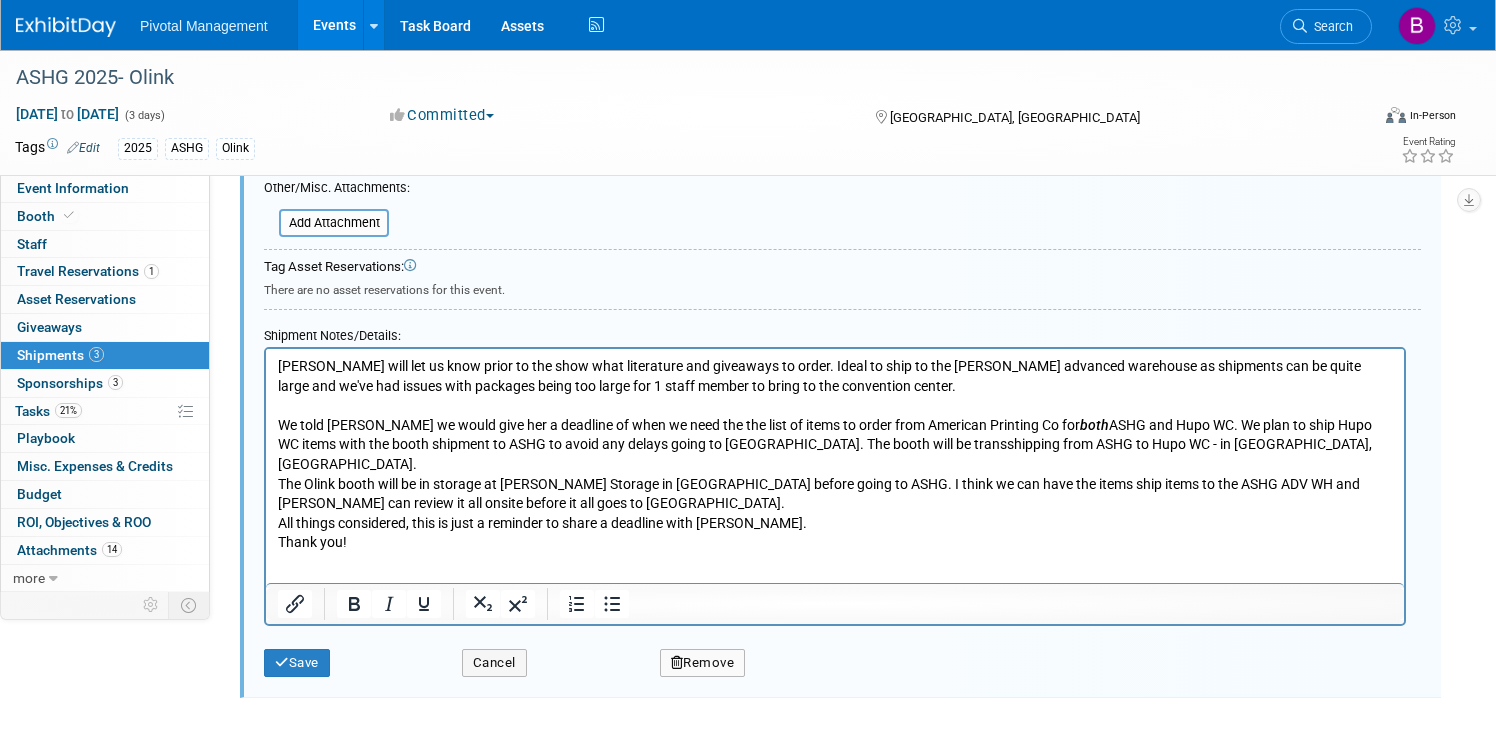 drag, startPoint x: 358, startPoint y: 518, endPoint x: 258, endPoint y: 507, distance: 100.60318 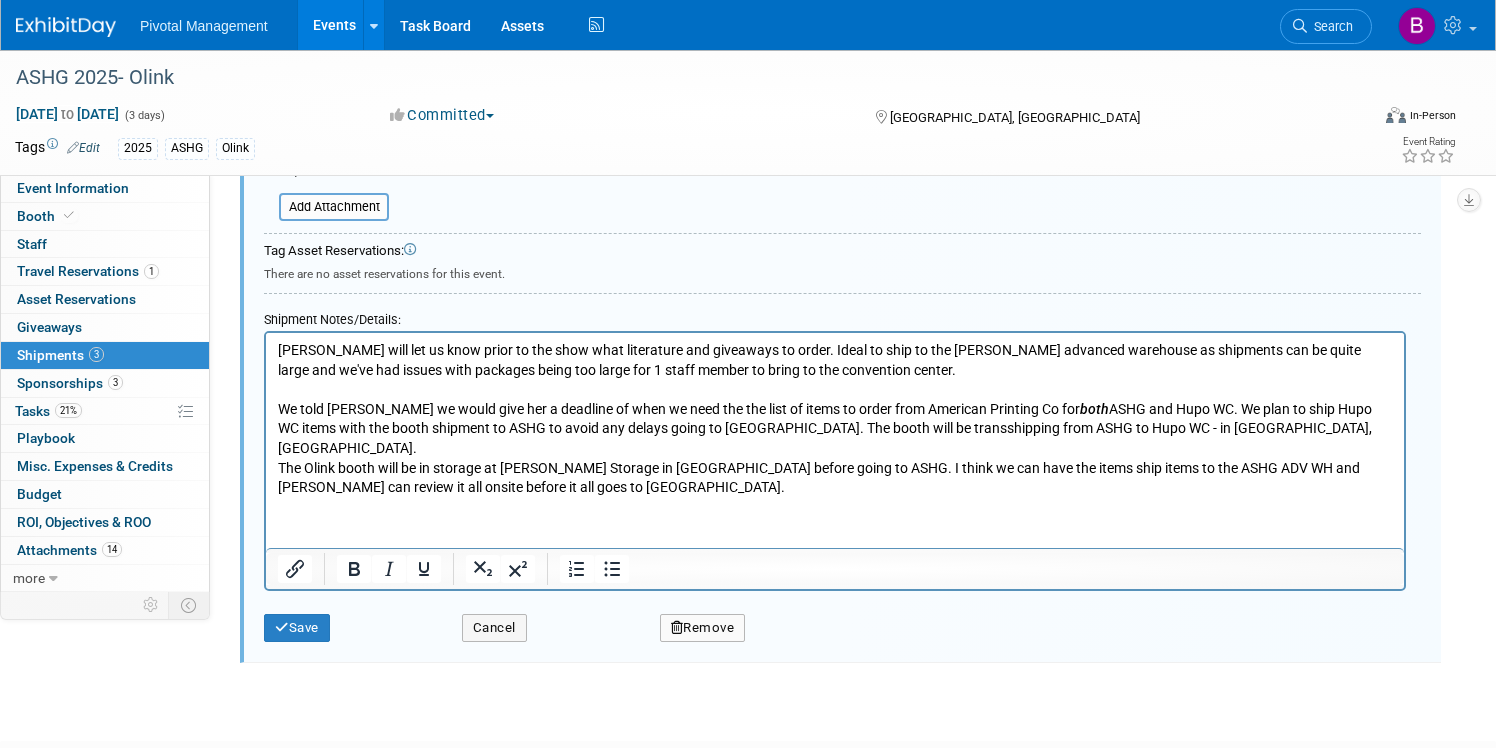 scroll, scrollTop: 1279, scrollLeft: 0, axis: vertical 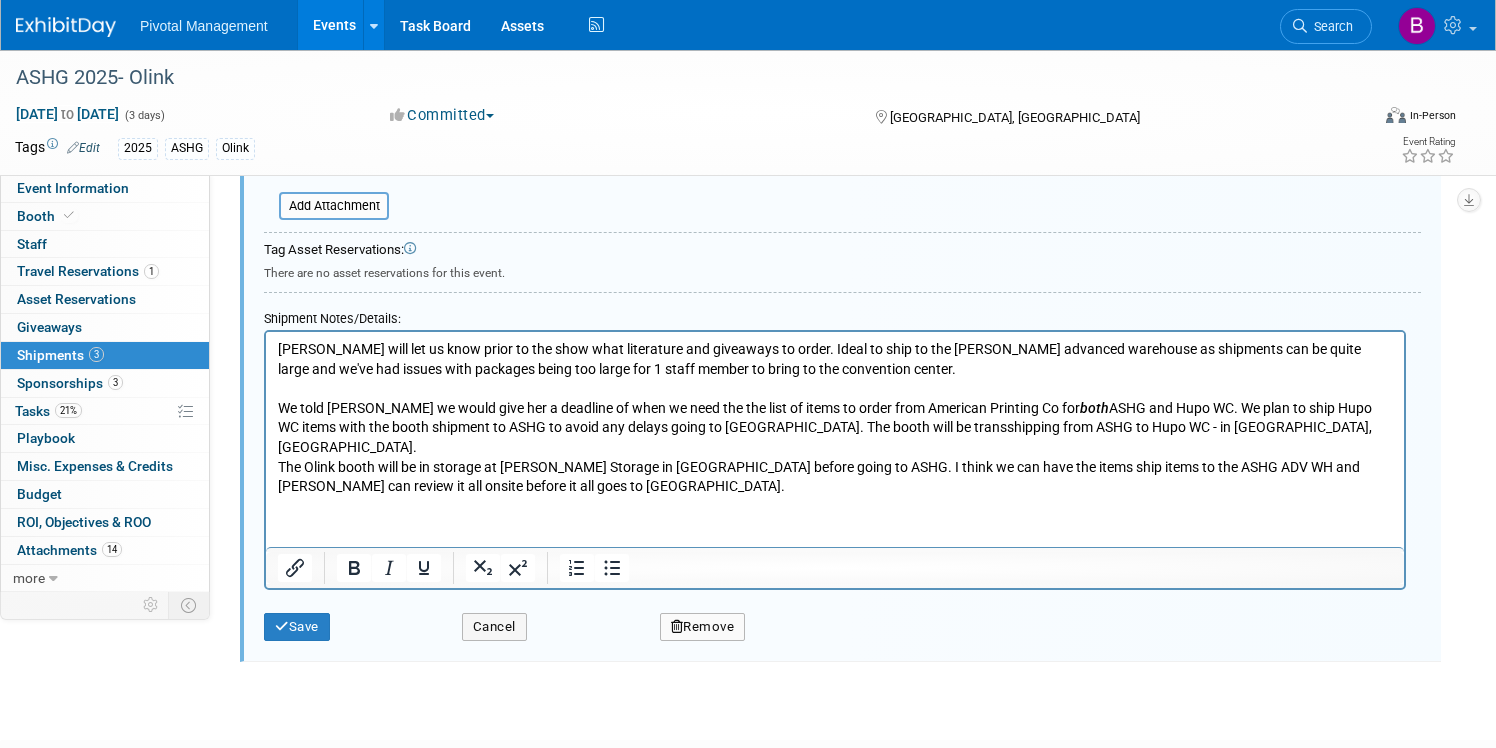 click on "Description (e.g. "Booth Furniture"):
American Printing Co (APC)
Courier:
007EX
17 Post Service (17PostService)
2GO (Negros Navigation)
360 Lion Express
4-72 Entregando (Colombia Postal Service)
4PX  A Duie Pyle  AAA Cooper" at bounding box center (840, 161) 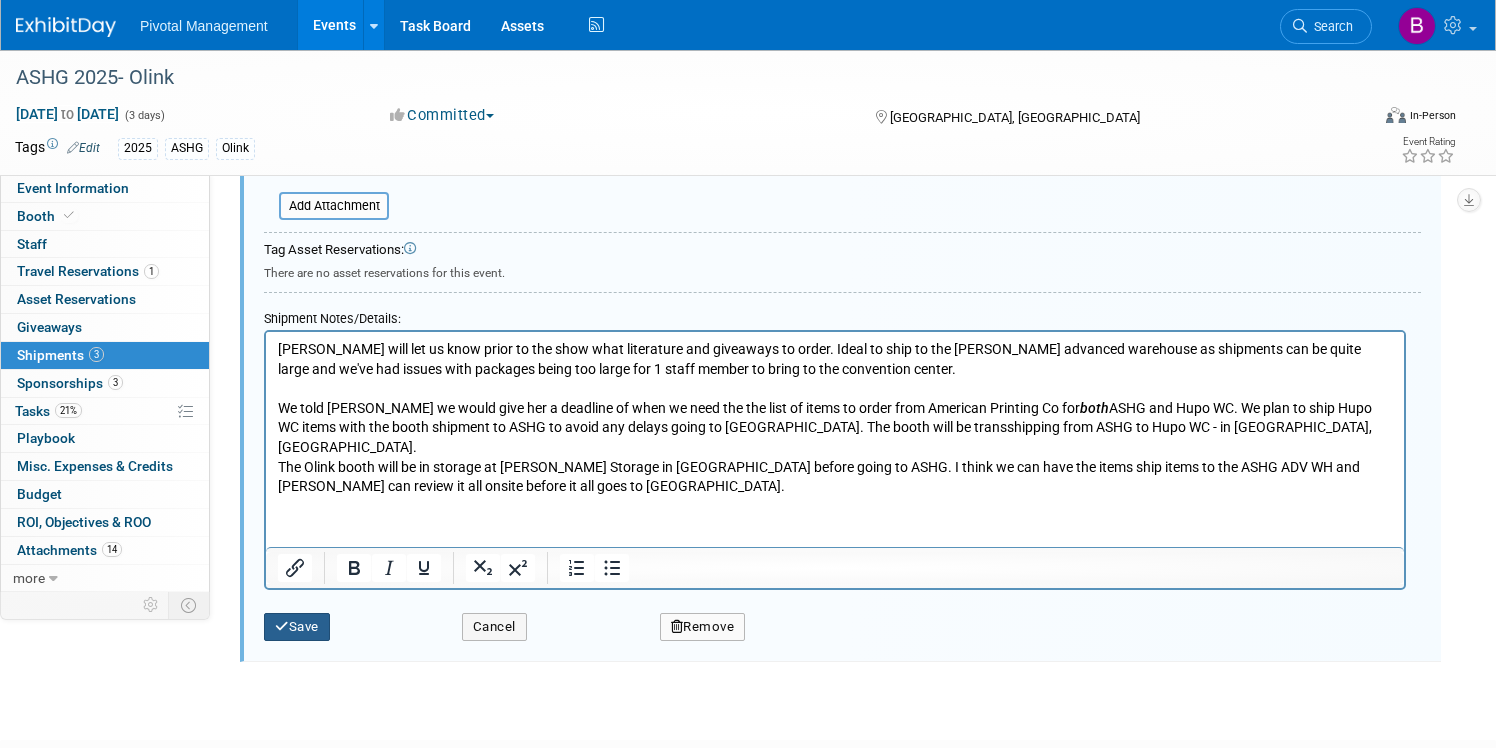 click on "Save" at bounding box center [297, 627] 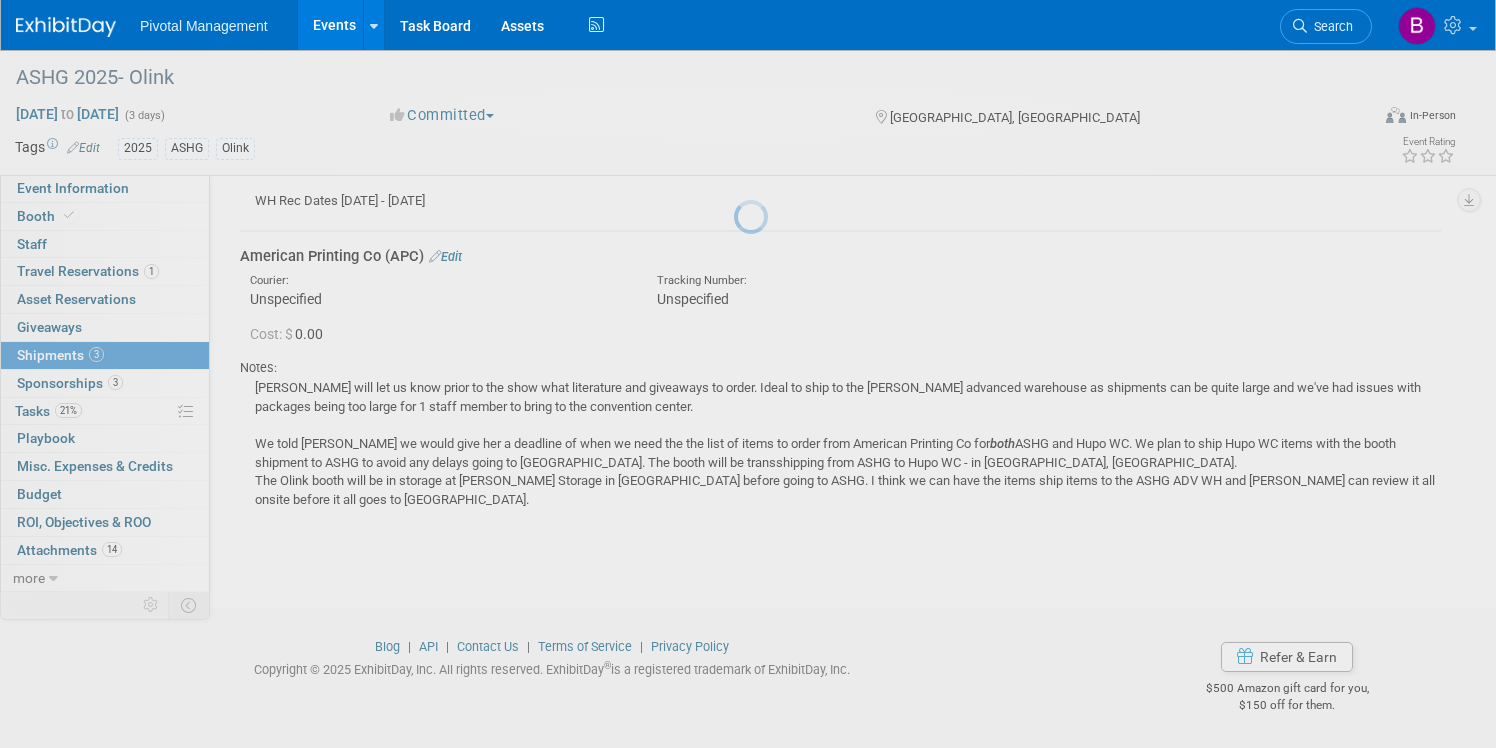 scroll, scrollTop: 690, scrollLeft: 0, axis: vertical 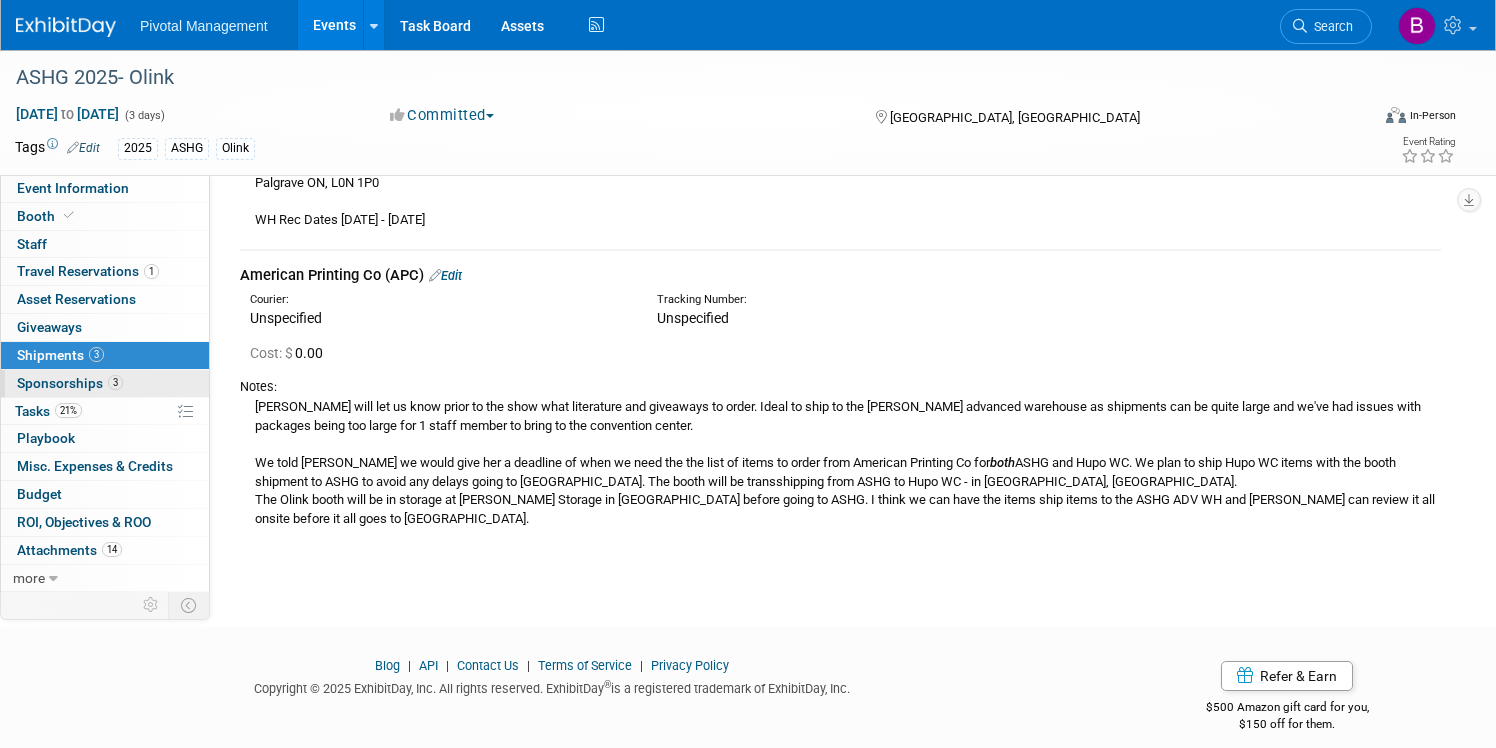 click on "Sponsorships 3" at bounding box center (70, 383) 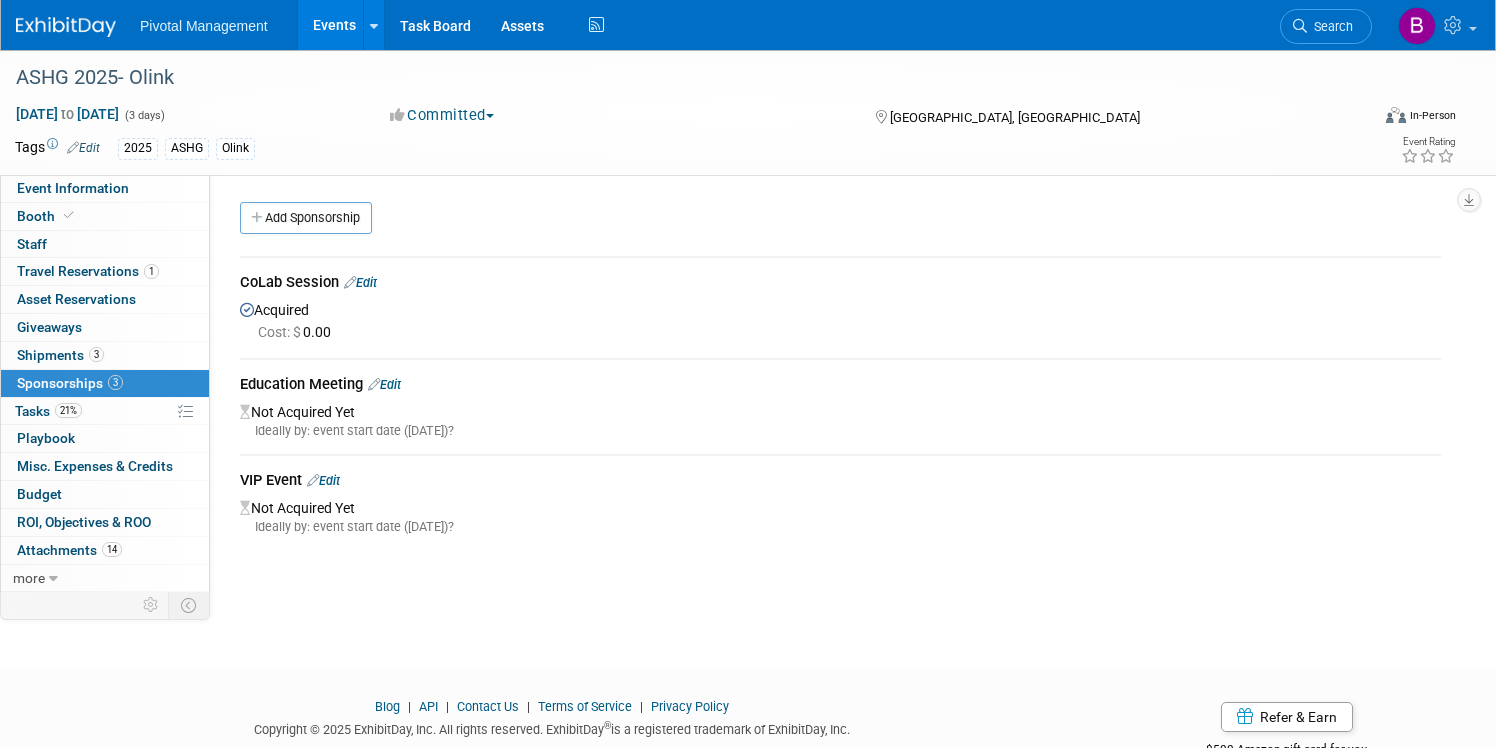 scroll, scrollTop: 37, scrollLeft: 0, axis: vertical 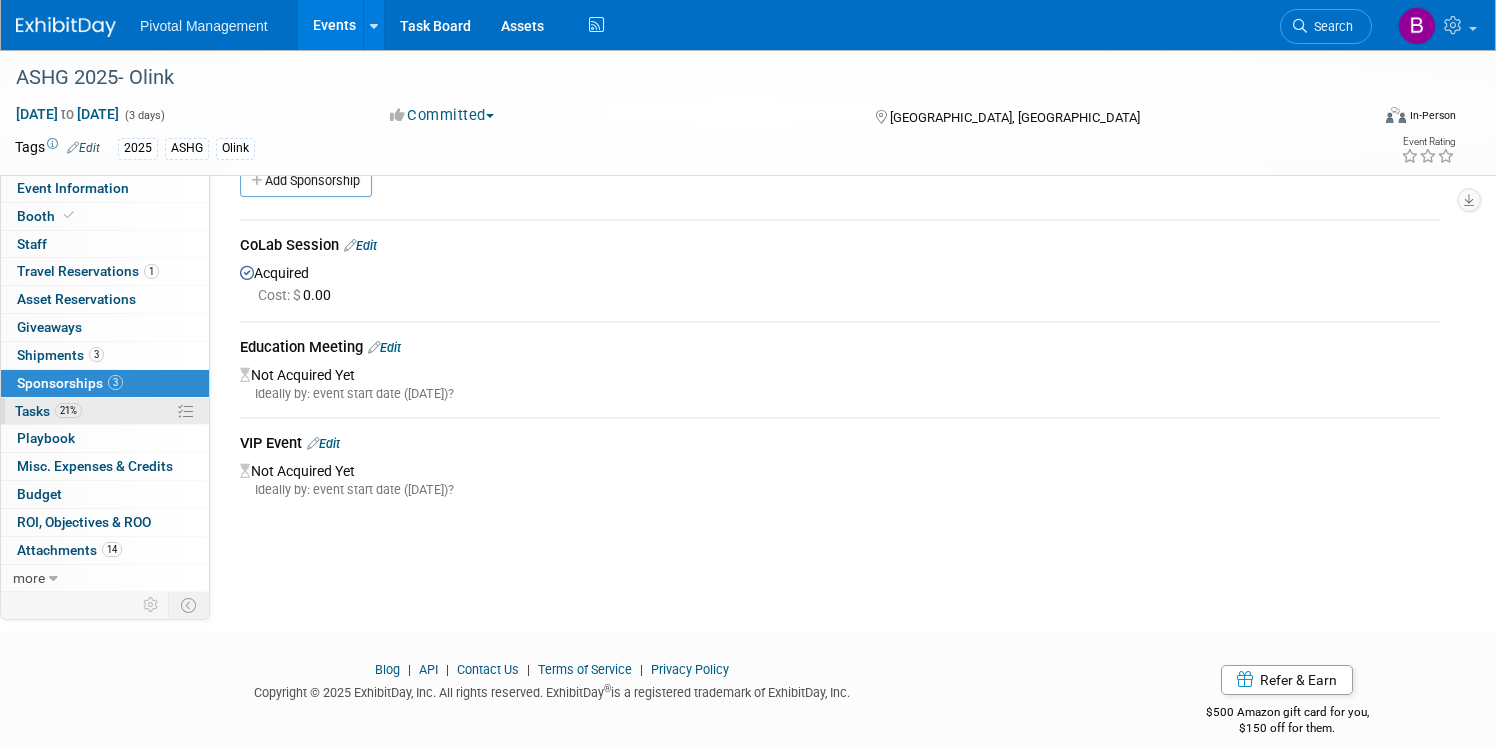 click on "21%
Tasks 21%" at bounding box center (105, 411) 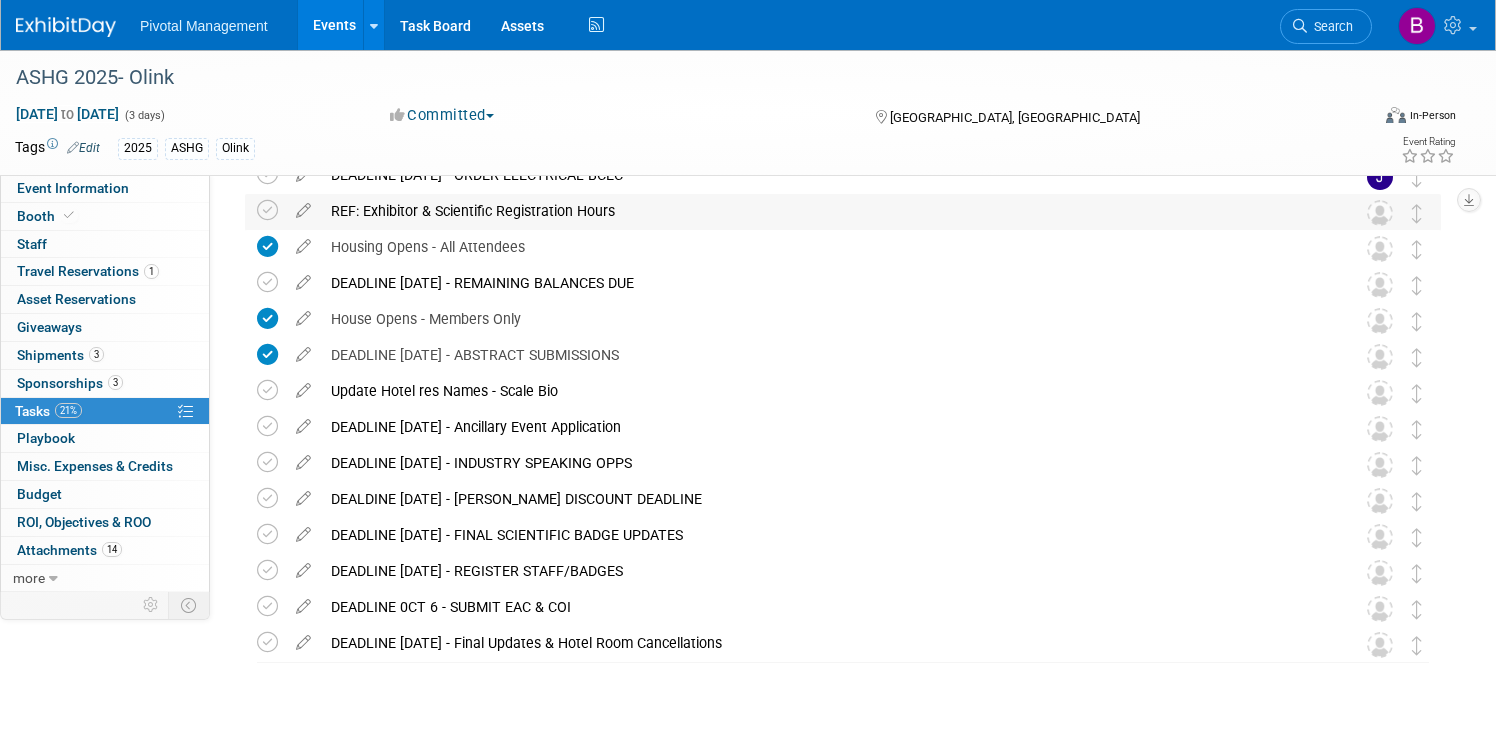 scroll, scrollTop: 104, scrollLeft: 0, axis: vertical 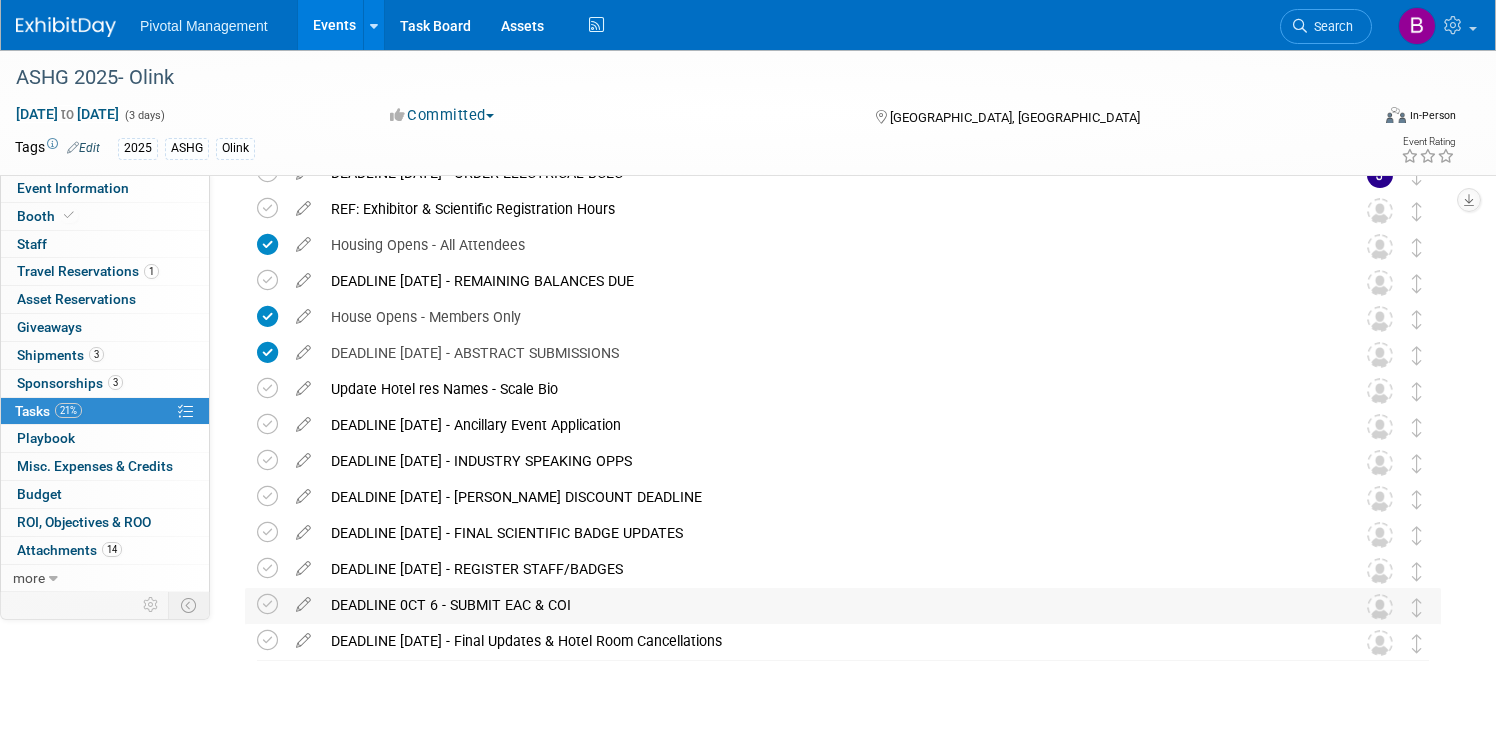 click on "DEADLINE 0CT 6 - SUBMIT EAC & COI" at bounding box center [824, 605] 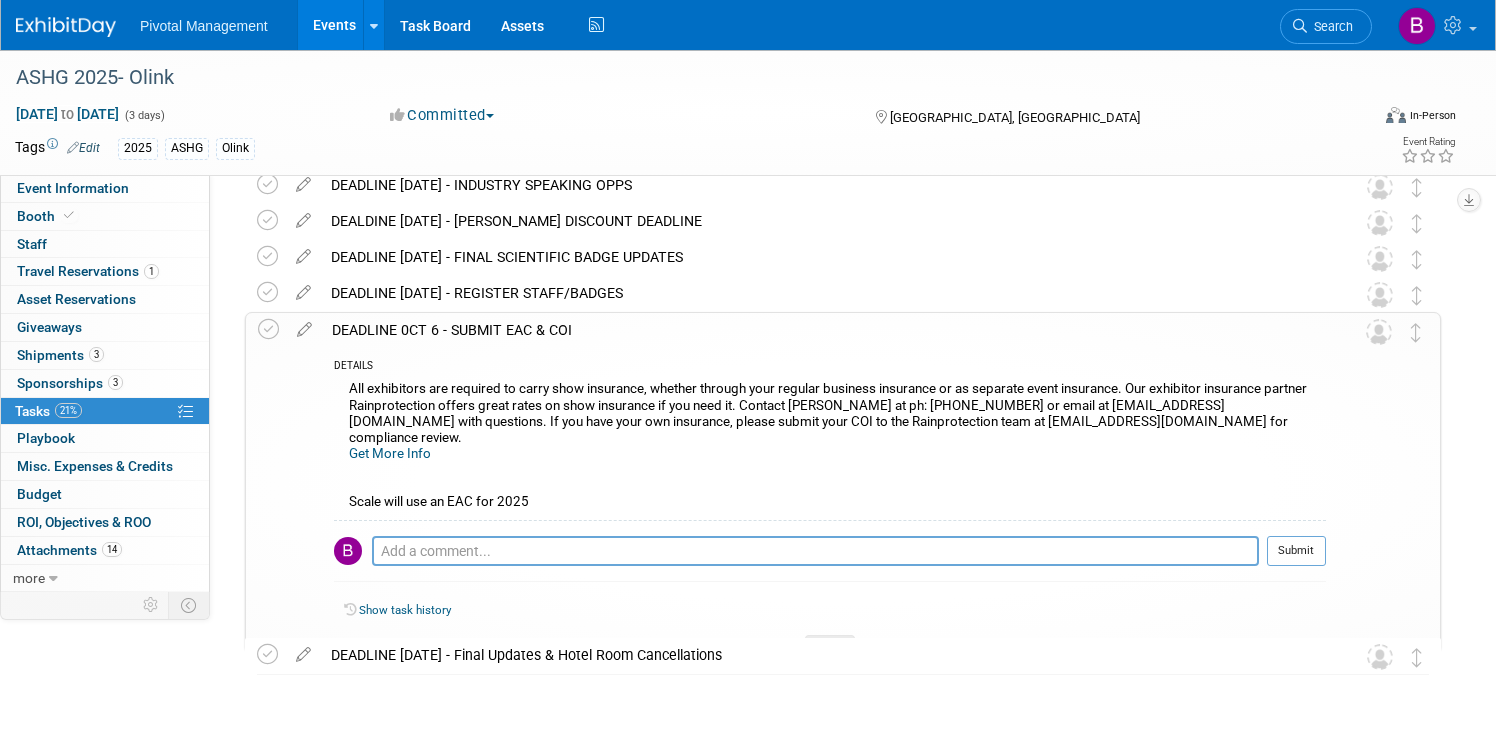 scroll, scrollTop: 428, scrollLeft: 0, axis: vertical 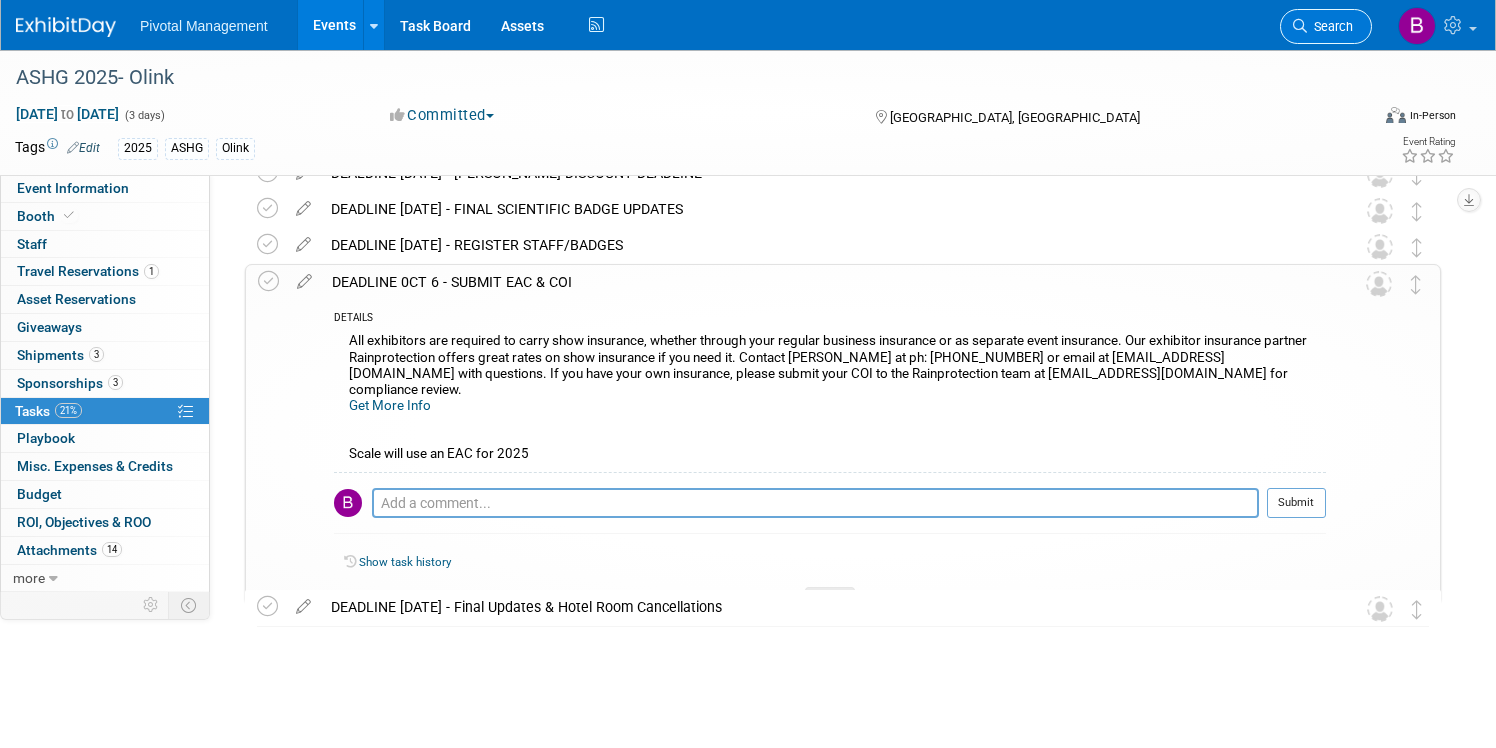 click on "Search" at bounding box center [1330, 26] 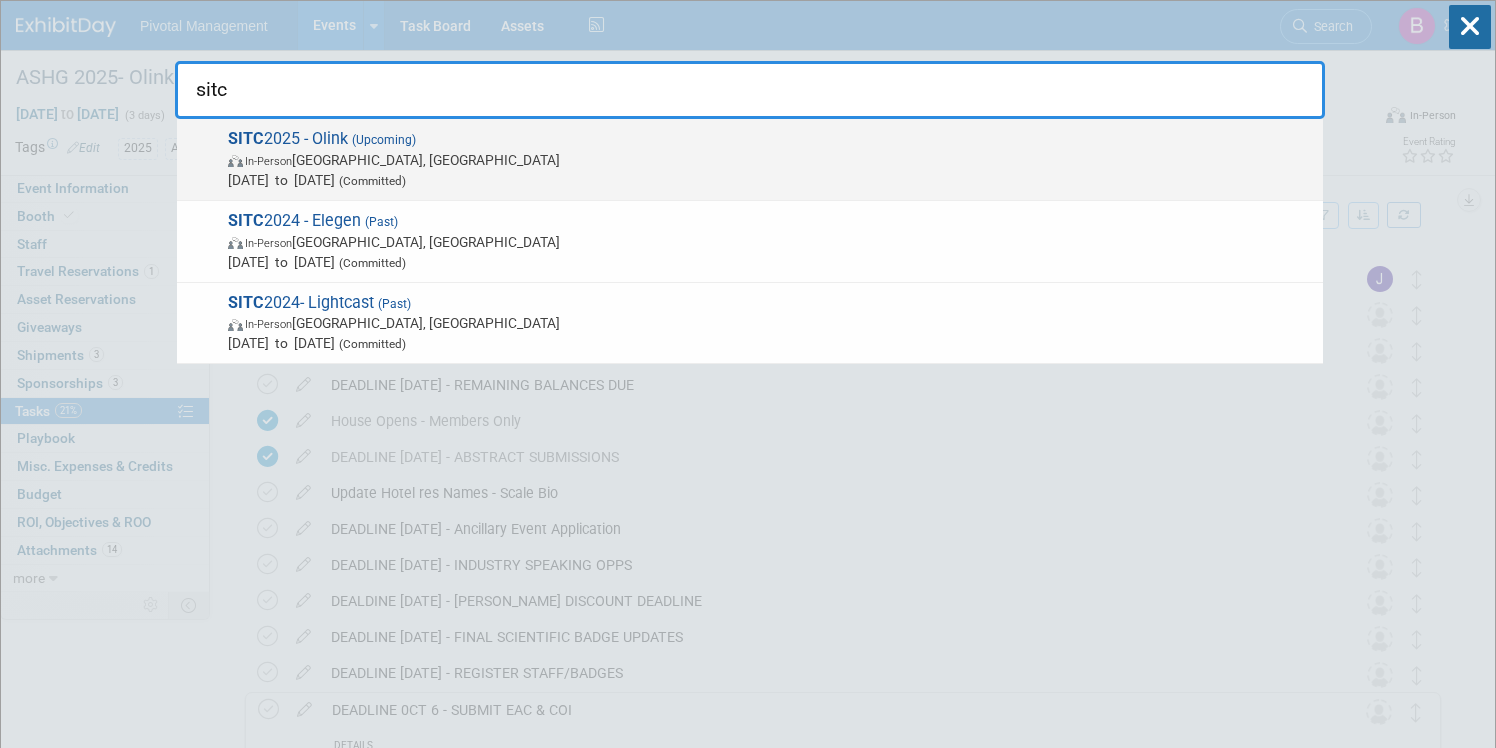 type on "sitc" 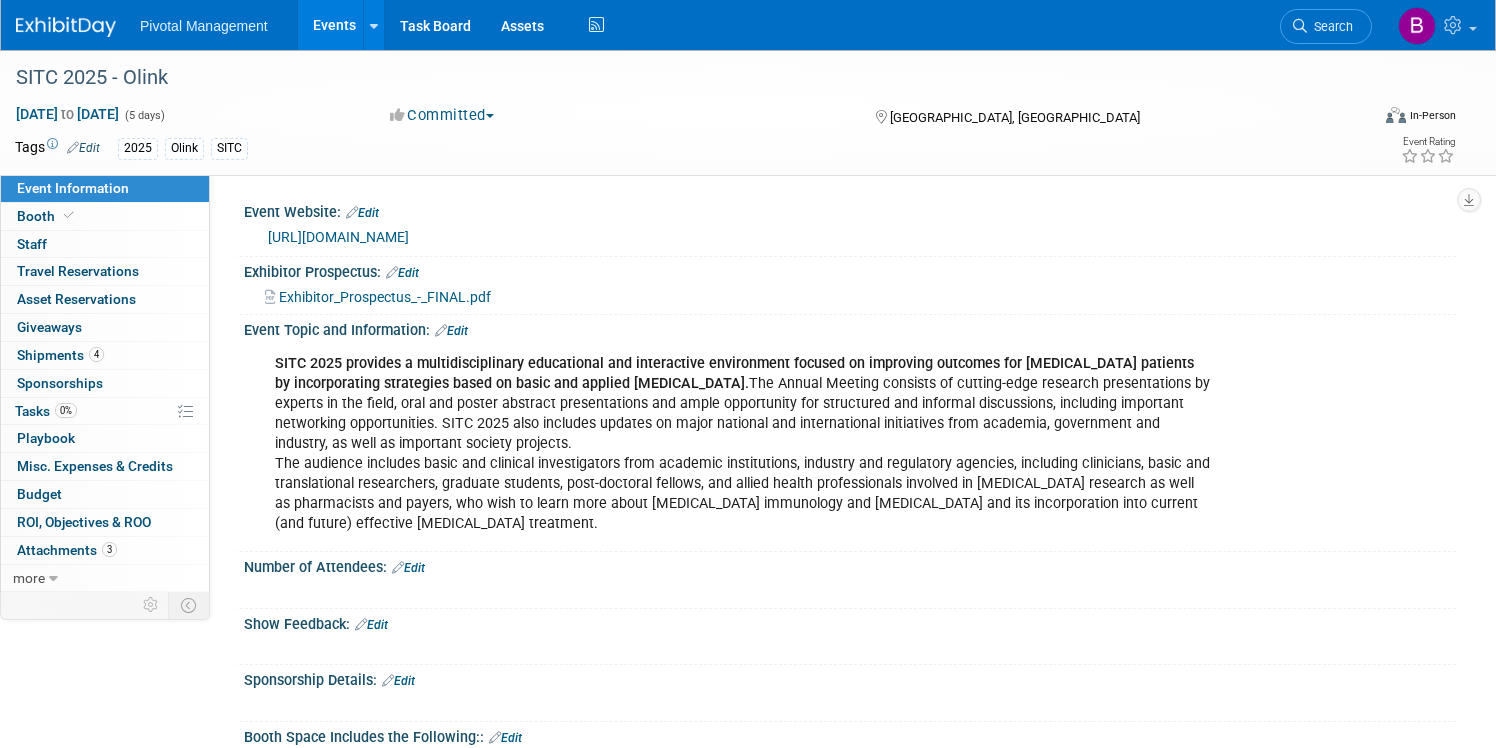 scroll, scrollTop: 0, scrollLeft: 0, axis: both 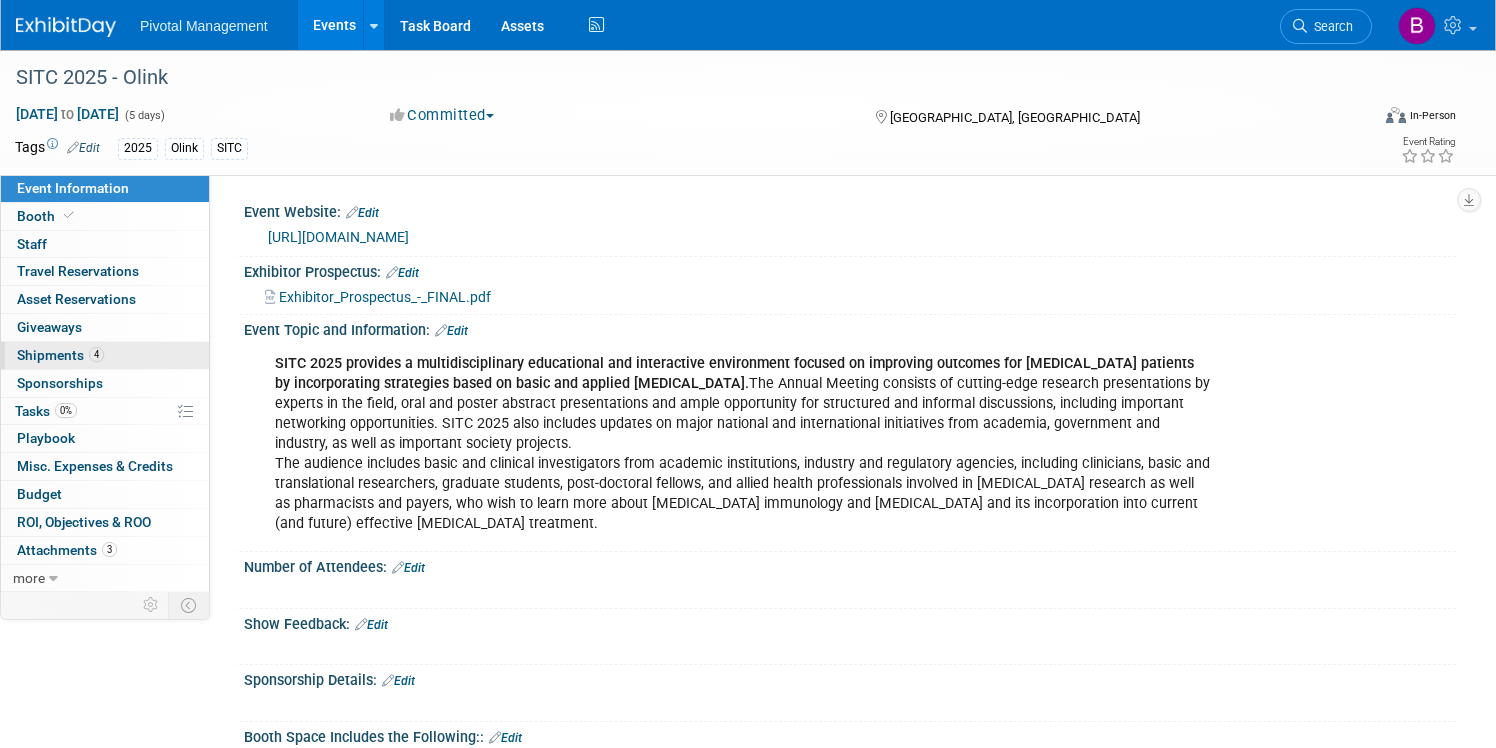 click on "4
Shipments 4" at bounding box center [105, 355] 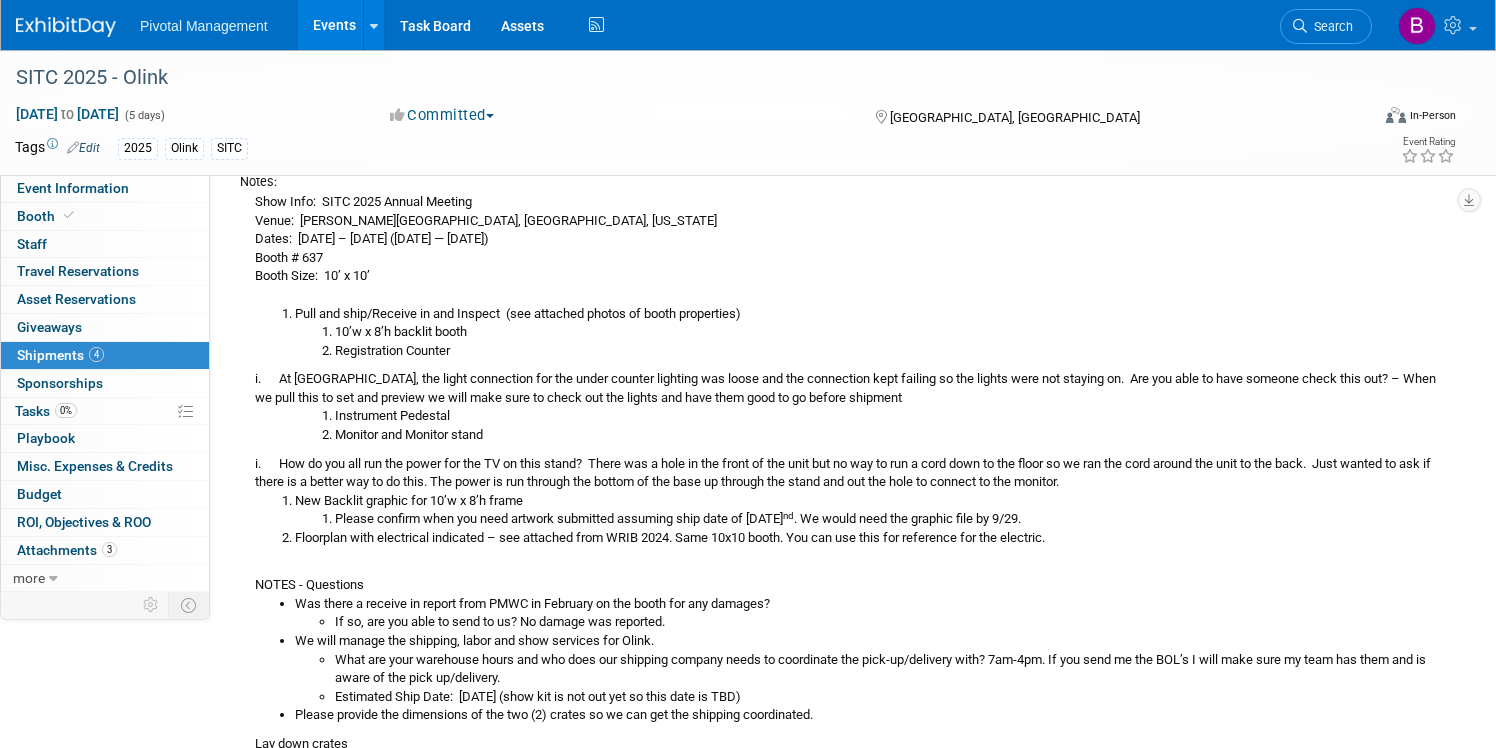 scroll, scrollTop: 0, scrollLeft: 0, axis: both 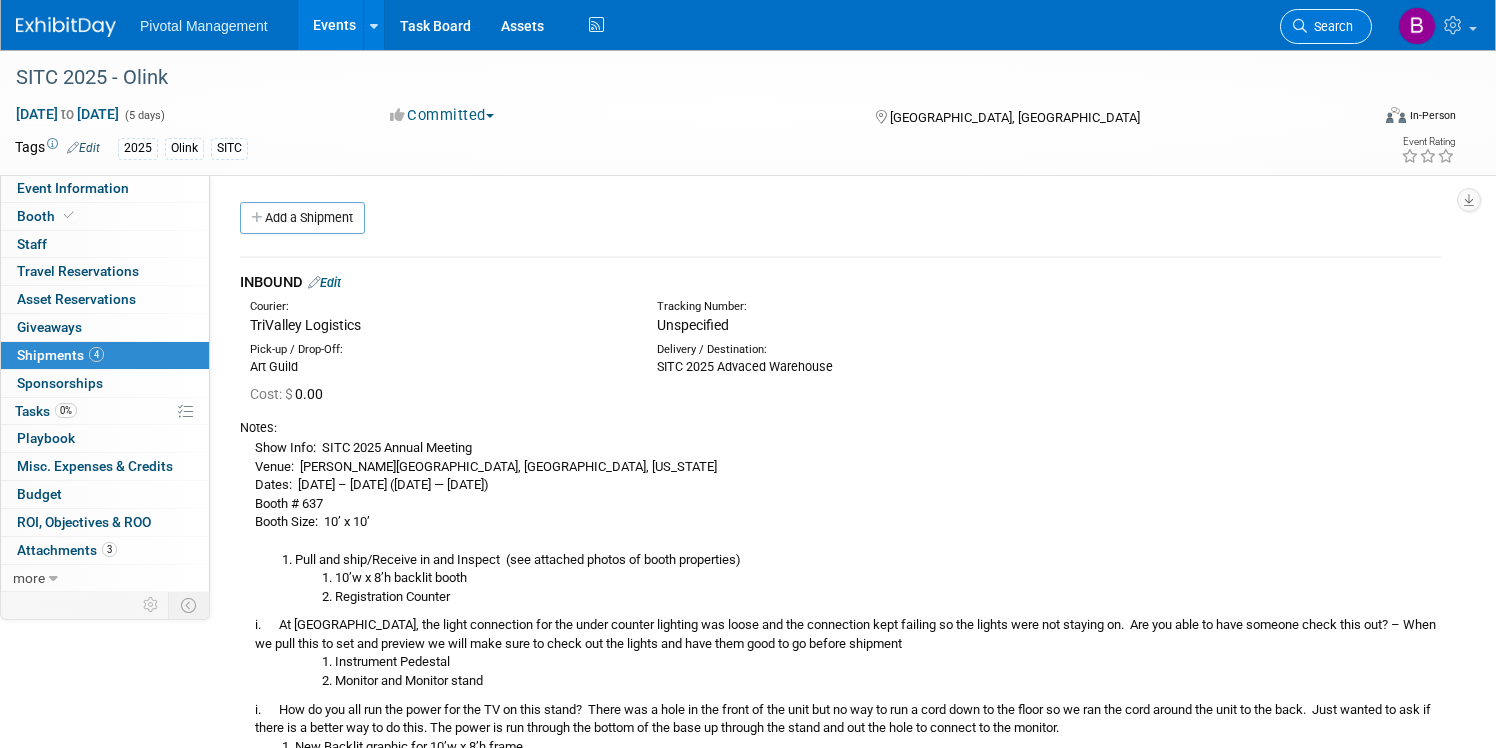 click on "Search" at bounding box center (1326, 26) 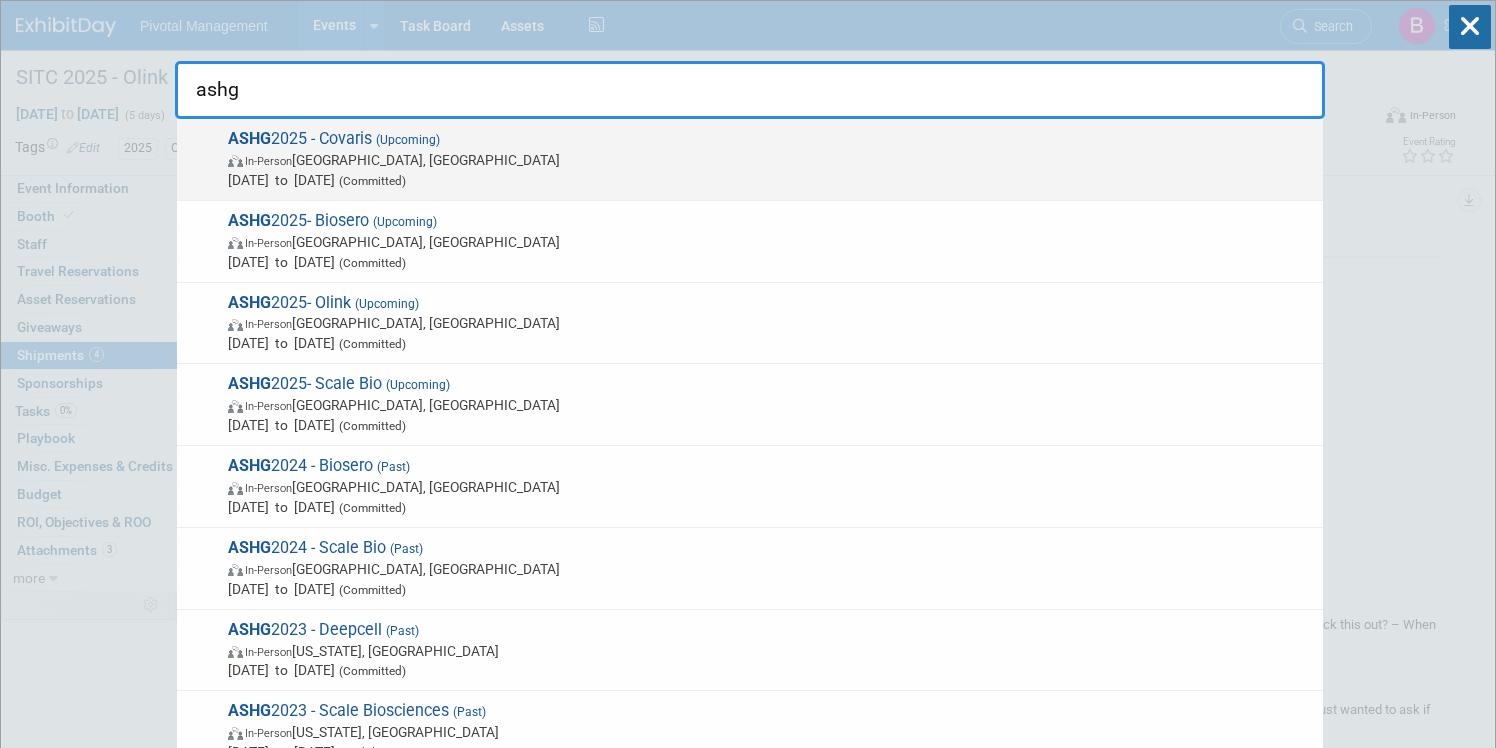 type on "ashg" 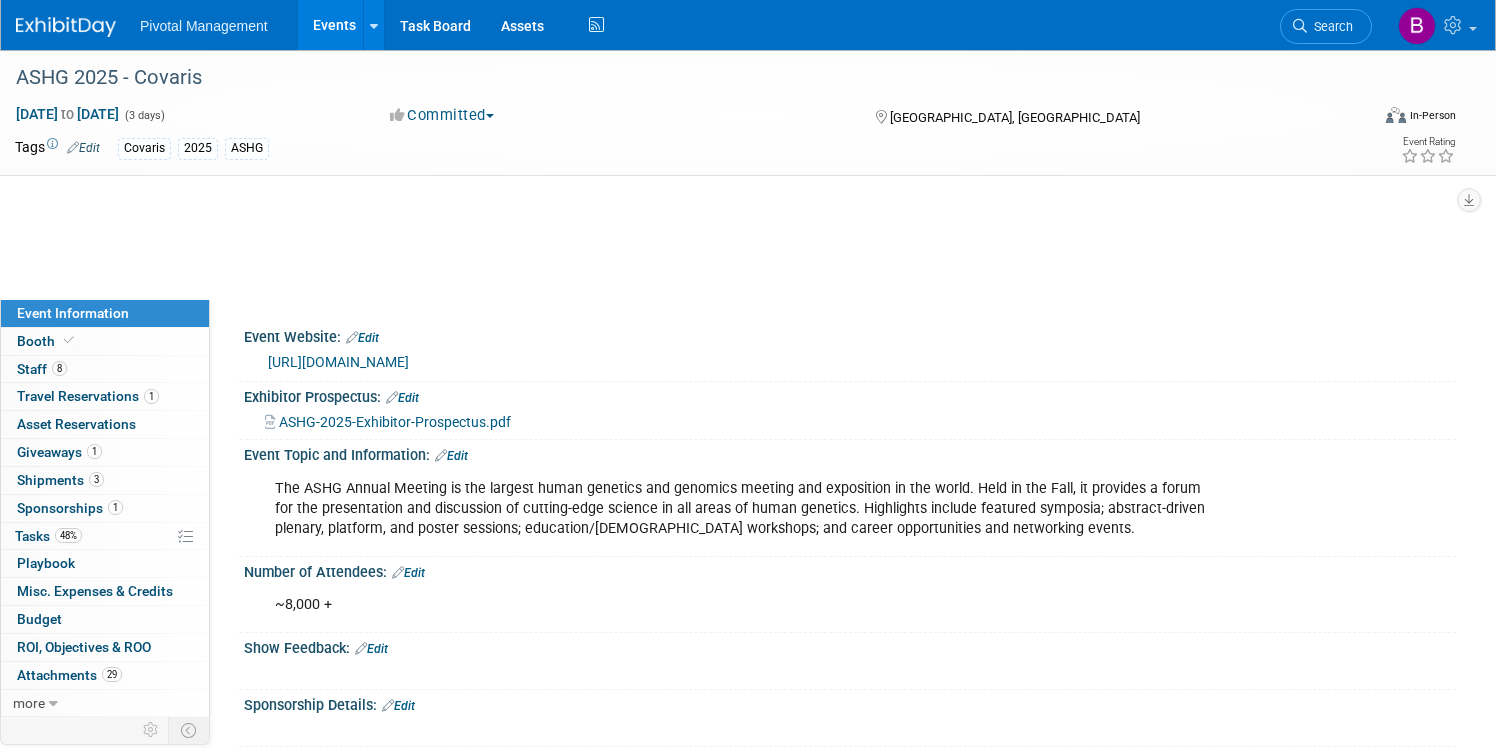 scroll, scrollTop: 92, scrollLeft: 0, axis: vertical 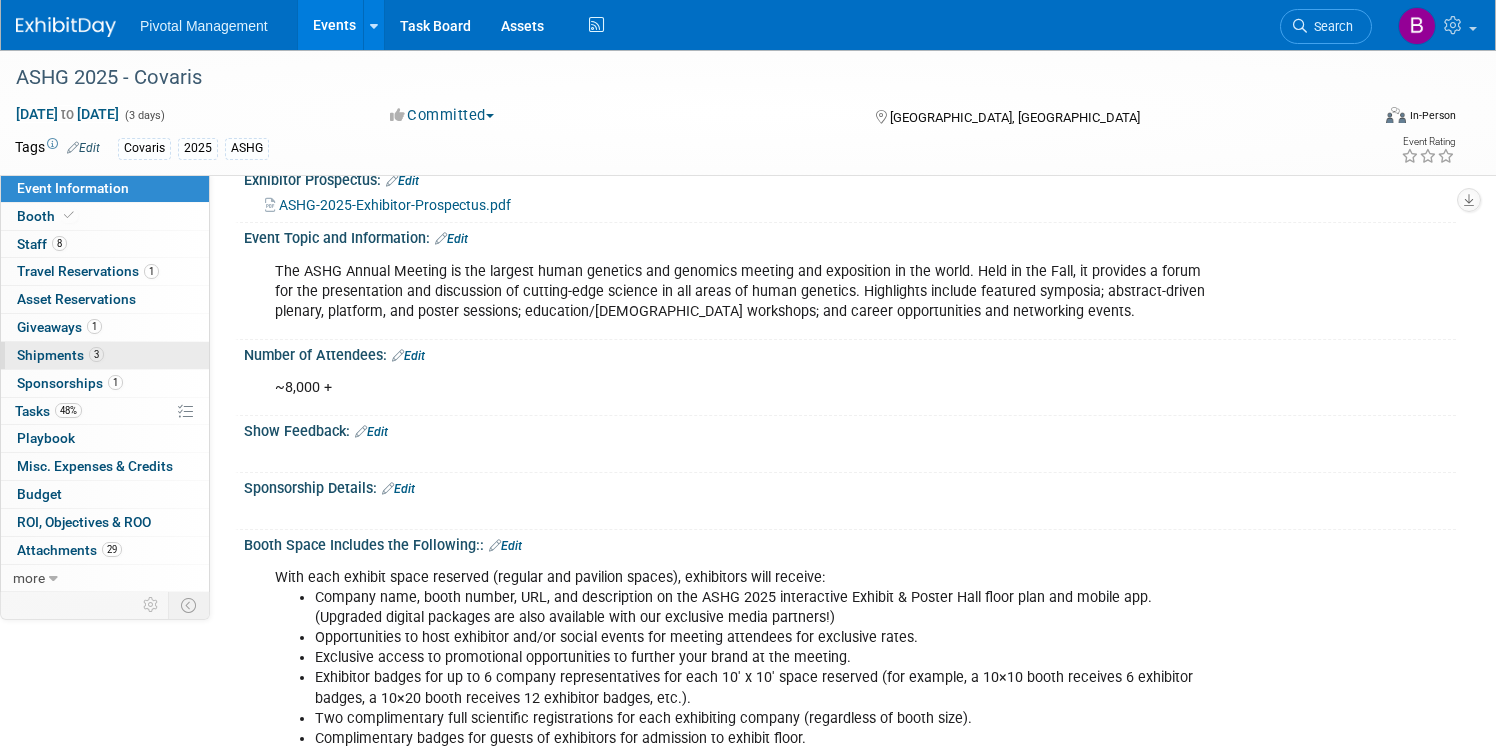 click on "3
Shipments 3" at bounding box center [105, 355] 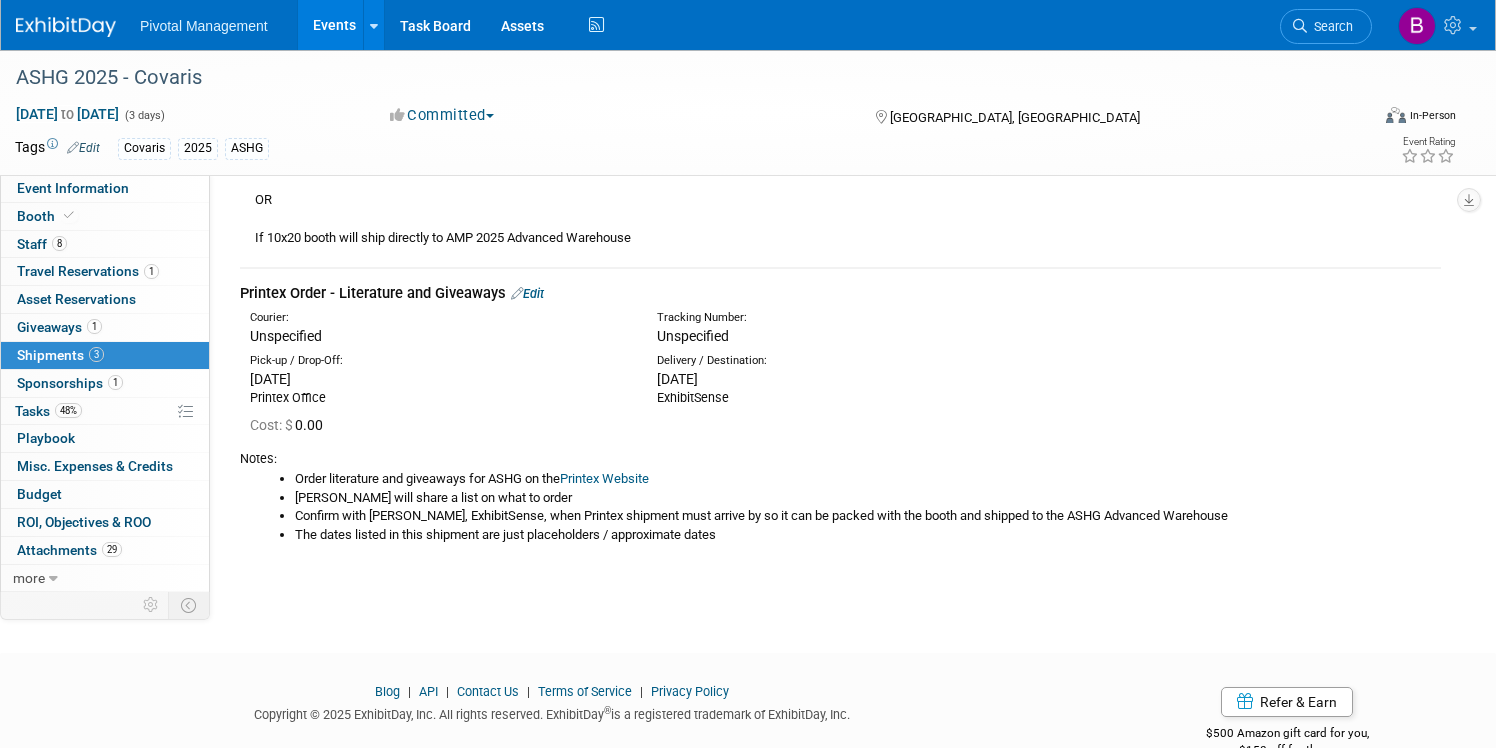 scroll, scrollTop: 777, scrollLeft: 0, axis: vertical 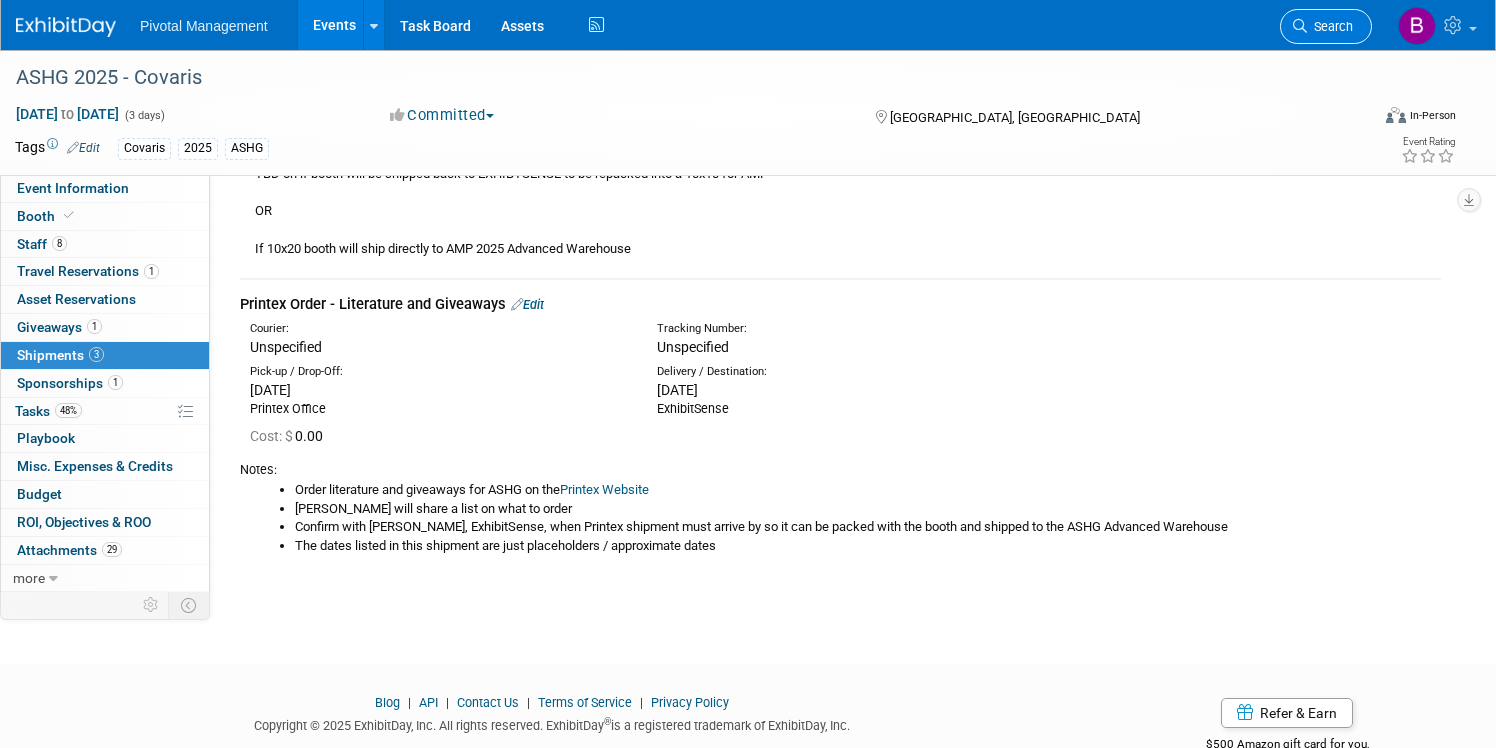 click on "Search" at bounding box center (1330, 26) 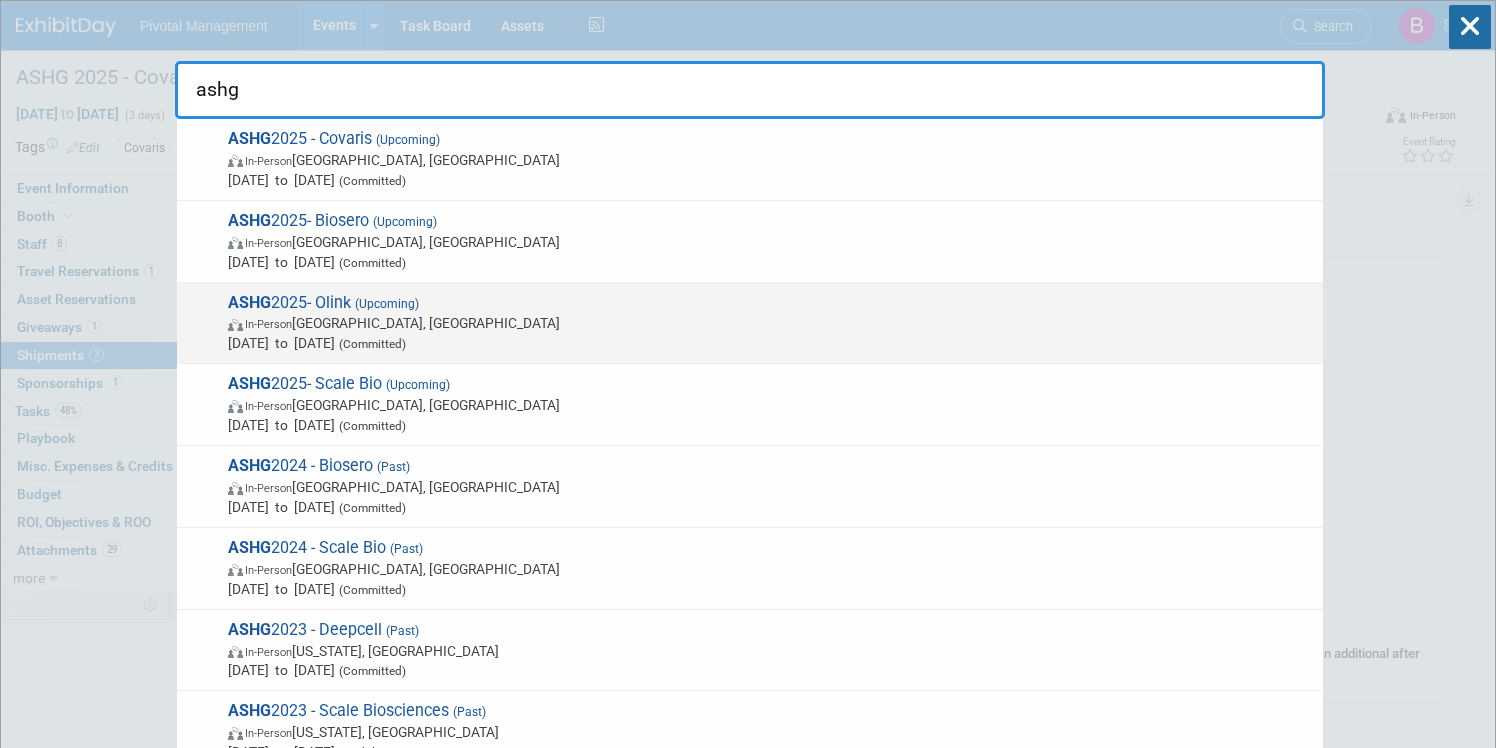 type on "ashg" 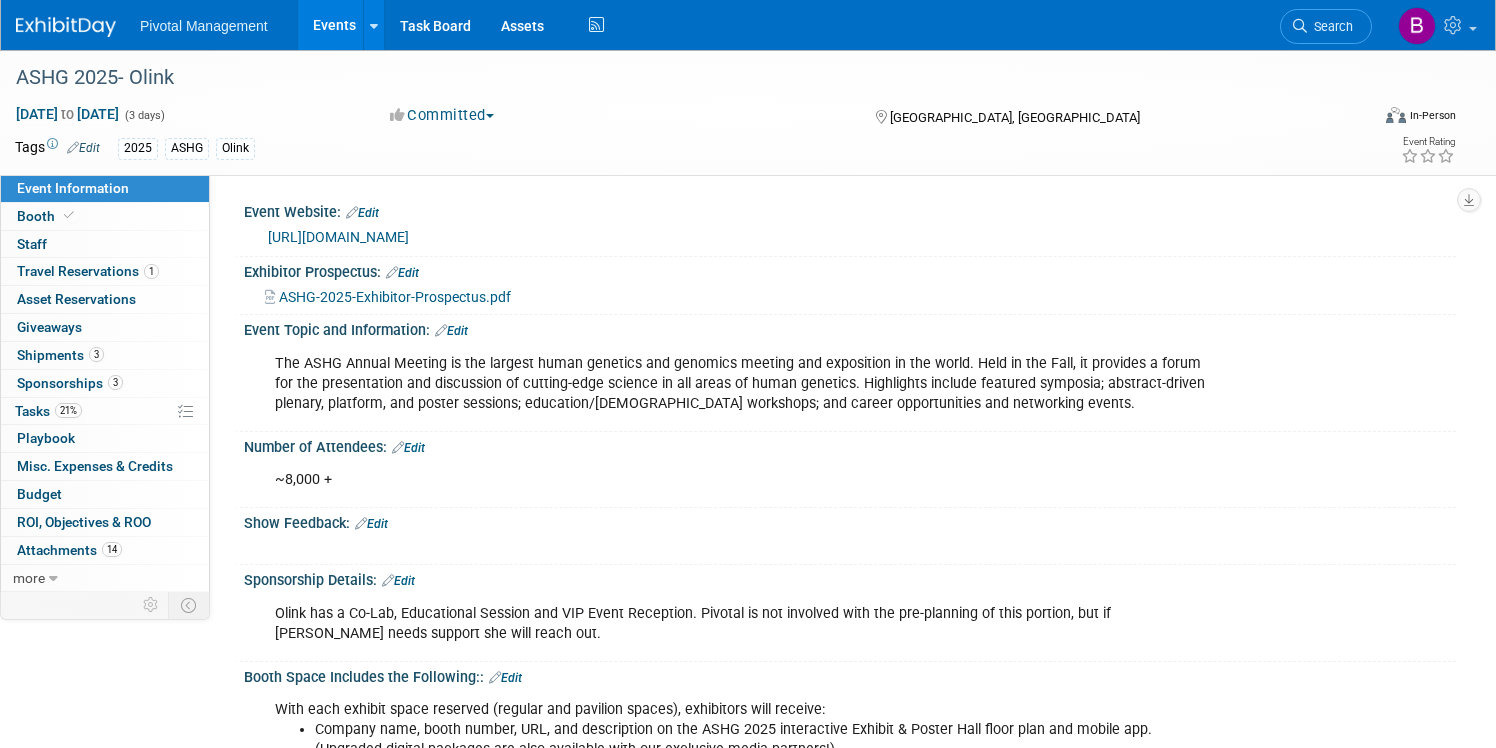 scroll, scrollTop: 0, scrollLeft: 0, axis: both 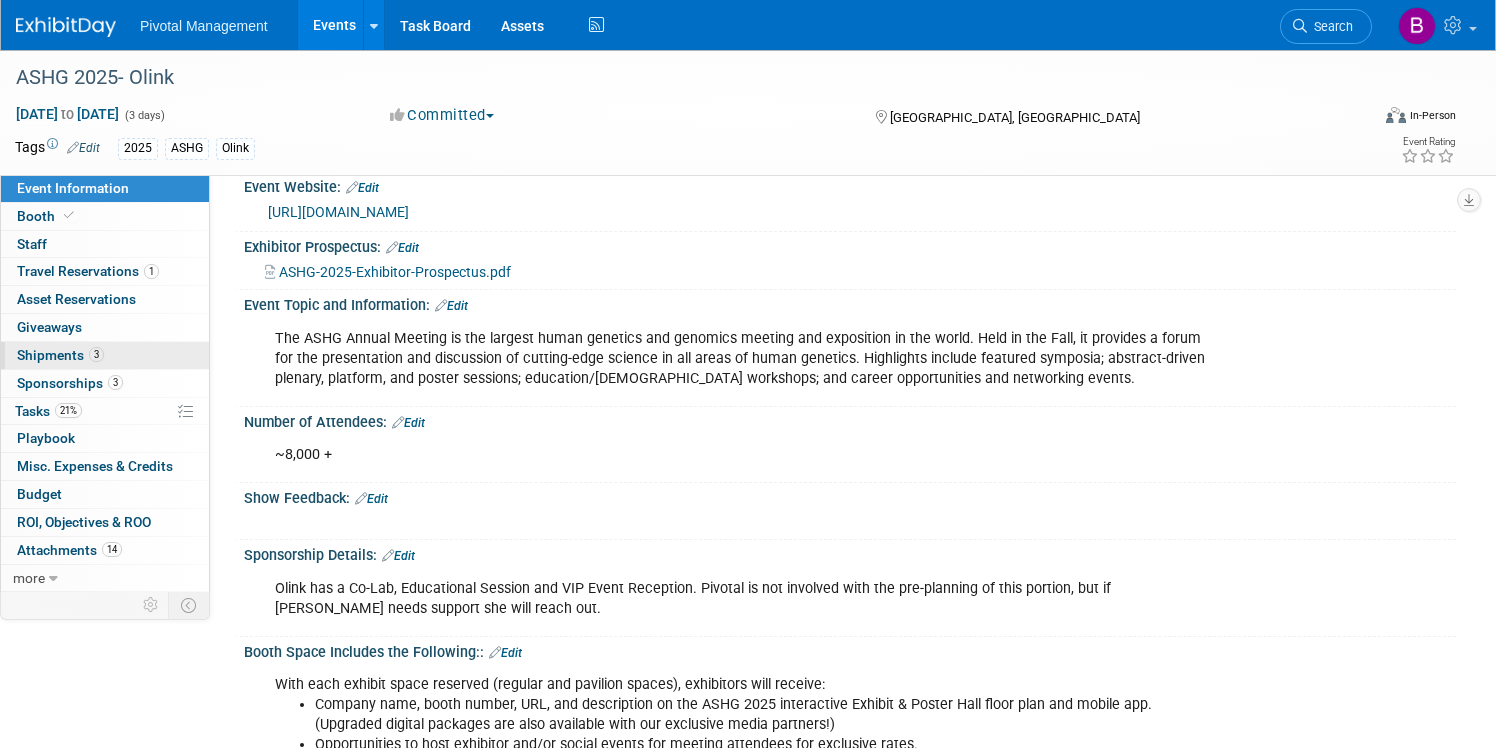 click on "3
Shipments 3" at bounding box center [105, 355] 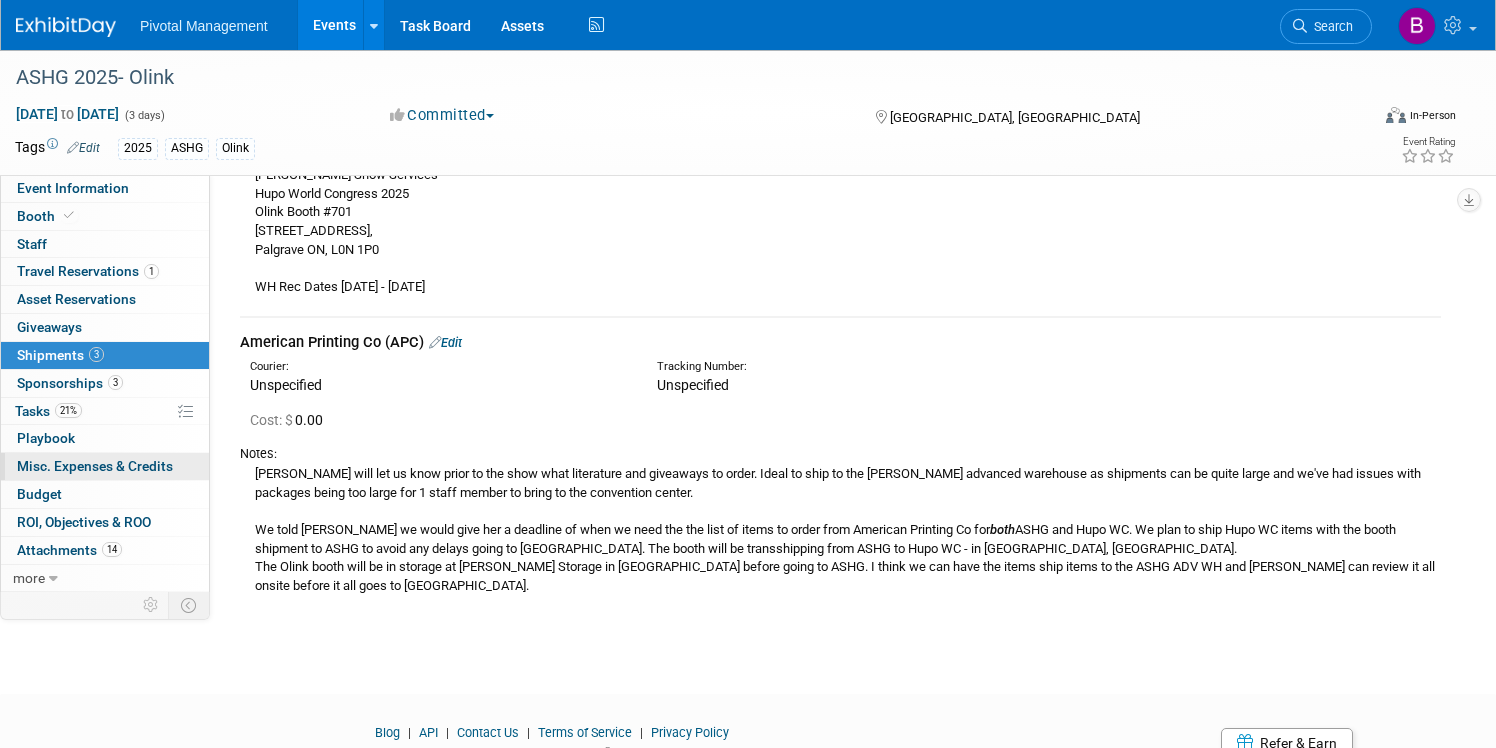 scroll, scrollTop: 627, scrollLeft: 0, axis: vertical 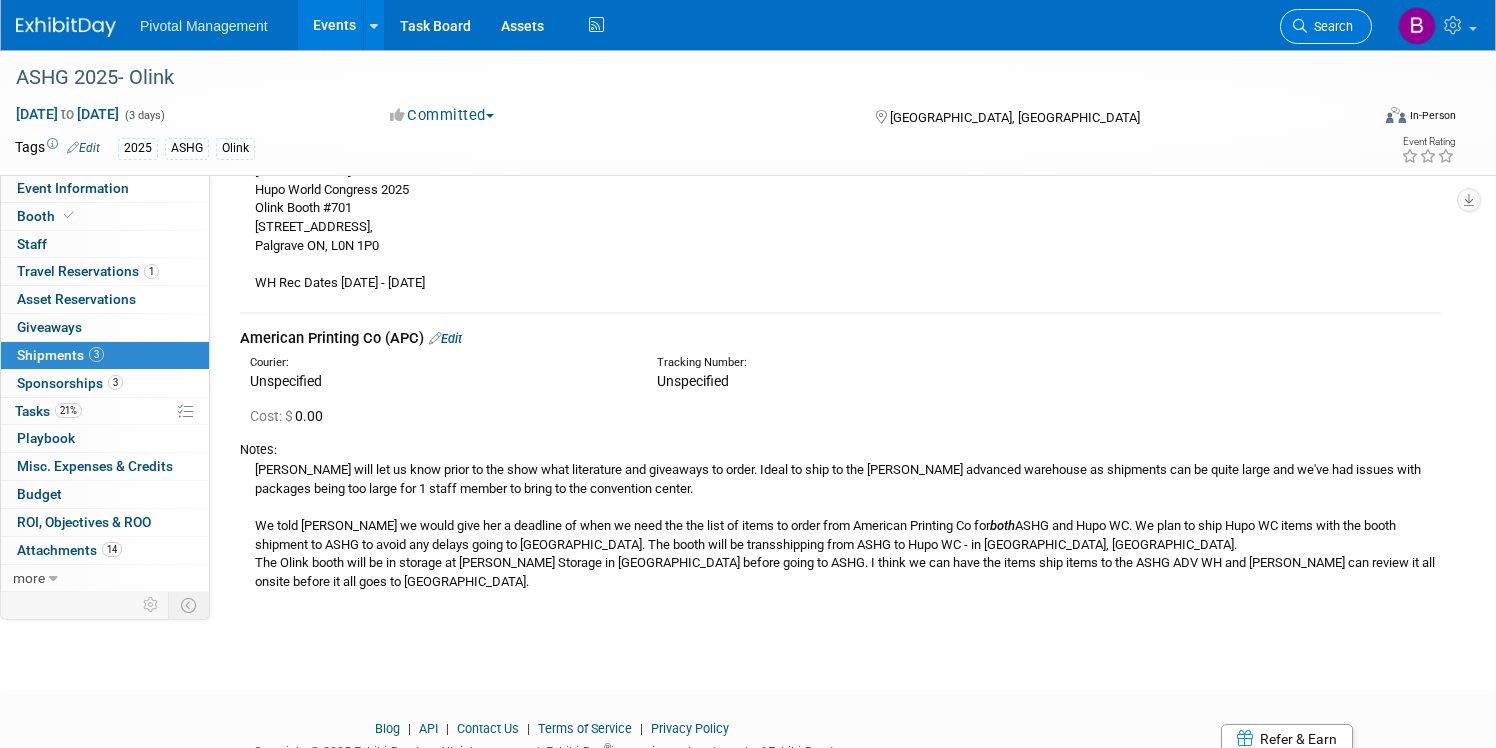 click on "Search" at bounding box center (1330, 26) 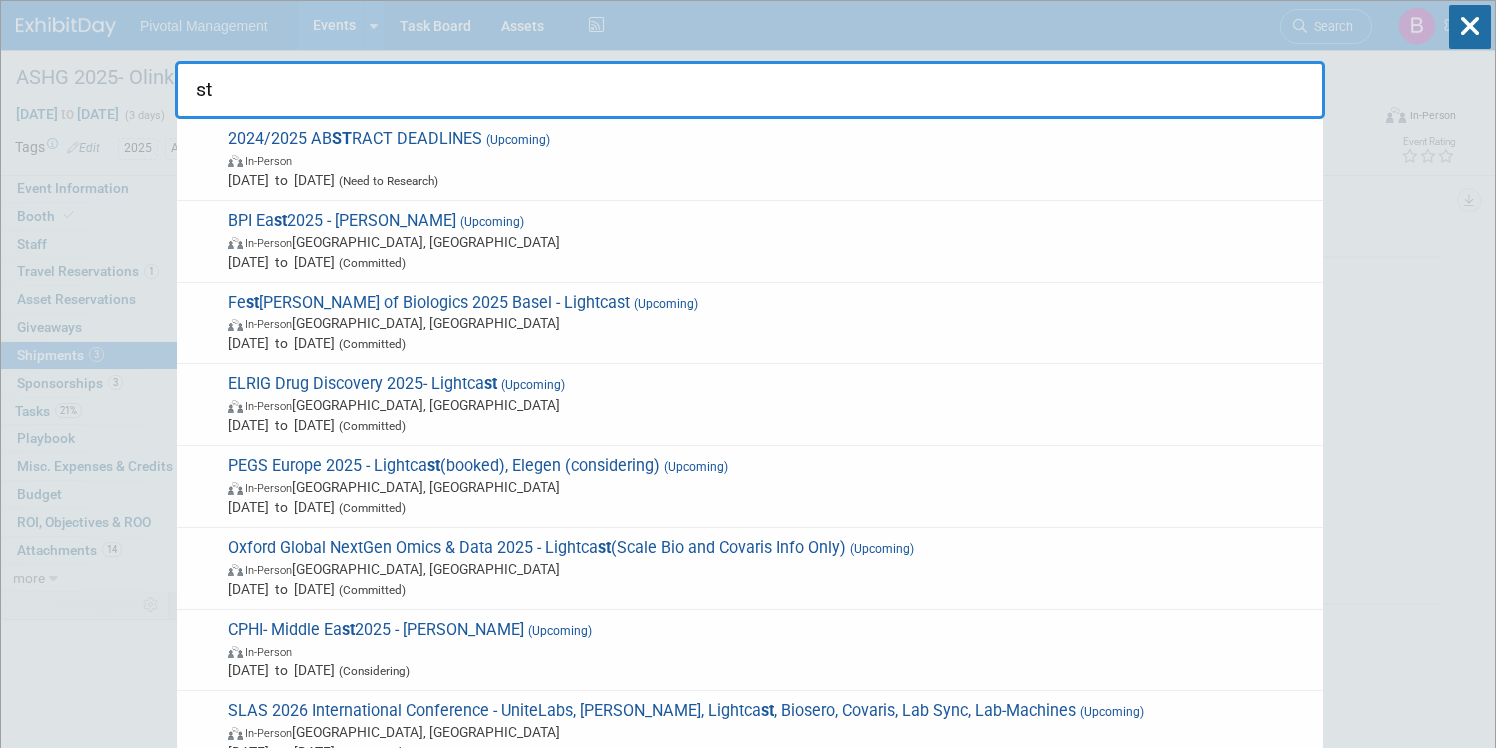 type on "s" 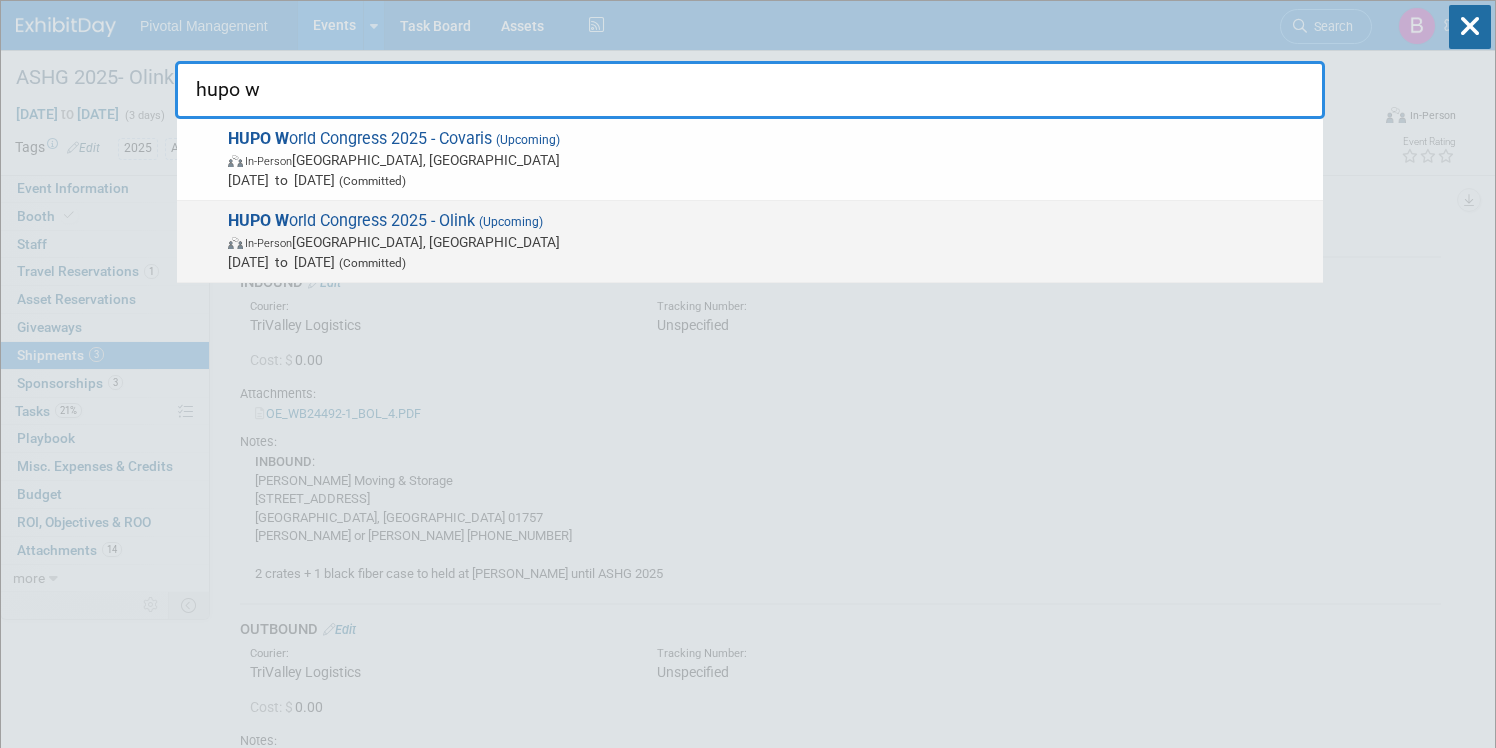 type on "hupo w" 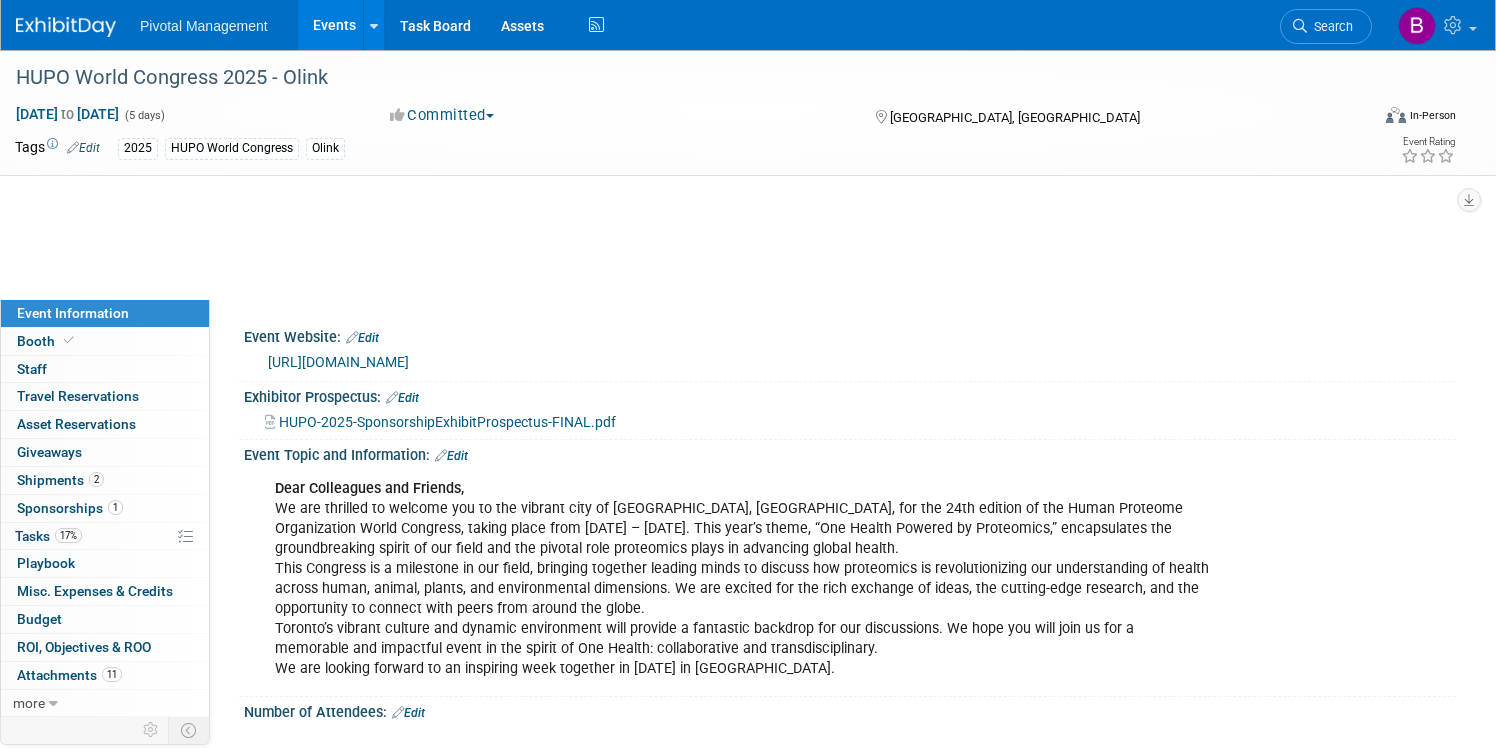 scroll, scrollTop: 0, scrollLeft: 0, axis: both 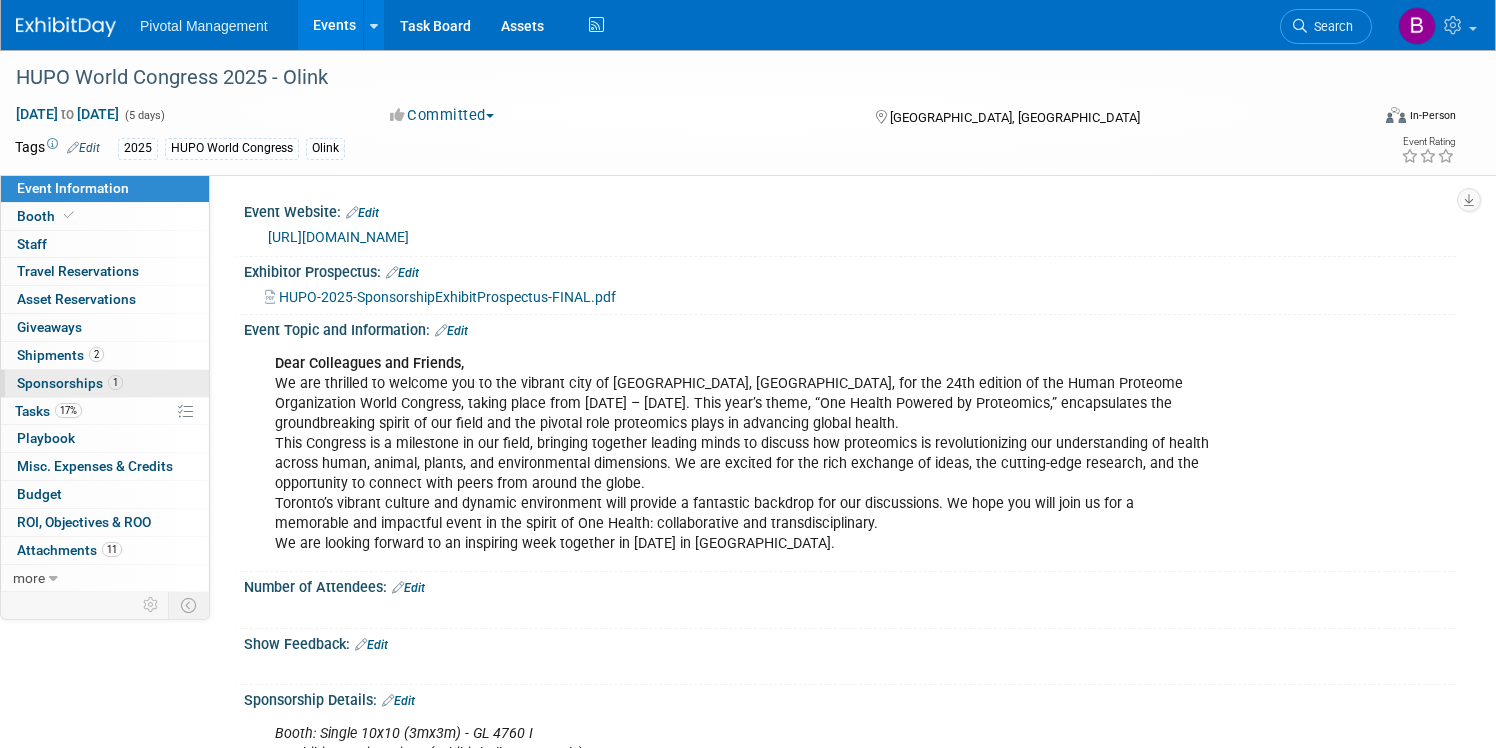 click on "1
Sponsorships 1" at bounding box center (105, 383) 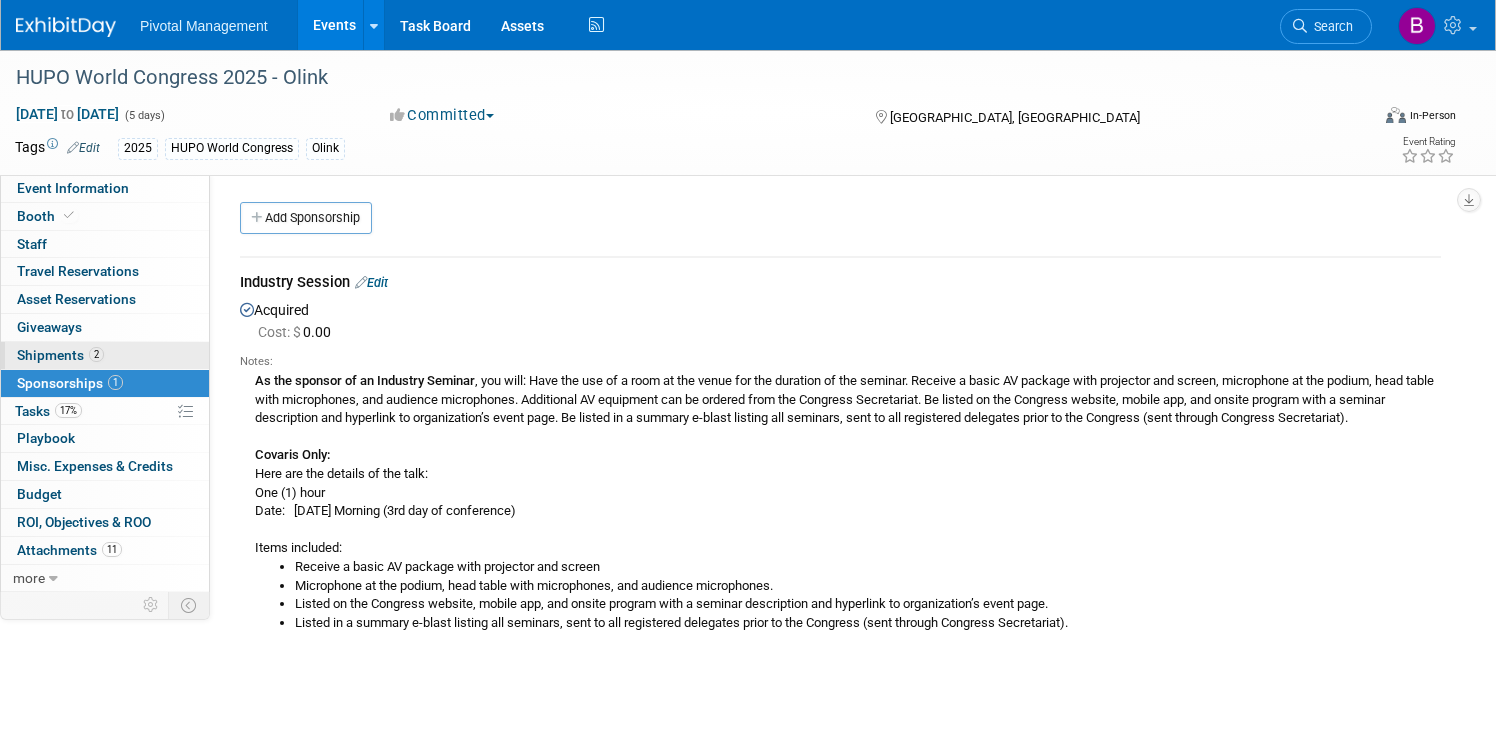 click on "2
Shipments 2" at bounding box center (105, 355) 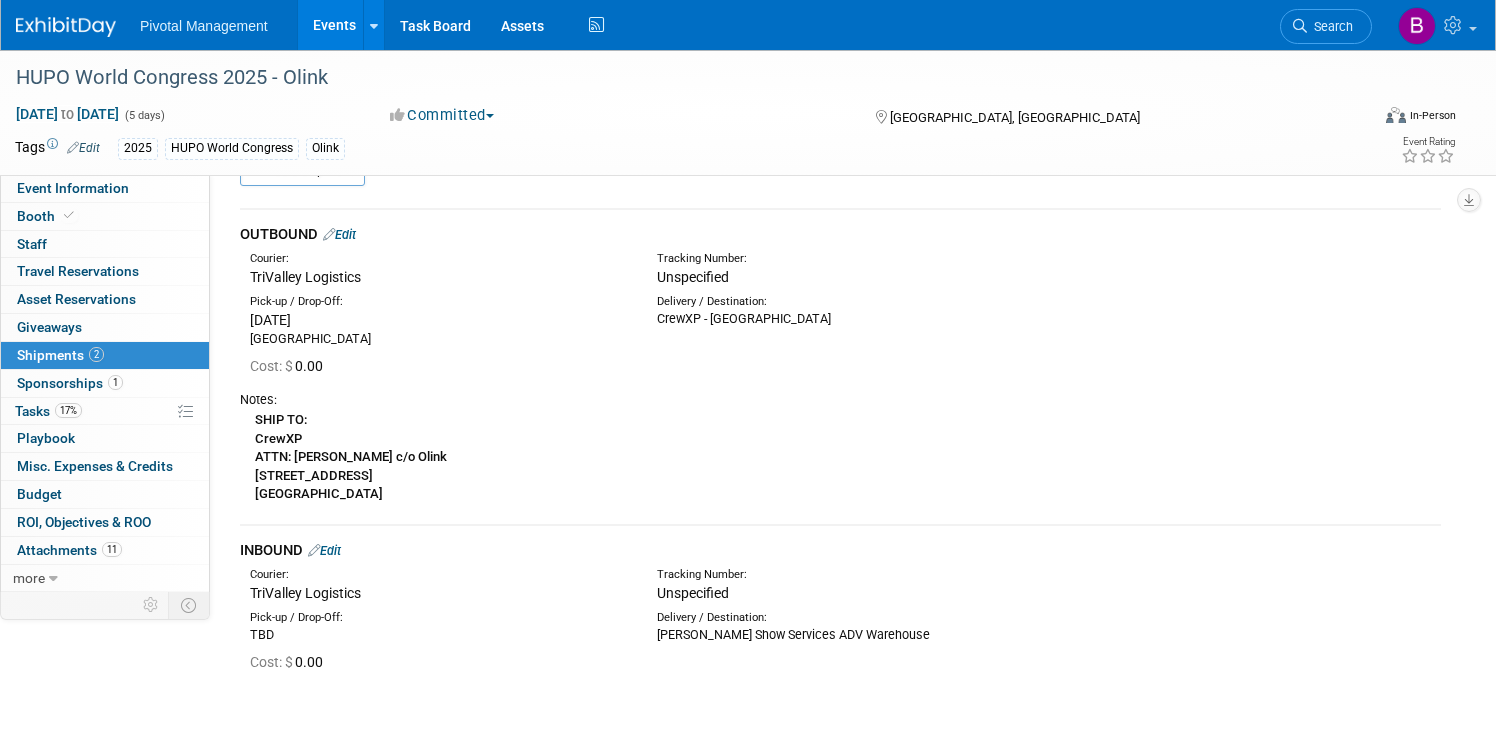 scroll, scrollTop: 47, scrollLeft: 0, axis: vertical 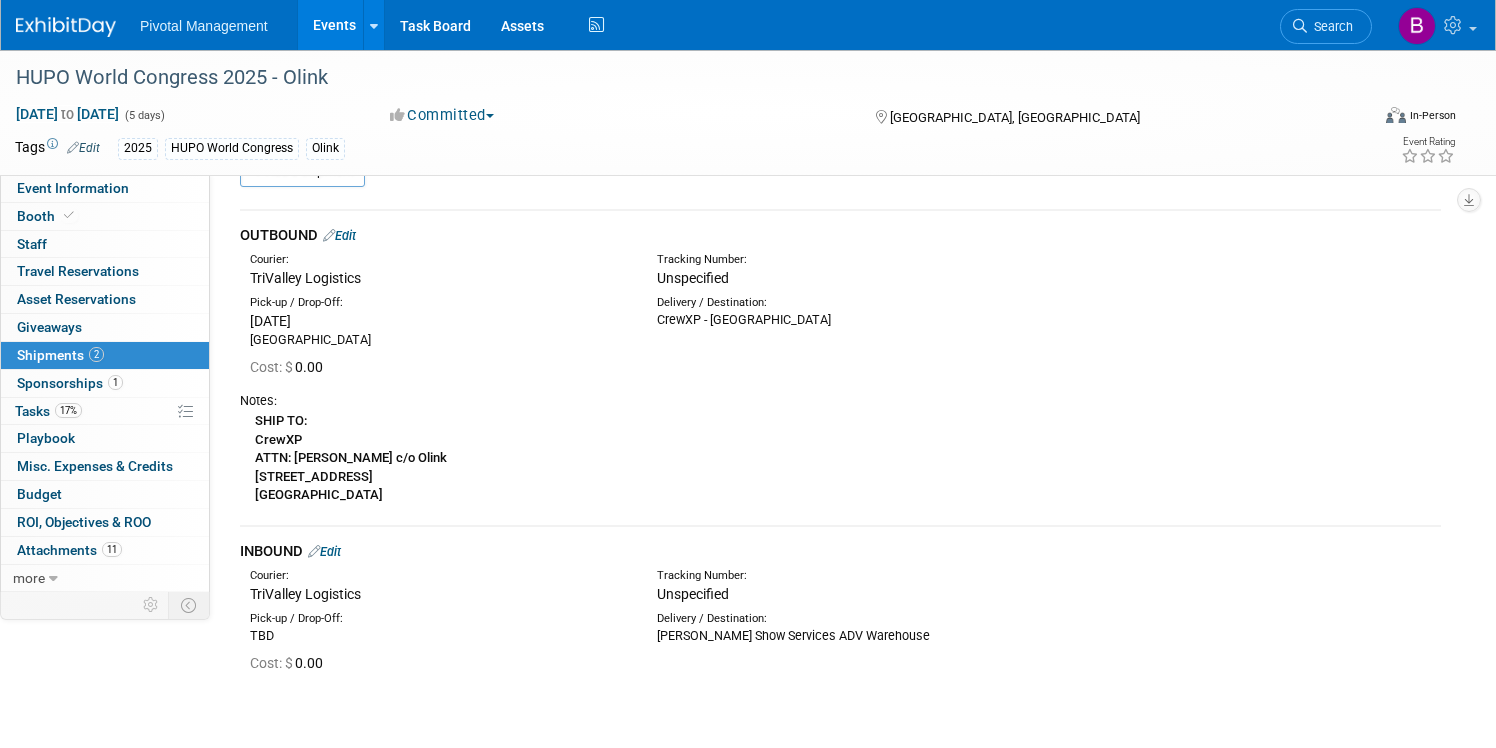 click on "Edit" at bounding box center (324, 551) 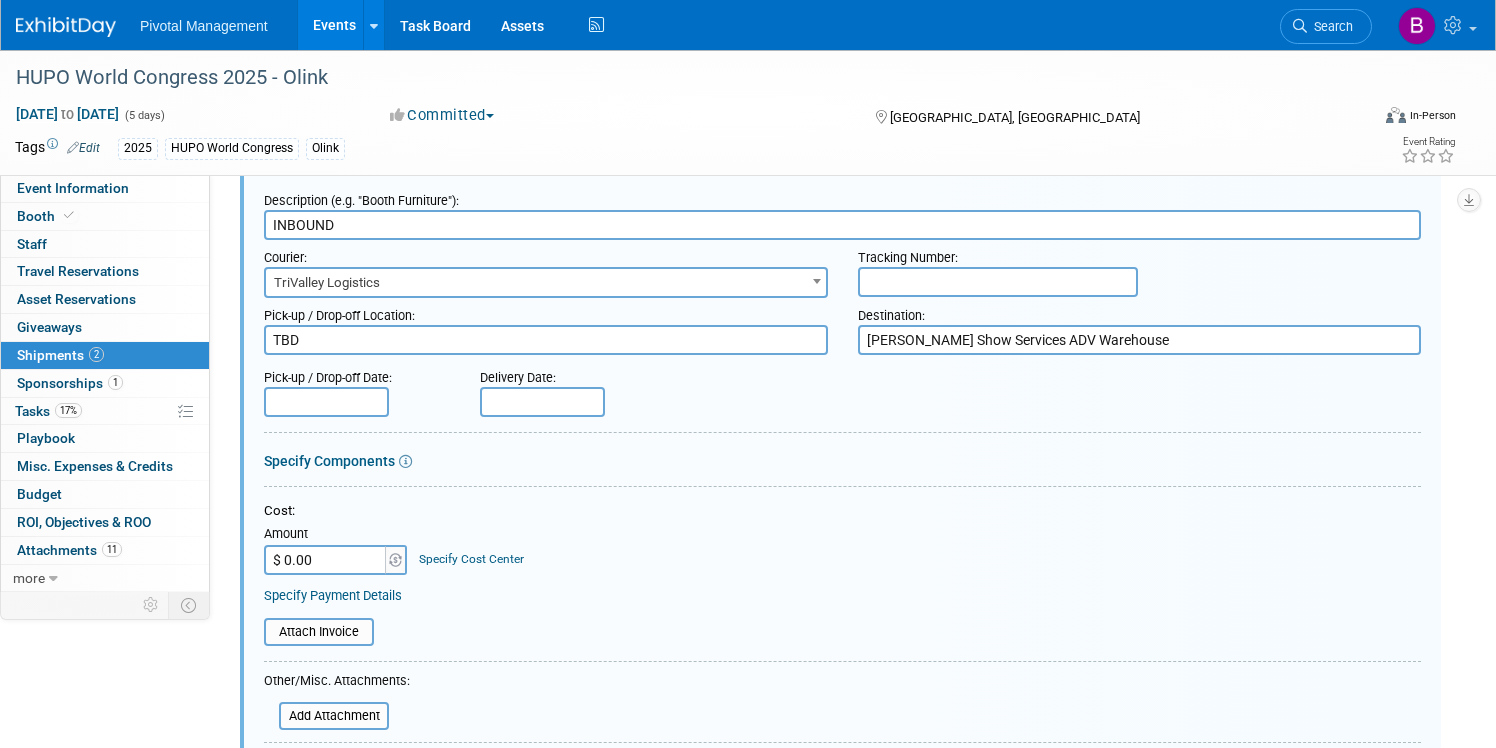 scroll, scrollTop: 404, scrollLeft: 0, axis: vertical 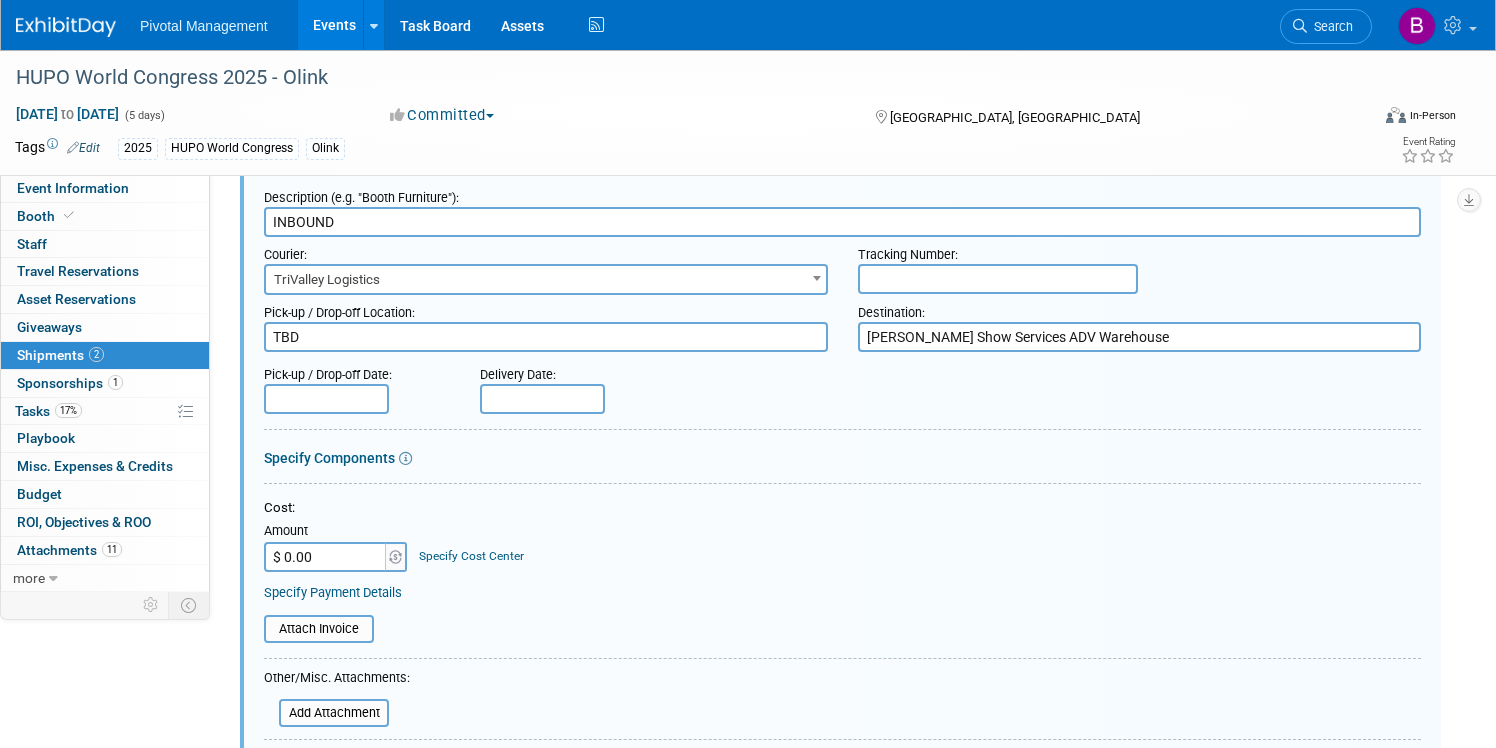 click on "TBD" at bounding box center (546, 337) 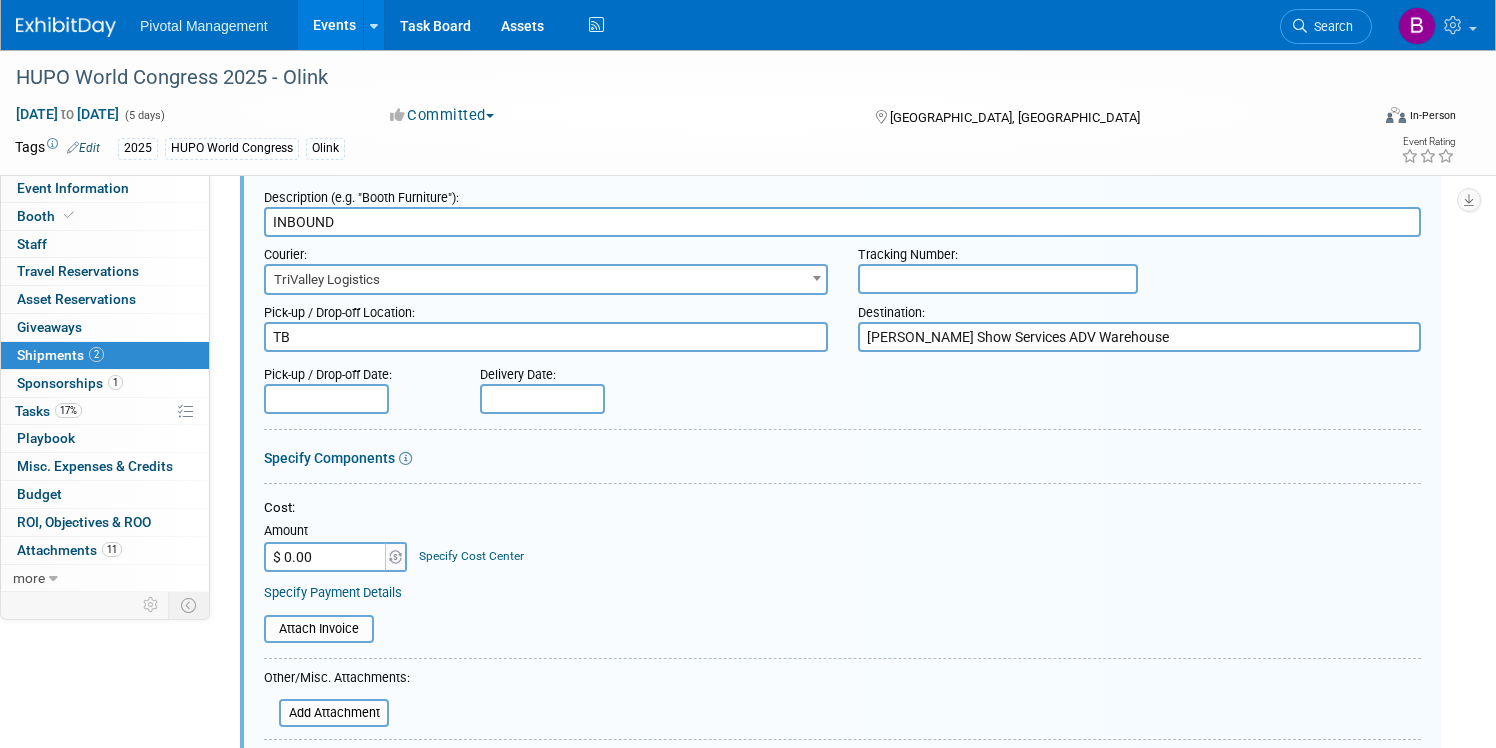 type on "T" 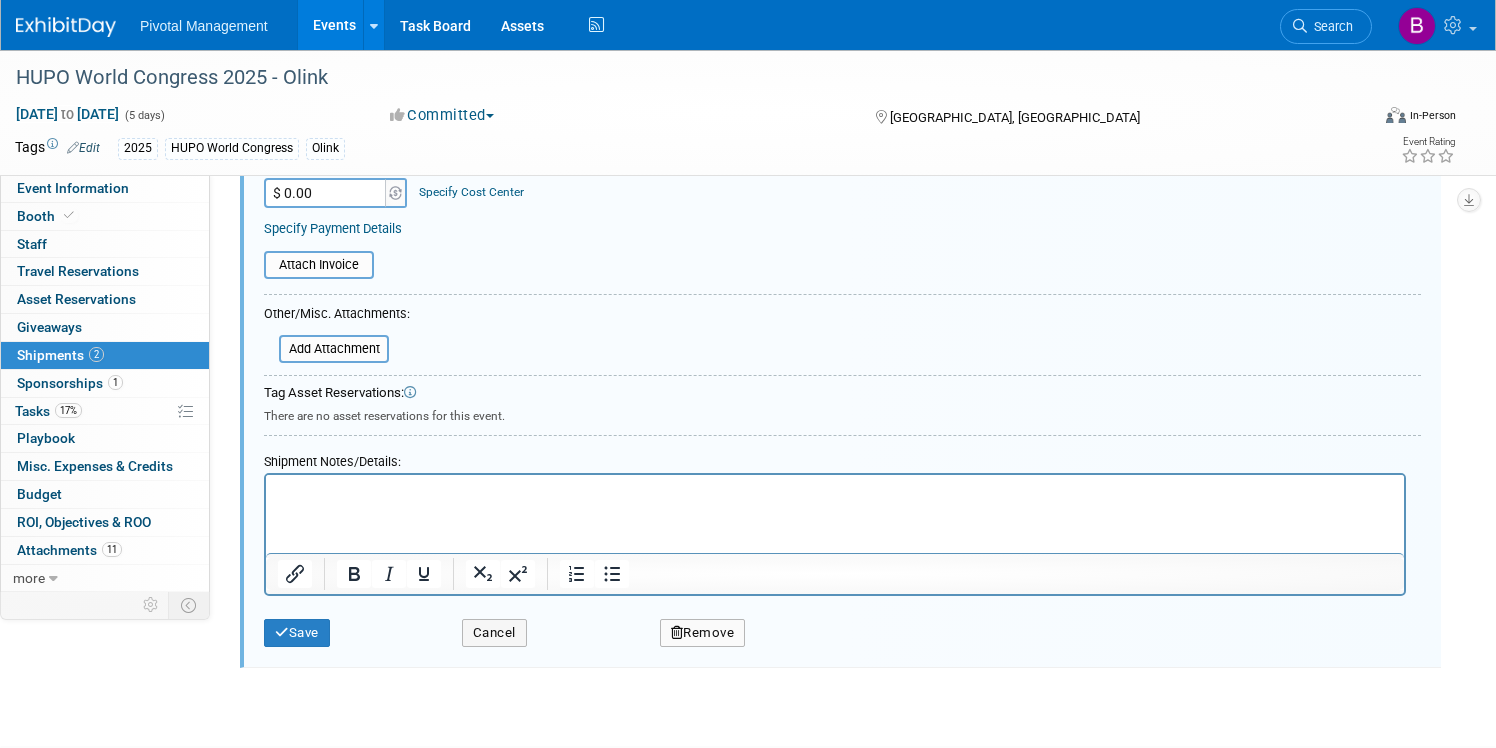 scroll, scrollTop: 755, scrollLeft: 0, axis: vertical 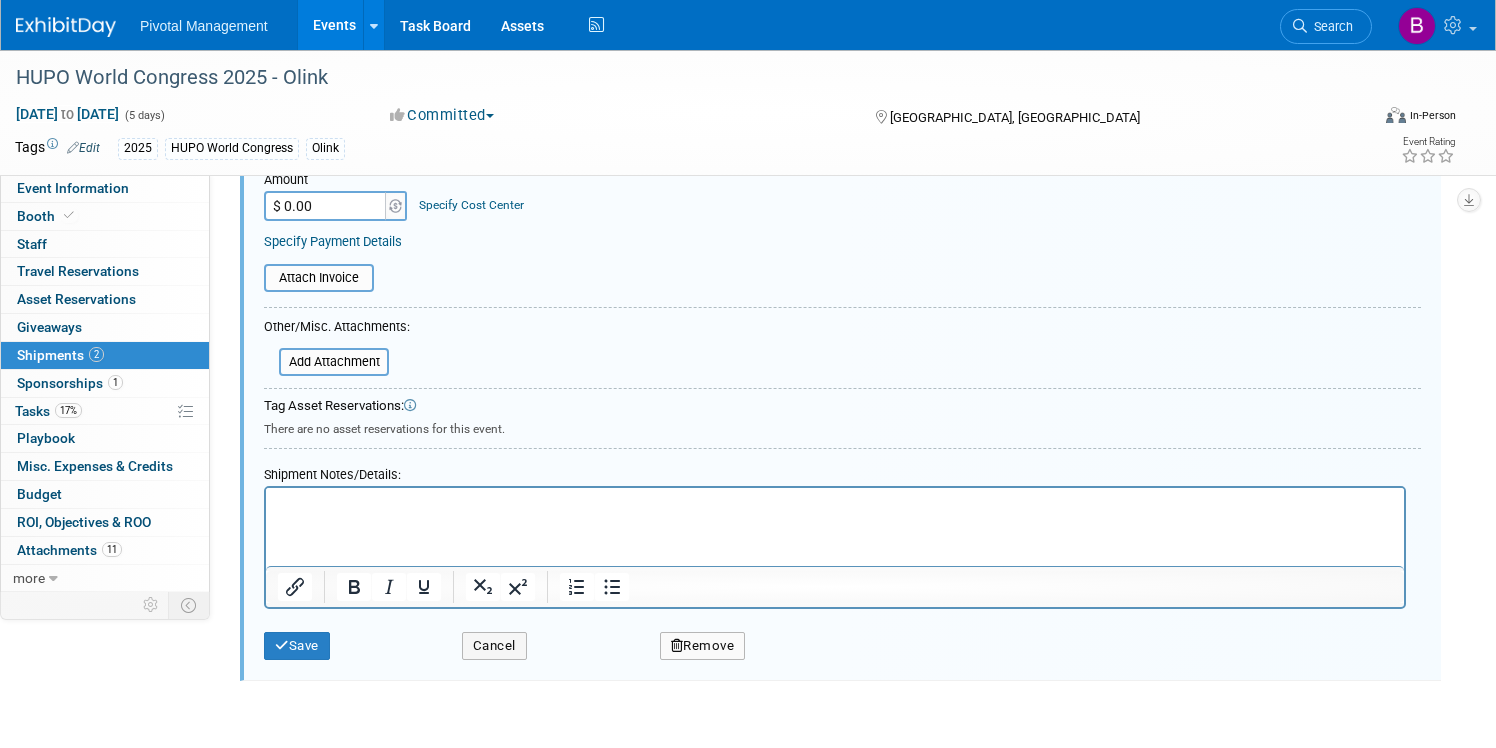 type on "ASHG 2025, Boston Convention Center" 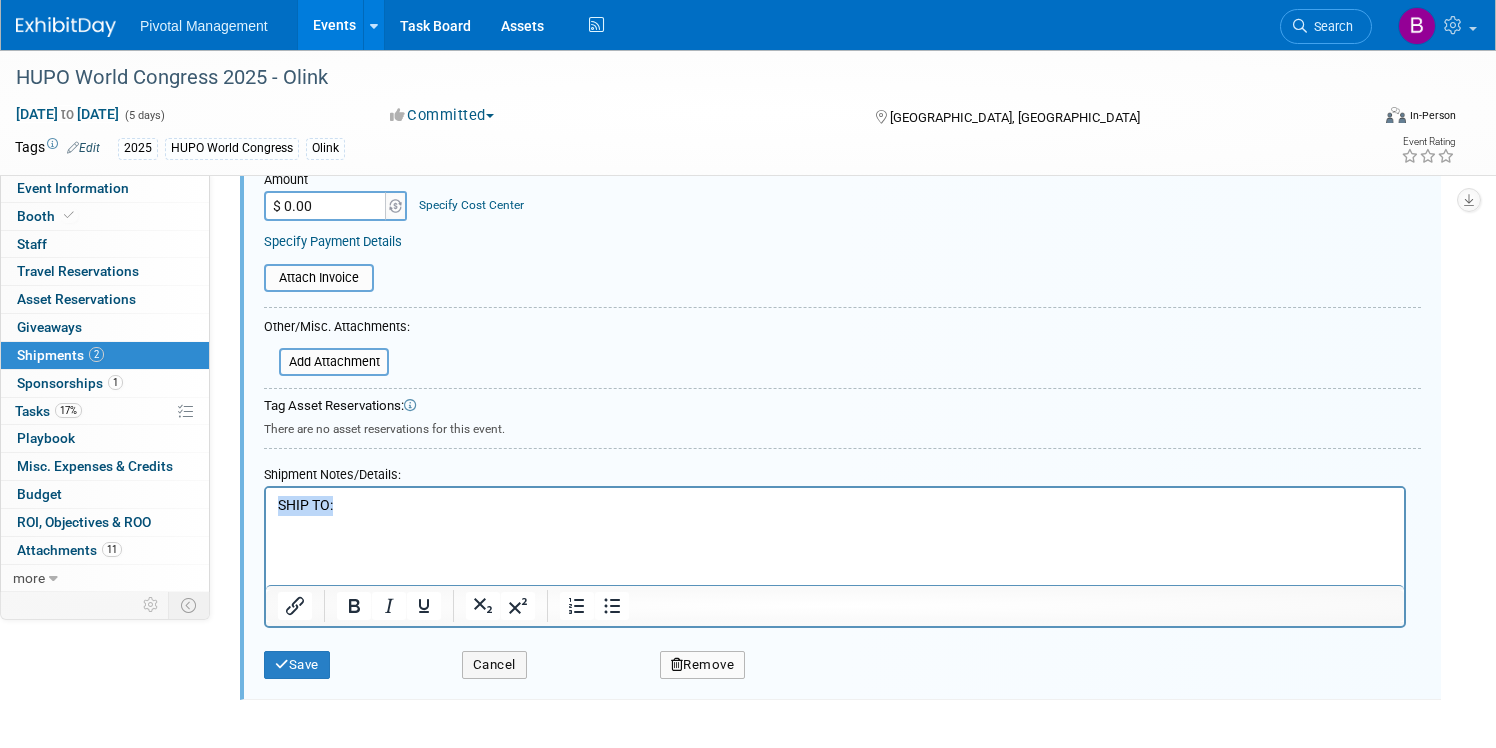 drag, startPoint x: 332, startPoint y: 508, endPoint x: 260, endPoint y: 508, distance: 72 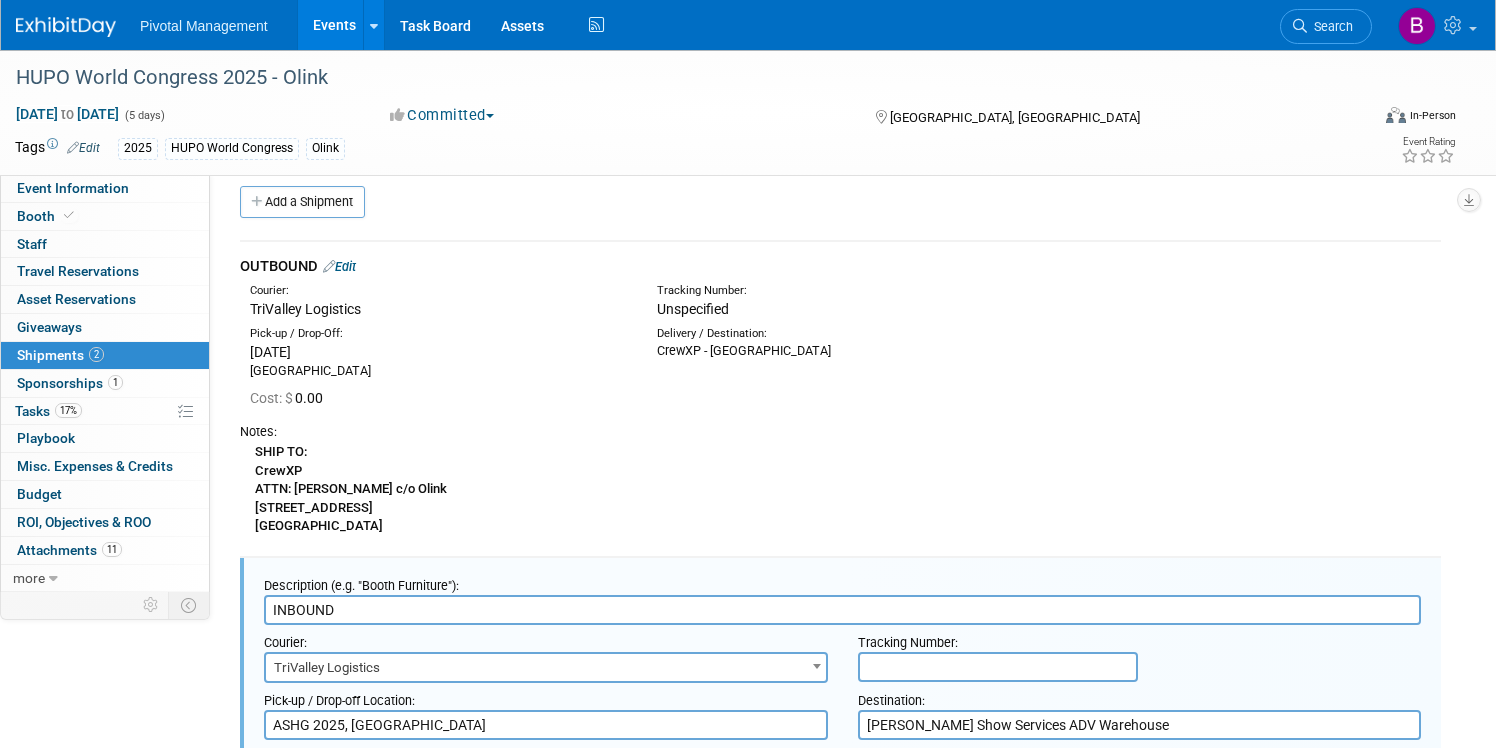scroll, scrollTop: 0, scrollLeft: 0, axis: both 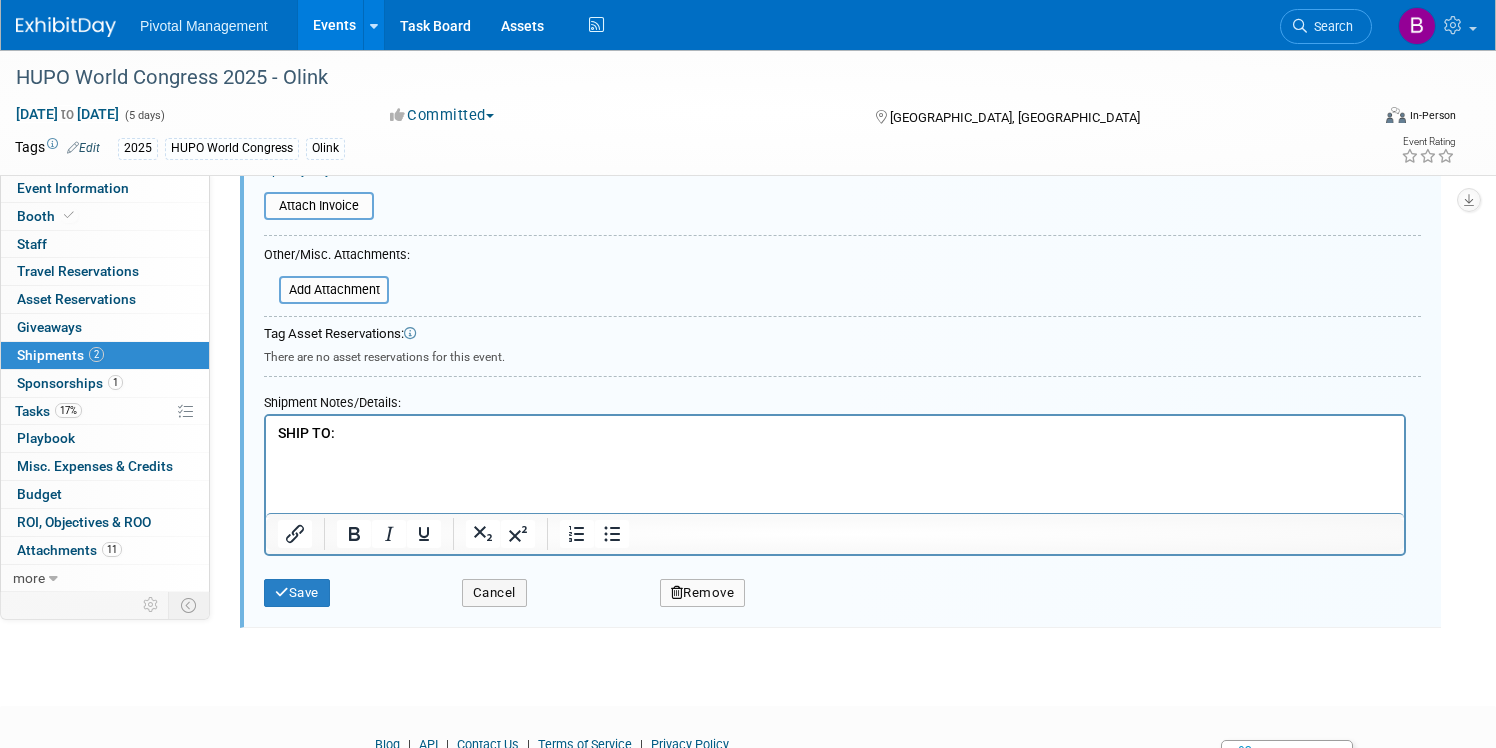 click at bounding box center (835, 454) 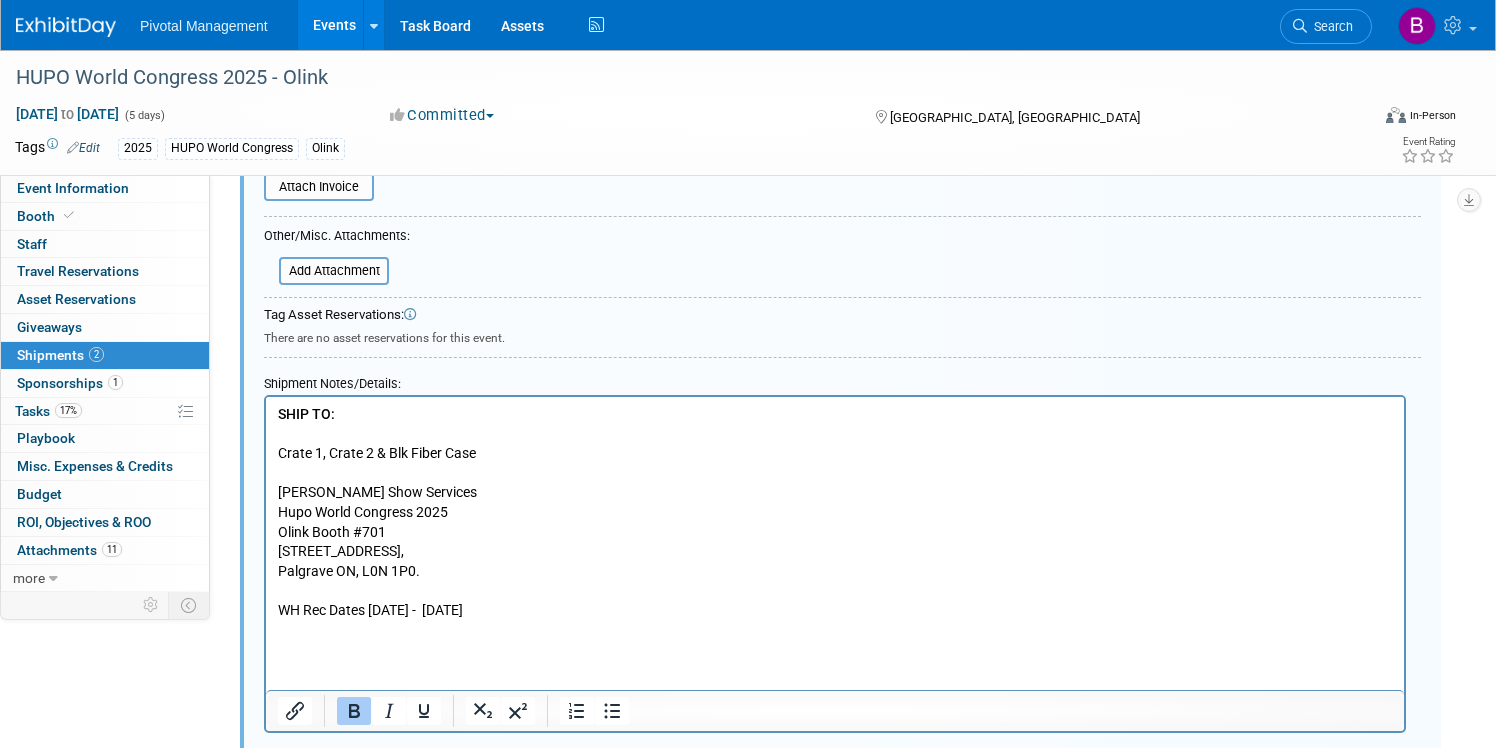 scroll, scrollTop: 848, scrollLeft: 0, axis: vertical 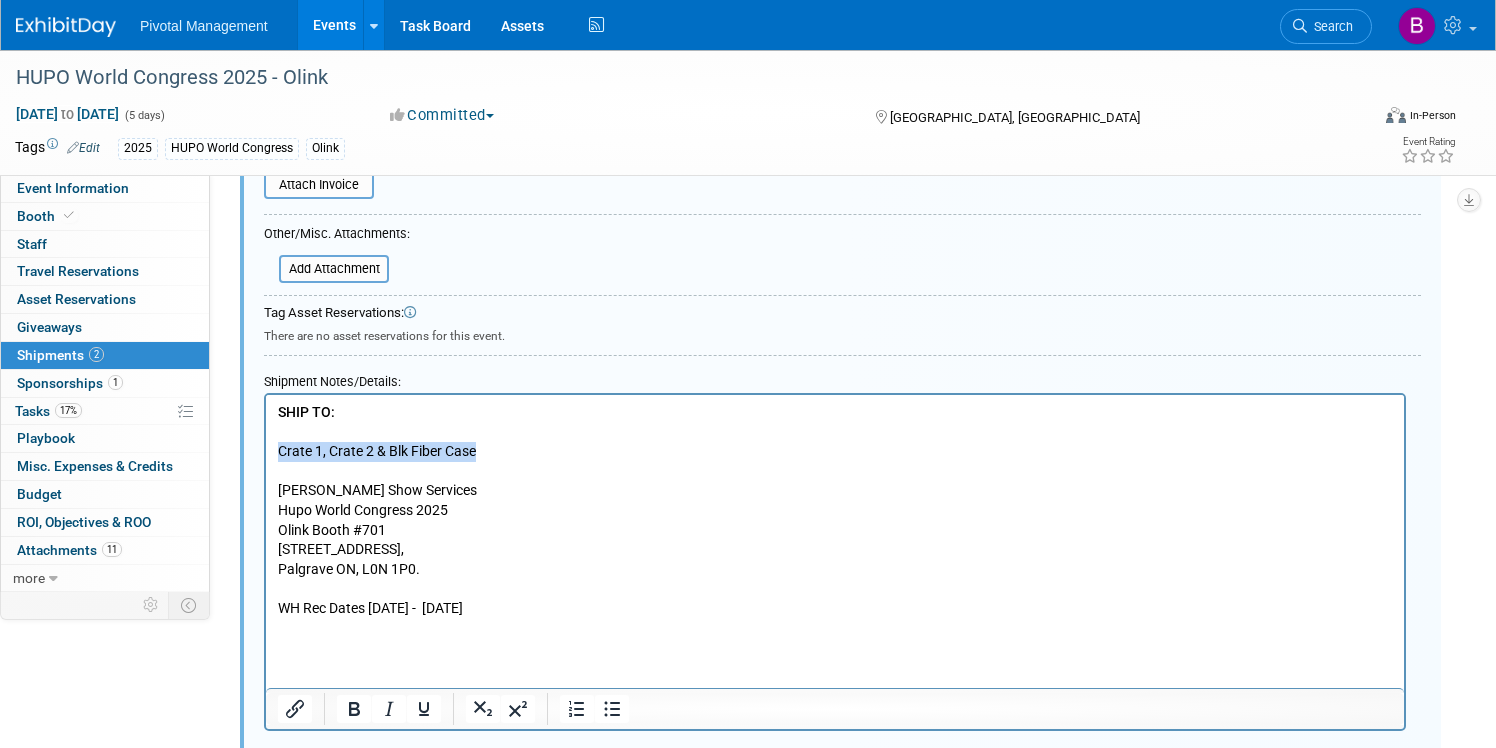 drag, startPoint x: 486, startPoint y: 453, endPoint x: 274, endPoint y: 457, distance: 212.03773 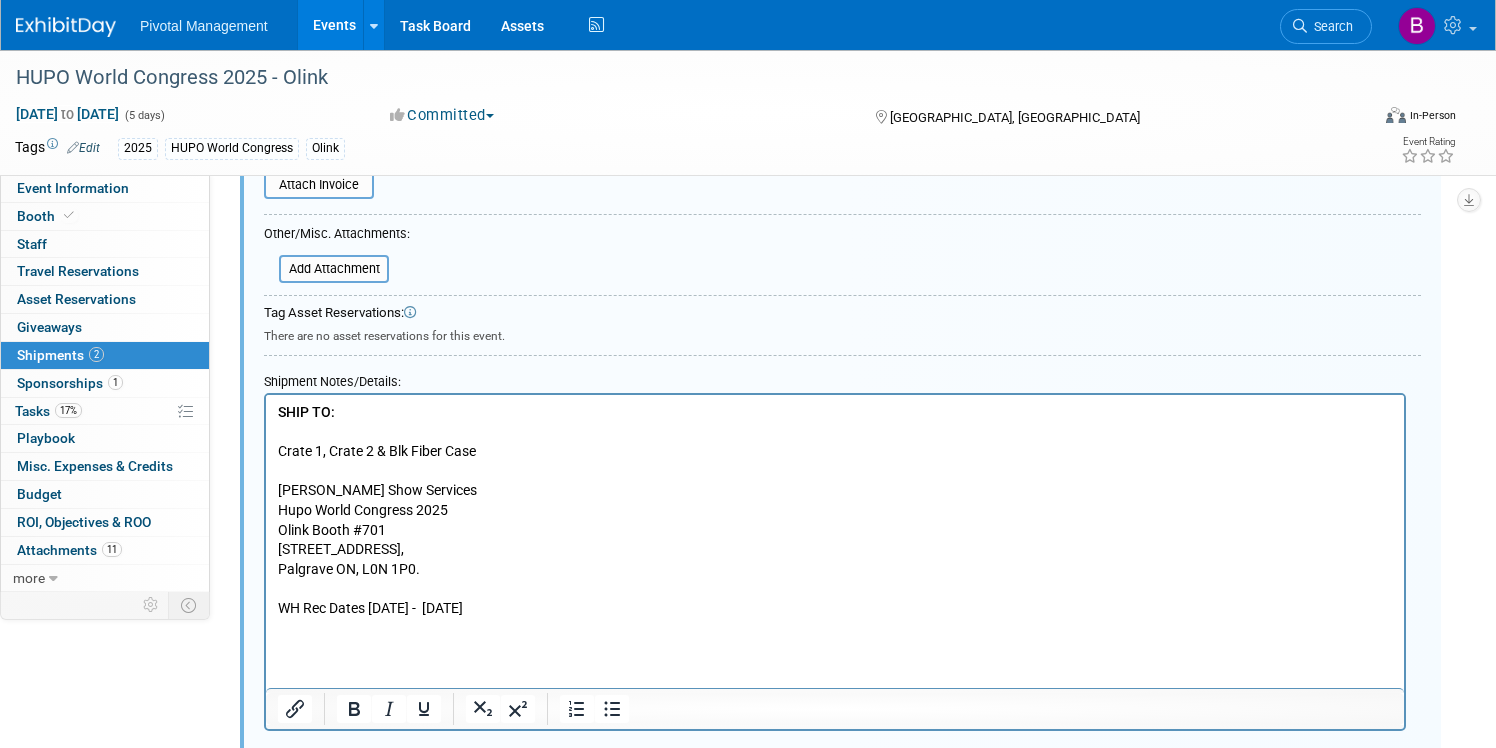 click on "Crate 1, Crate 2 & Blk Fiber Case Robinson Show Services Hupo World Congress 2025 Olink Booth #701 2066 Concession Road #3,  Palgrave ON, L0N 1P0. WH Rec Dates Oct 6 -  November 6, 2025" at bounding box center (835, 540) 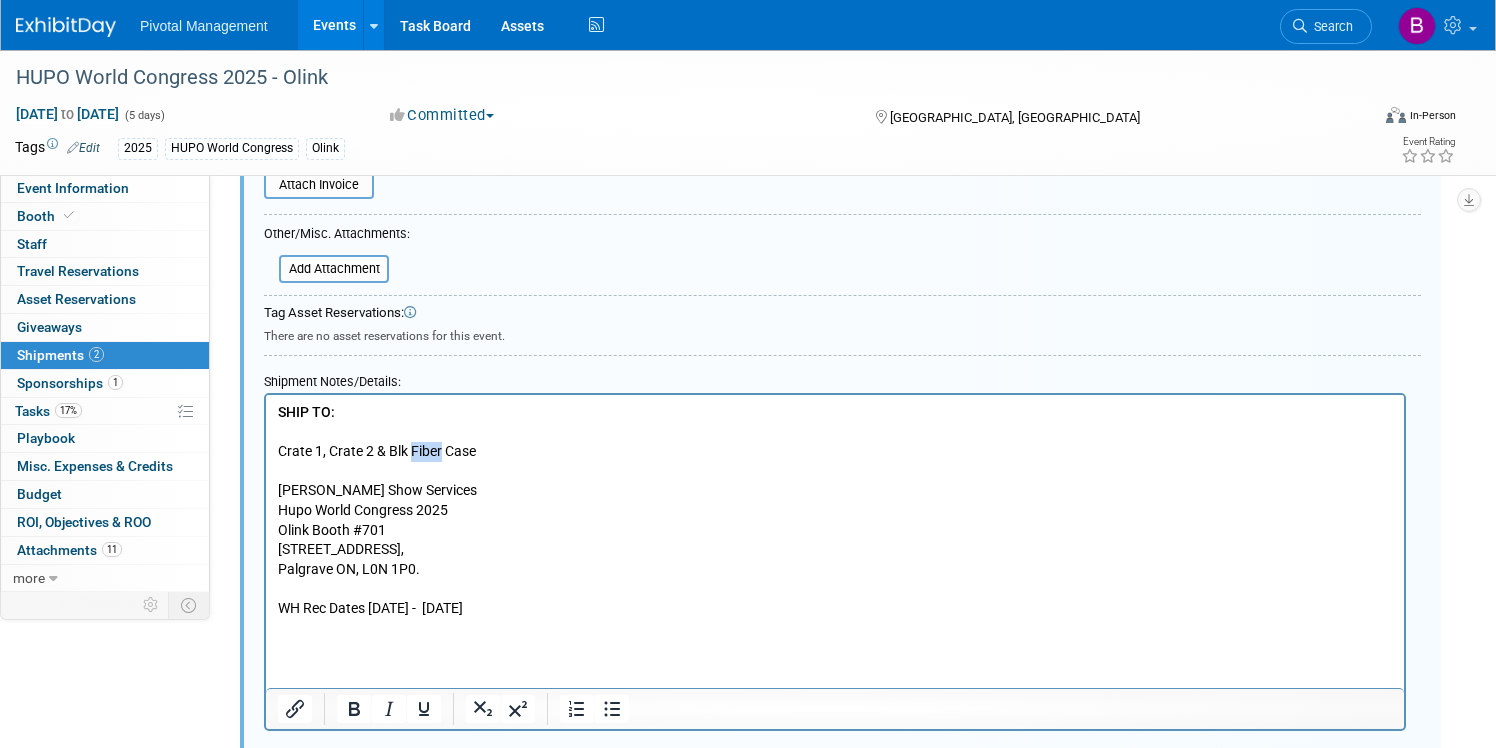 click on "Crate 1, Crate 2 & Blk Fiber Case Robinson Show Services Hupo World Congress 2025 Olink Booth #701 2066 Concession Road #3,  Palgrave ON, L0N 1P0. WH Rec Dates Oct 6 -  November 6, 2025" at bounding box center [835, 540] 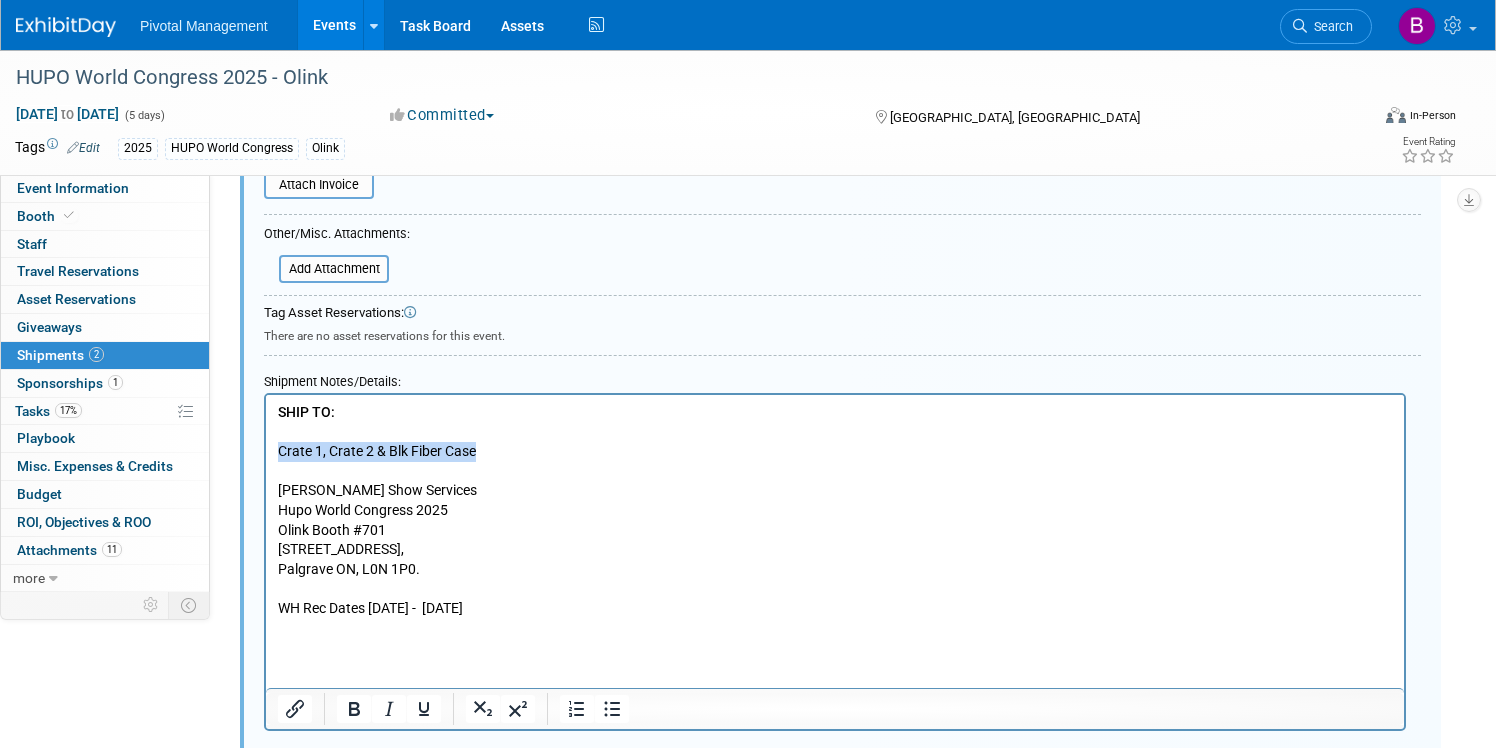 click on "Crate 1, Crate 2 & Blk Fiber Case Robinson Show Services Hupo World Congress 2025 Olink Booth #701 2066 Concession Road #3,  Palgrave ON, L0N 1P0. WH Rec Dates Oct 6 -  November 6, 2025" at bounding box center [835, 540] 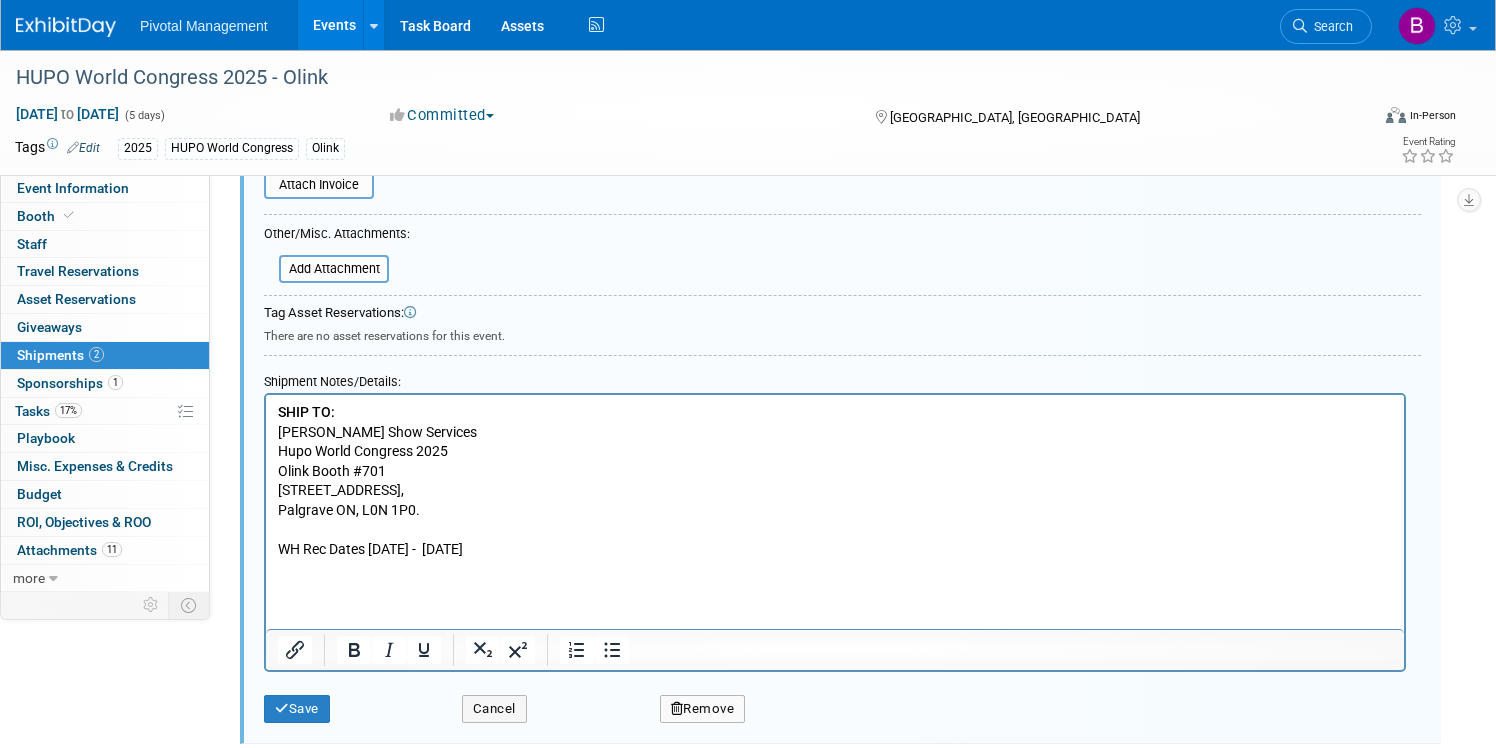 click on "Robinson Show Services Hupo World Congress 2025 Olink Booth #701 2066 Concession Road #3,  Palgrave ON, L0N 1P0. WH Rec Dates Oct 6 -  November 6, 2025" at bounding box center [835, 501] 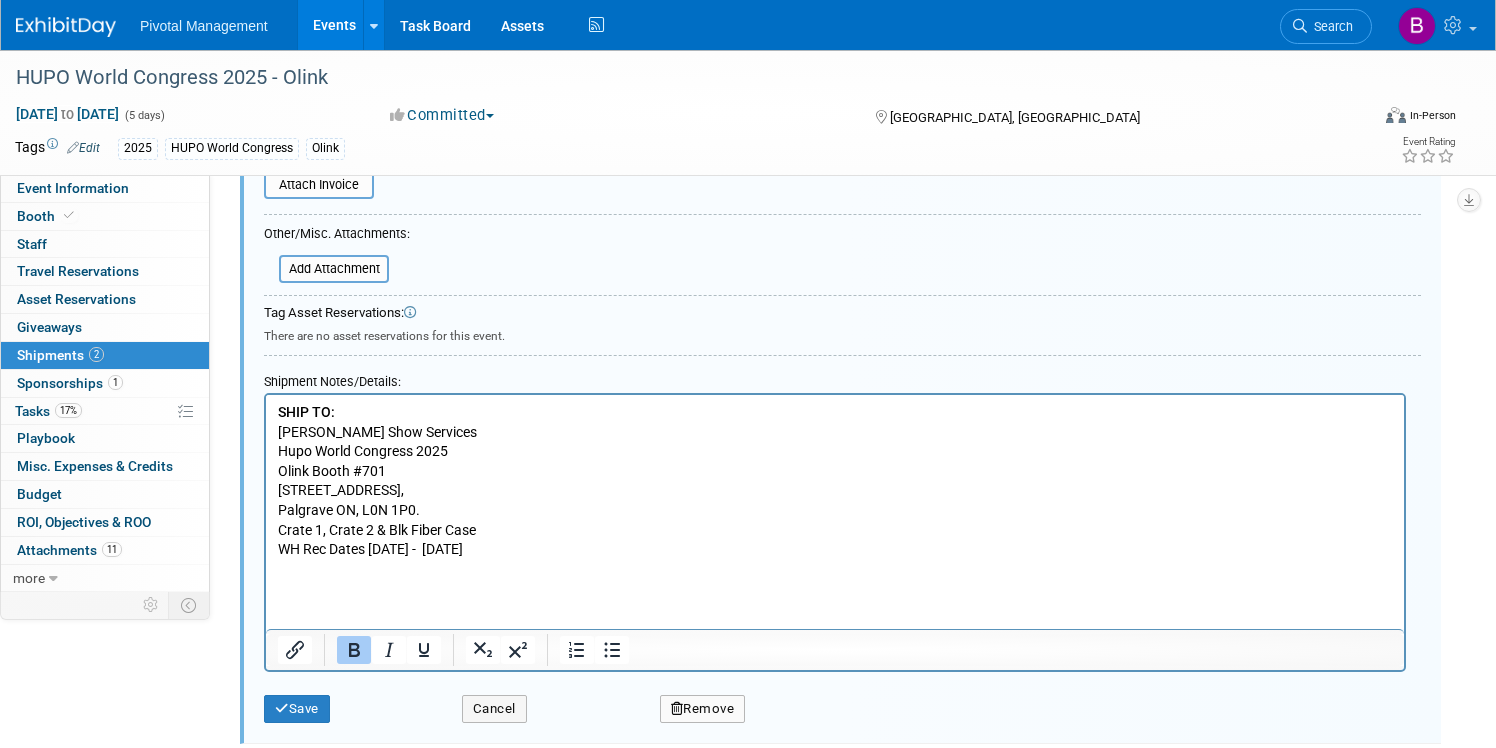 click on "Robinson Show Services Hupo World Congress 2025 Olink Booth #701 2066 Concession Road #3,  Palgrave ON, L0N 1P0." at bounding box center (835, 472) 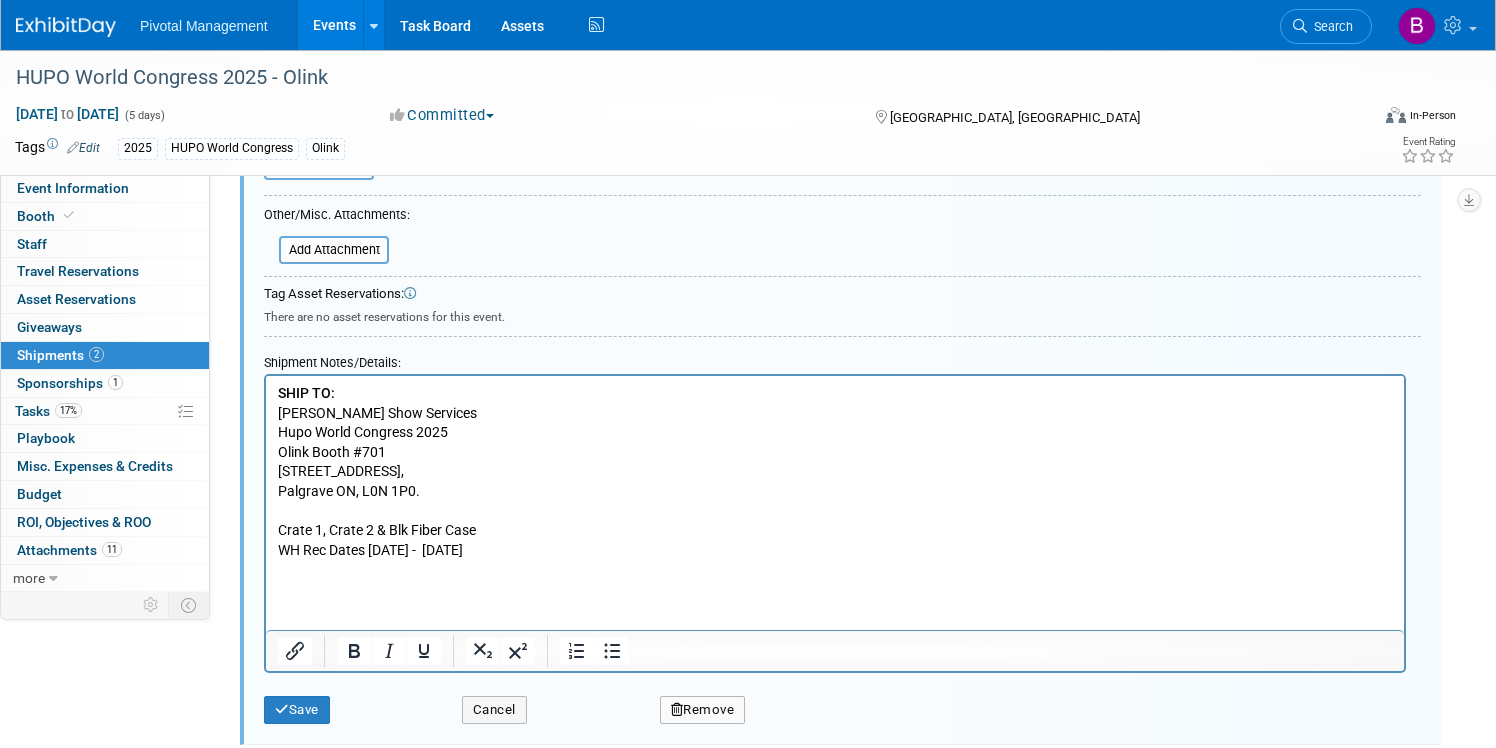scroll, scrollTop: 870, scrollLeft: 0, axis: vertical 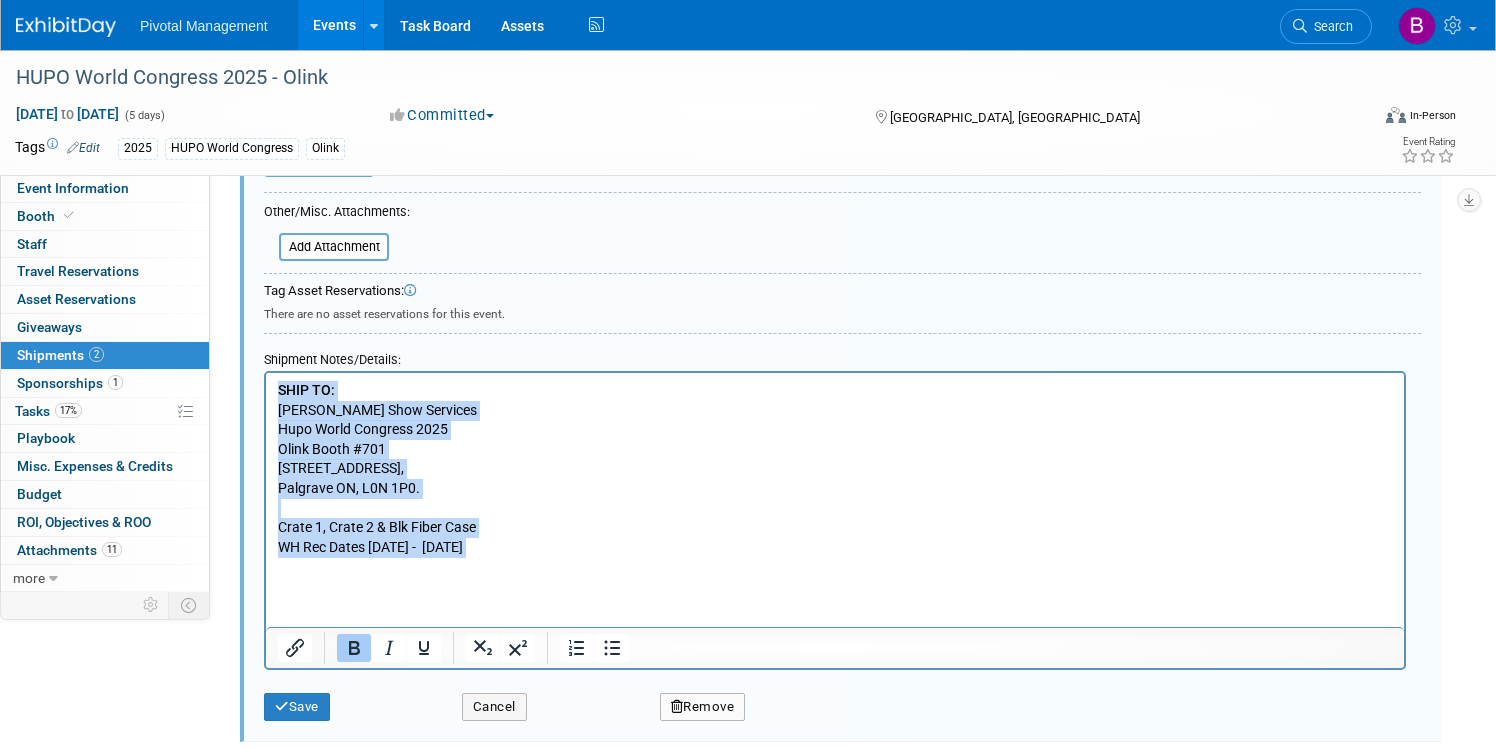 drag, startPoint x: 554, startPoint y: 559, endPoint x: 214, endPoint y: 361, distance: 393.4514 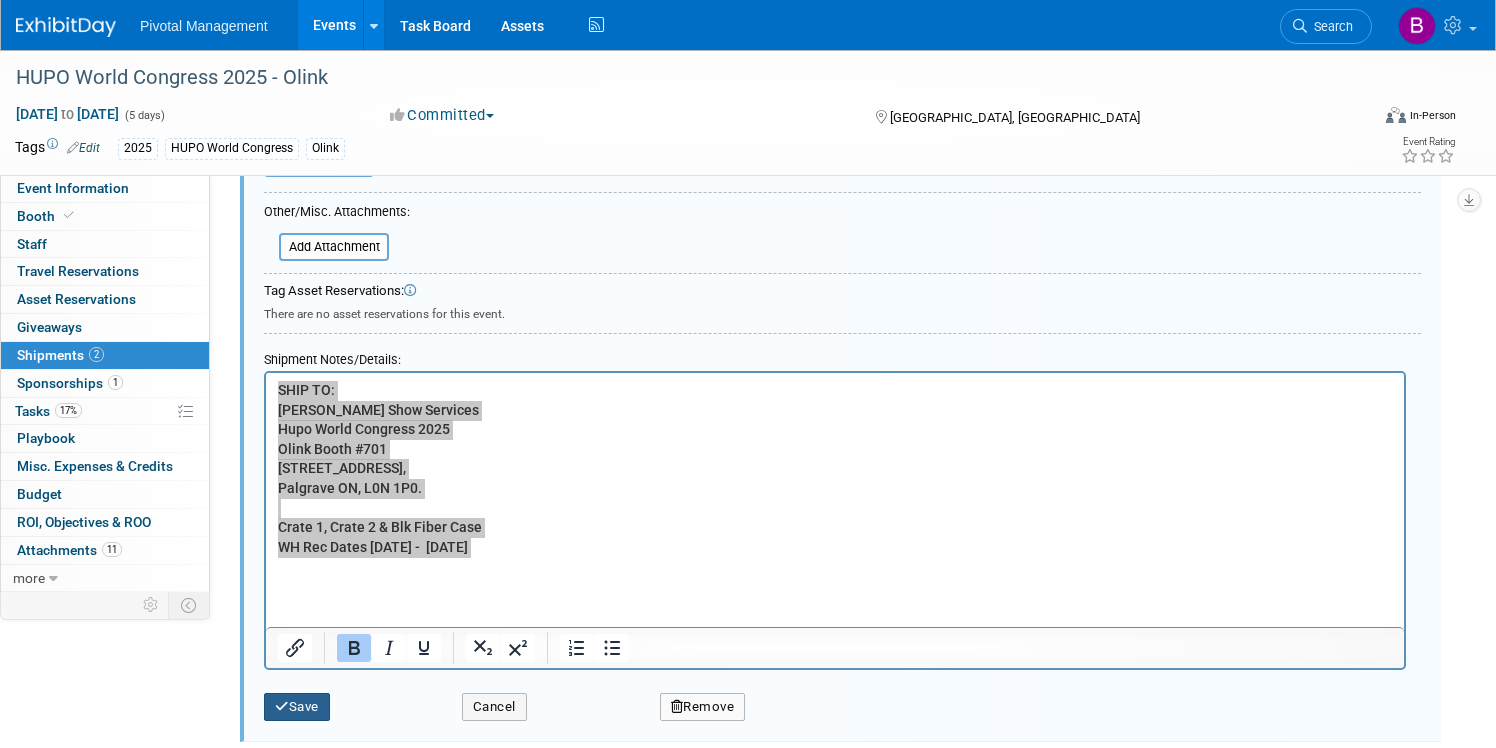 click on "Save" at bounding box center (297, 707) 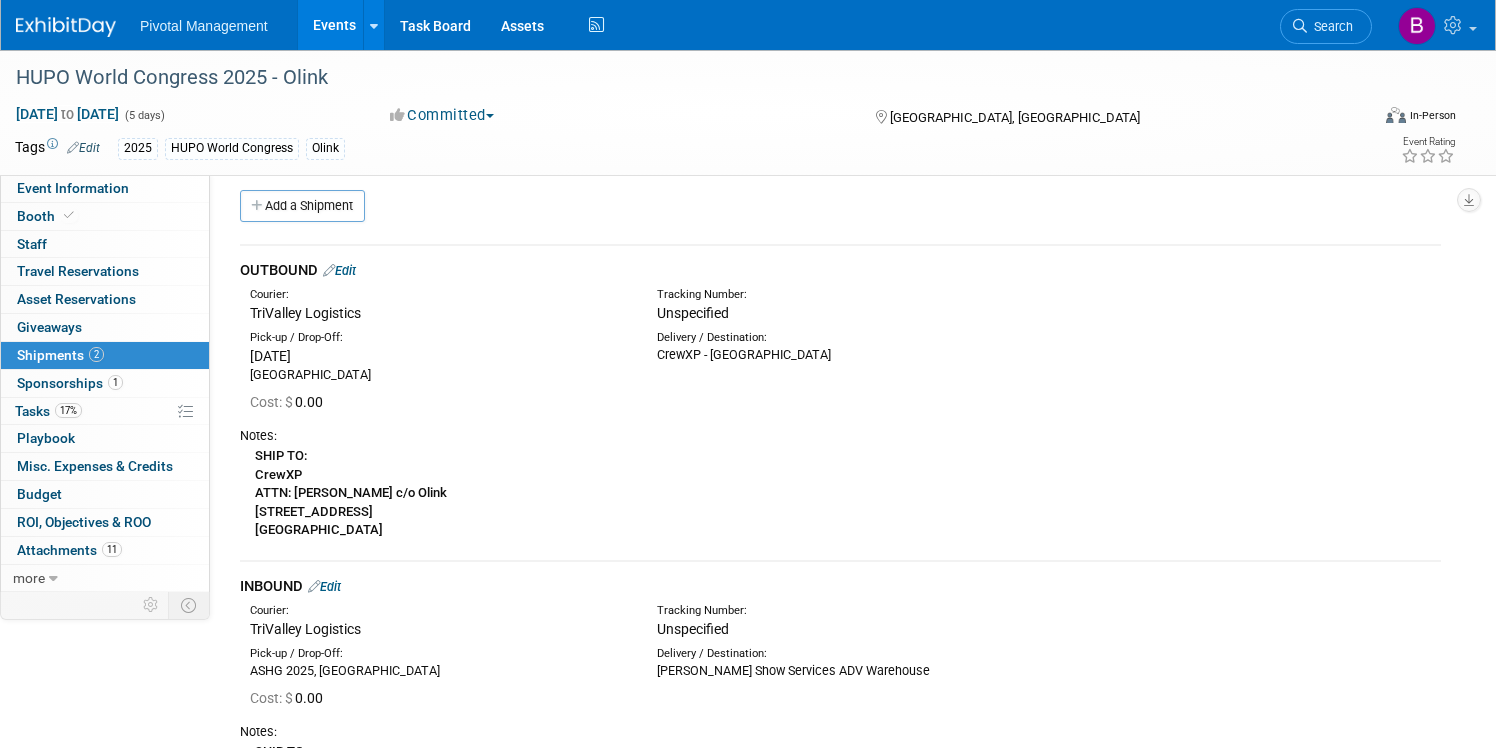 scroll, scrollTop: 0, scrollLeft: 0, axis: both 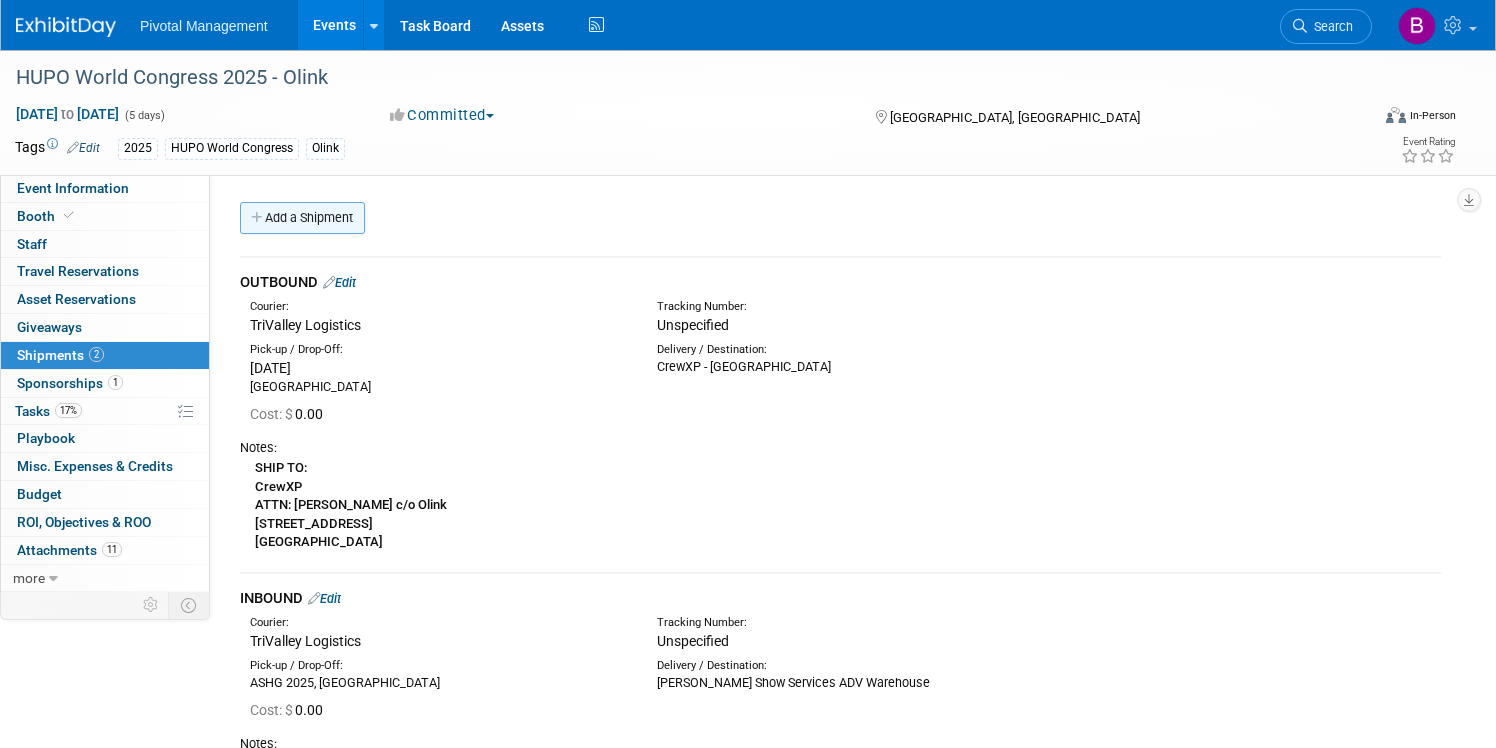 click on "Add a Shipment" at bounding box center [302, 218] 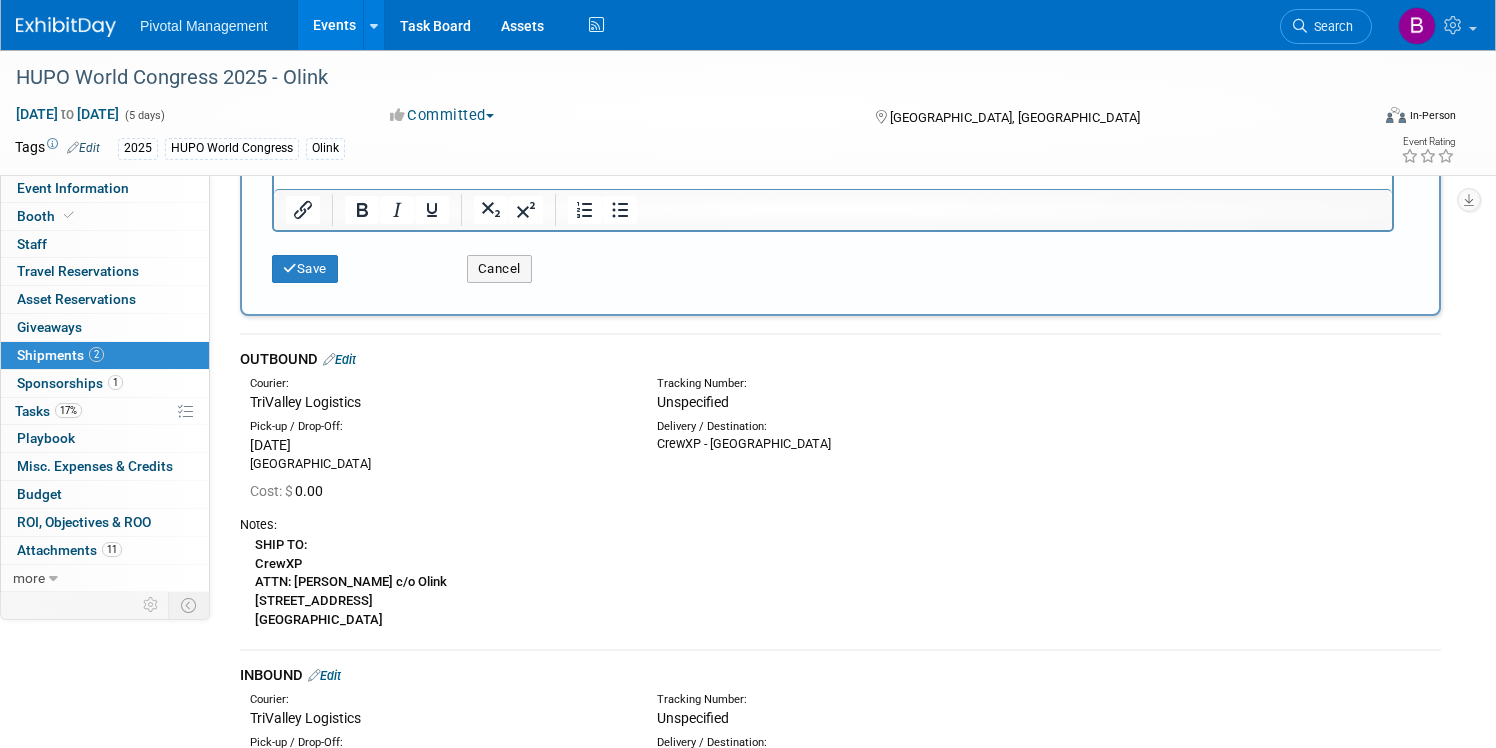 scroll, scrollTop: 836, scrollLeft: 0, axis: vertical 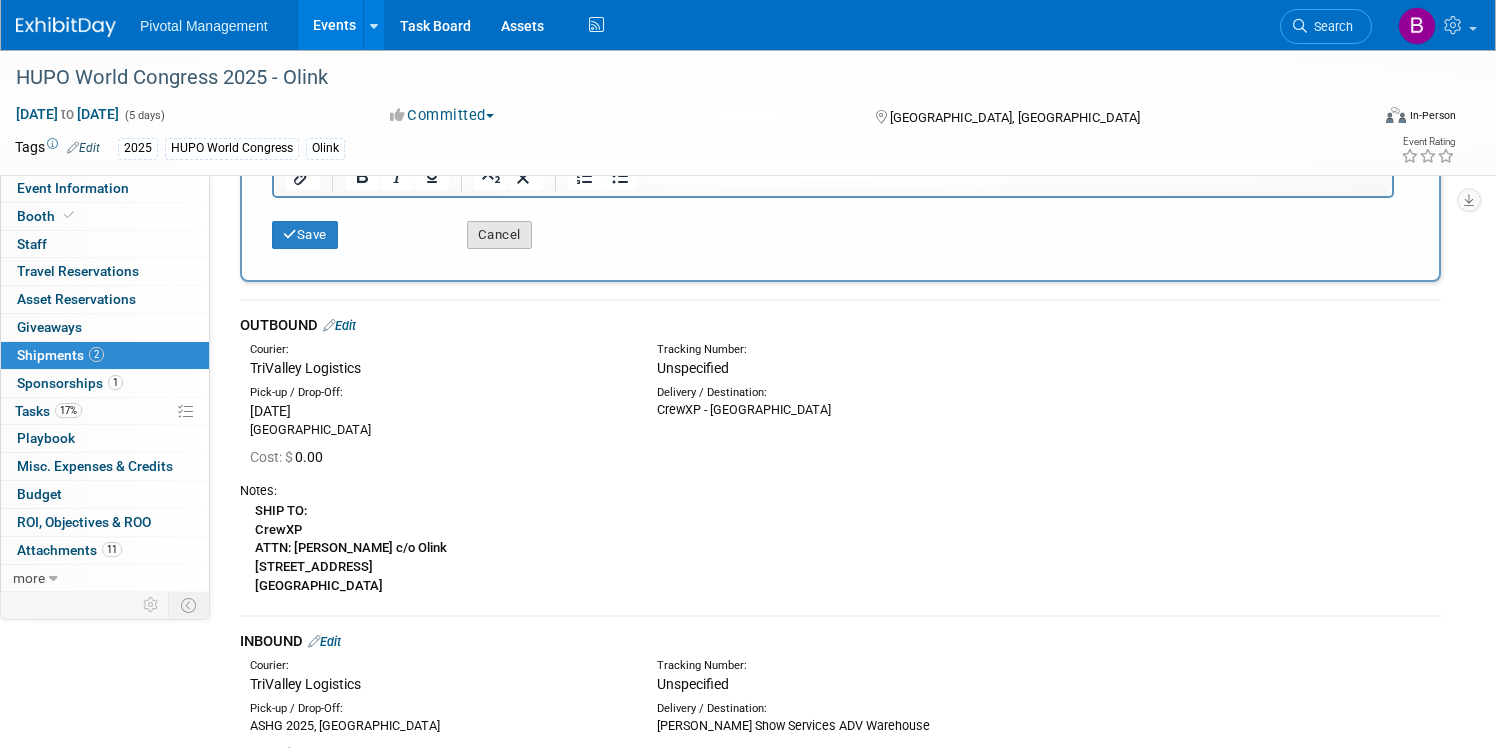 type on "APC Shipment" 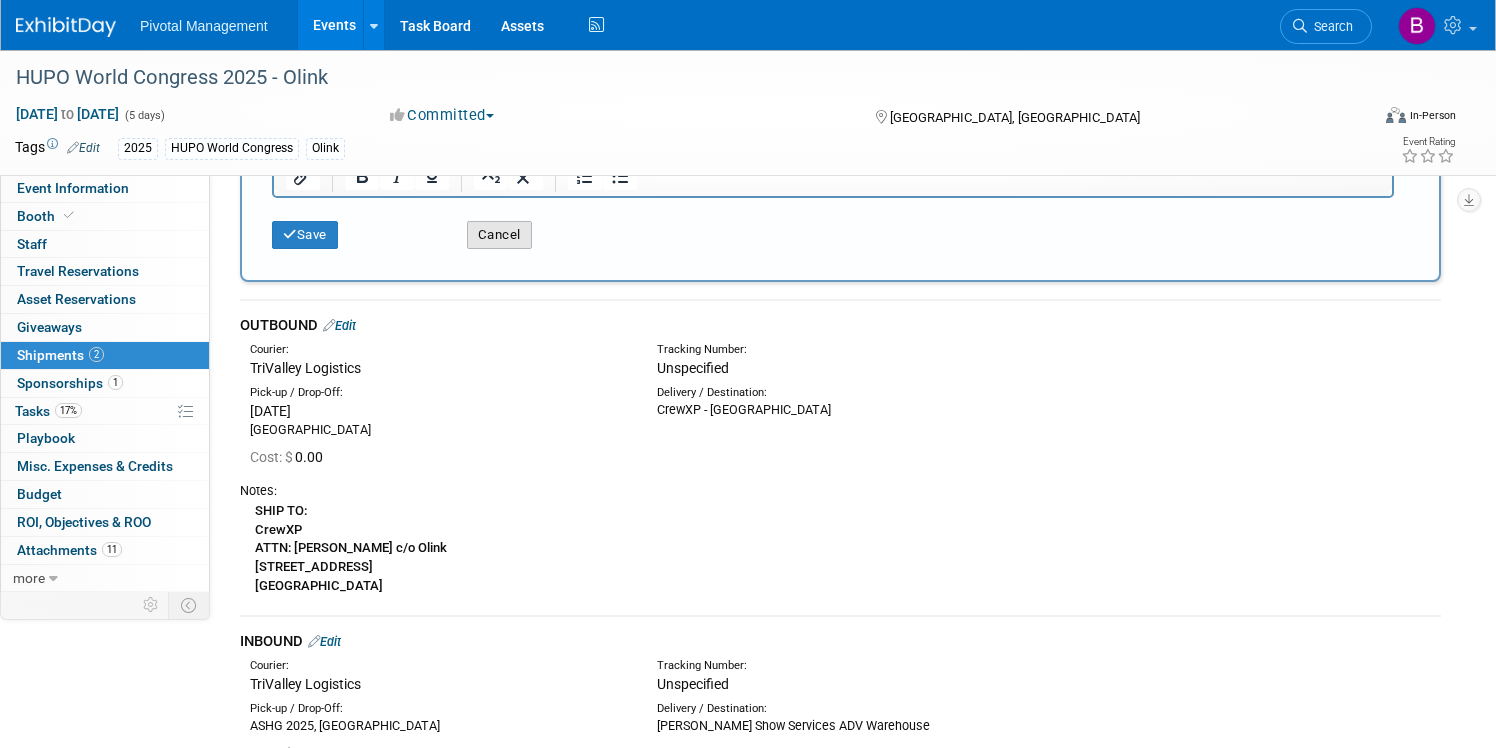 click on "Cancel" at bounding box center [499, 235] 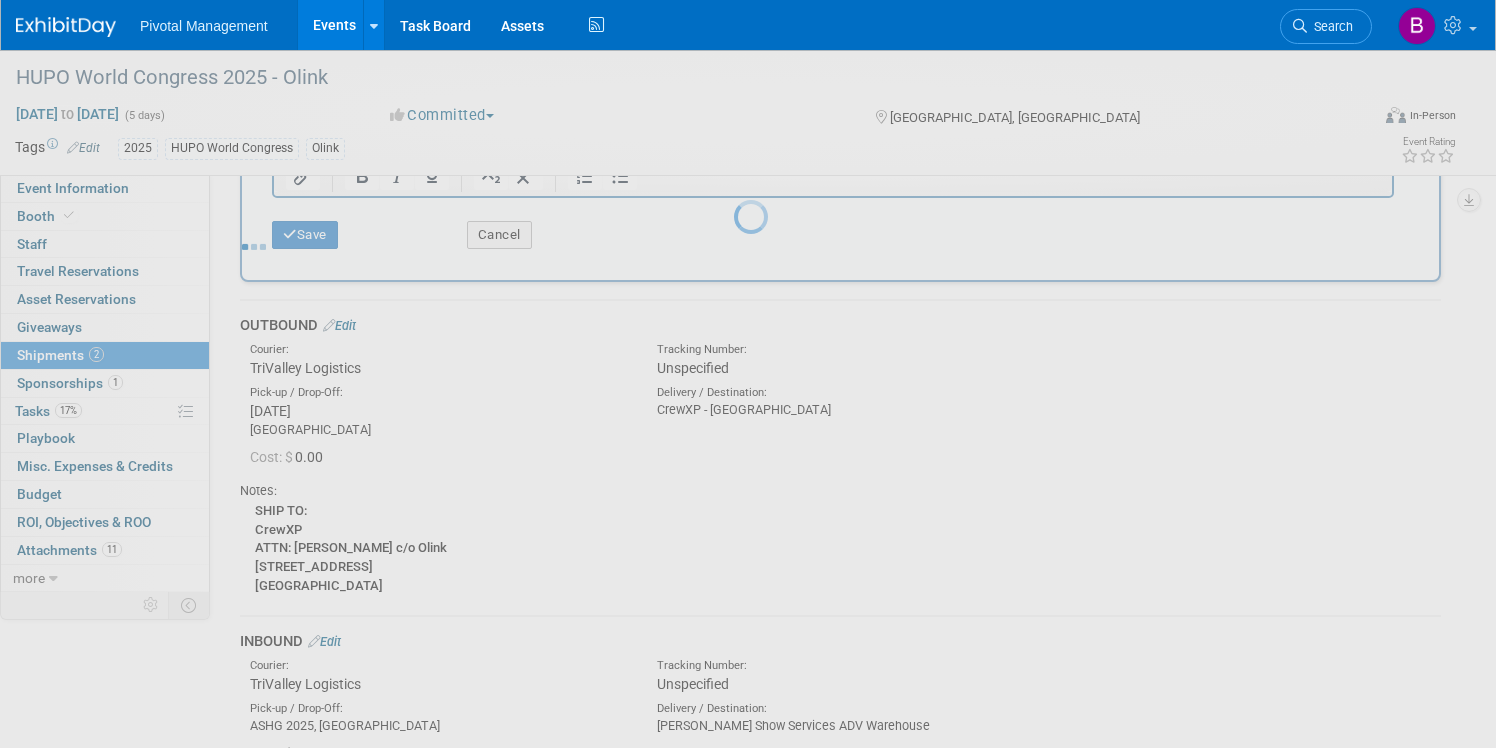 scroll, scrollTop: 0, scrollLeft: 0, axis: both 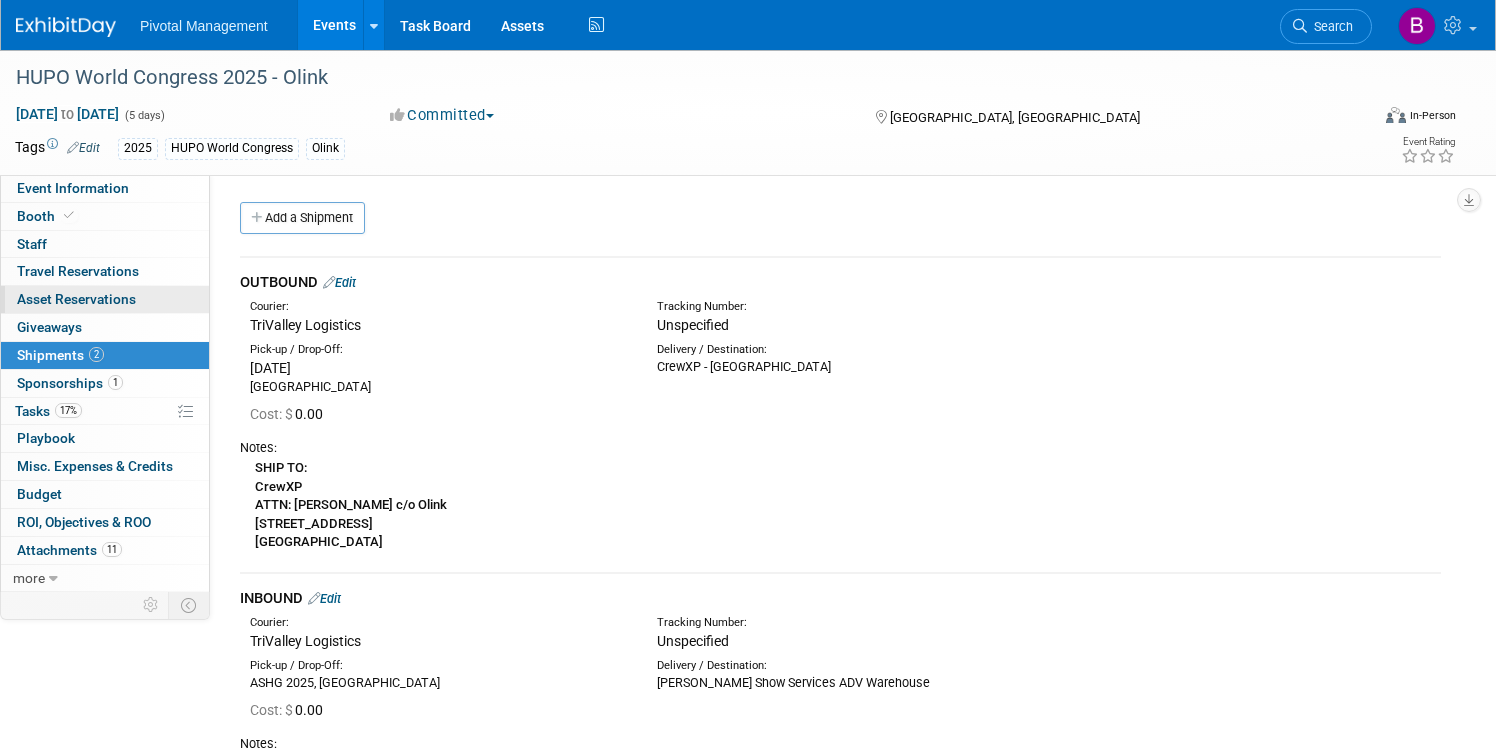 click on "Asset Reservations 0" at bounding box center (76, 299) 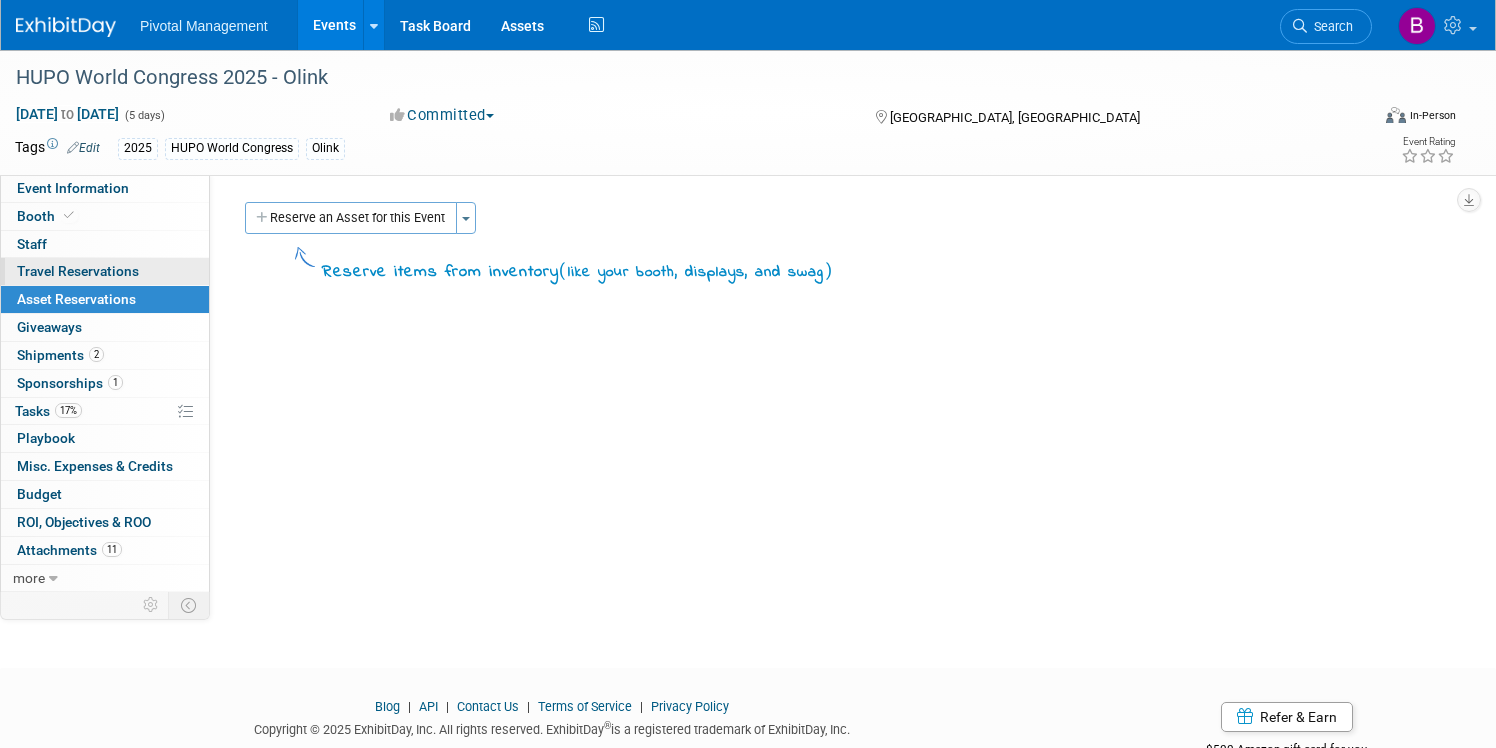 click on "Travel Reservations 0" at bounding box center [78, 271] 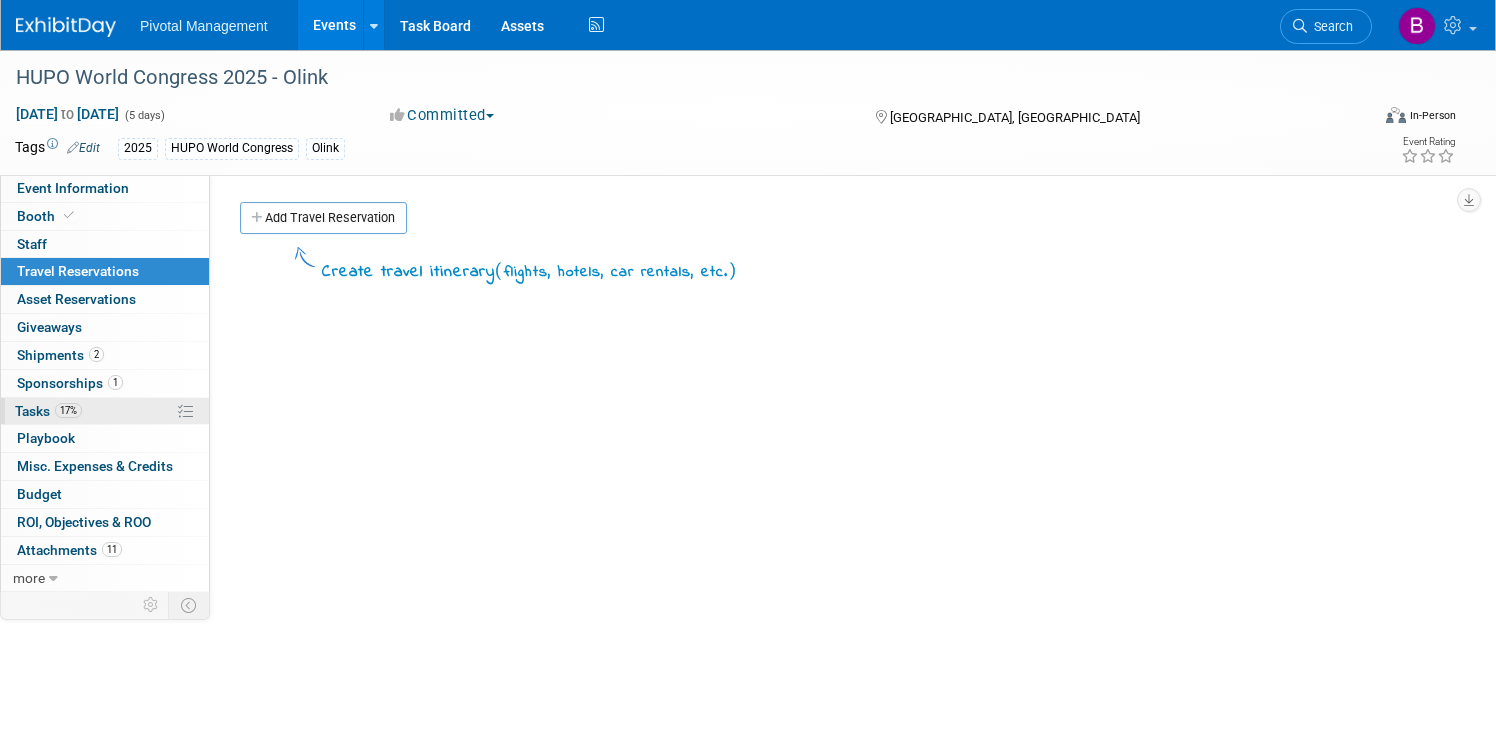click on "17%" at bounding box center (68, 410) 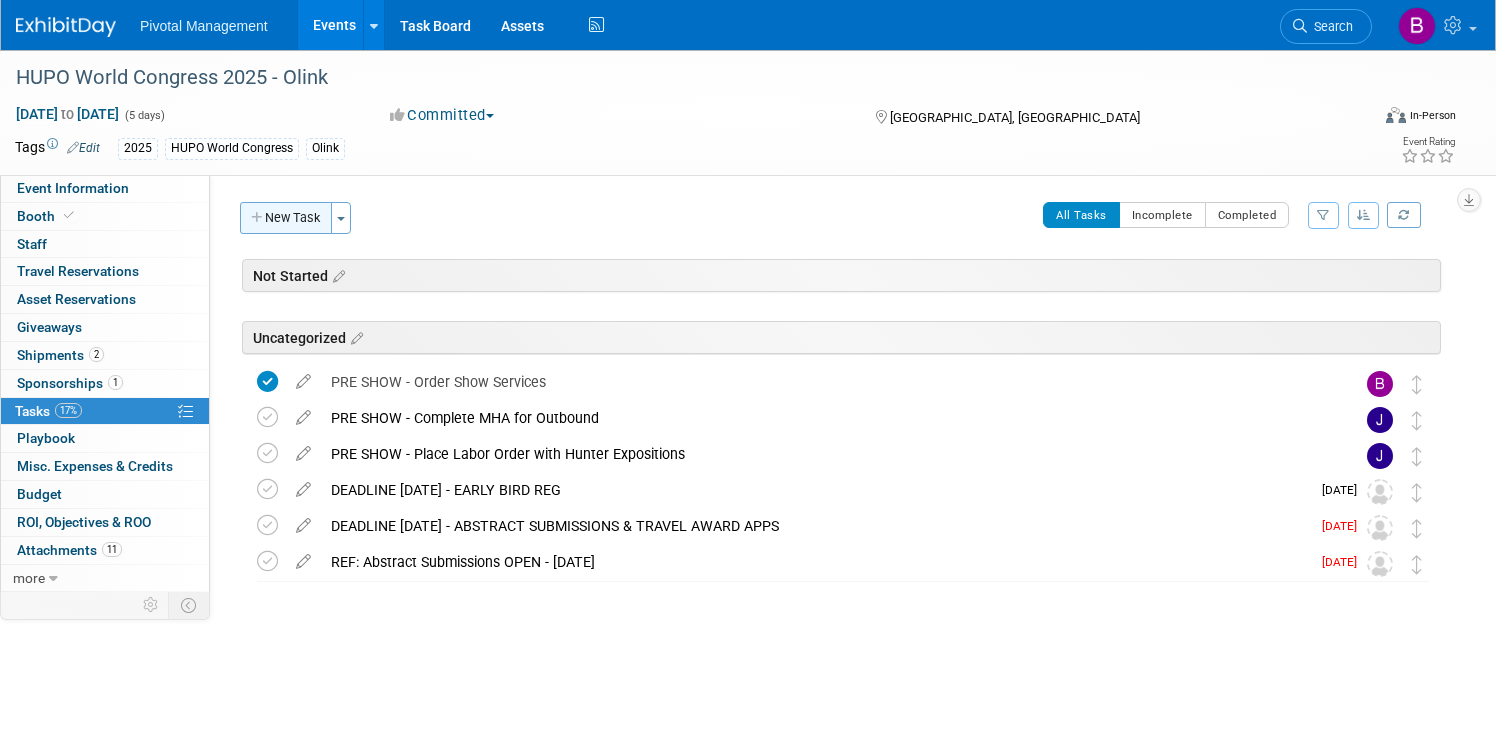 click on "New Task" at bounding box center (286, 218) 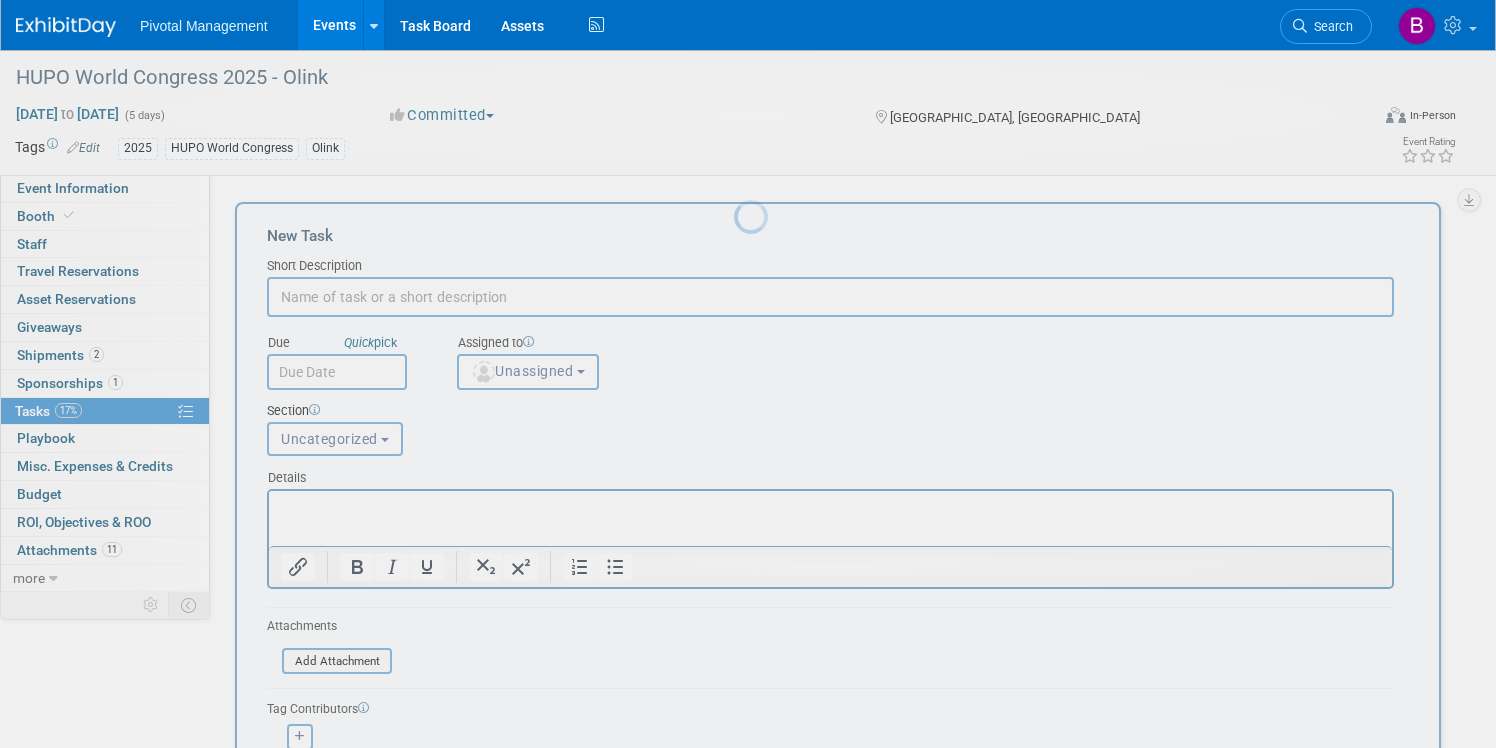 scroll, scrollTop: 0, scrollLeft: 0, axis: both 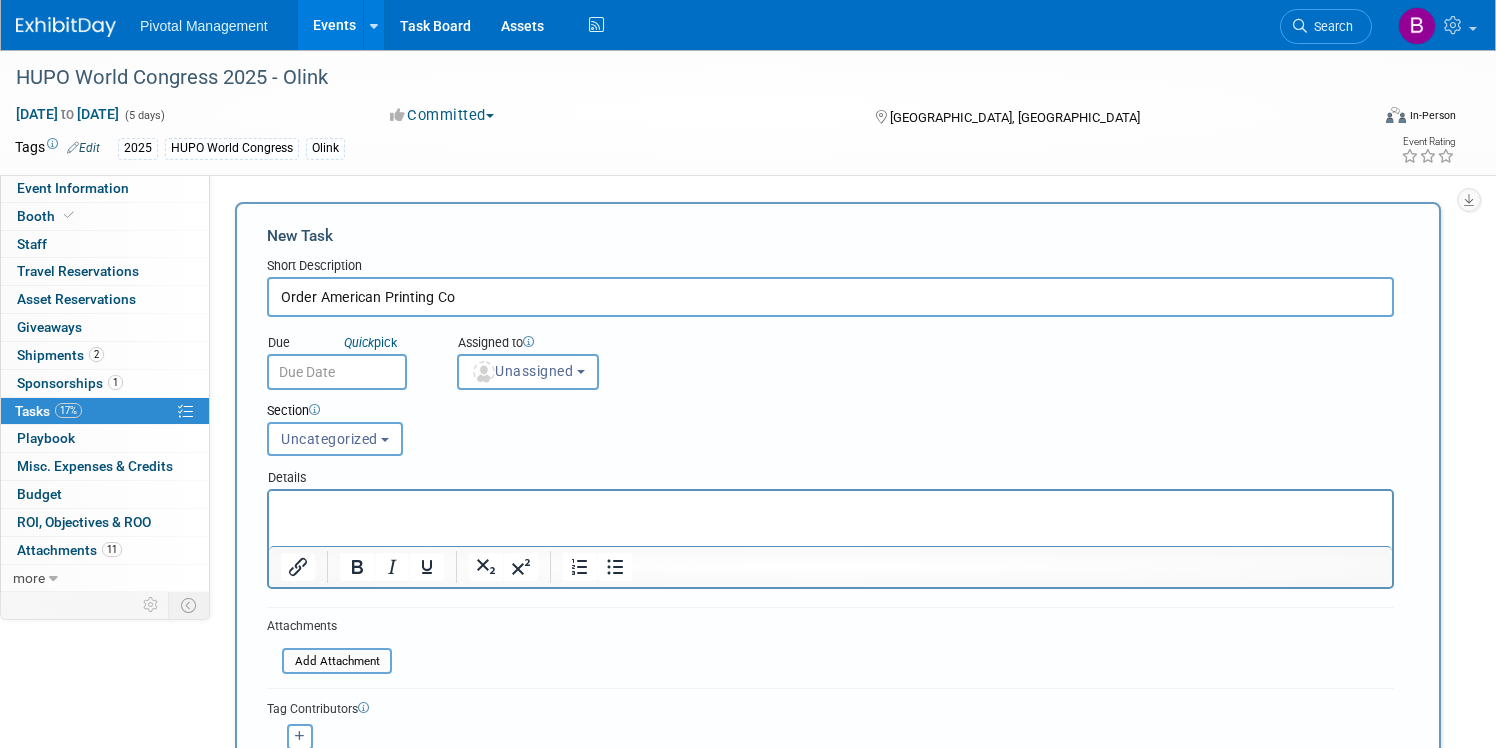 click on "Order American Printing Co" at bounding box center [830, 297] 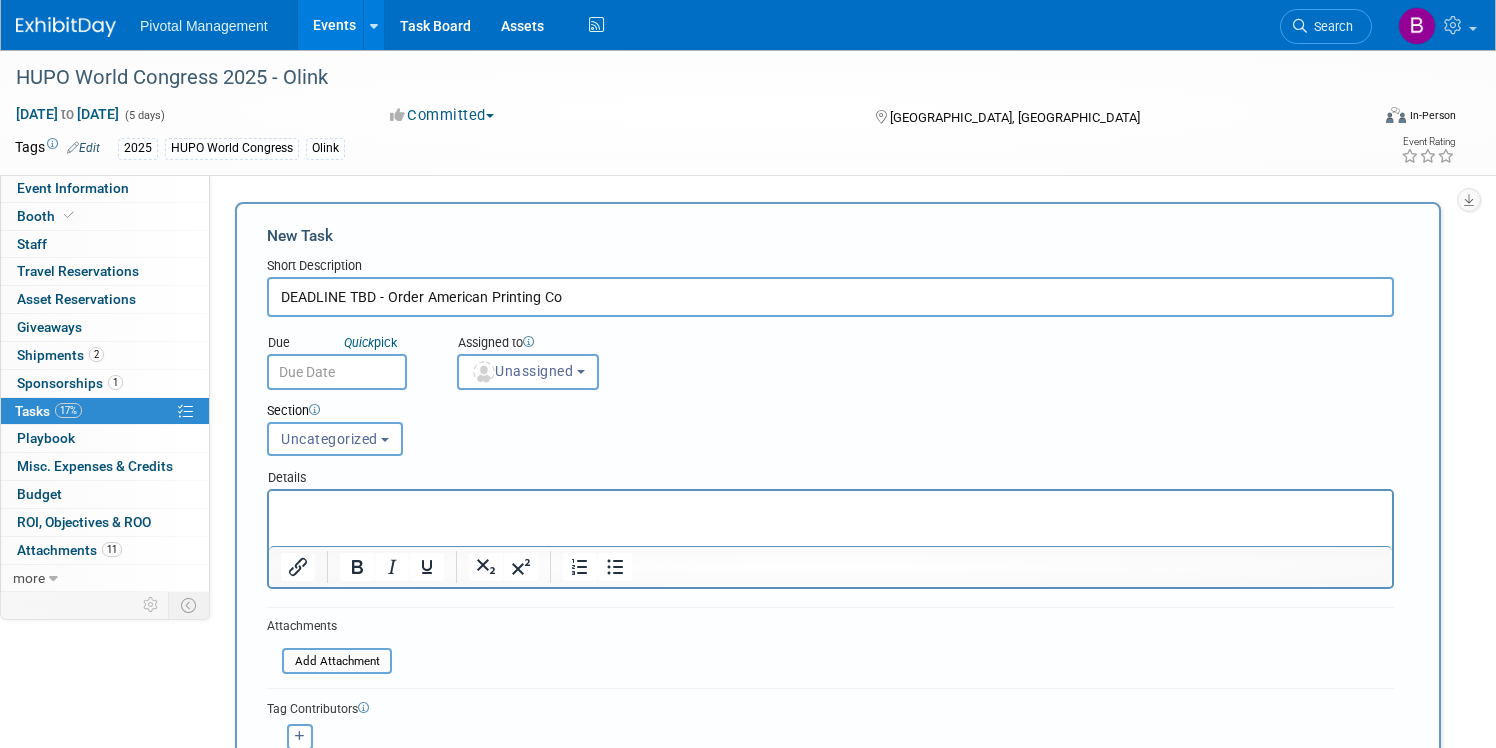 type on "DEADLINE TBD - Order American Printing Co" 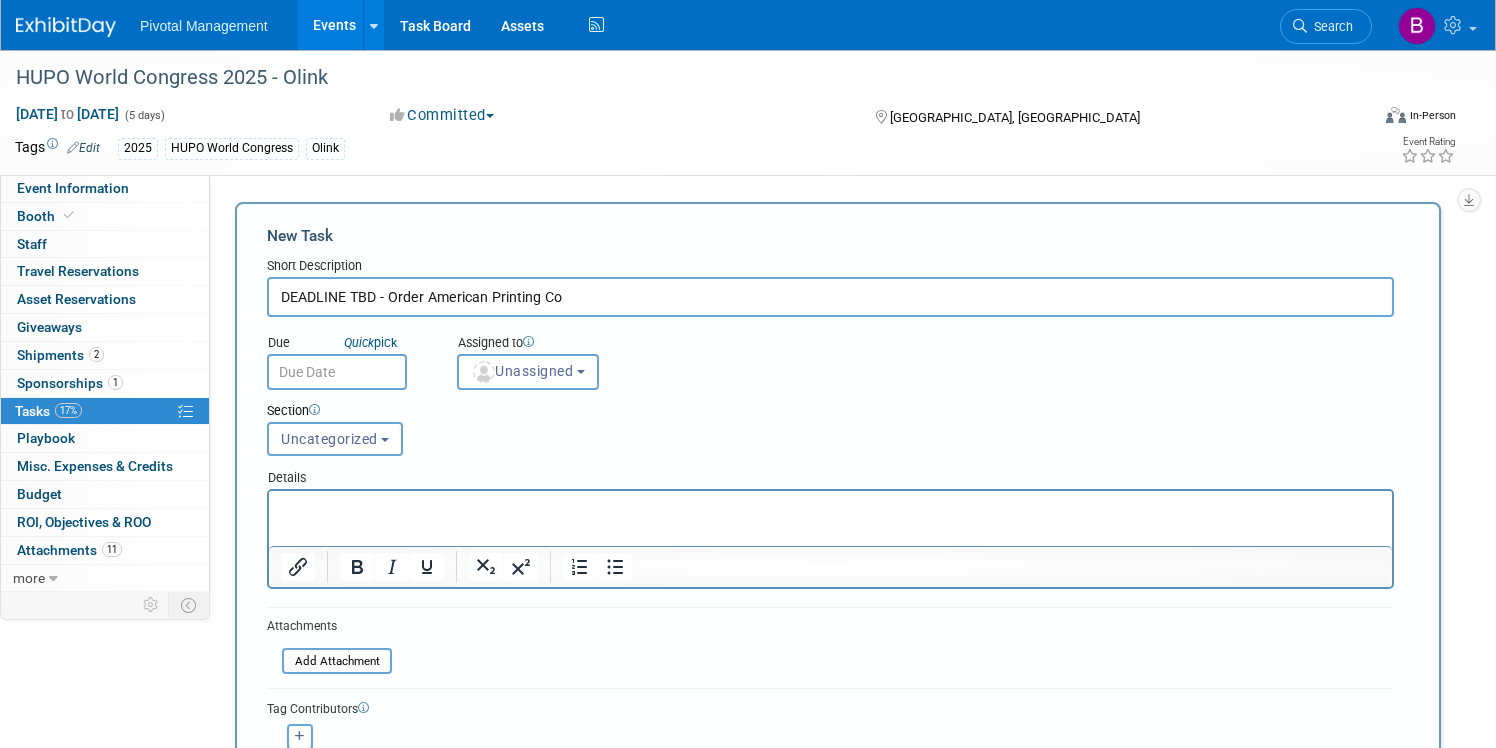 click at bounding box center [831, 509] 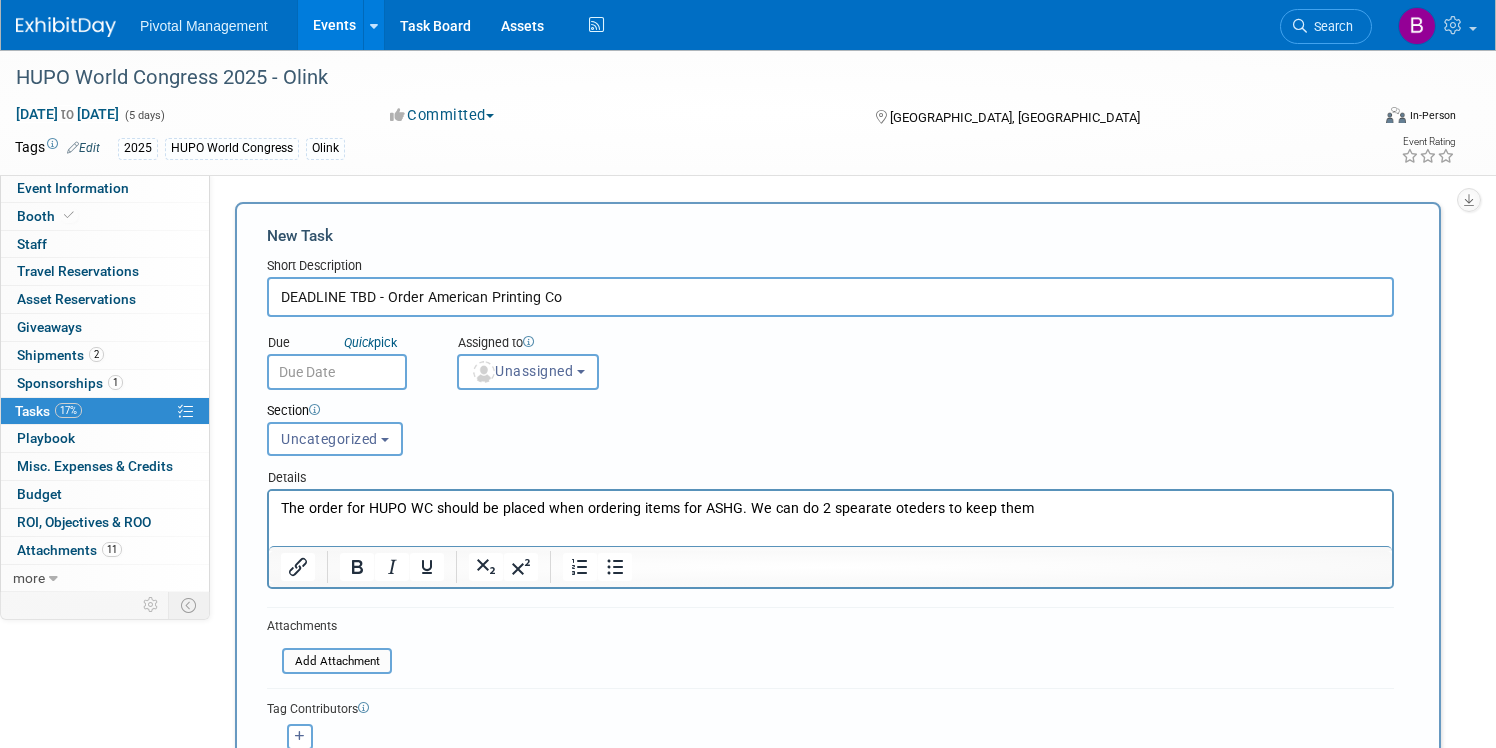 click on "The order for HUPO WC should be placed when ordering items for ASHG. We can do 2 spearate oteders to keep them" at bounding box center [831, 509] 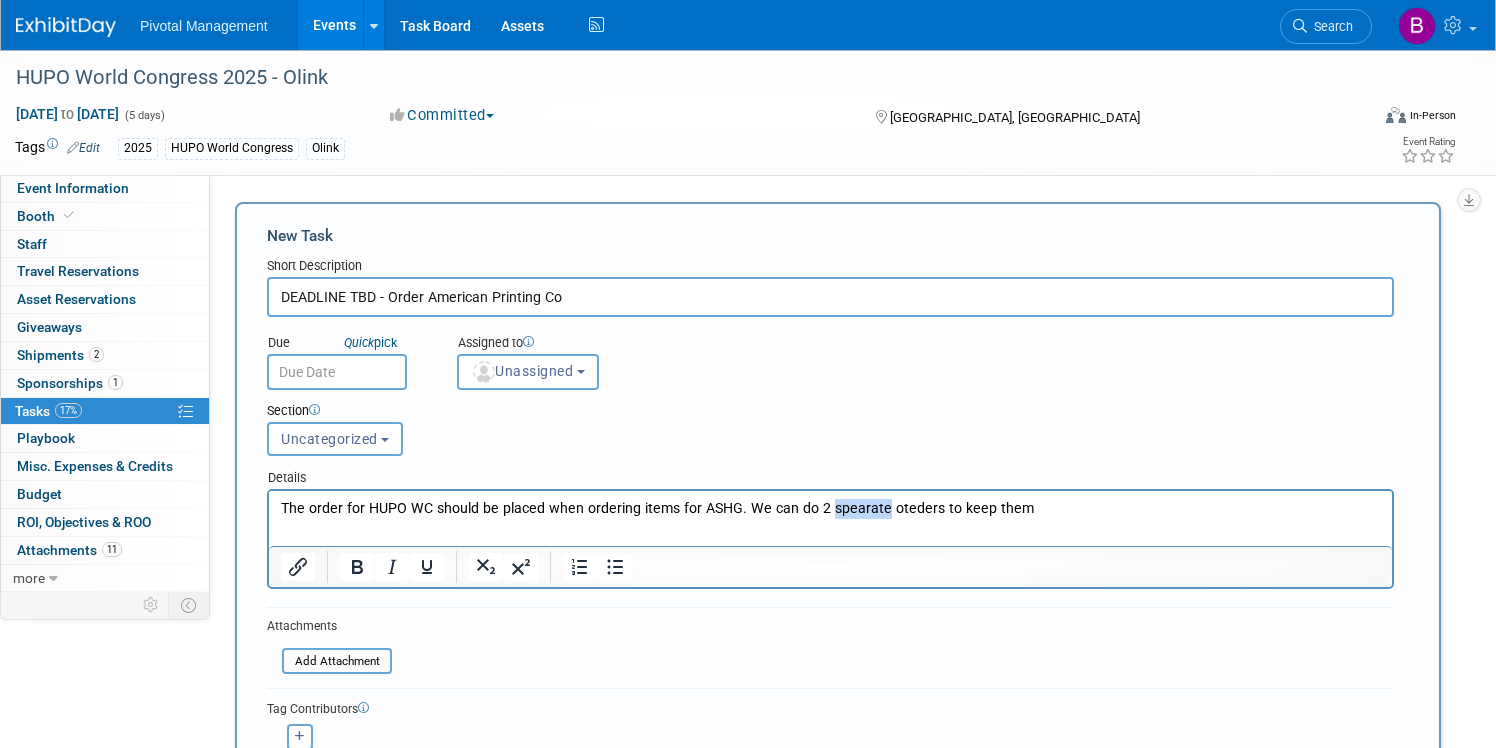 click on "The order for HUPO WC should be placed when ordering items for ASHG. We can do 2 spearate oteders to keep them" at bounding box center [831, 509] 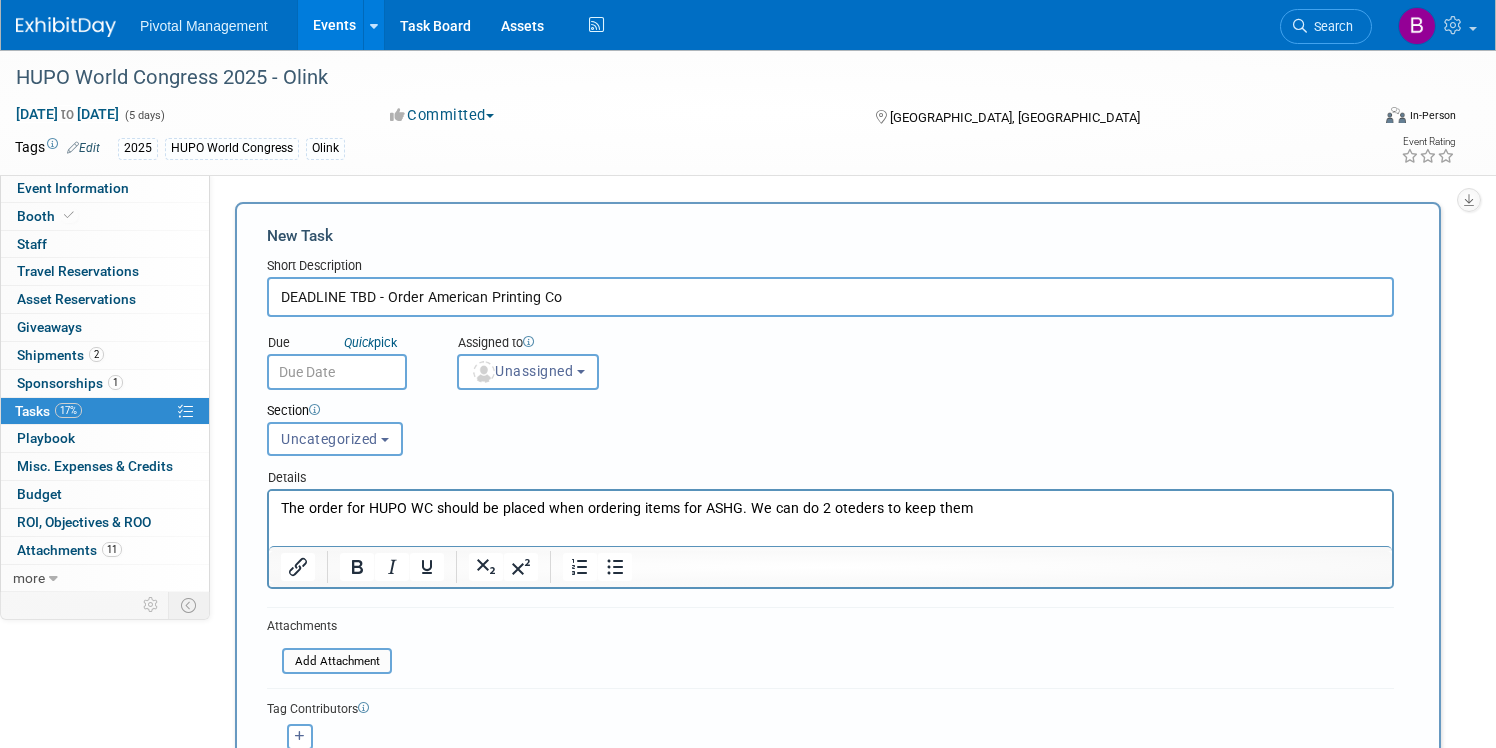 click on "The order for HUPO WC should be placed when ordering items for ASHG. We can do 2 oteders to keep them" at bounding box center (831, 509) 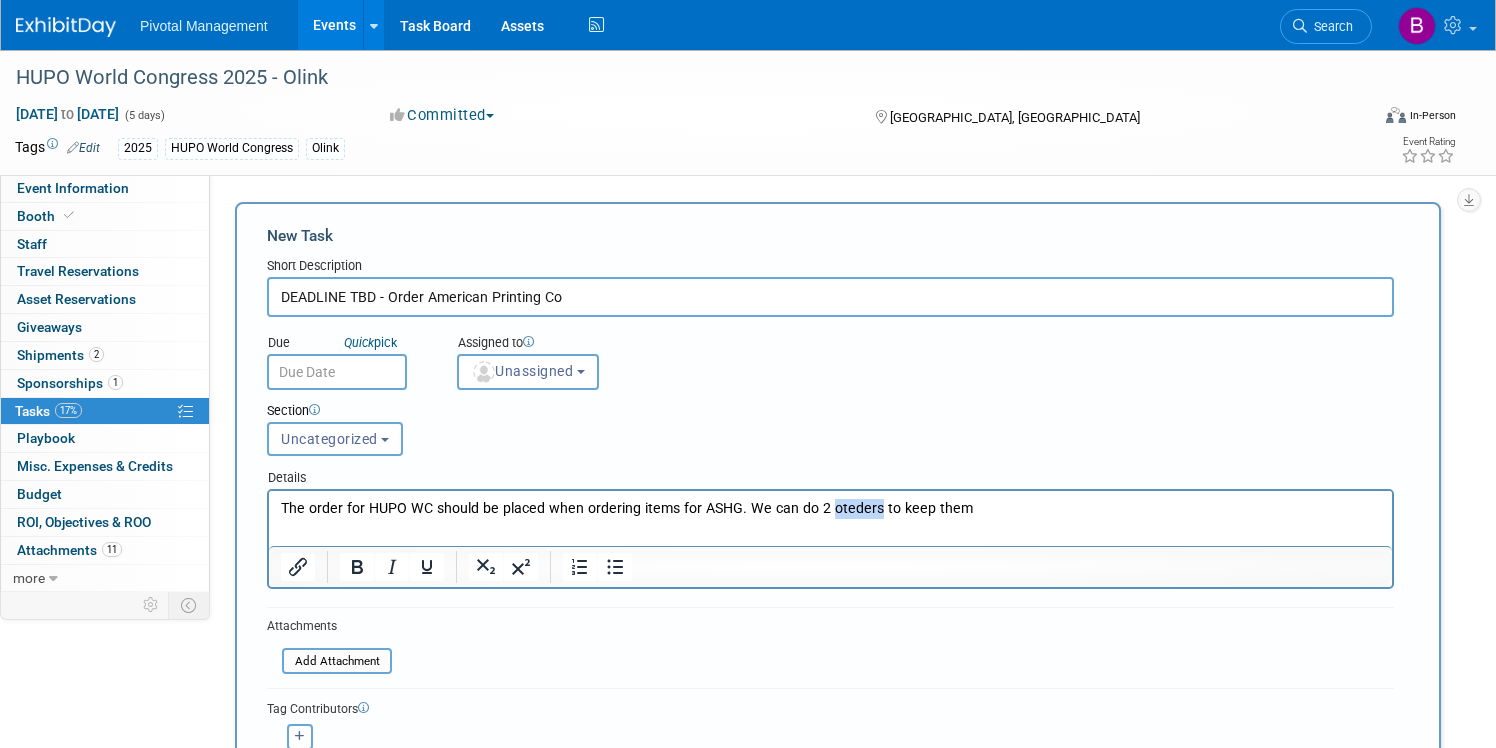 click on "The order for HUPO WC should be placed when ordering items for ASHG. We can do 2 oteders to keep them" at bounding box center [831, 509] 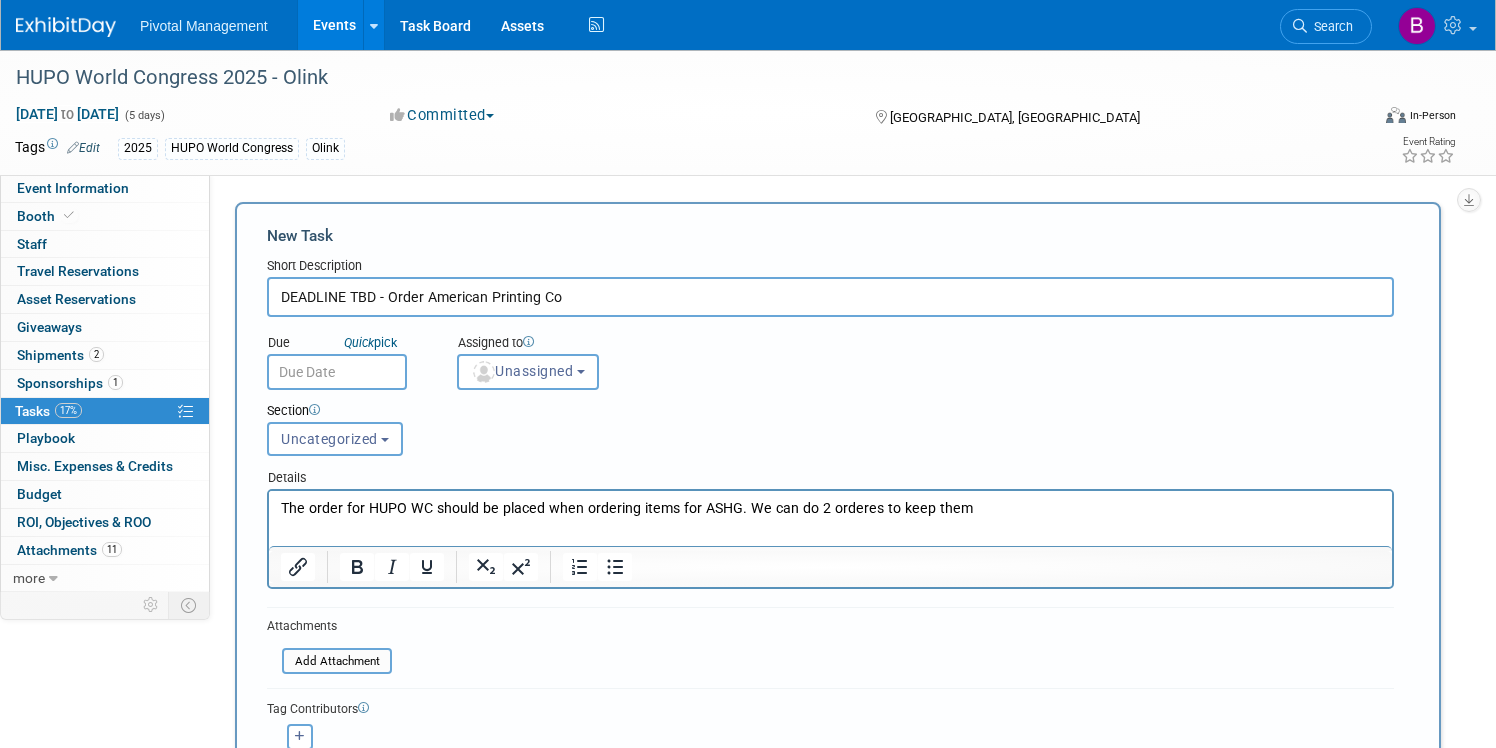 click on "The order for HUPO WC should be placed when ordering items for ASHG. We can do 2 orderes to keep them" at bounding box center [831, 509] 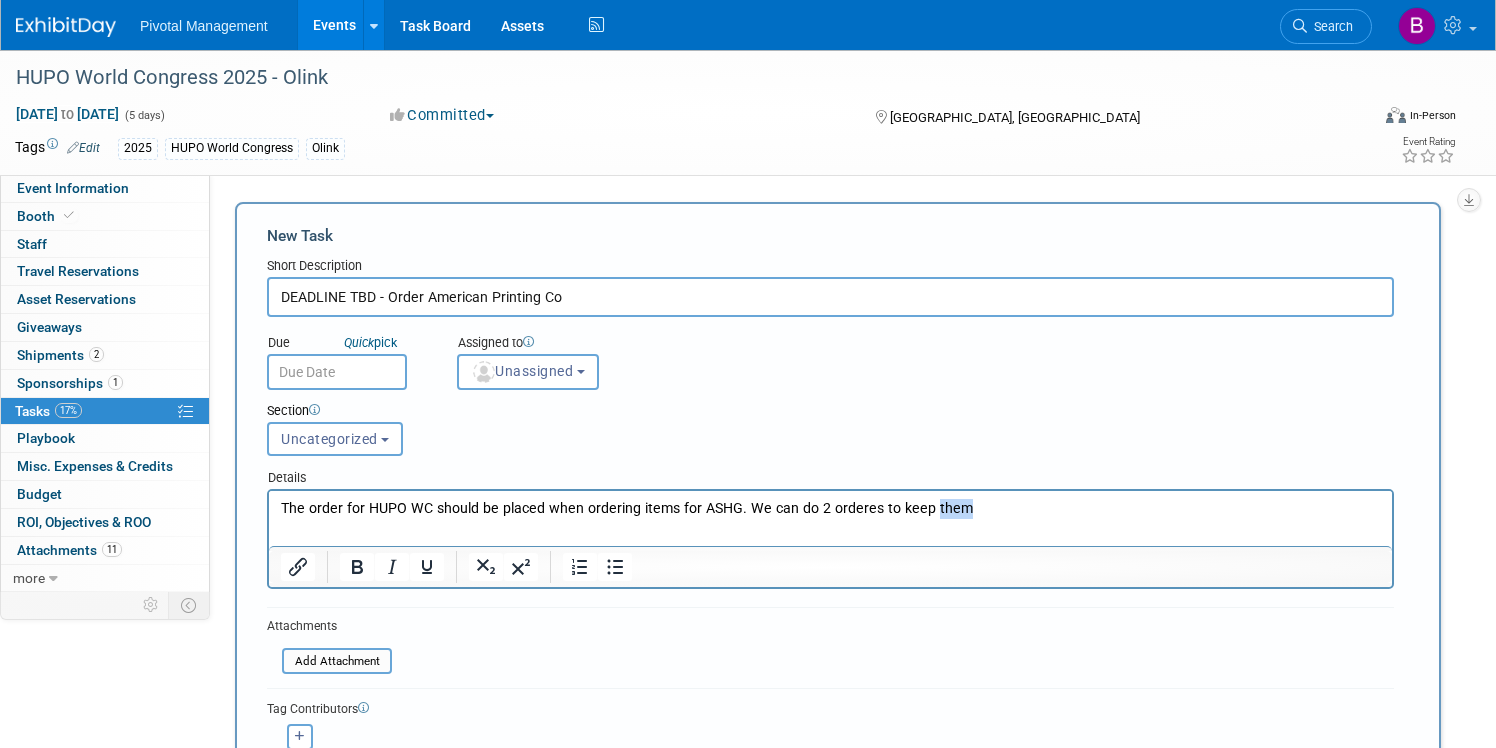 click on "The order for HUPO WC should be placed when ordering items for ASHG. We can do 2 orderes to keep them" at bounding box center [831, 509] 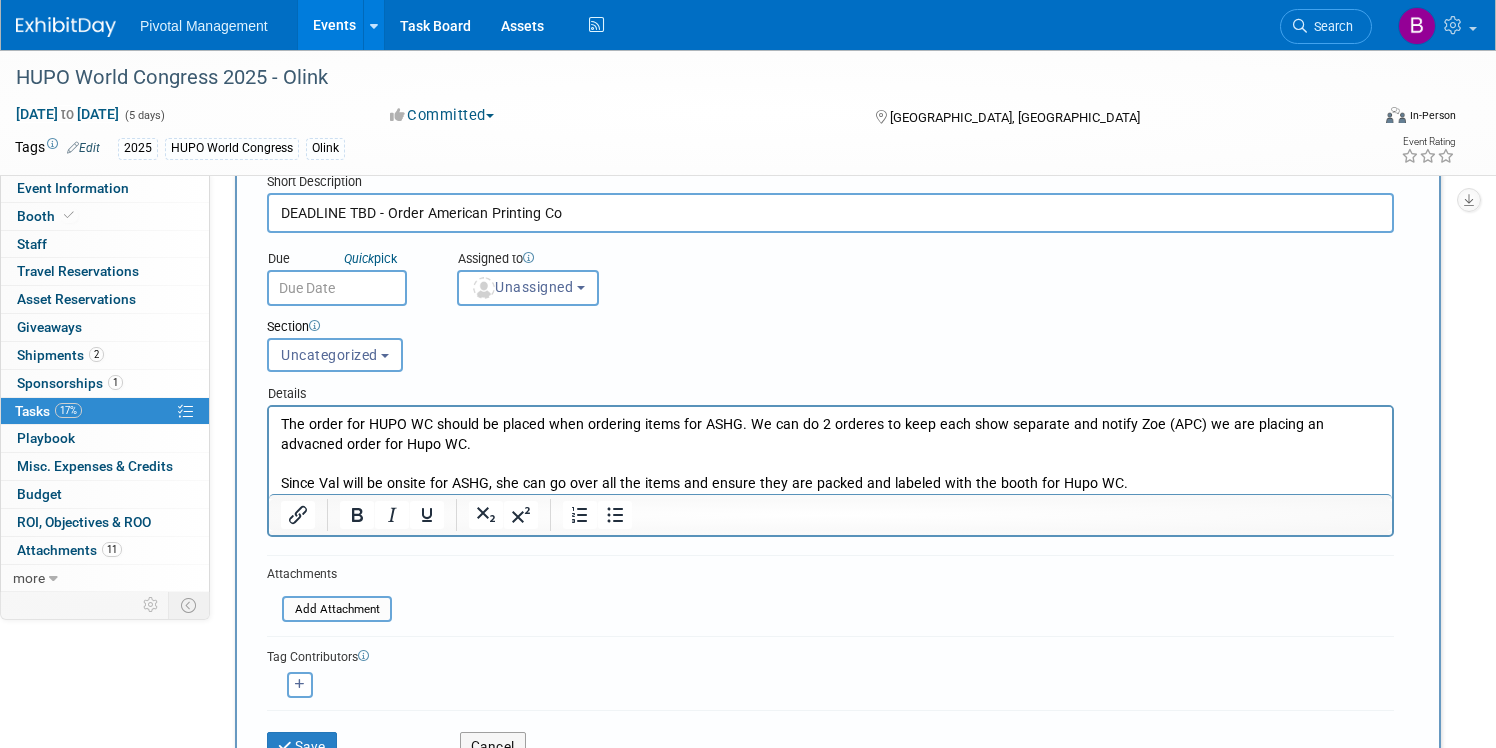 scroll, scrollTop: 86, scrollLeft: 0, axis: vertical 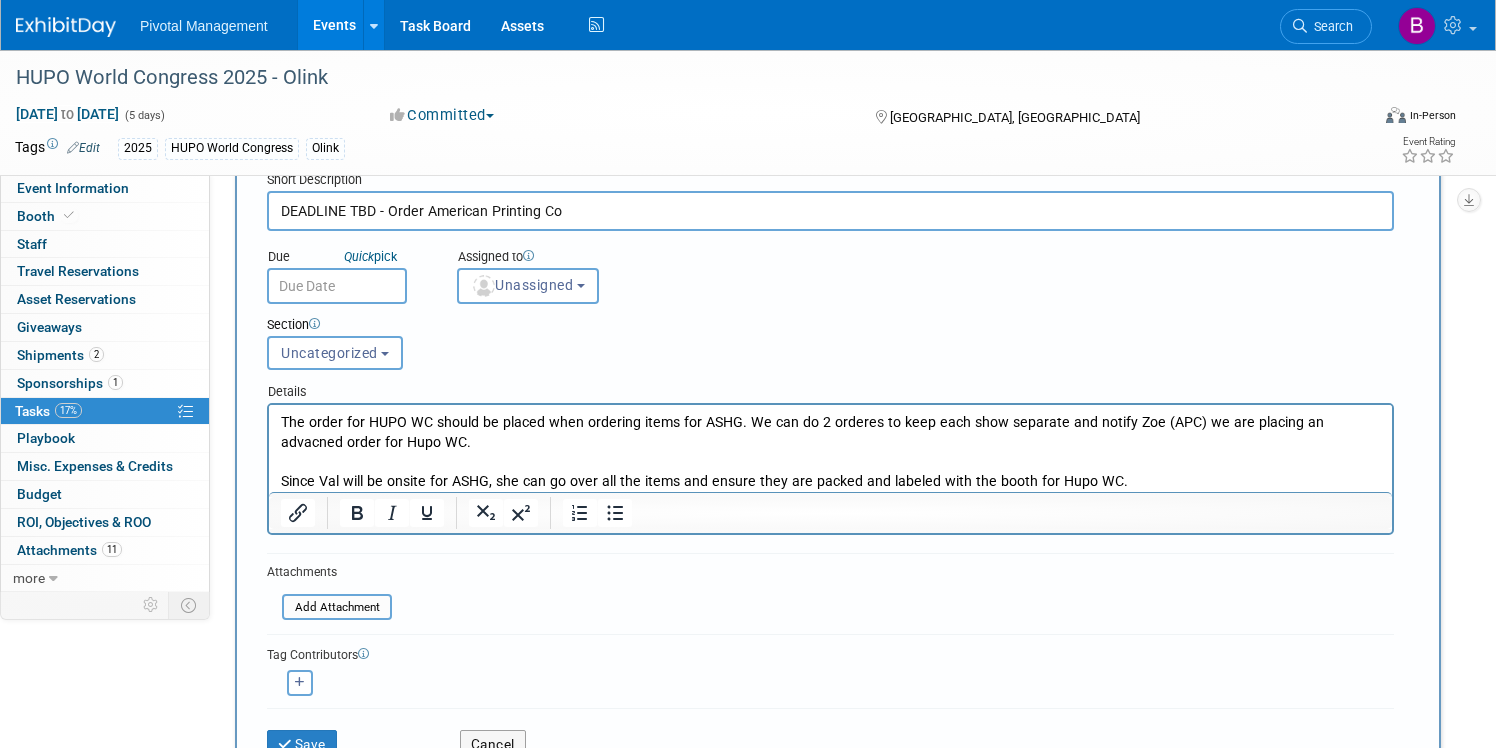 drag, startPoint x: 282, startPoint y: 731, endPoint x: 528, endPoint y: 254, distance: 536.69824 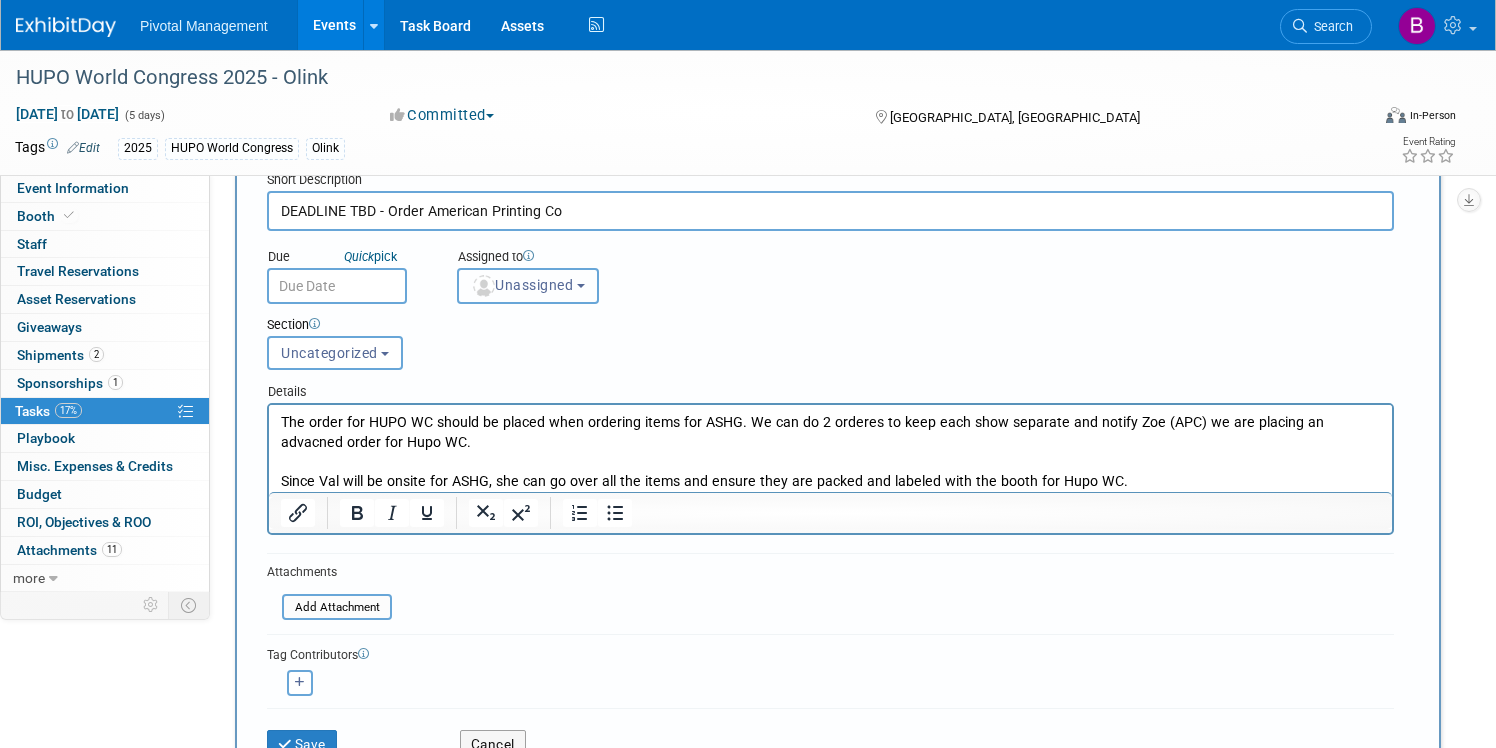 click on "Unassigned" at bounding box center [528, 286] 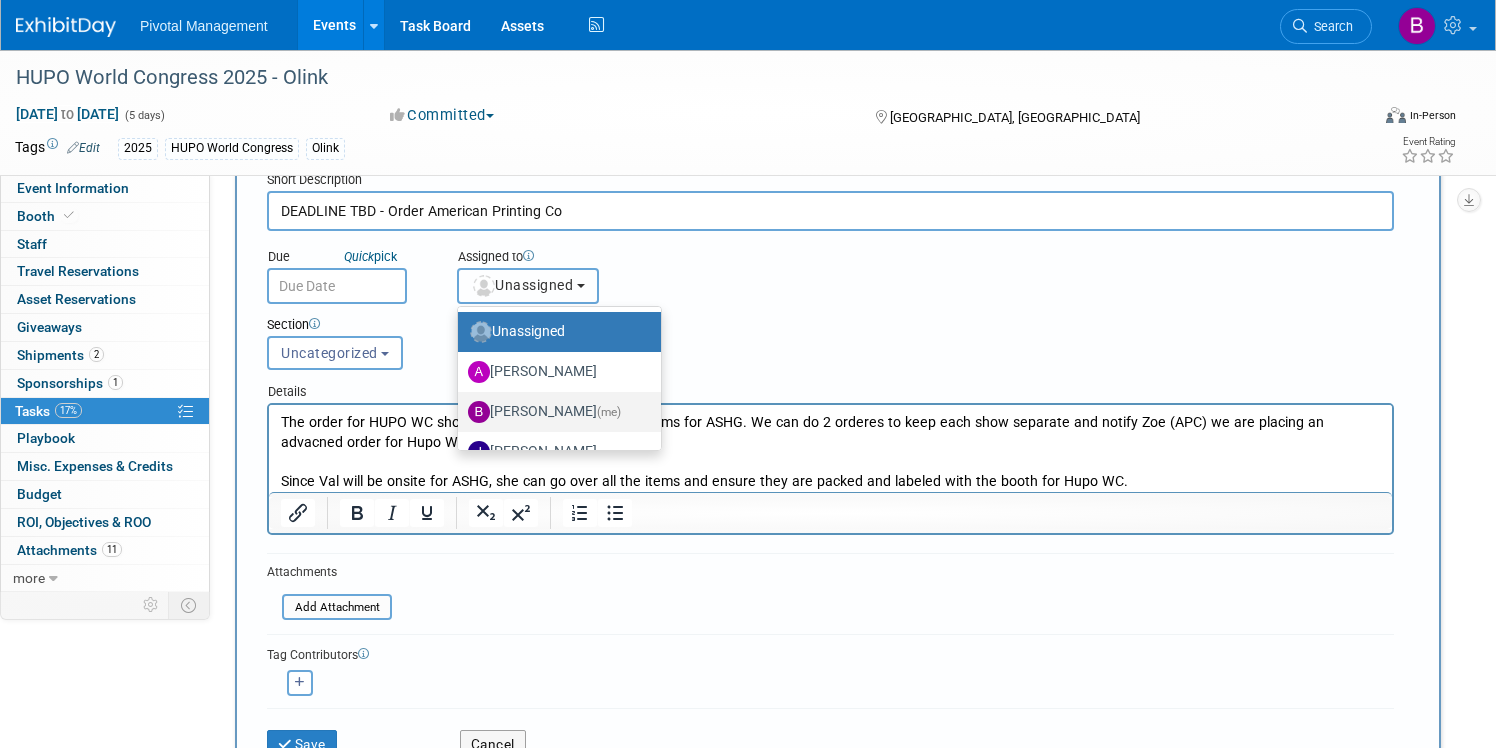scroll, scrollTop: 43, scrollLeft: 0, axis: vertical 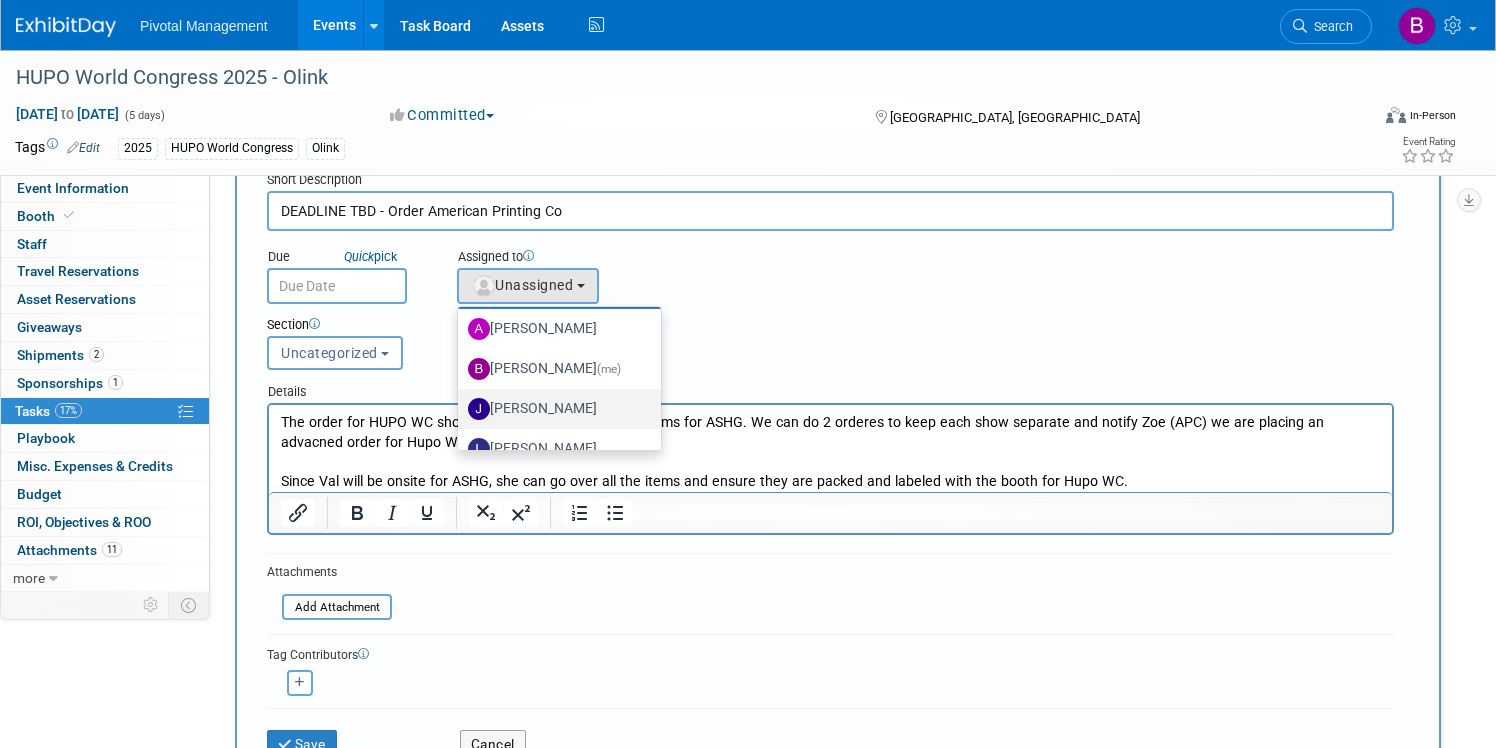 click on "[PERSON_NAME]" at bounding box center [554, 409] 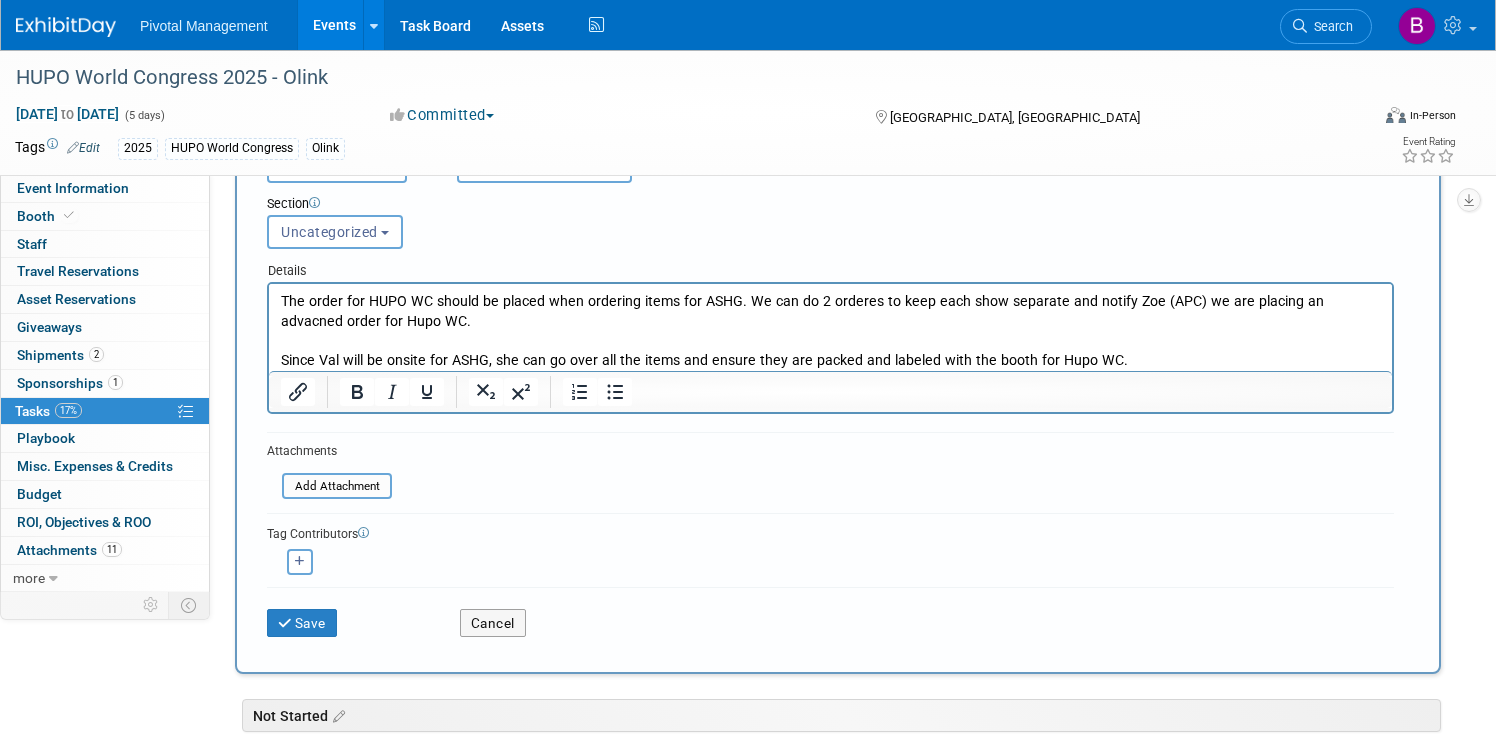 scroll, scrollTop: 297, scrollLeft: 0, axis: vertical 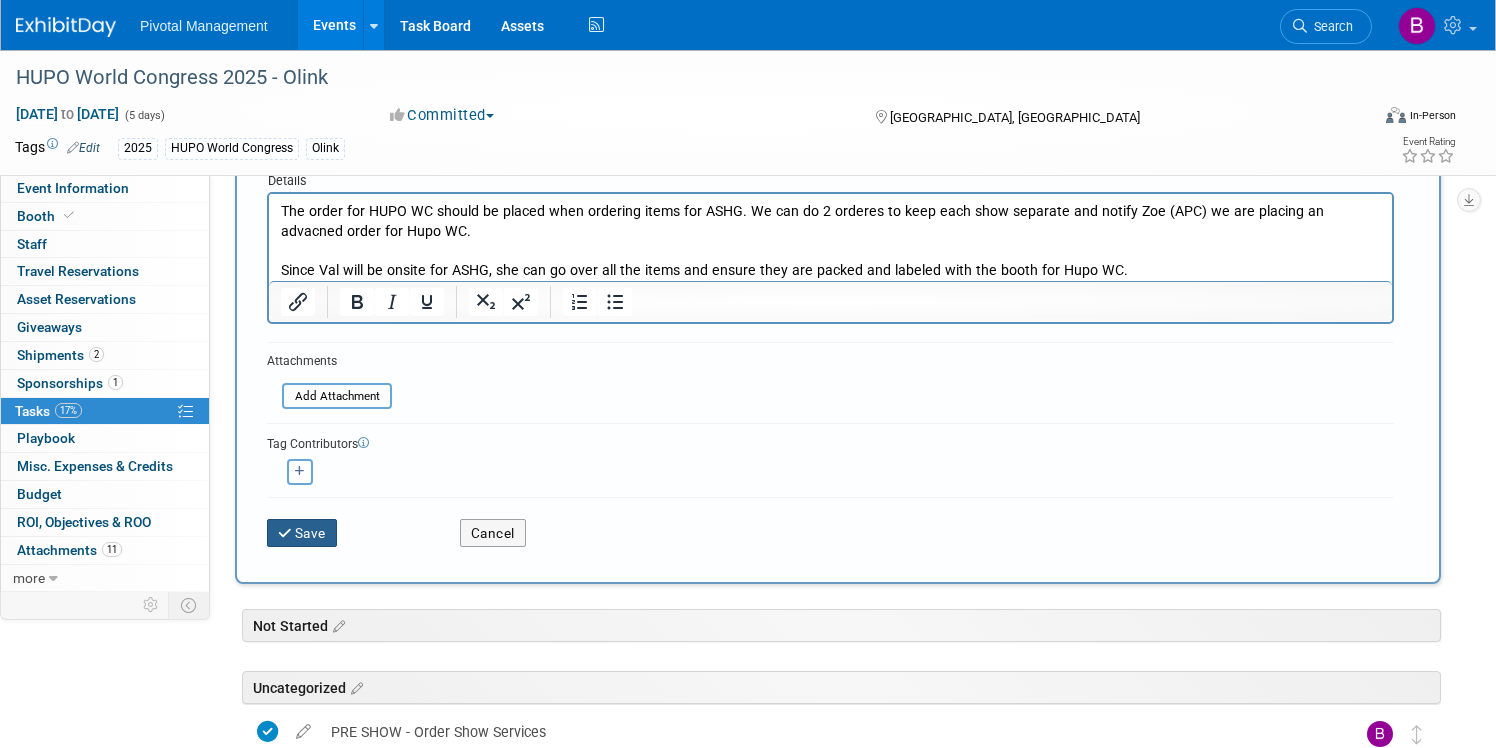 click on "Save" at bounding box center (302, 533) 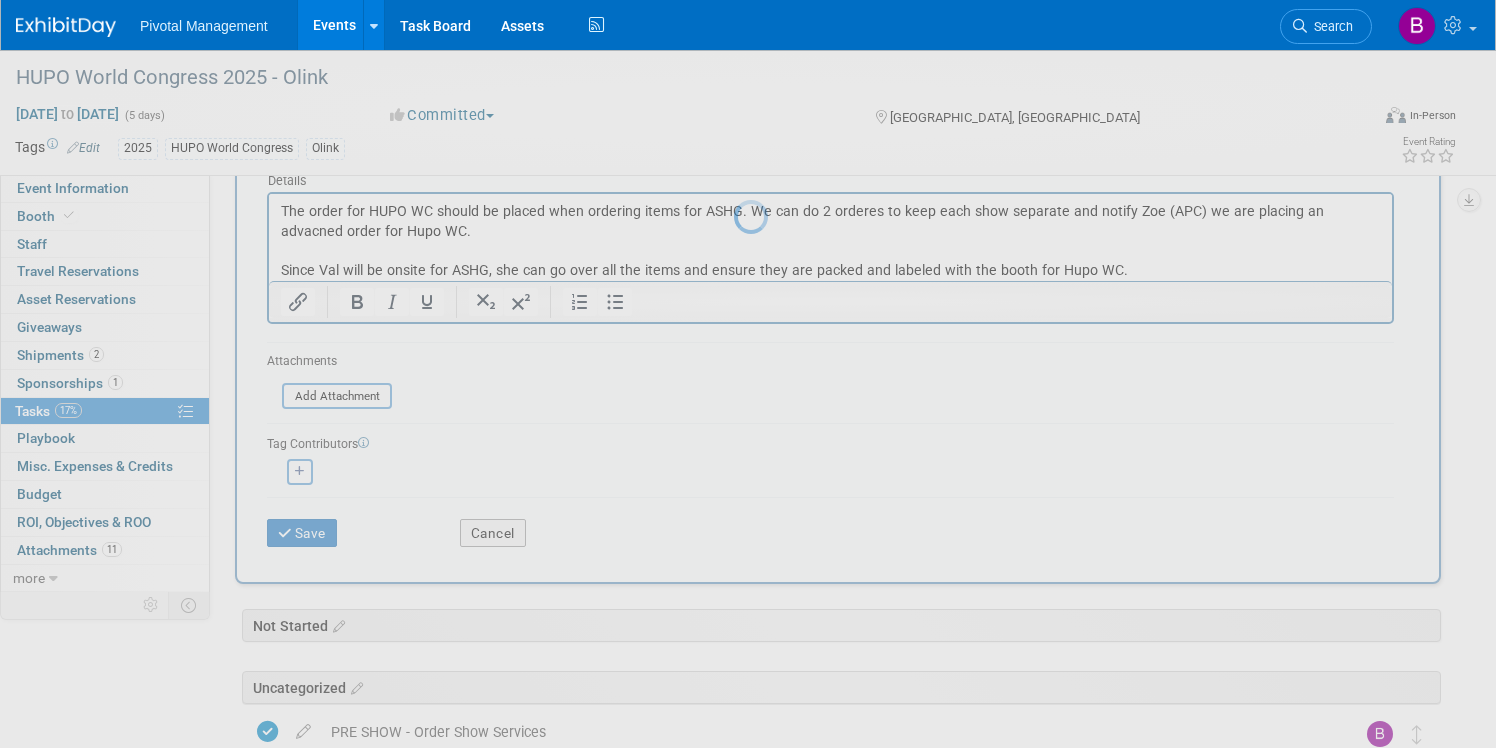 scroll, scrollTop: 0, scrollLeft: 0, axis: both 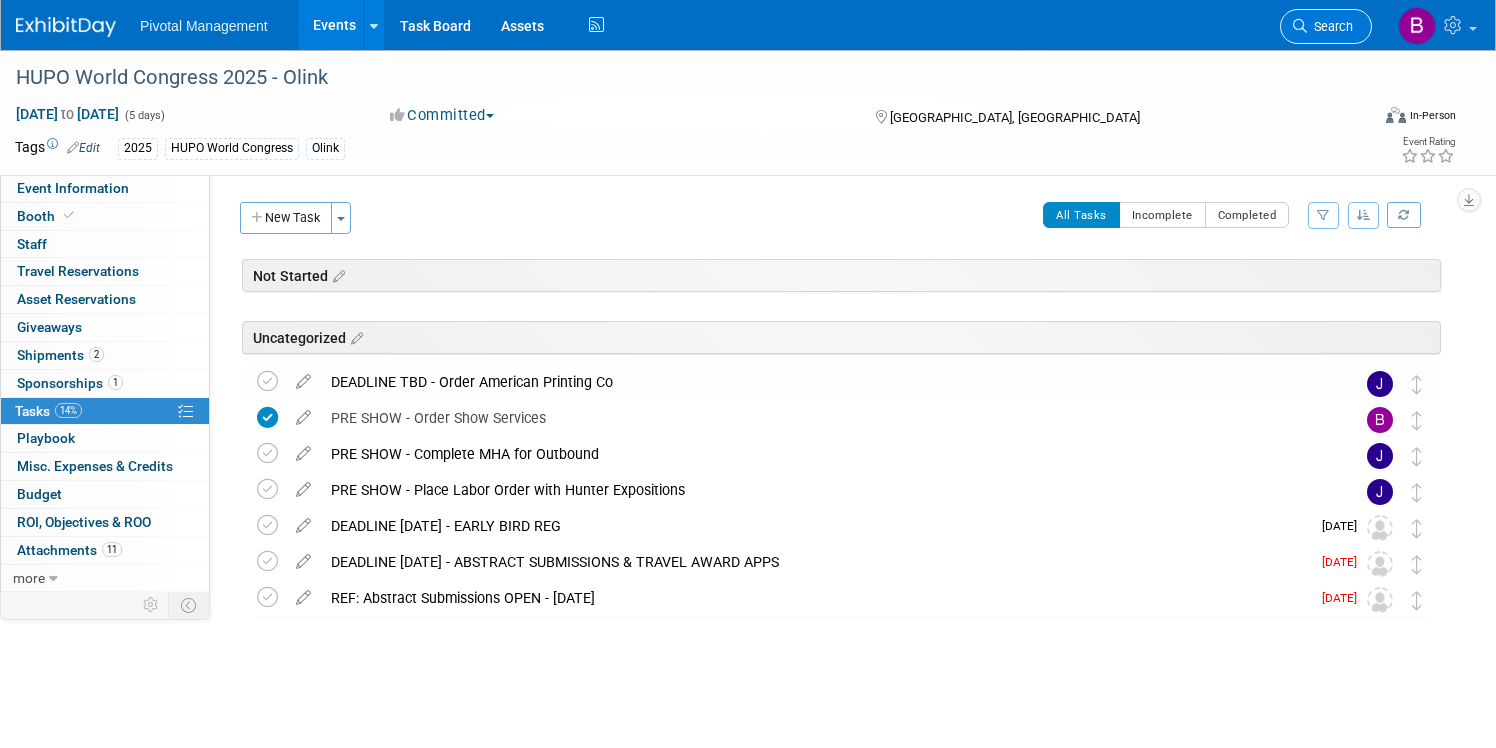 click on "Search" at bounding box center (1330, 26) 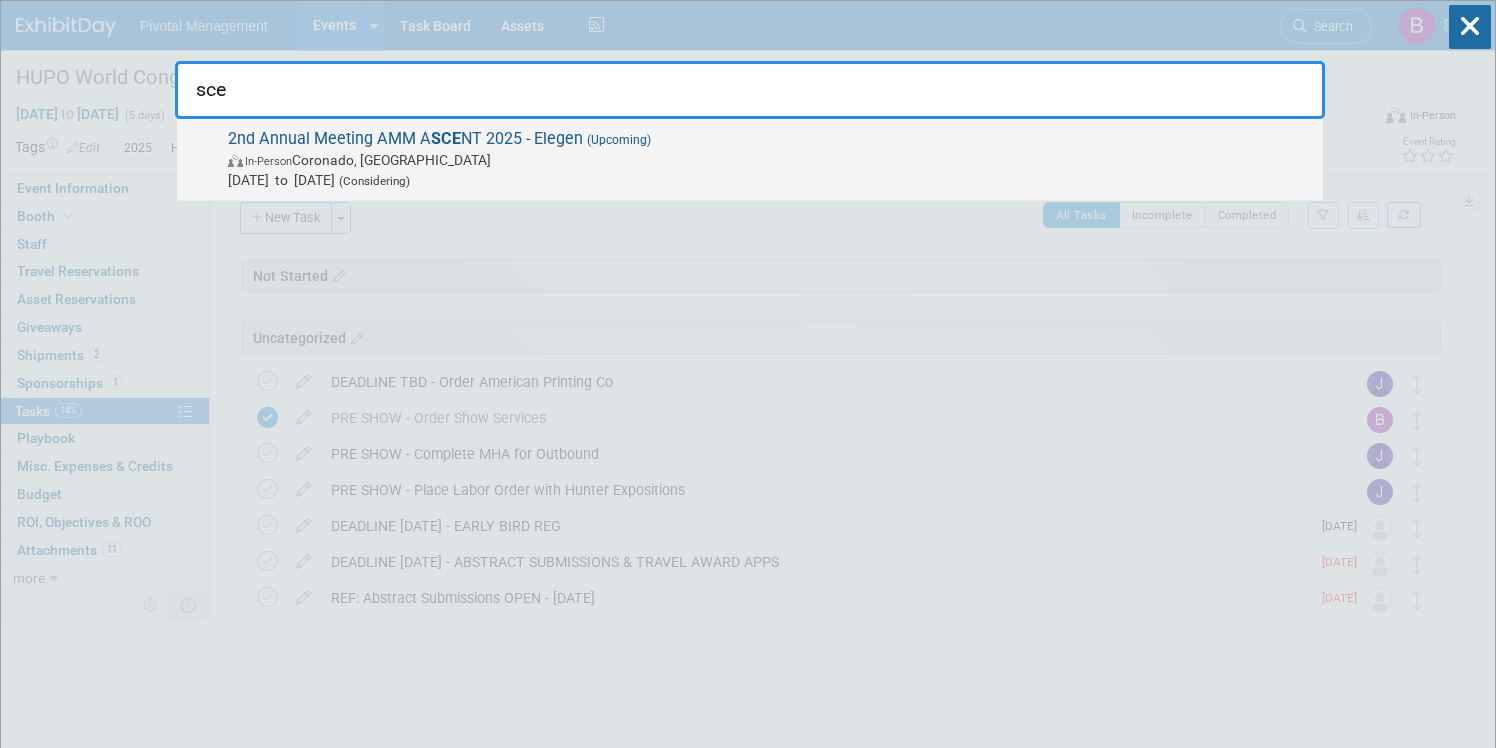 type on "sce" 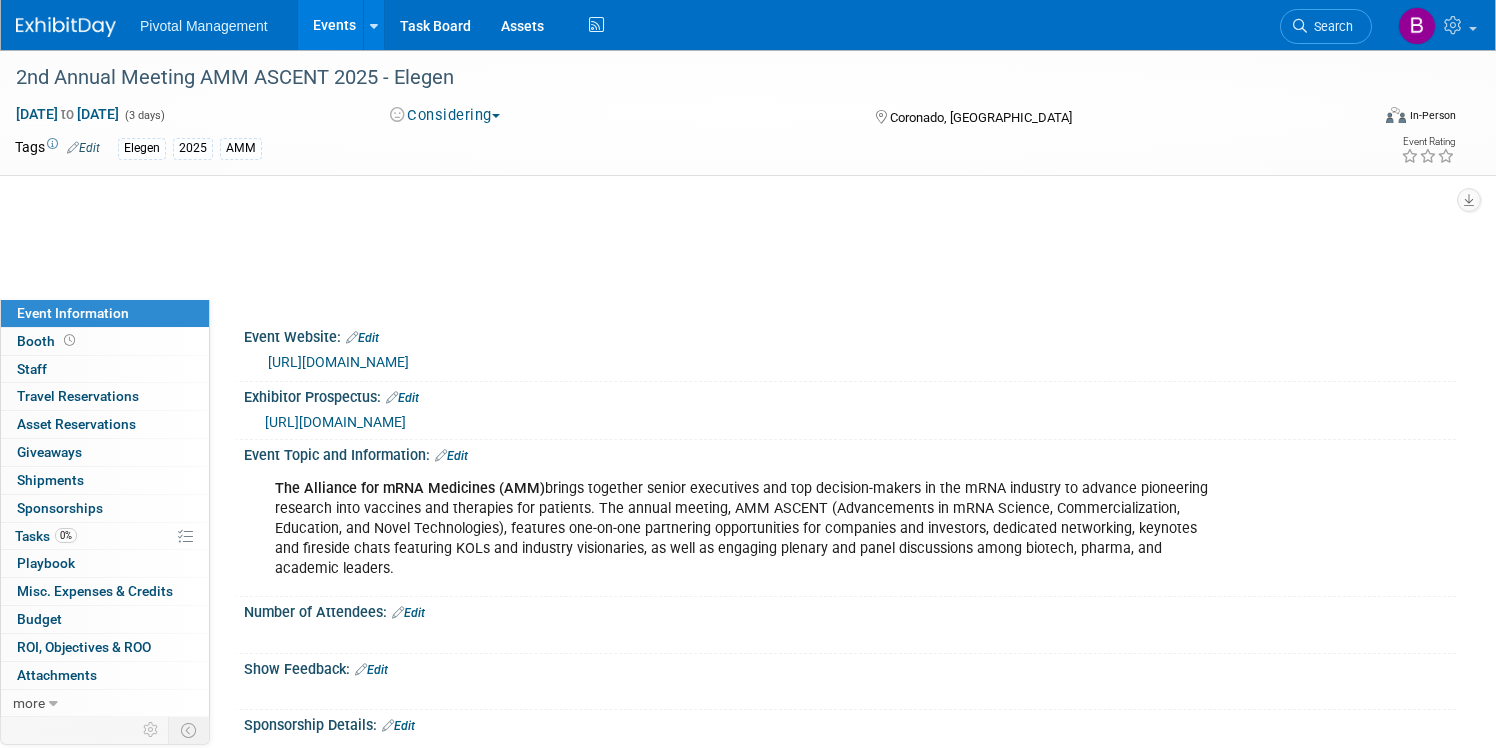scroll, scrollTop: 0, scrollLeft: 0, axis: both 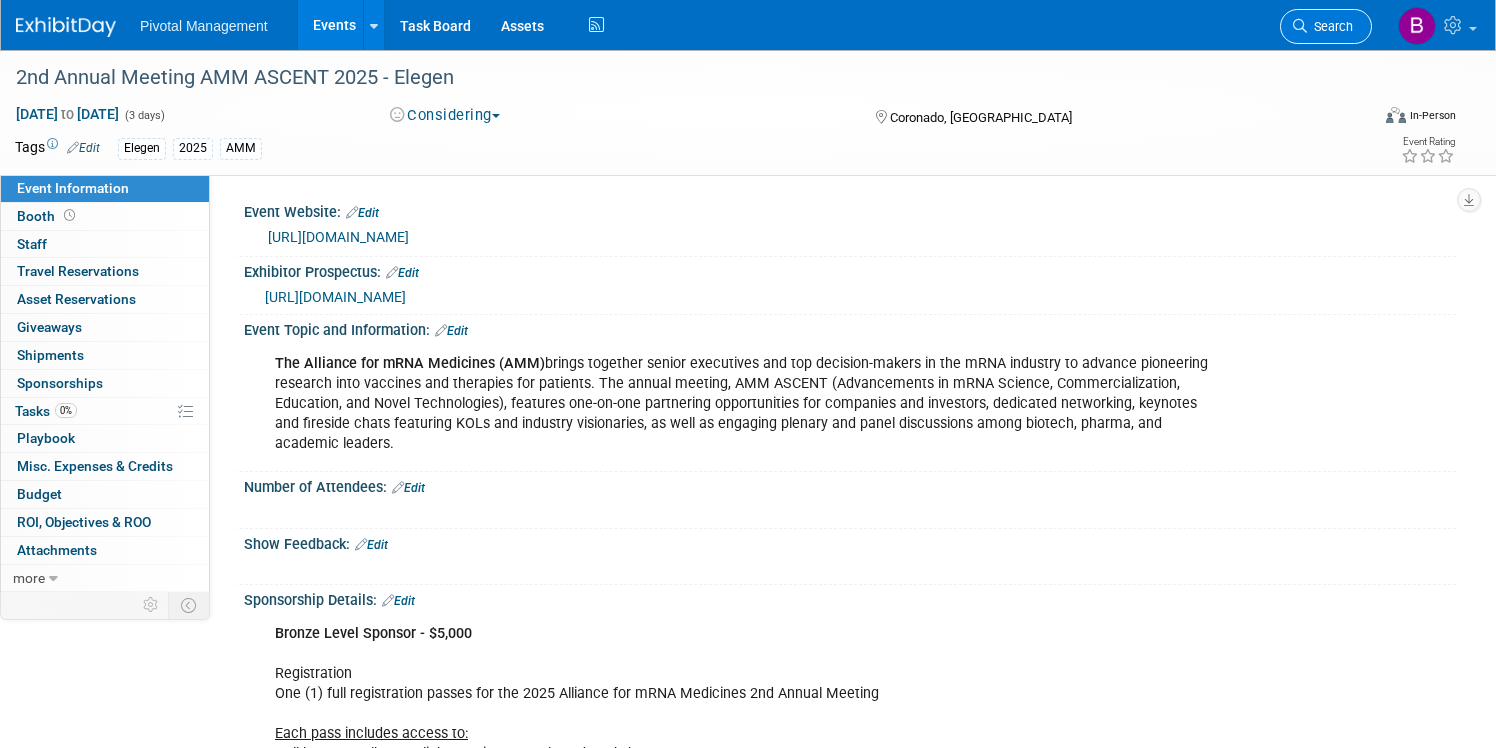 click on "Search" at bounding box center (1330, 26) 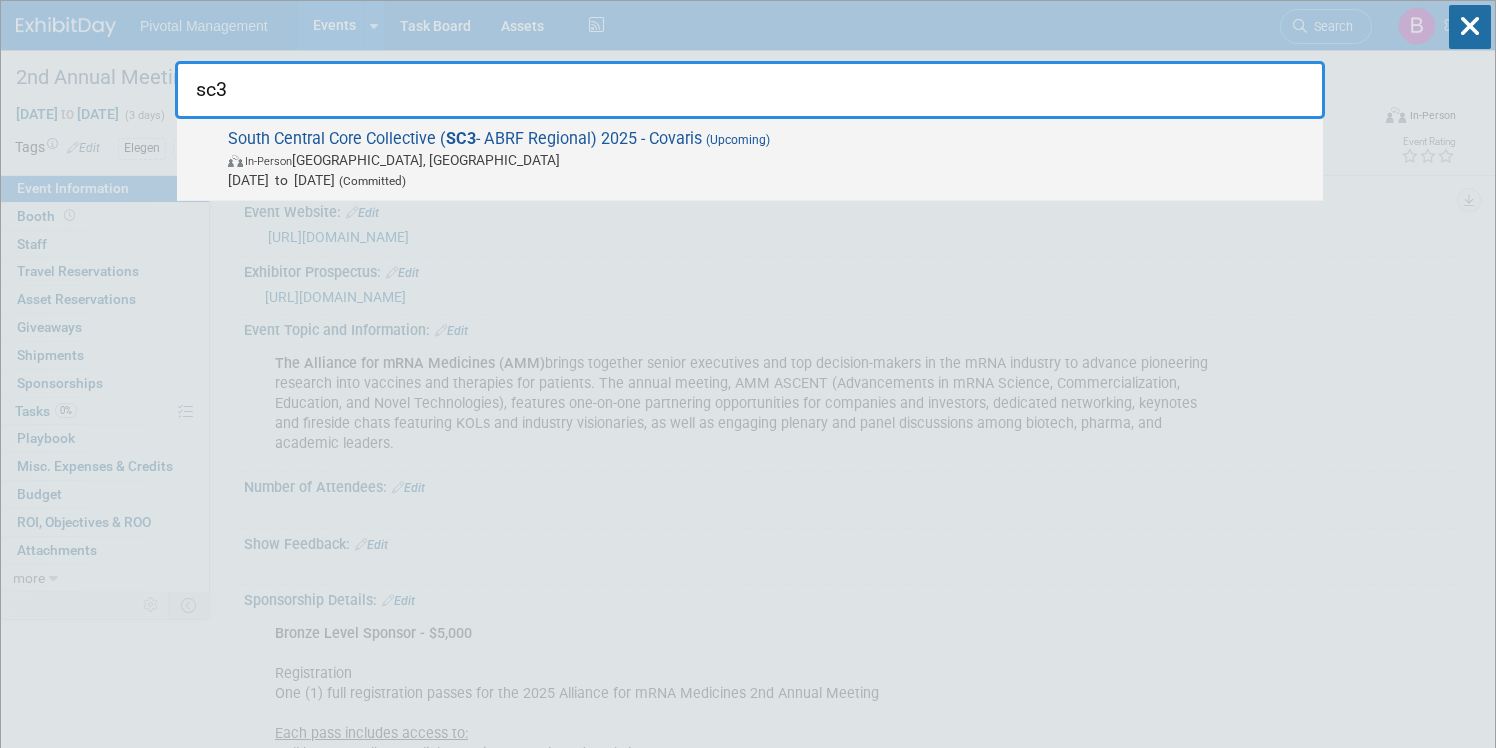 type on "sc3" 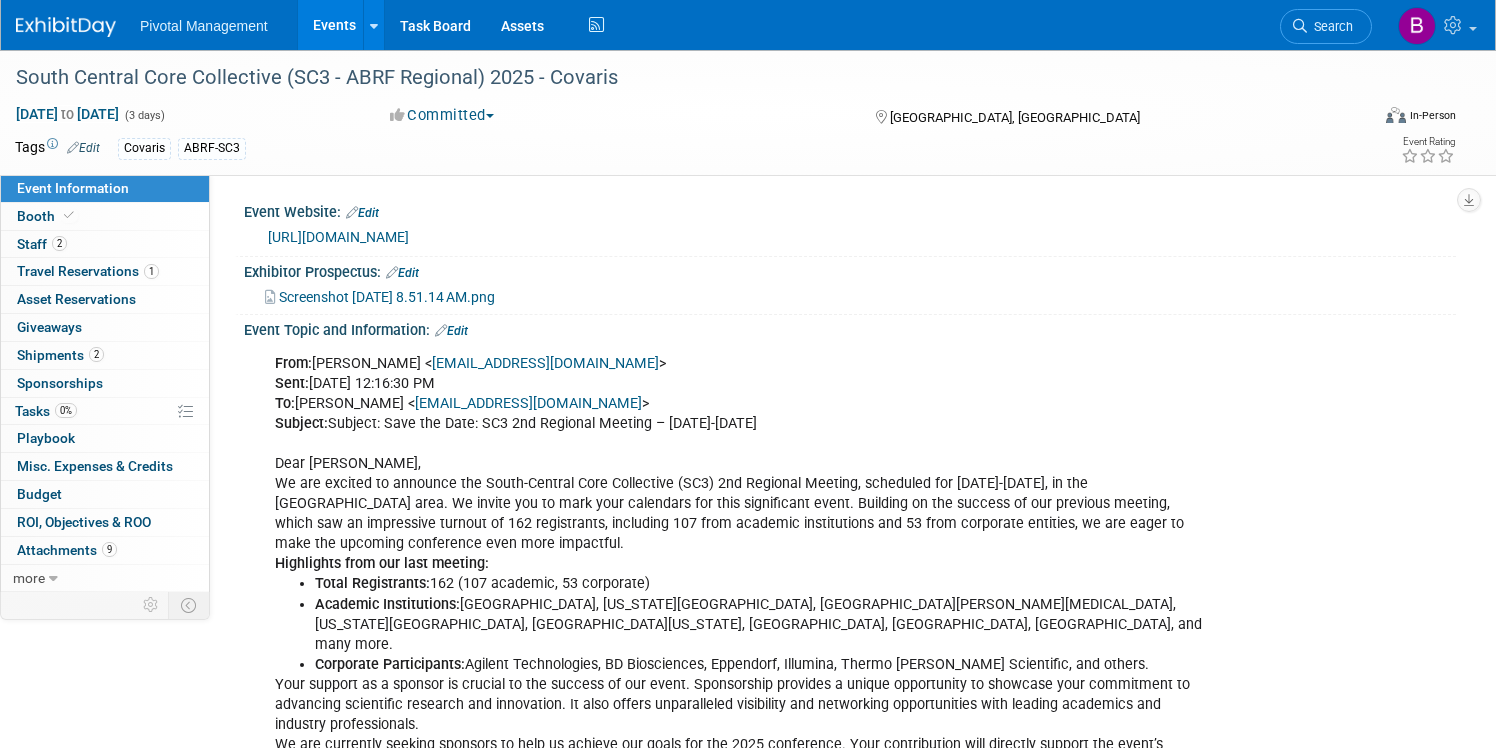 scroll, scrollTop: 48, scrollLeft: 0, axis: vertical 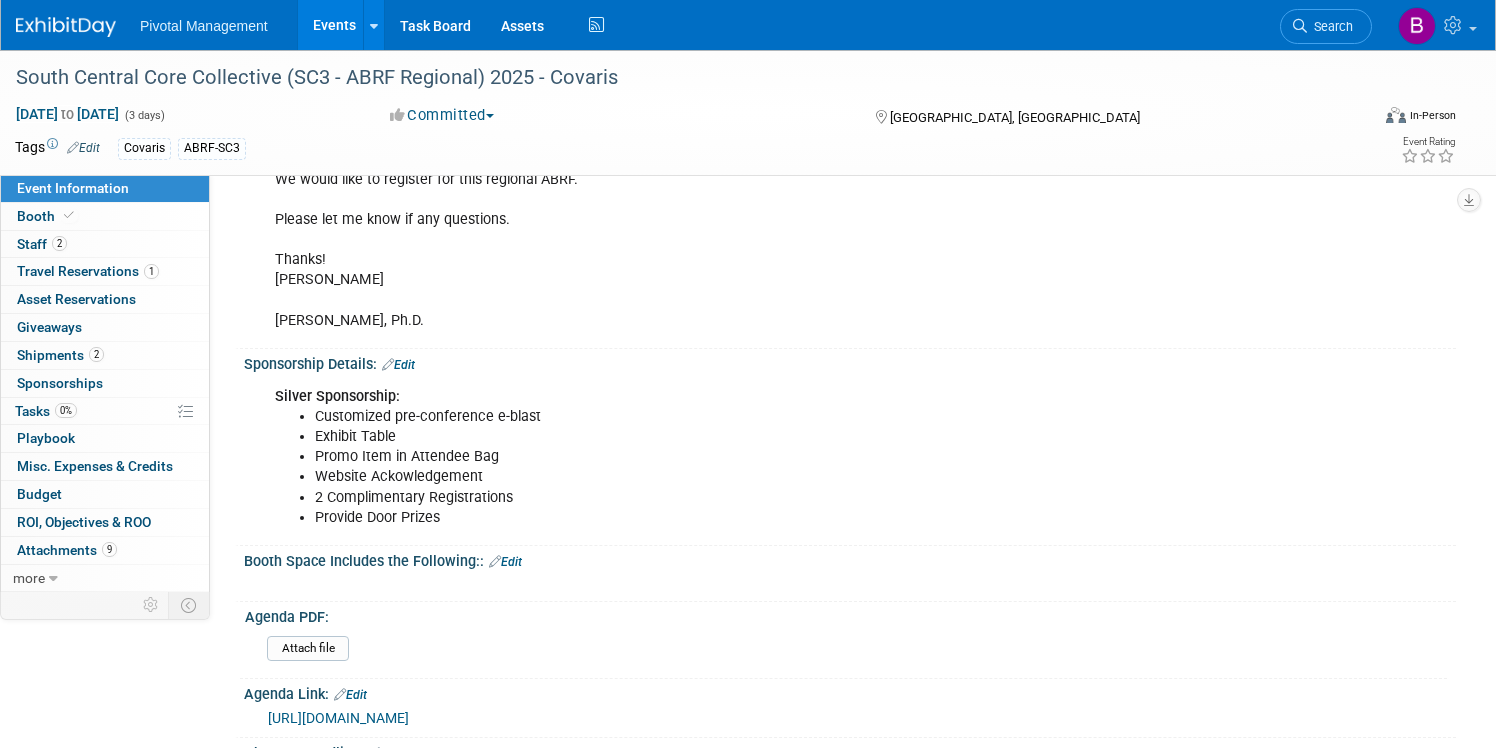 drag, startPoint x: 478, startPoint y: 505, endPoint x: 270, endPoint y: 374, distance: 245.81497 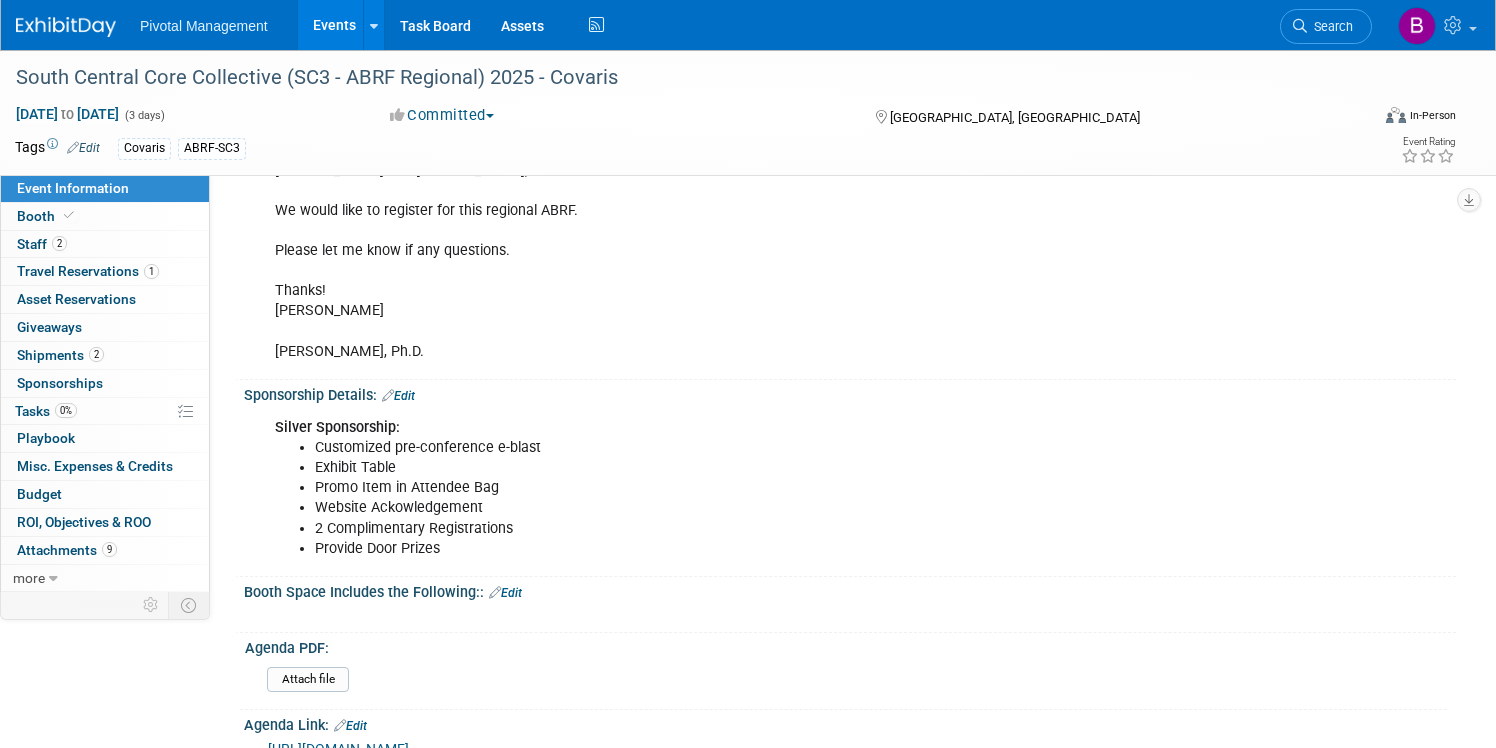 scroll, scrollTop: 1133, scrollLeft: 0, axis: vertical 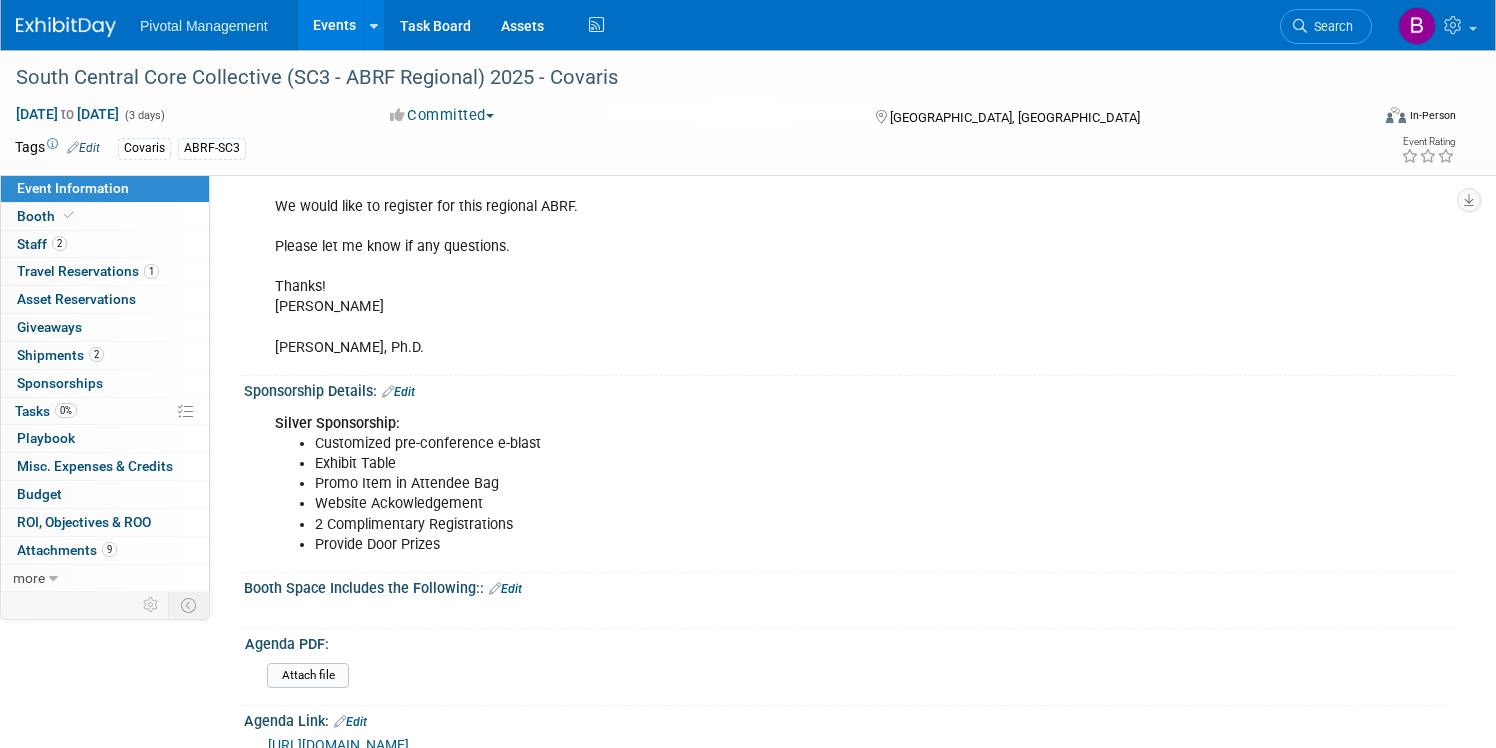 click on "Customized pre-conference e-blast  Exhibit Table Promo Item in Attendee Bag Website Ackowledgement  2 Complimentary Registrations Provide Door Prizes" at bounding box center (743, 494) 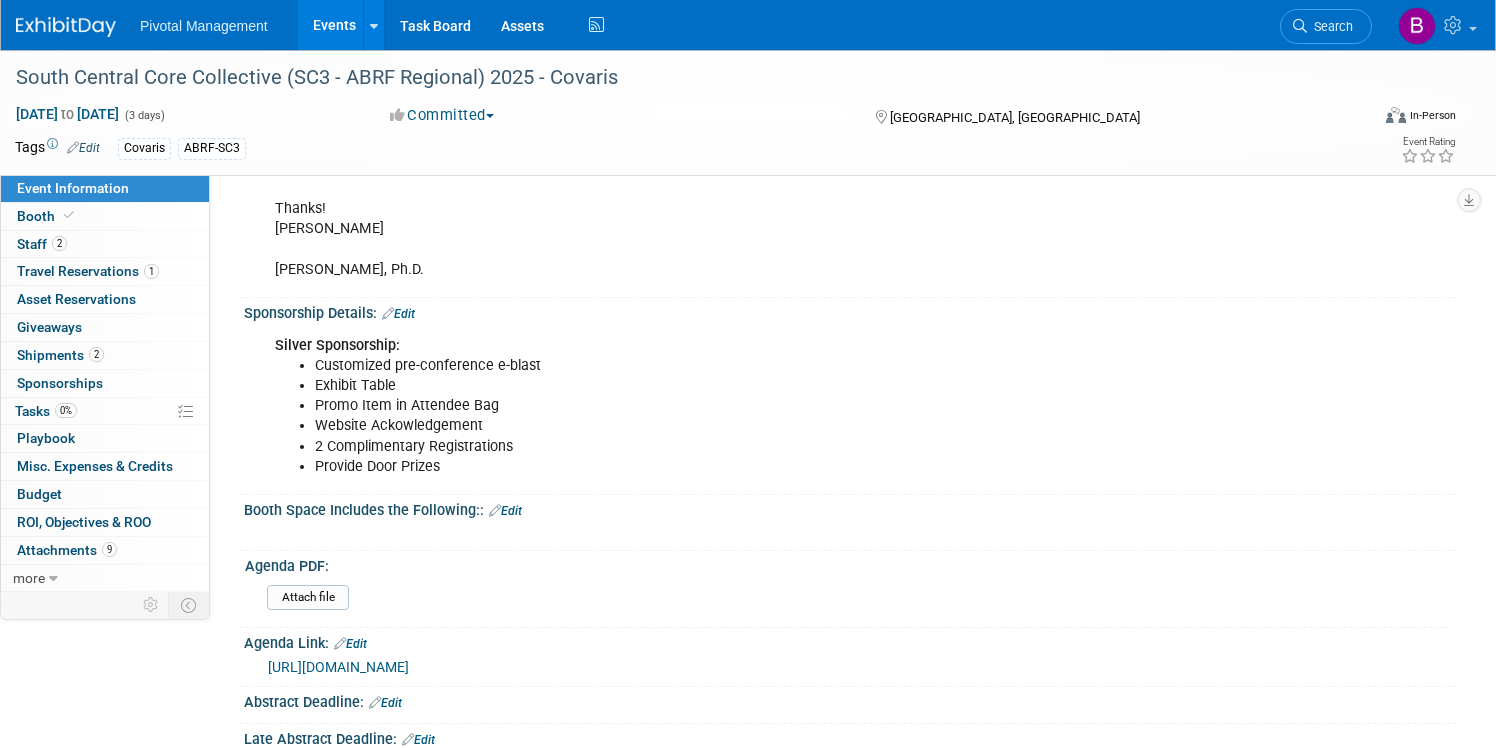 scroll, scrollTop: 1215, scrollLeft: 0, axis: vertical 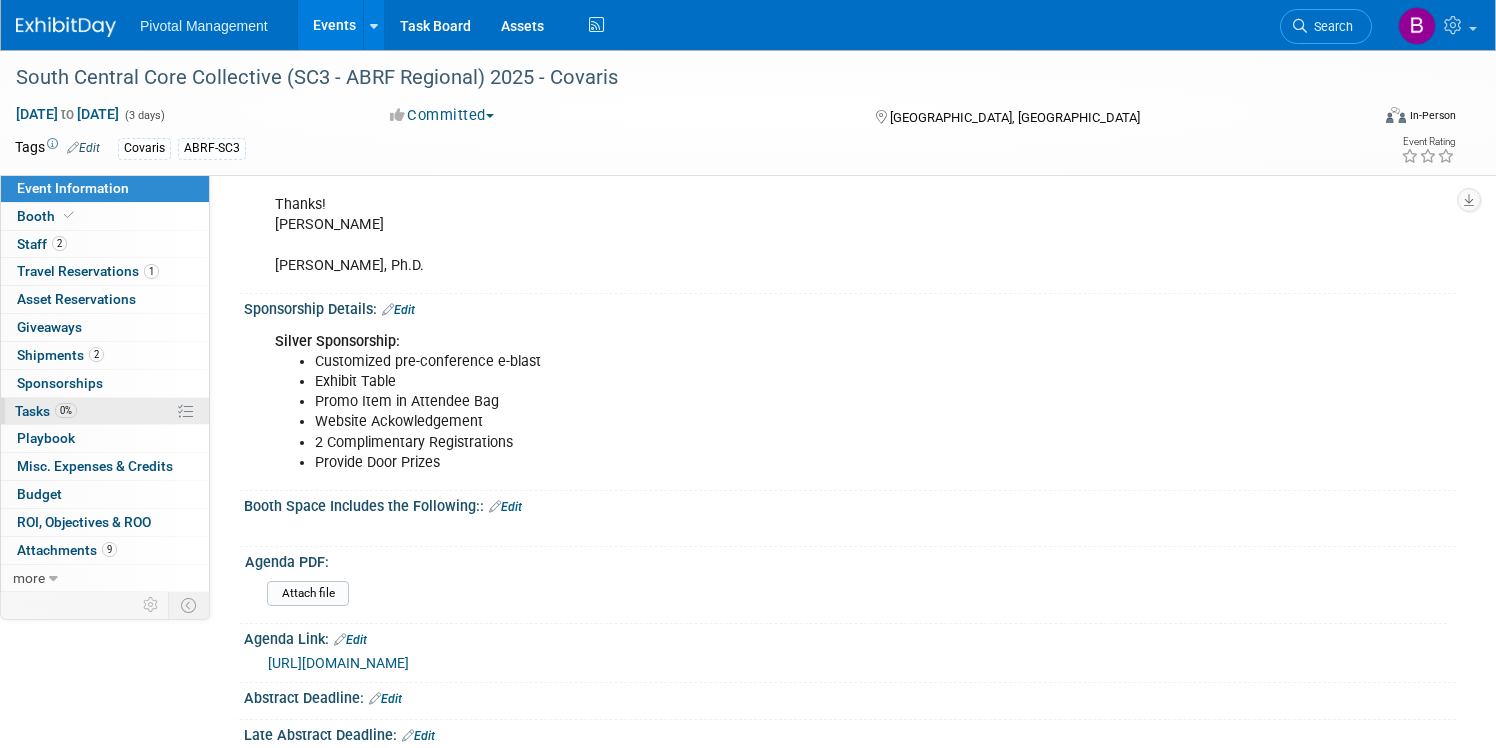 click on "0%" at bounding box center [66, 410] 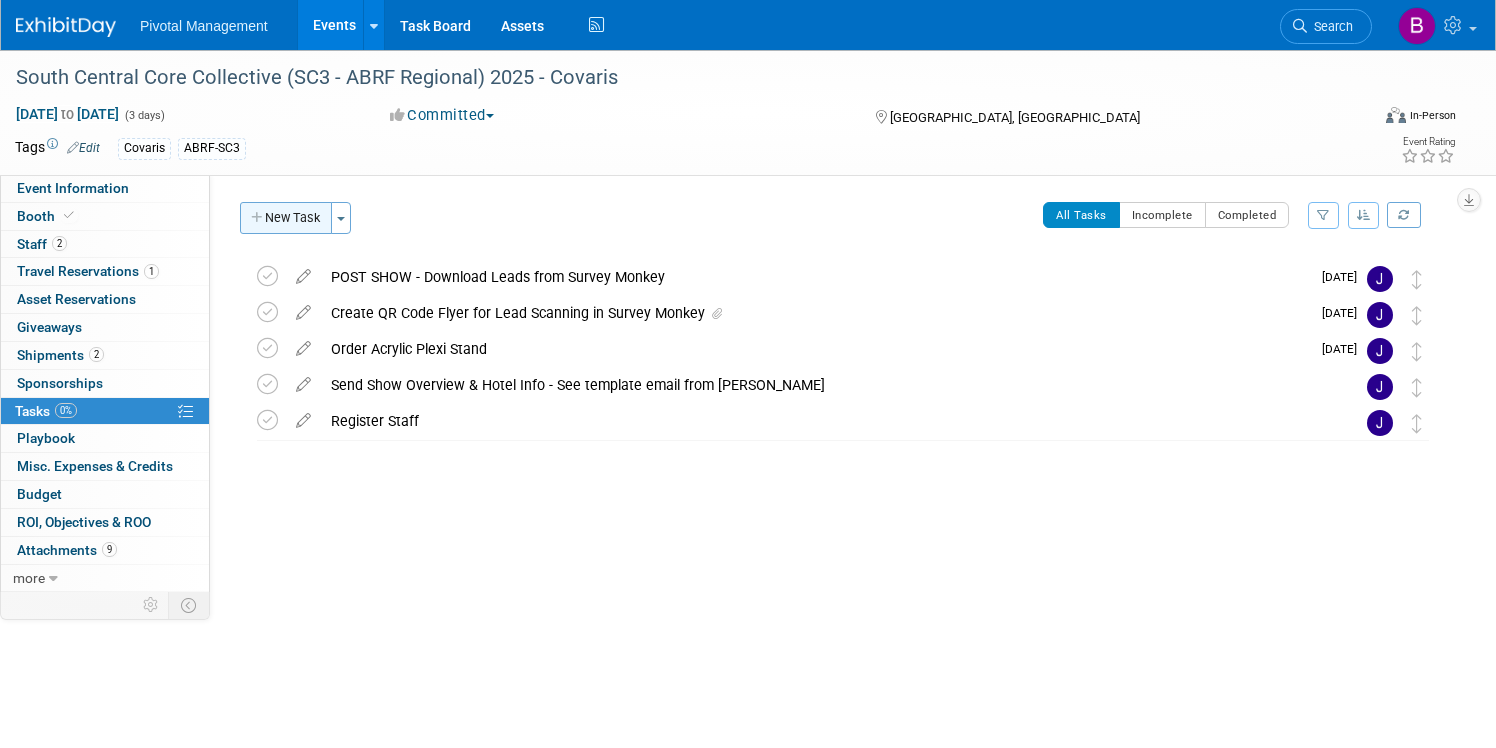 click on "New Task" at bounding box center [286, 218] 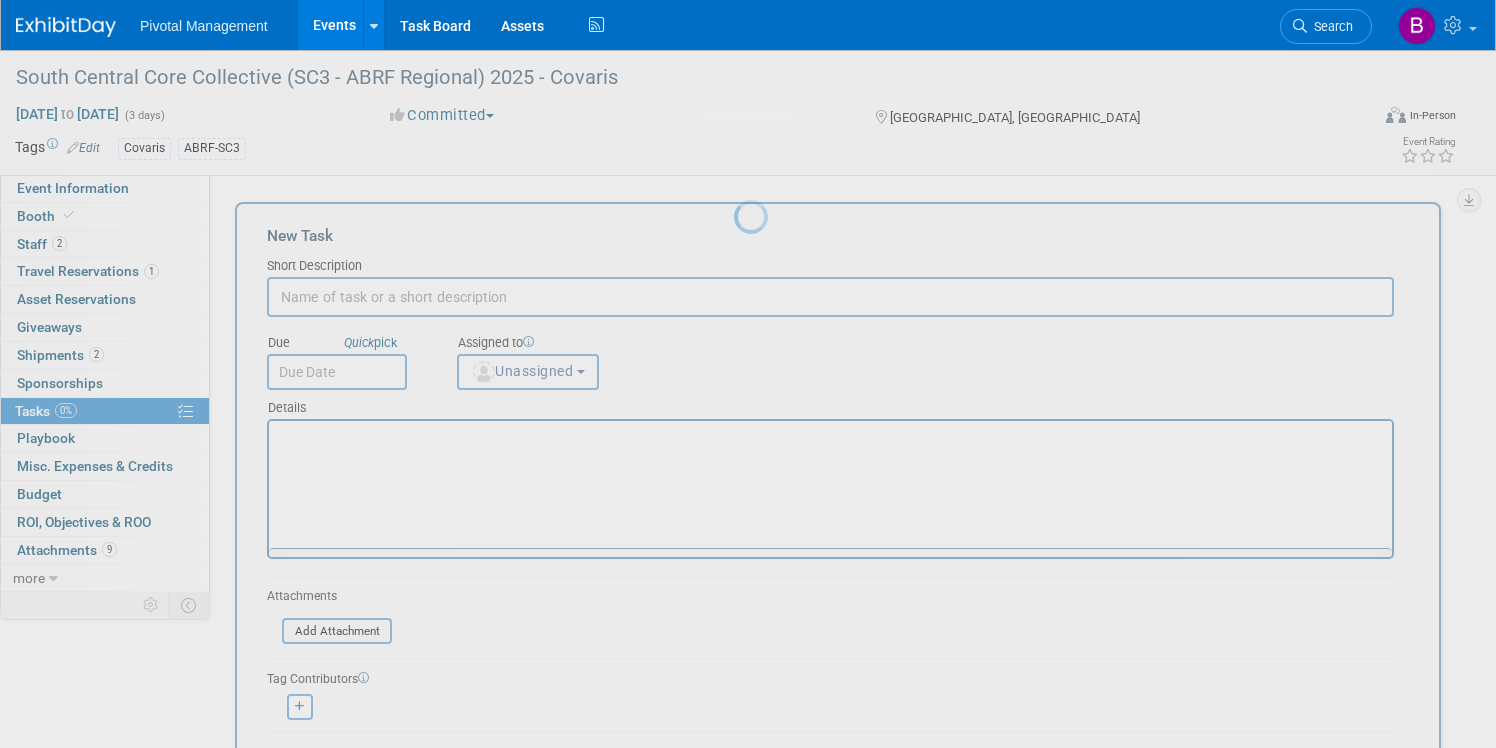 scroll, scrollTop: 0, scrollLeft: 0, axis: both 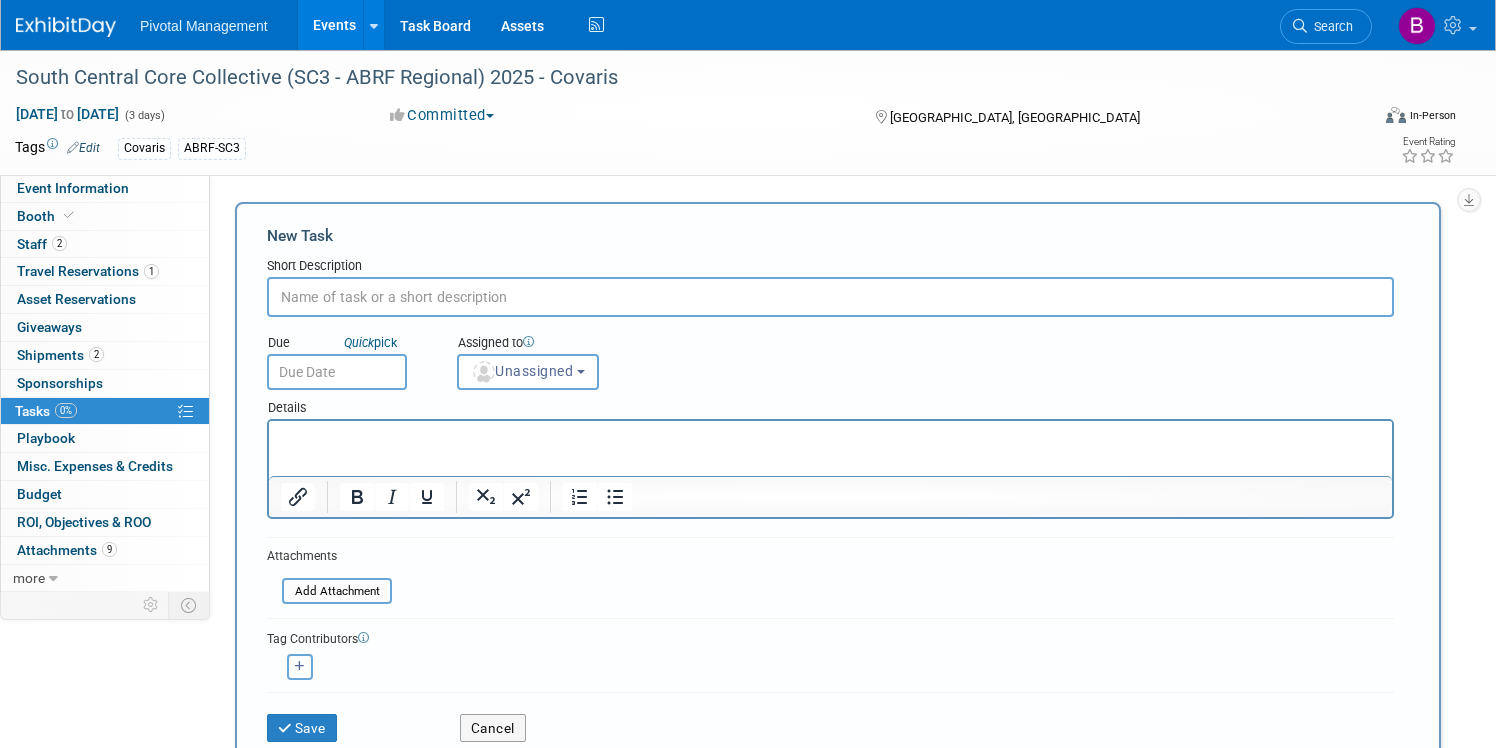 click at bounding box center (830, 435) 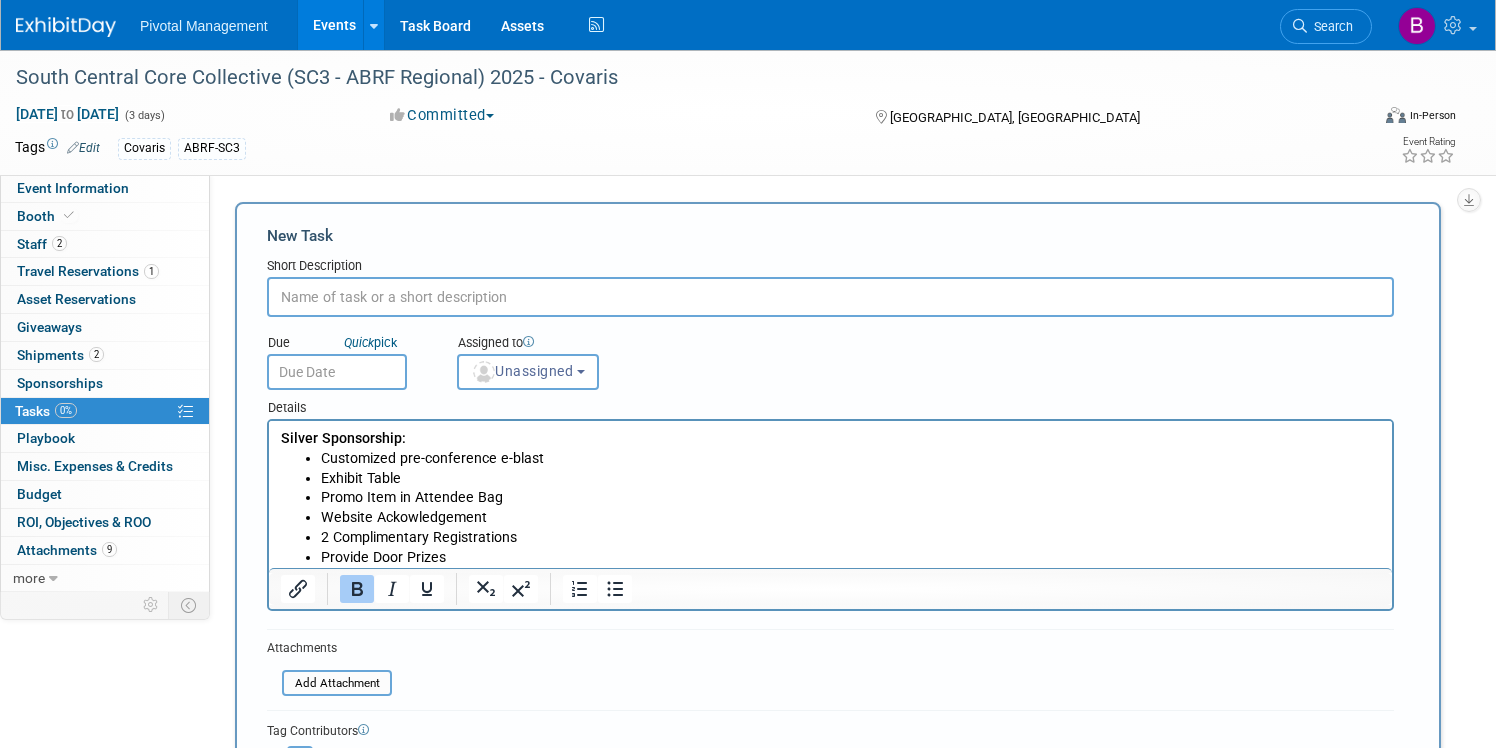 click at bounding box center (830, 297) 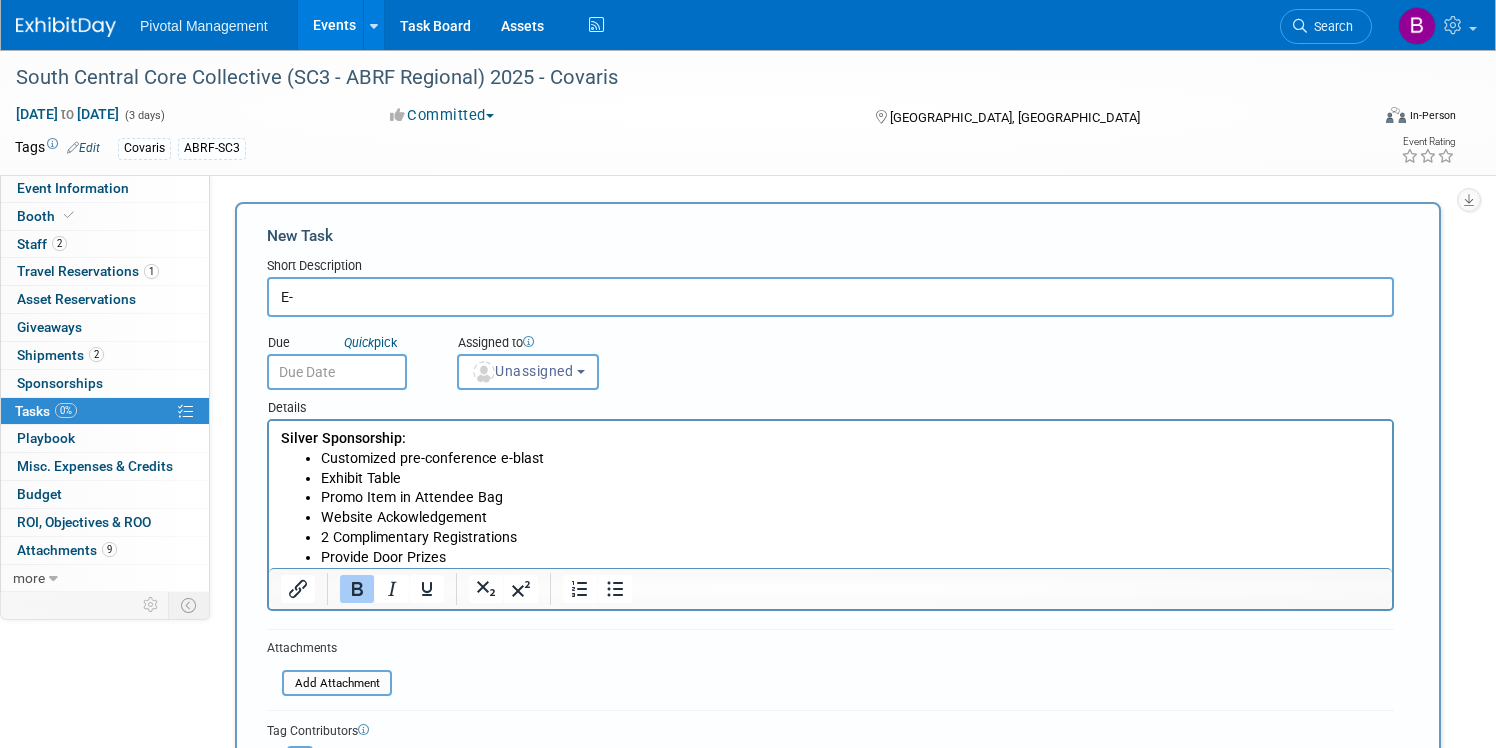 type on "E" 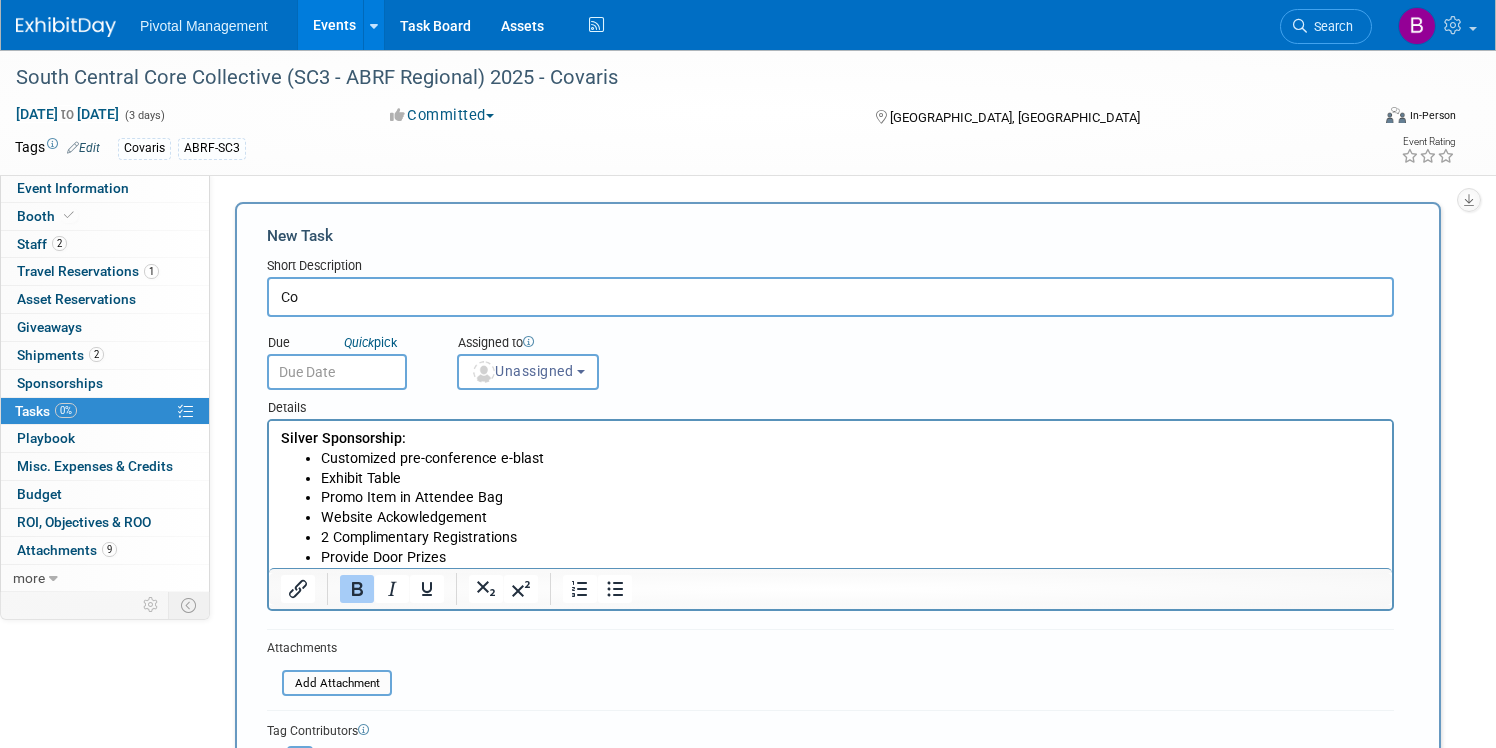 type on "C" 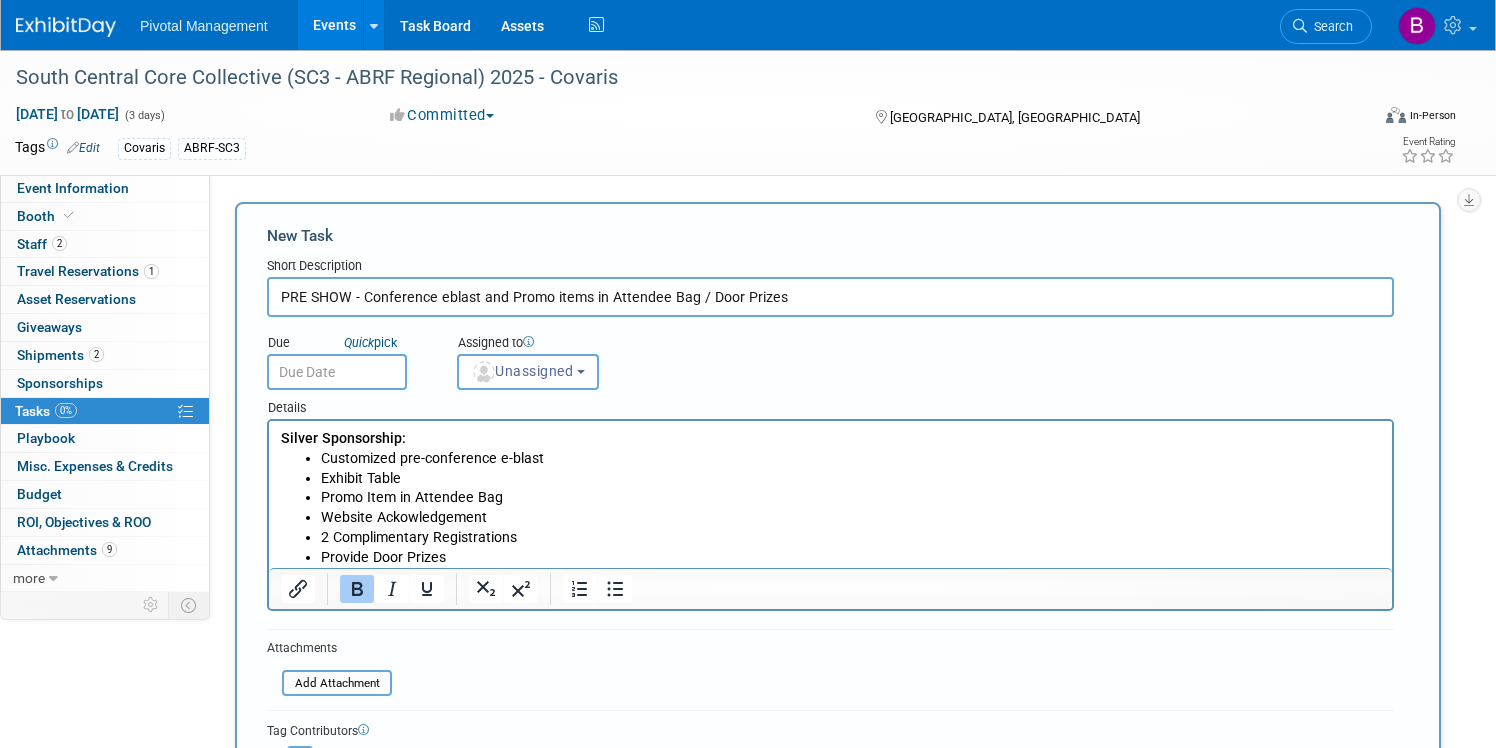 click on "PRE SHOW - Conference eblast and Promo items in Attendee Bag / Door Prizes" at bounding box center [830, 297] 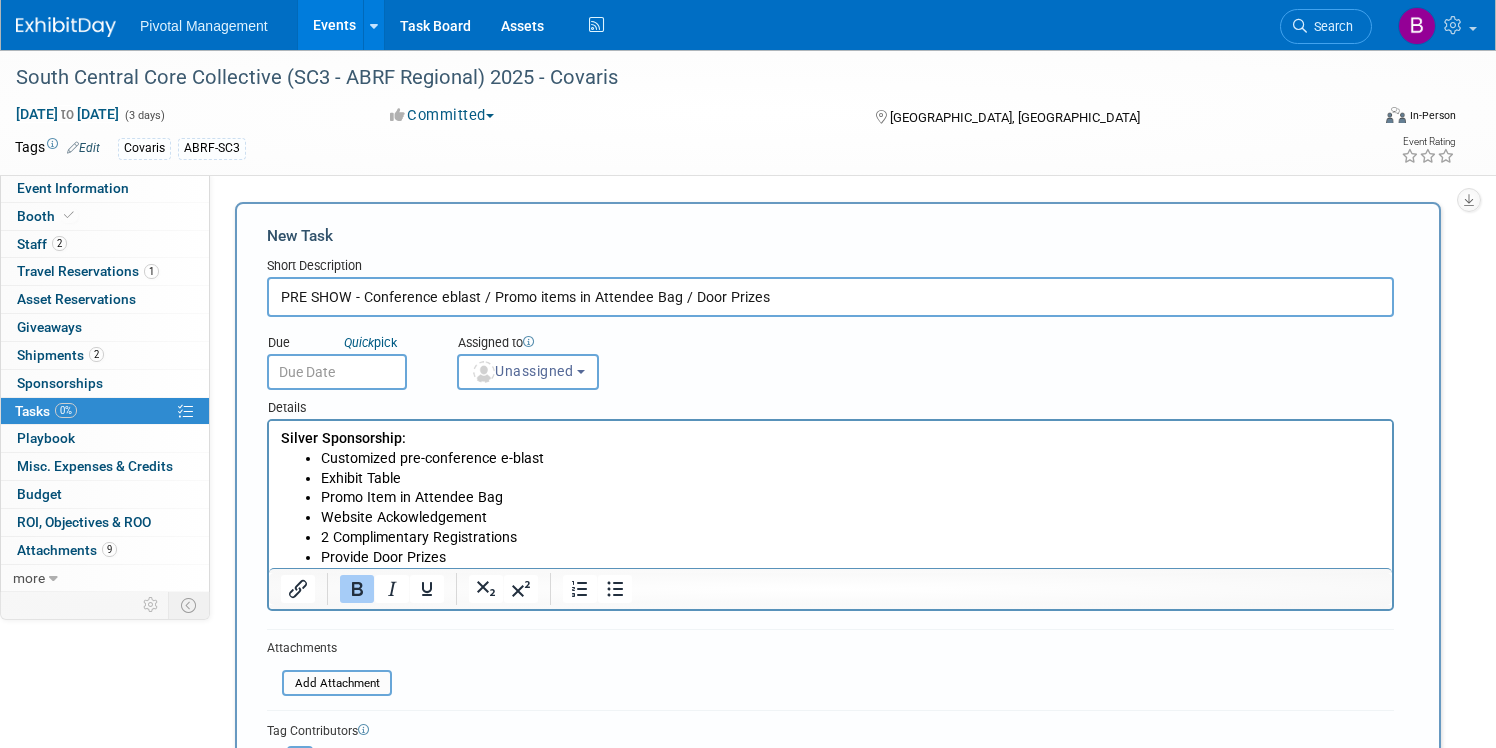 click on "PRE SHOW - Conference eblast / Promo items in Attendee Bag / Door Prizes" at bounding box center [830, 297] 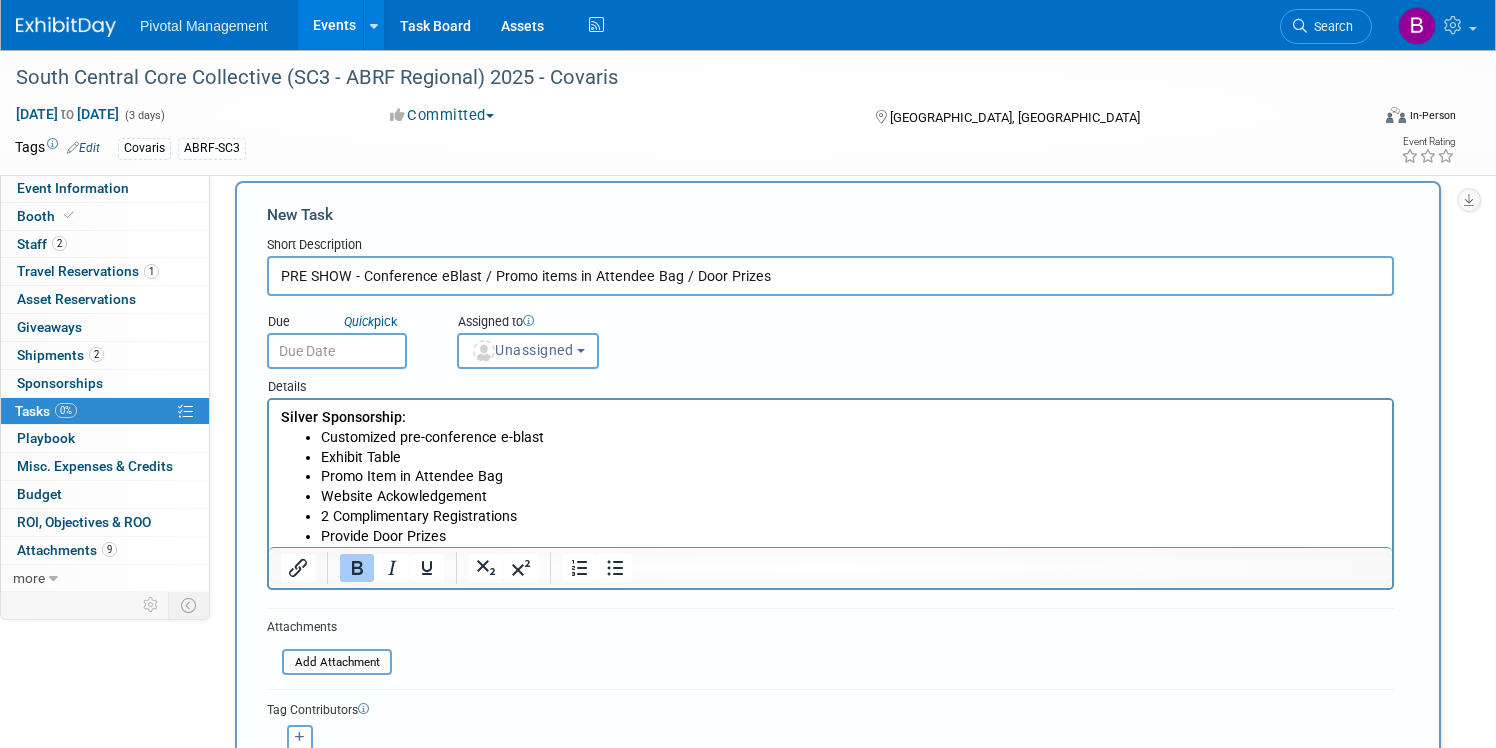 scroll, scrollTop: 38, scrollLeft: 0, axis: vertical 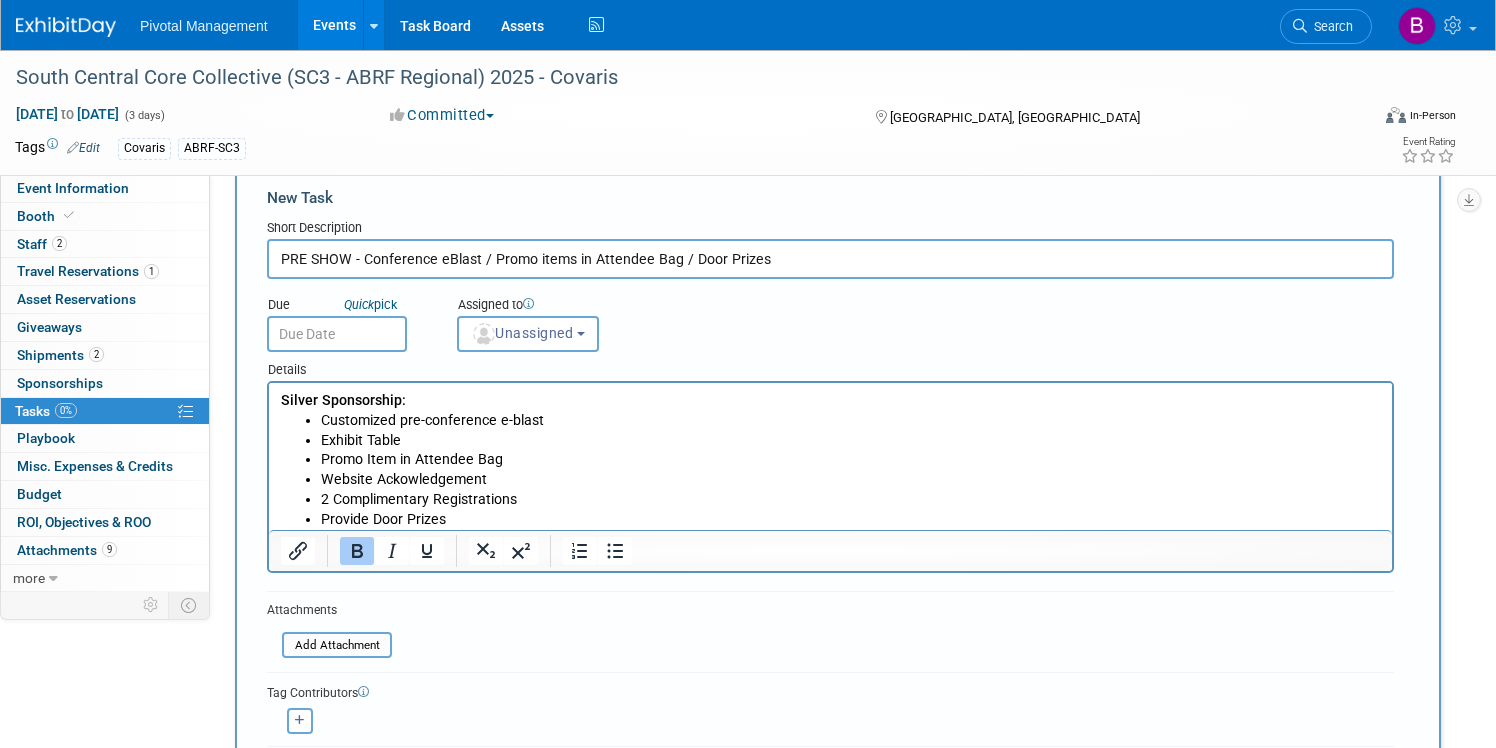 type on "PRE SHOW - Conference eBlast / Promo items in Attendee Bag / Door Prizes" 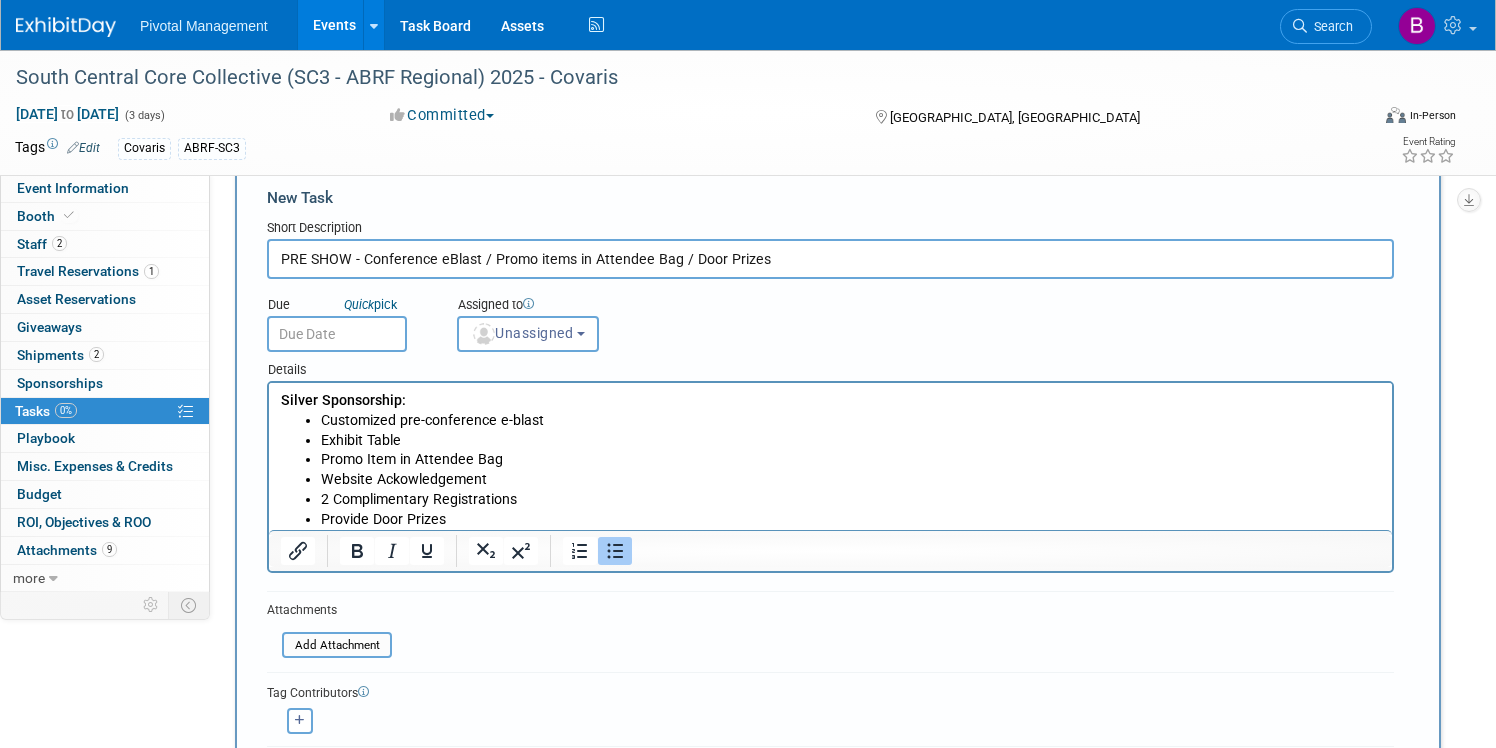 click on "Silver Sponsorship:" at bounding box center (343, 400) 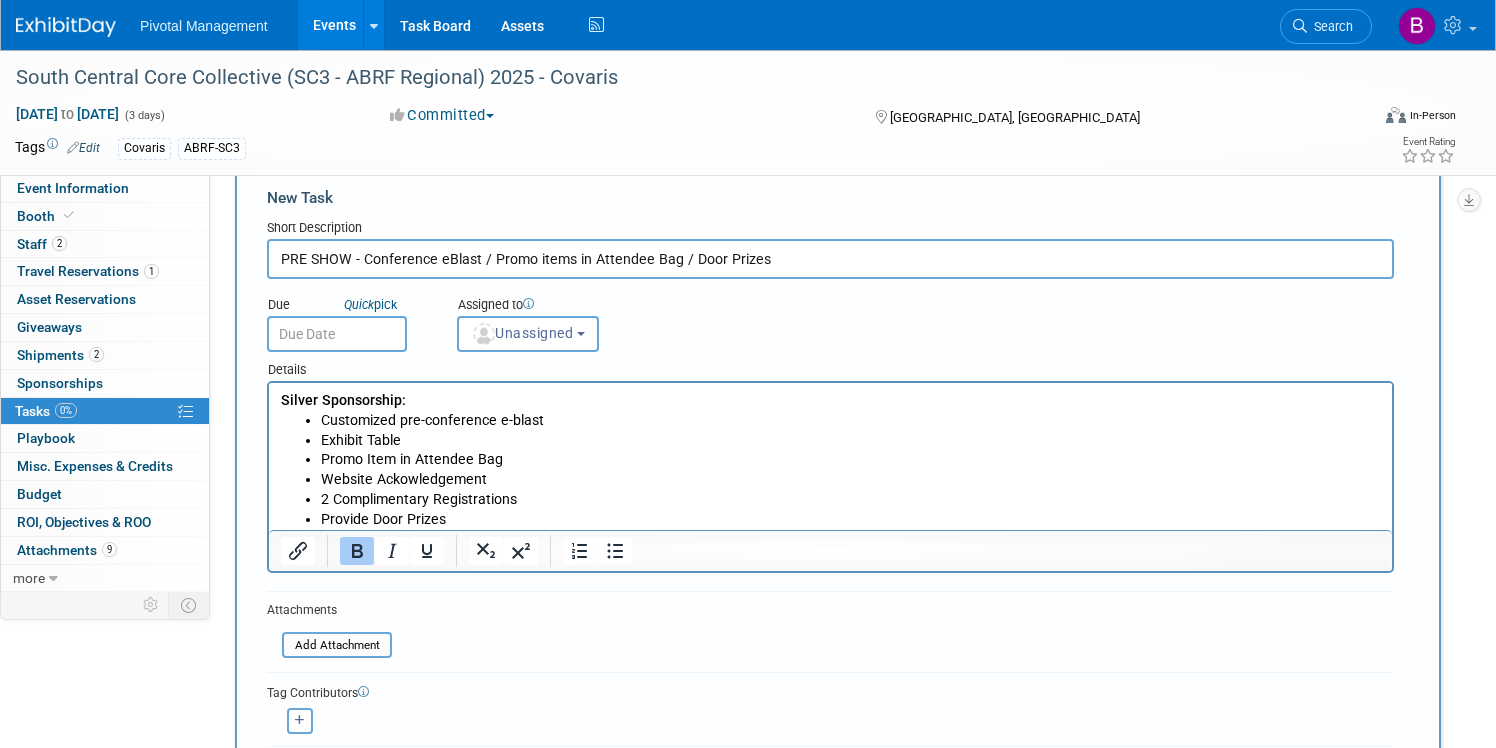 click on "Provide Door Prizes" at bounding box center (851, 520) 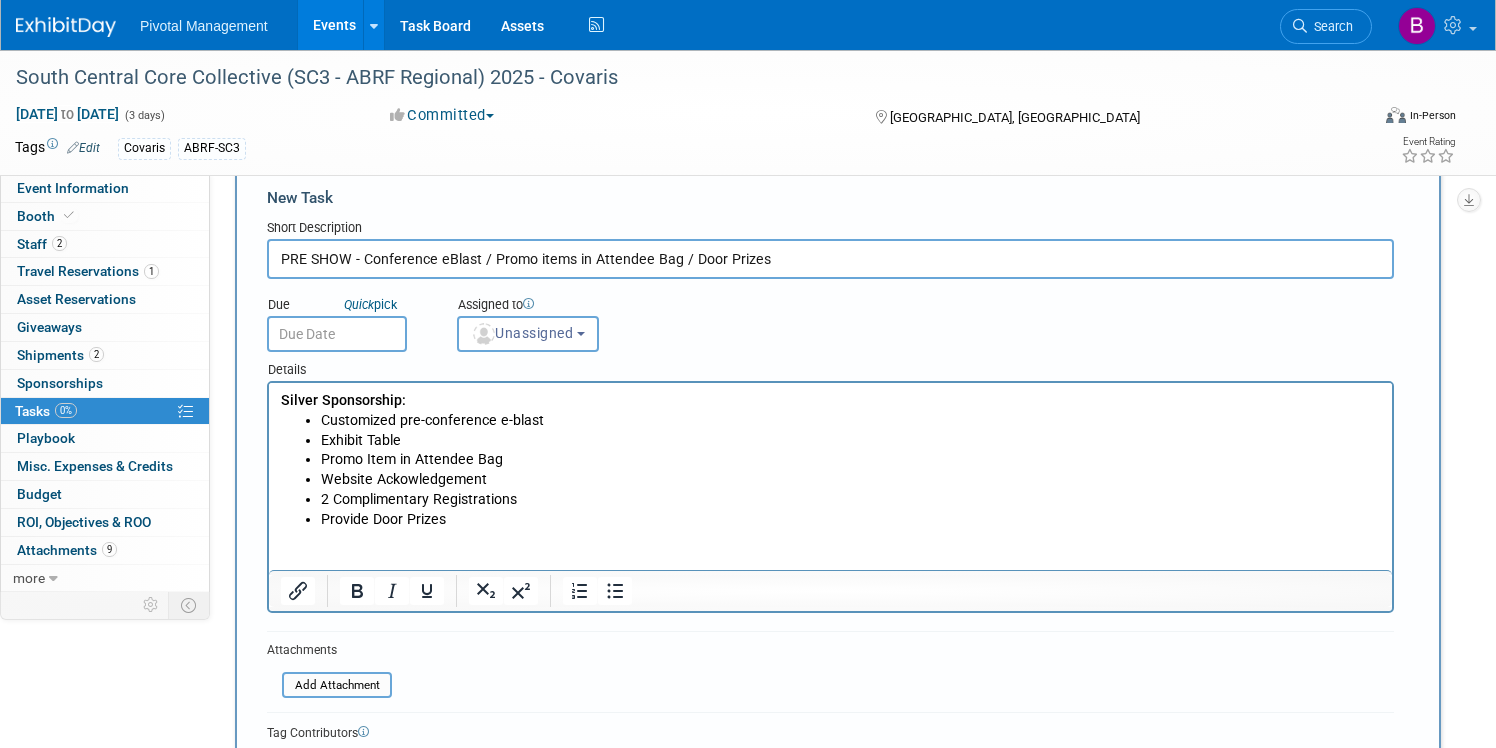type 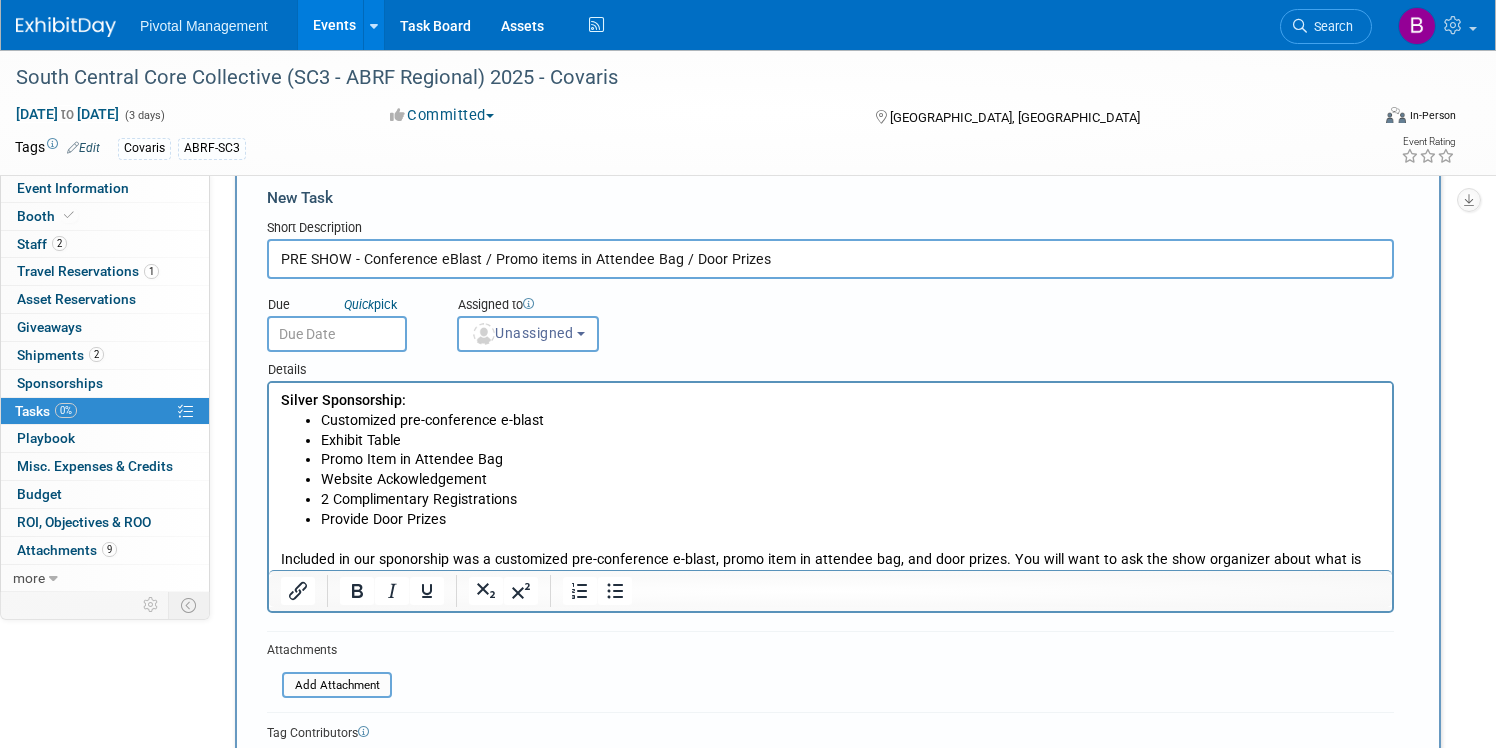 scroll, scrollTop: 0, scrollLeft: 0, axis: both 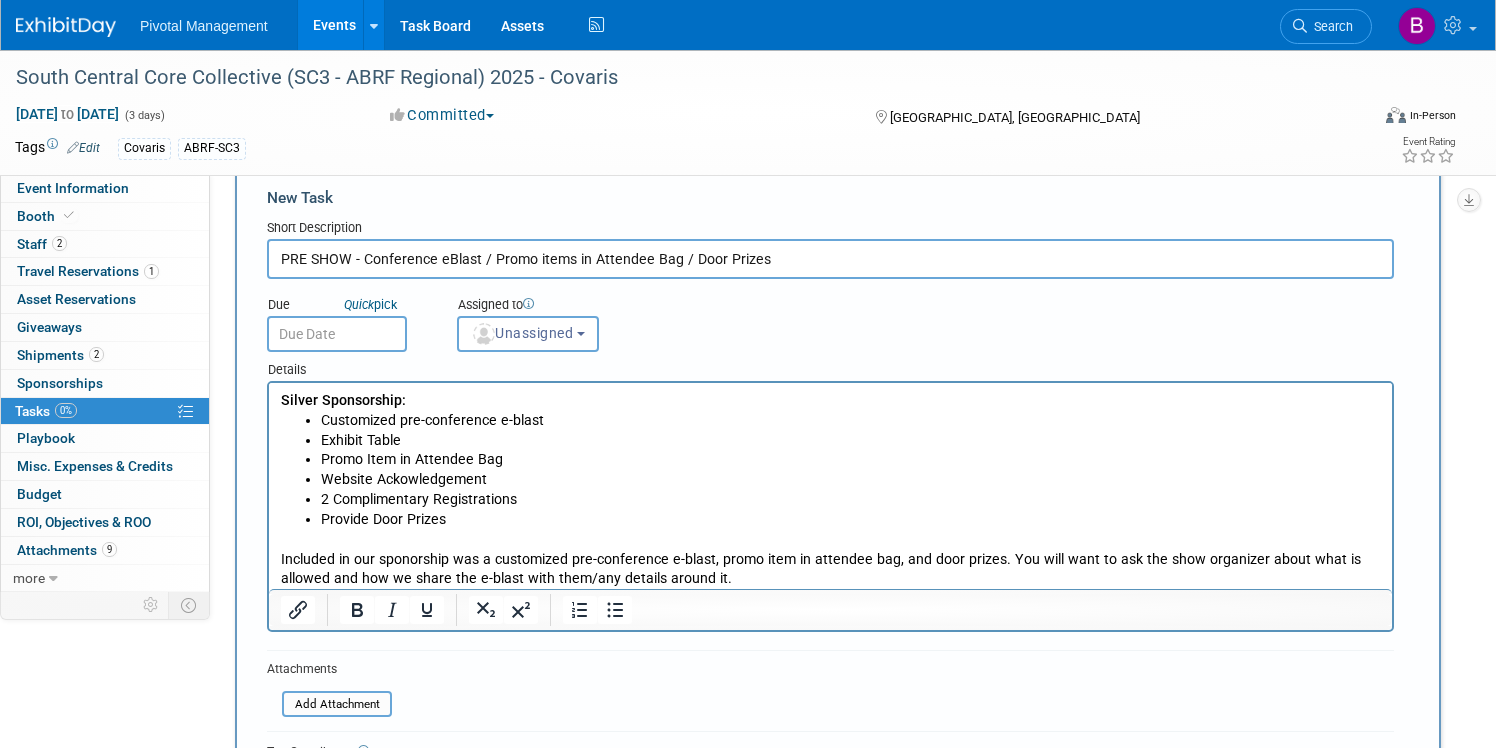 click on "Included in our sponorship was a customized pre-conference e-blast, promo item in attendee bag, and door prizes. You will want to ask the show organizer about what is allowed and how we share the e-blast with them/any details around it." at bounding box center [831, 570] 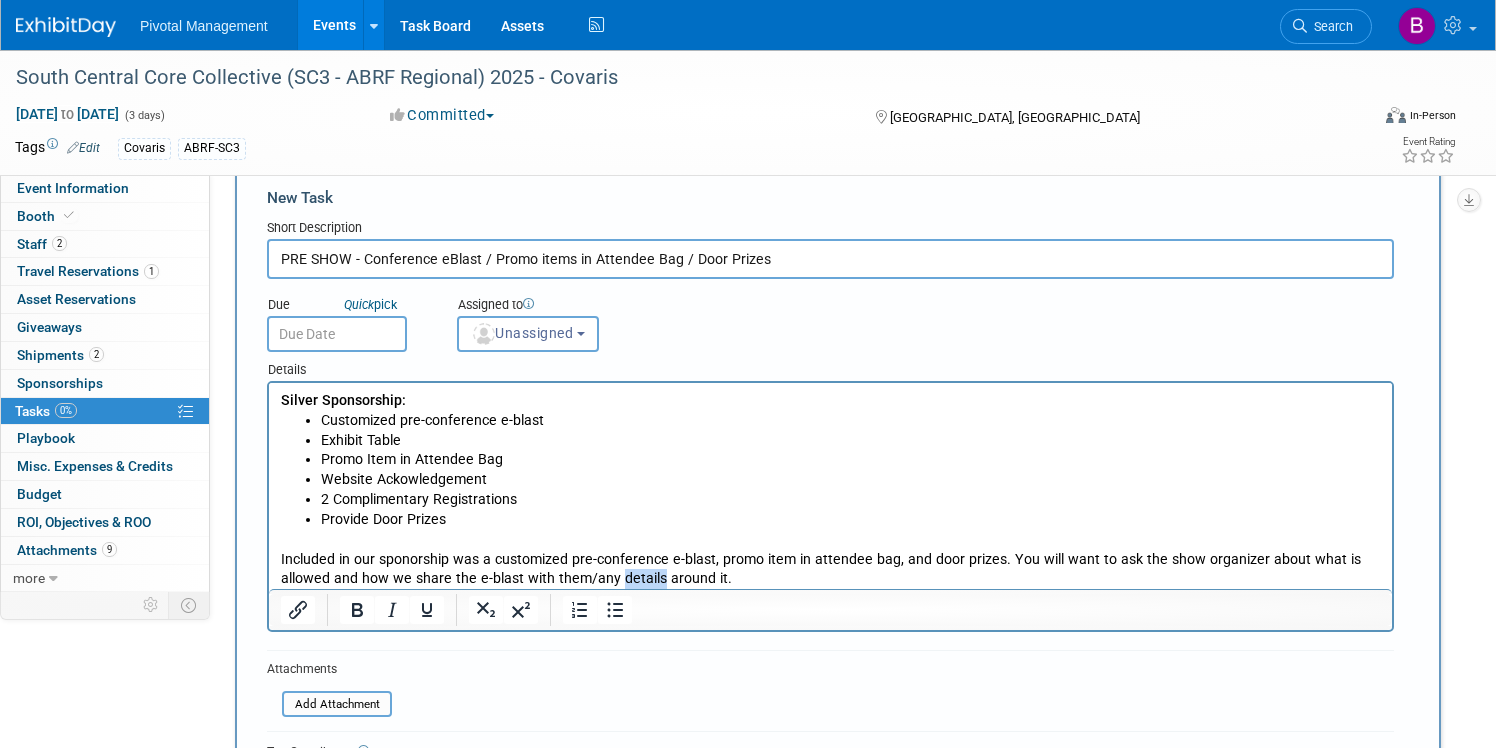 click on "Included in our sponorship was a customized pre-conference e-blast, promo item in attendee bag, and door prizes. You will want to ask the show organizer about what is allowed and how we share the e-blast with them/any details around it." at bounding box center (831, 570) 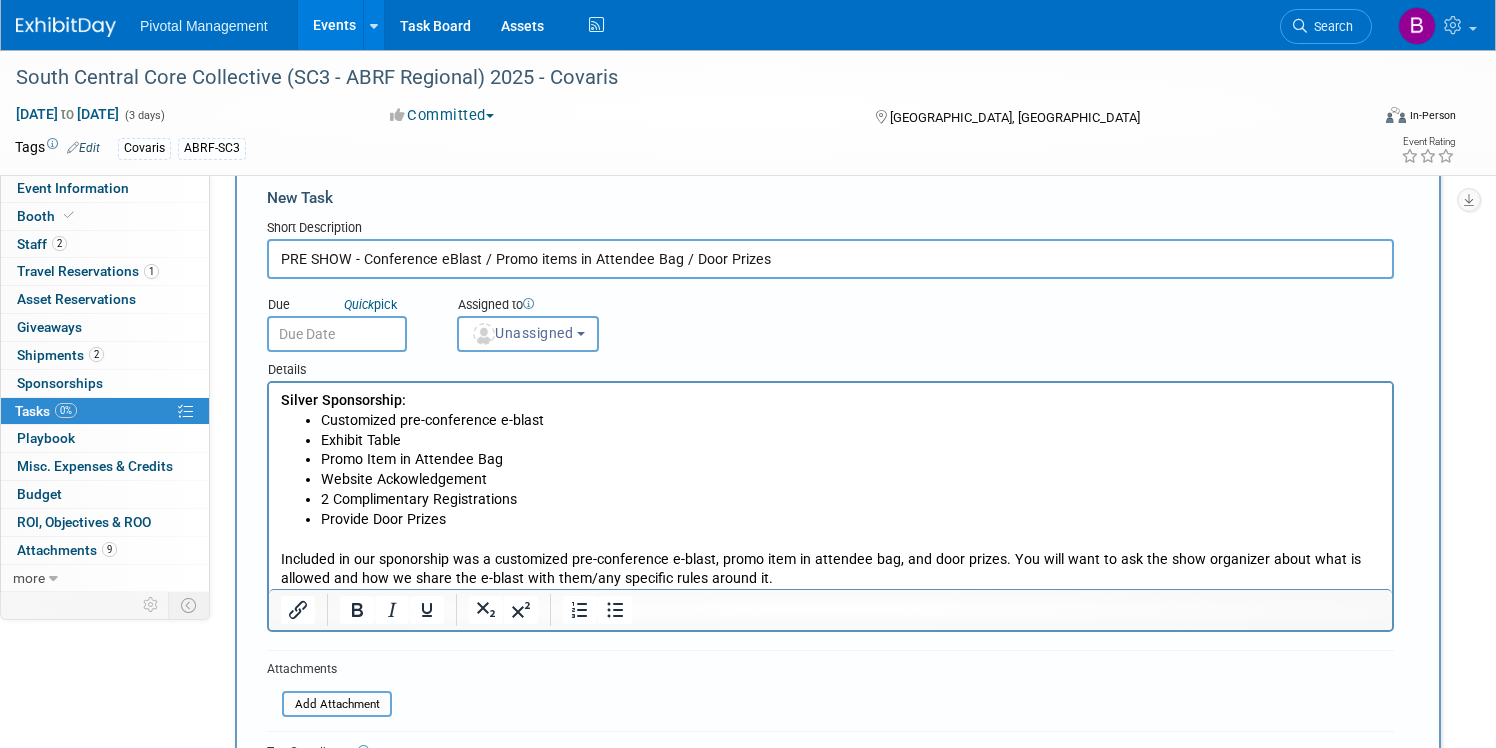 click on "Included in our sponorship was a customized pre-conference e-blast, promo item in attendee bag, and door prizes. You will want to ask the show organizer about what is allowed and how we share the e-blast with them/any specific rules around it." at bounding box center (831, 570) 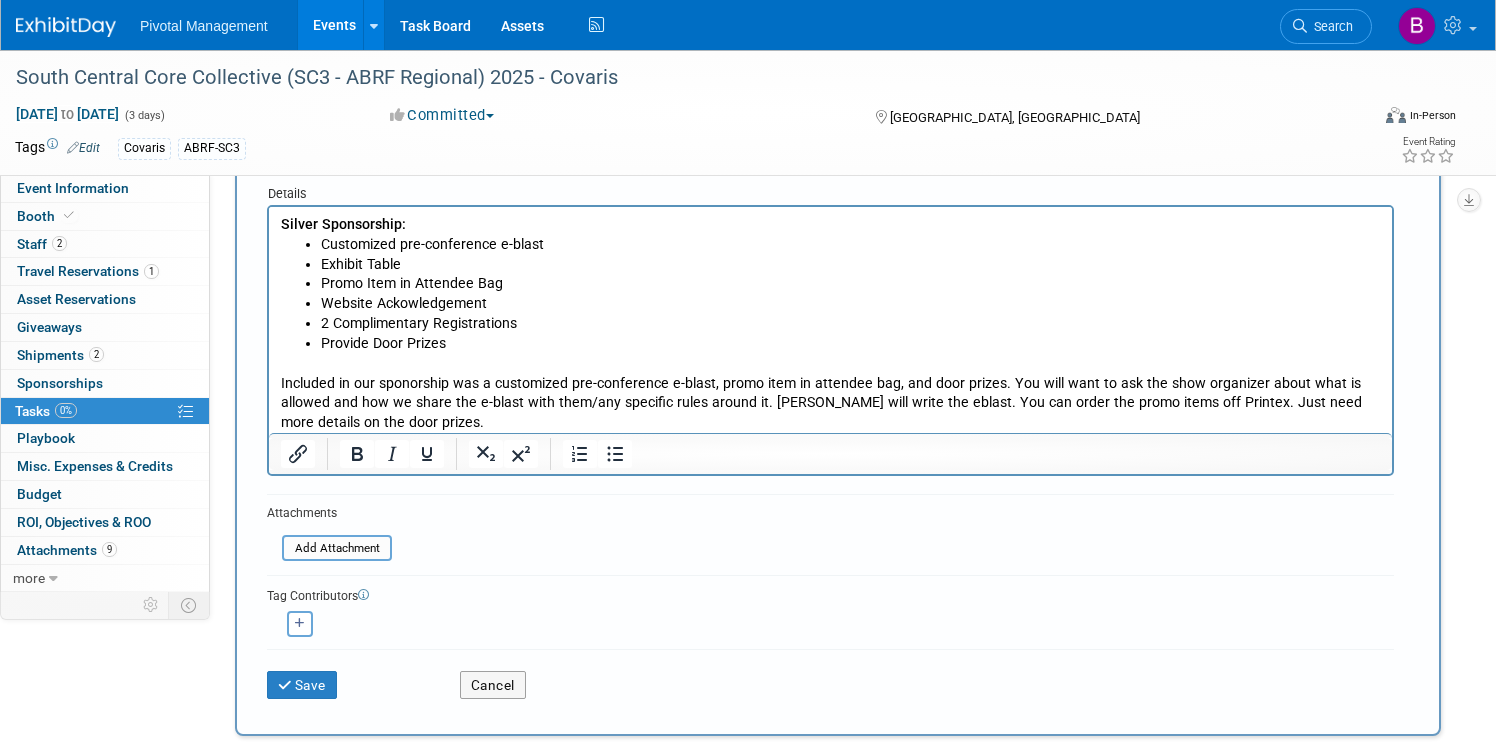 scroll, scrollTop: 223, scrollLeft: 0, axis: vertical 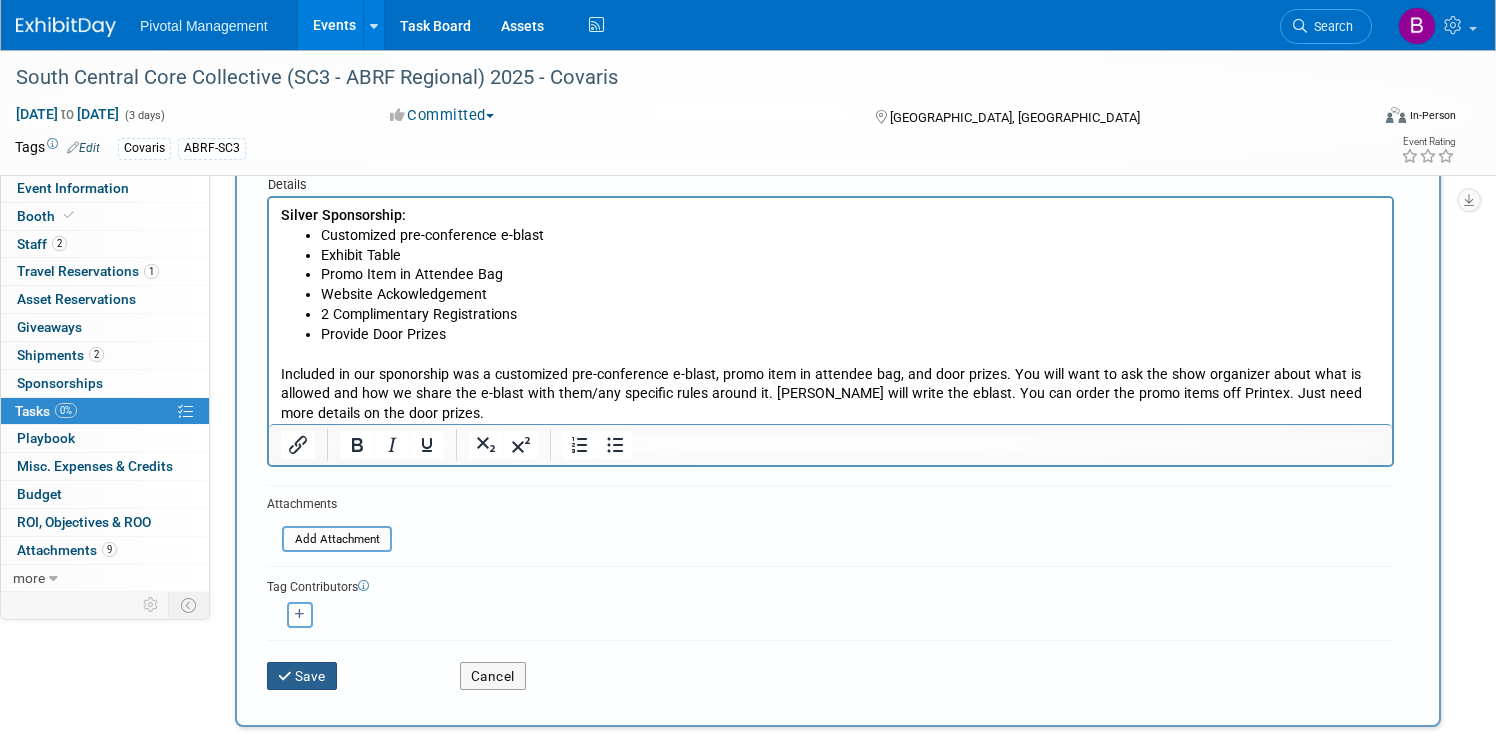 click on "Save" at bounding box center (302, 676) 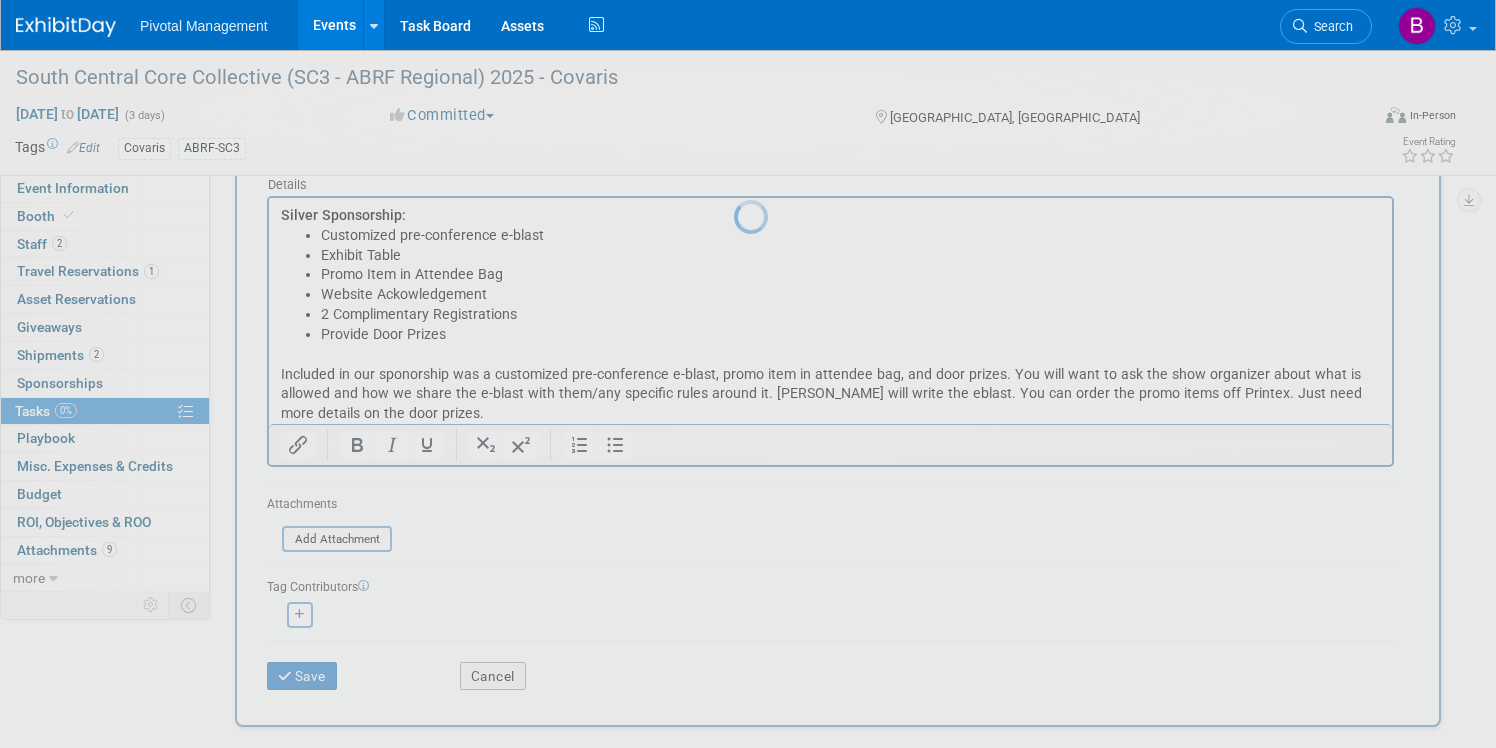 scroll, scrollTop: 0, scrollLeft: 0, axis: both 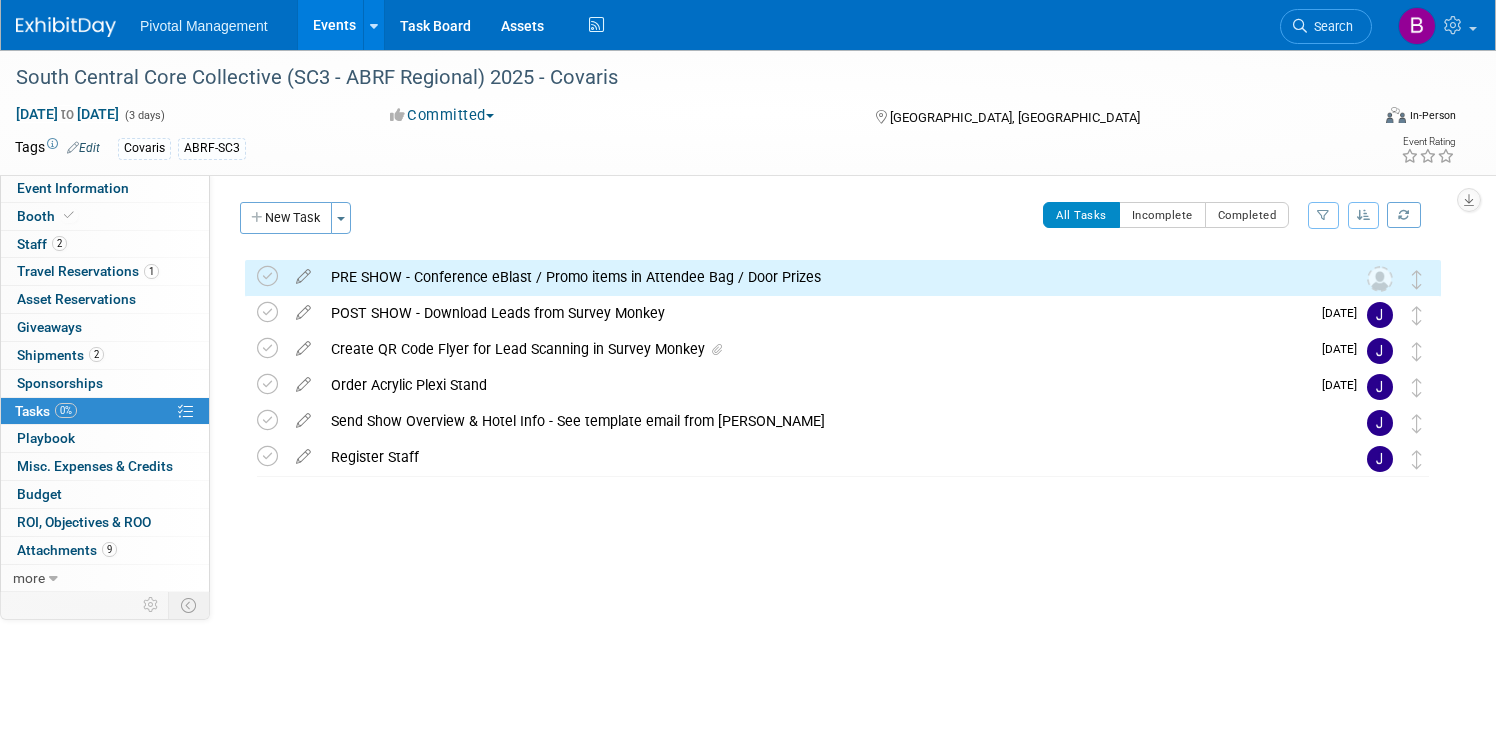 click on "PRE SHOW - Conference eBlast / Promo items in Attendee Bag / Door Prizes" at bounding box center [824, 277] 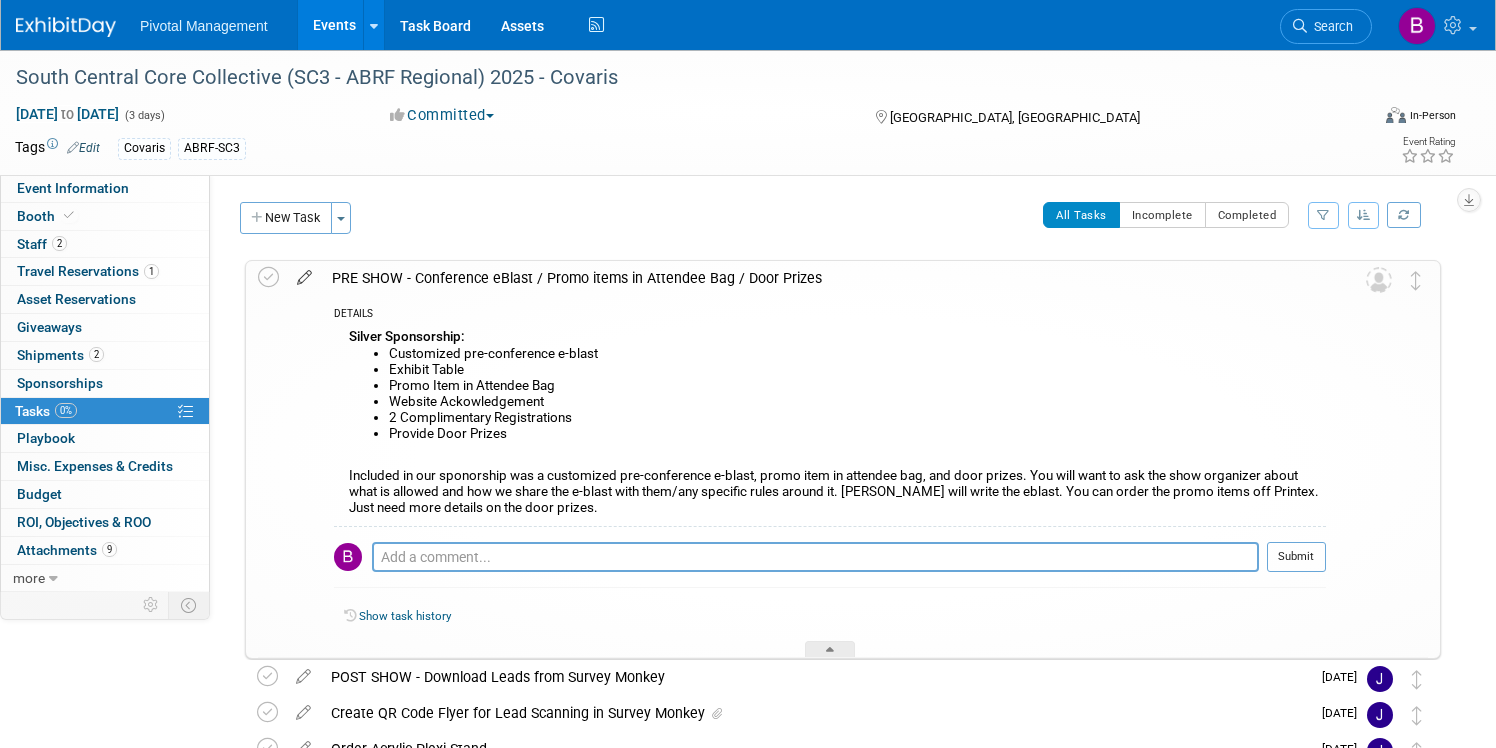 click at bounding box center [304, 273] 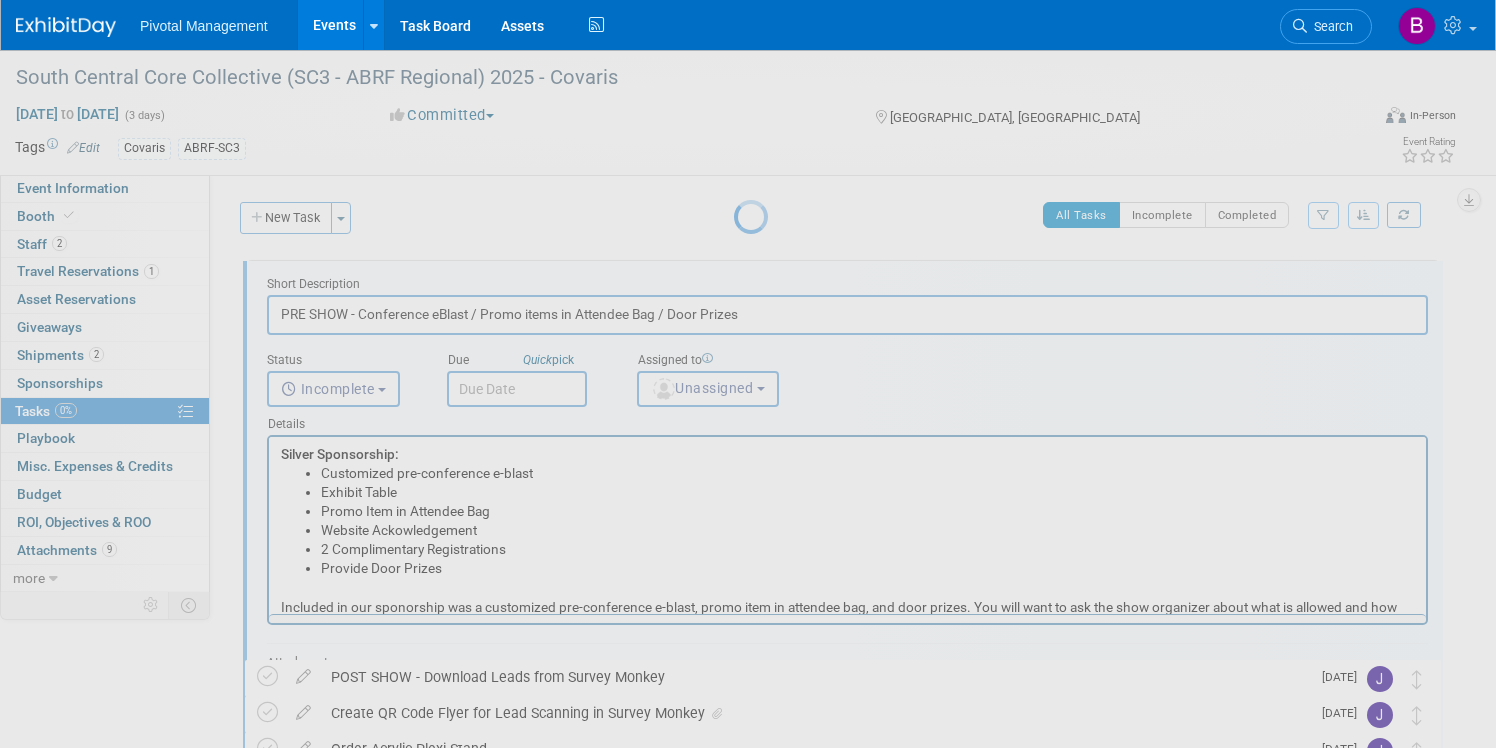 scroll, scrollTop: 0, scrollLeft: 0, axis: both 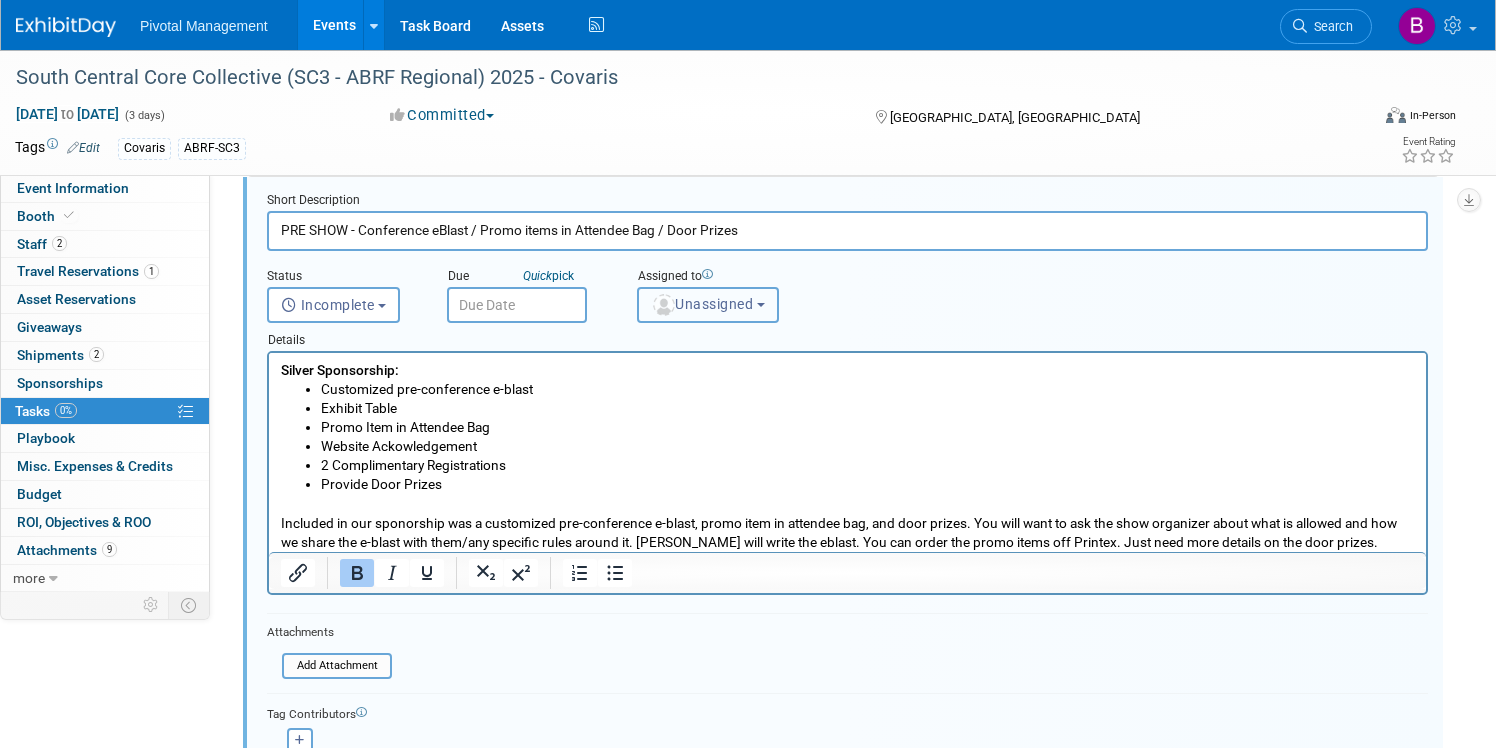 click on "Unassigned" at bounding box center [708, 305] 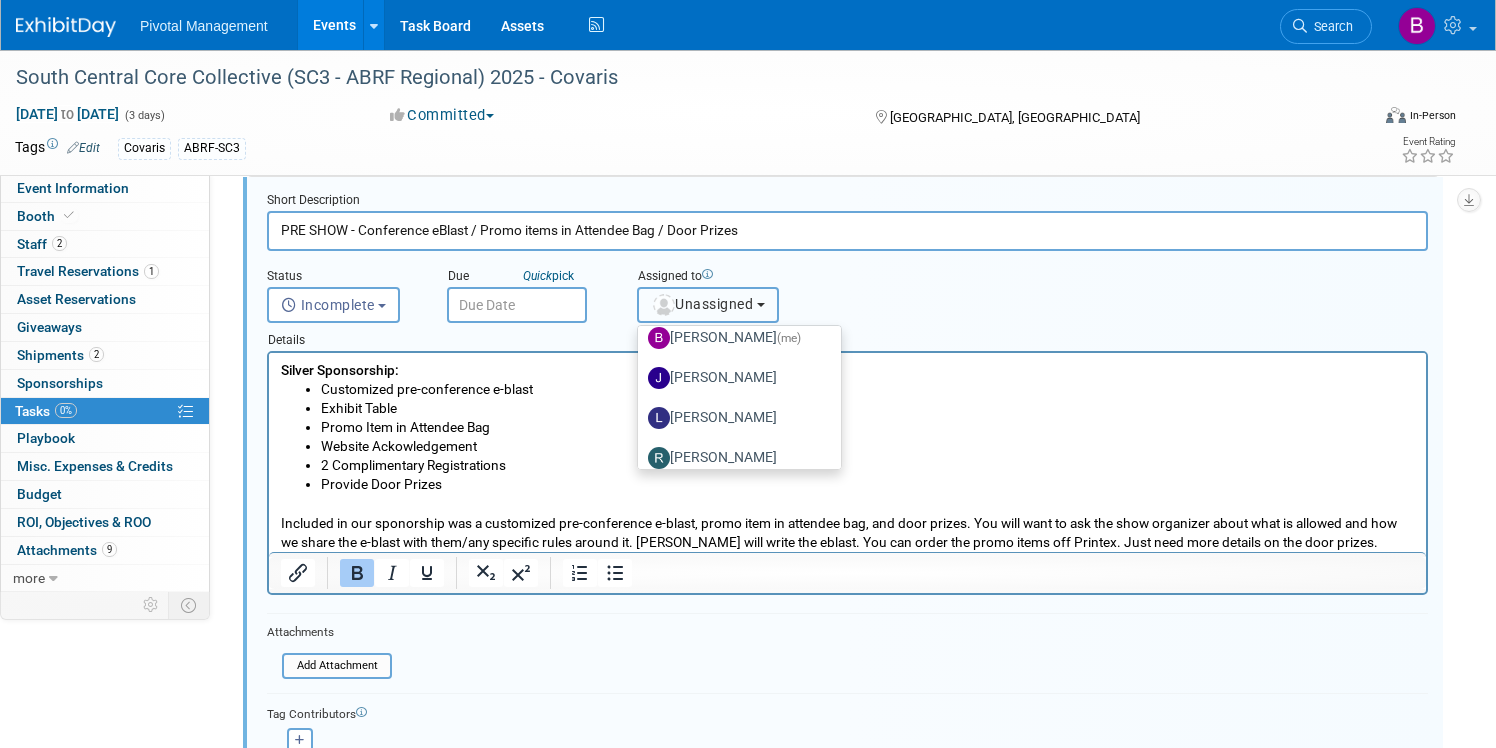 scroll, scrollTop: 97, scrollLeft: 0, axis: vertical 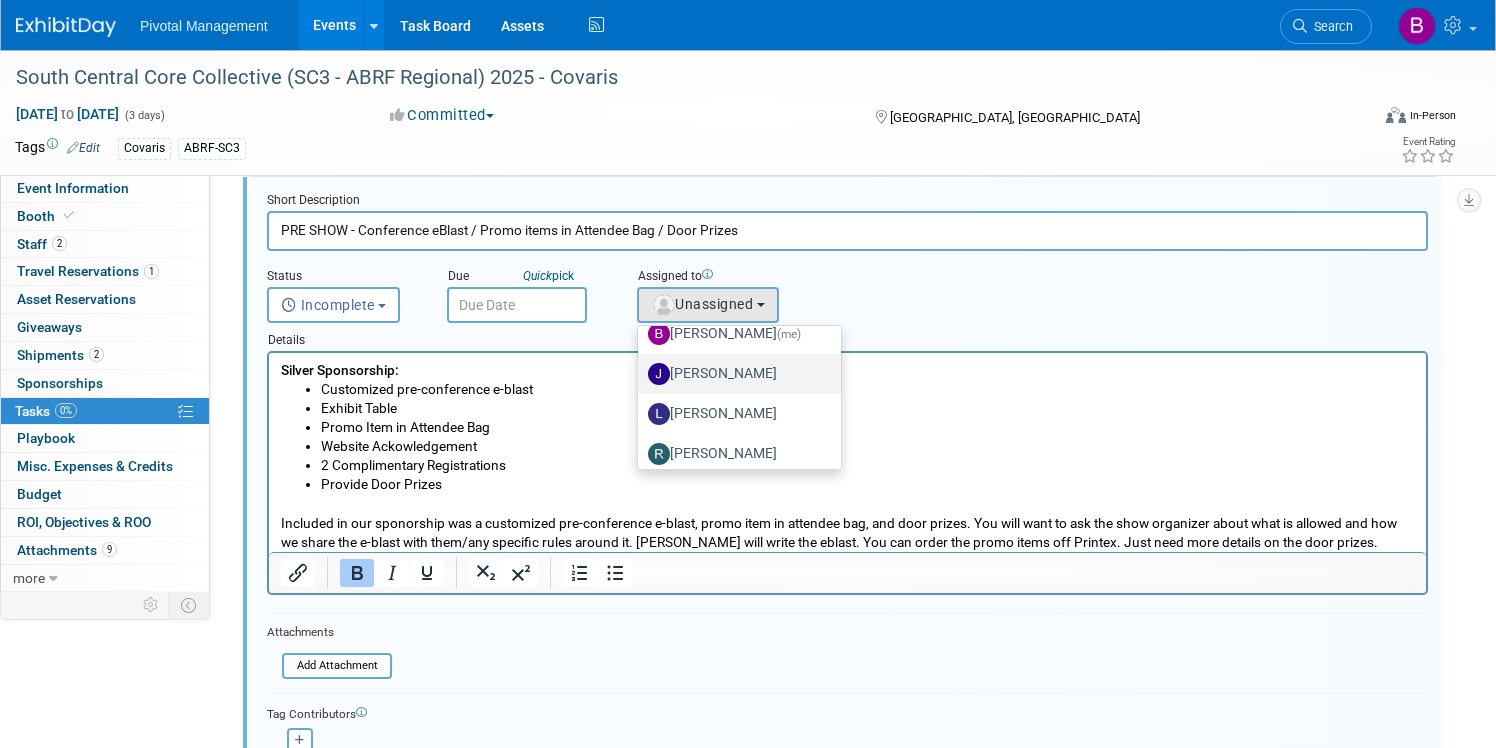 click on "[PERSON_NAME]" at bounding box center [734, 374] 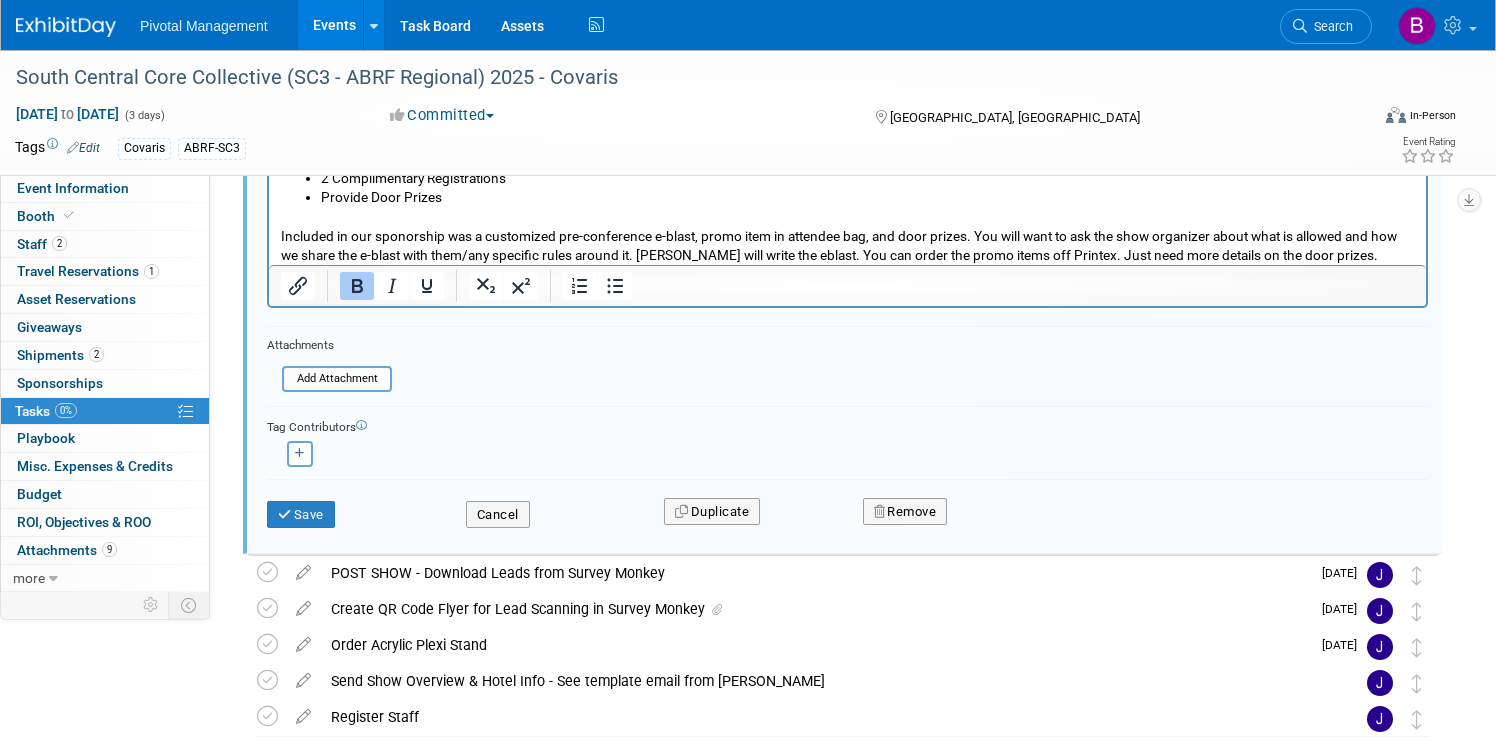 scroll, scrollTop: 404, scrollLeft: 0, axis: vertical 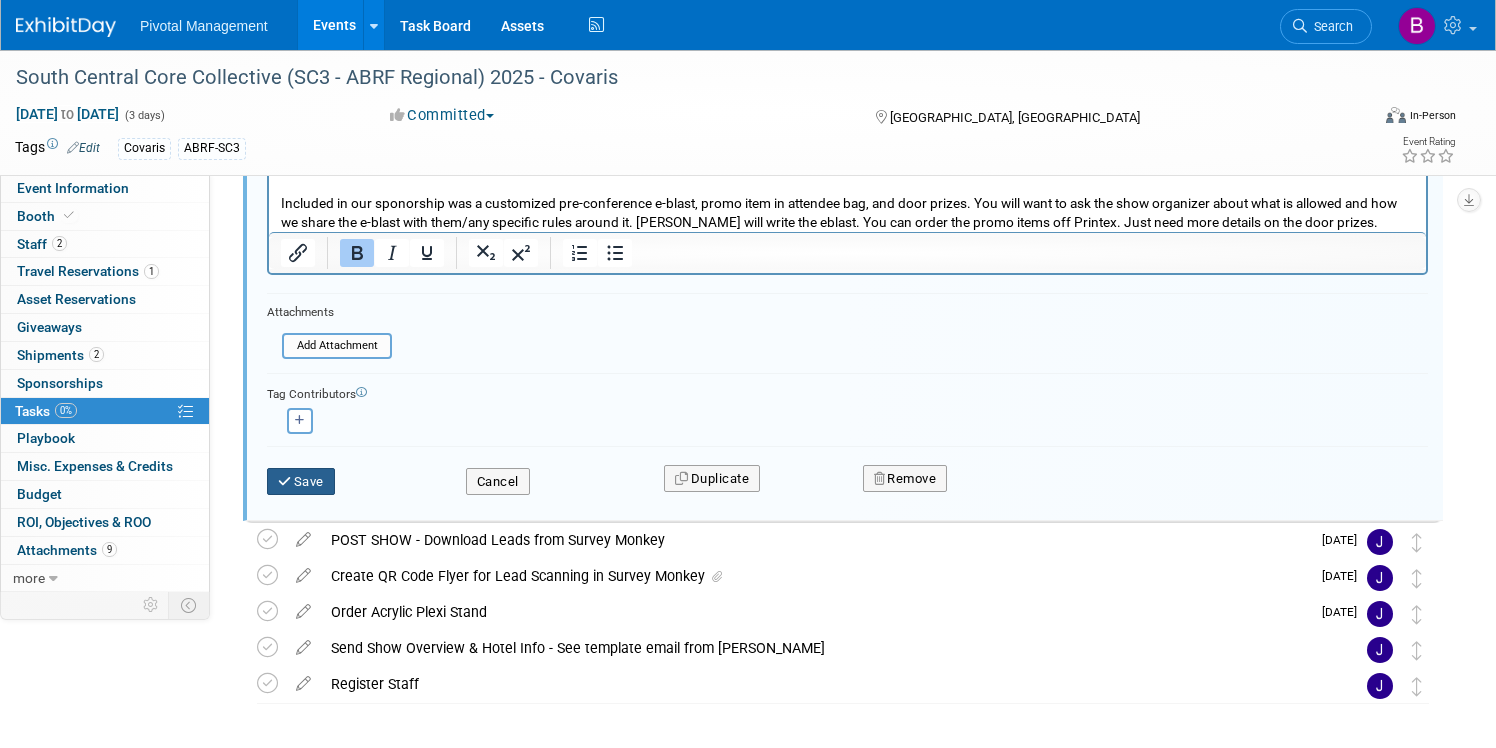 click on "Save" at bounding box center [301, 482] 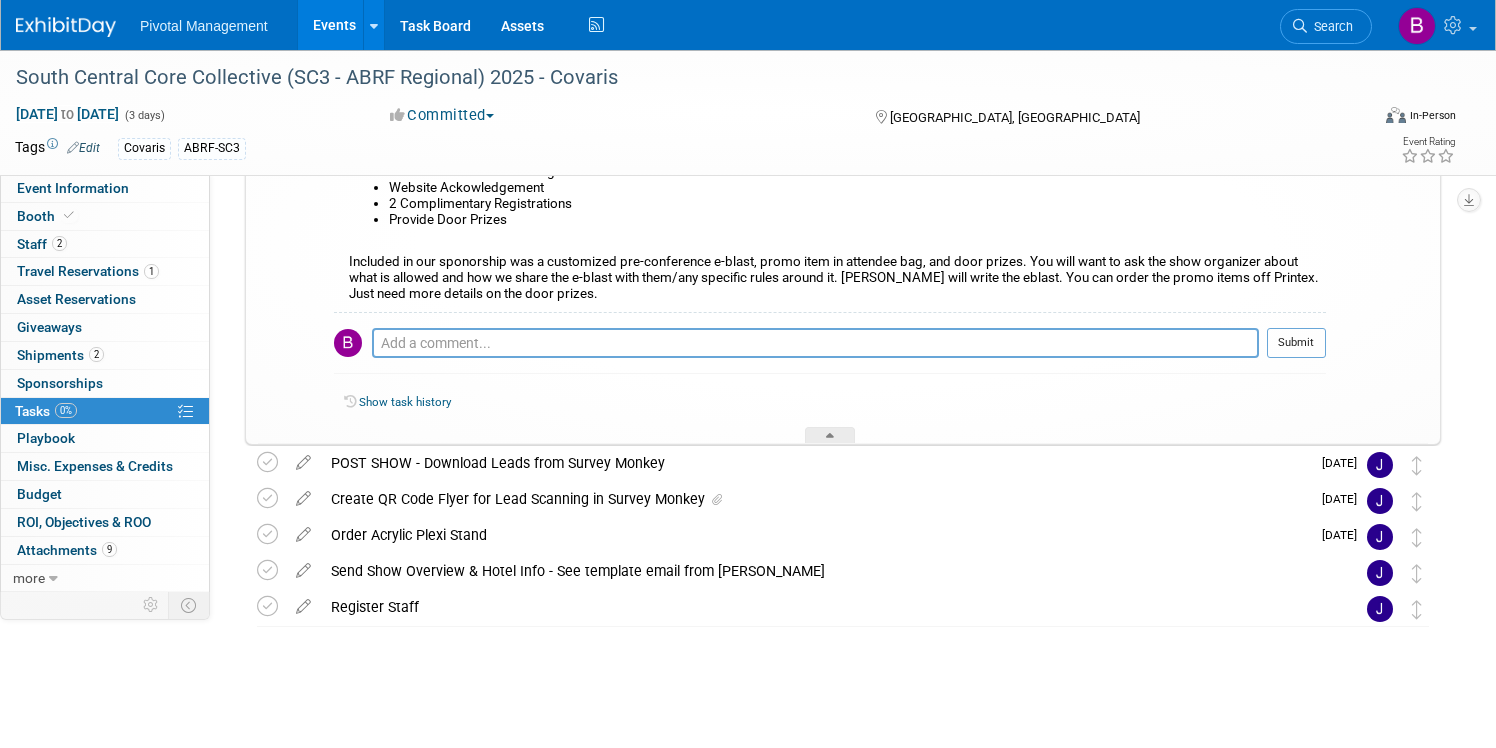 scroll, scrollTop: 0, scrollLeft: 0, axis: both 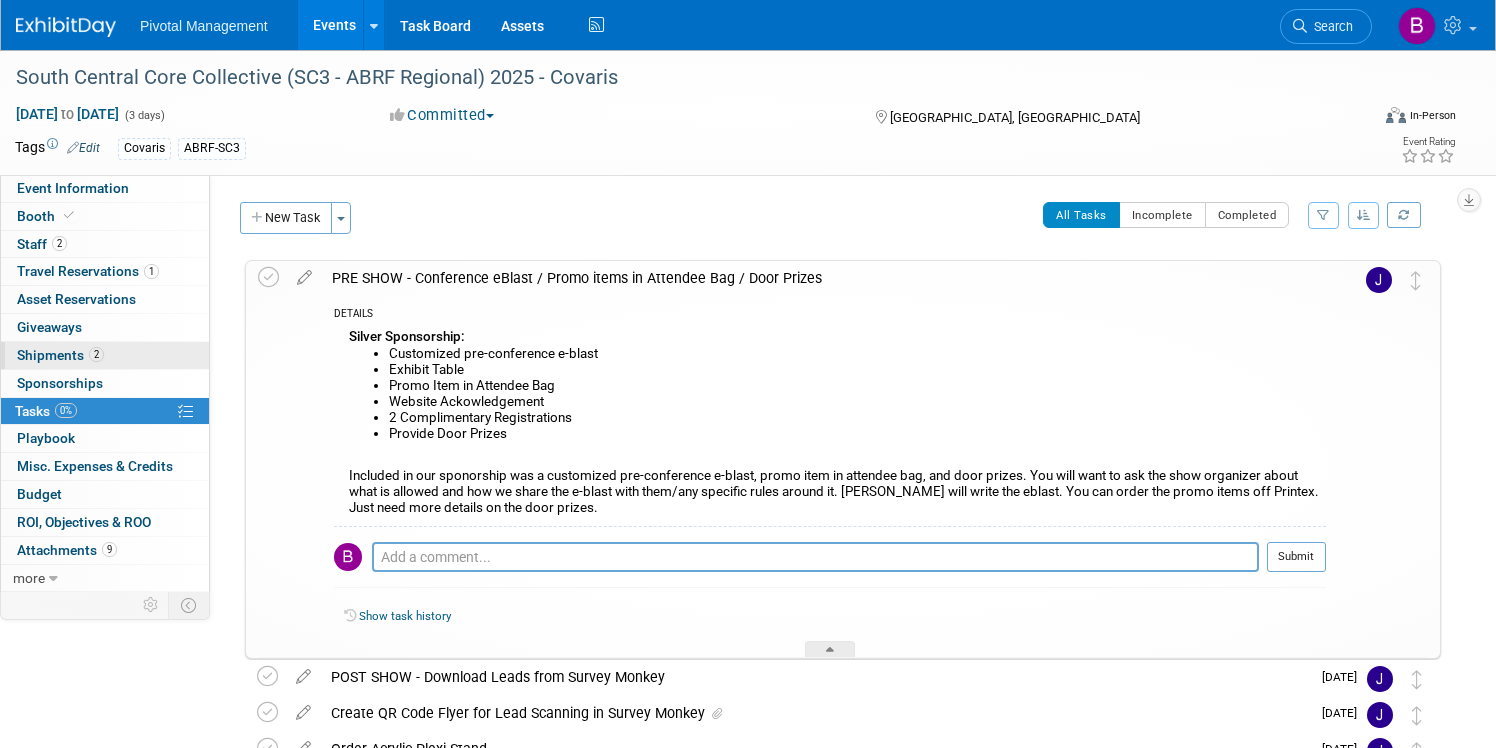 click on "2
Shipments 2" at bounding box center (105, 355) 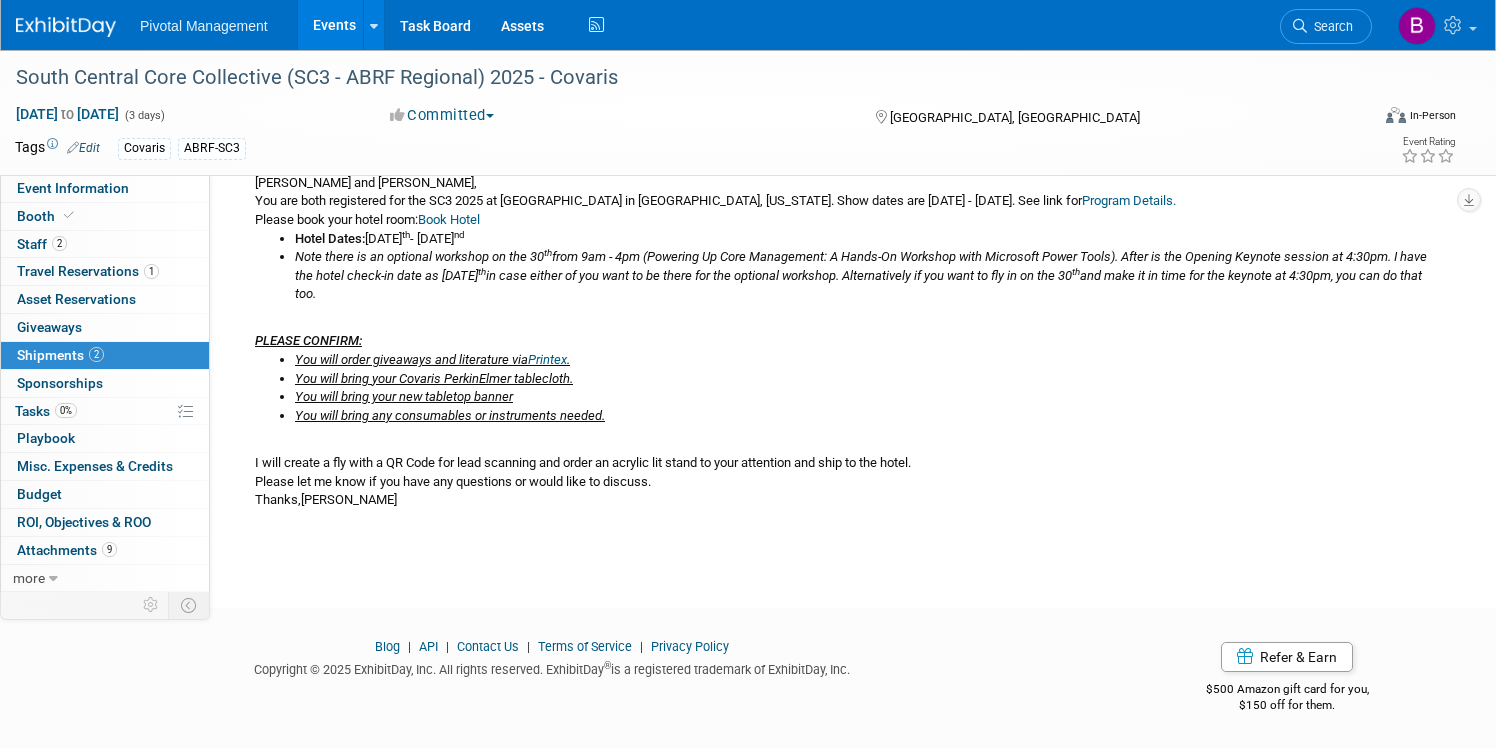 scroll, scrollTop: 0, scrollLeft: 0, axis: both 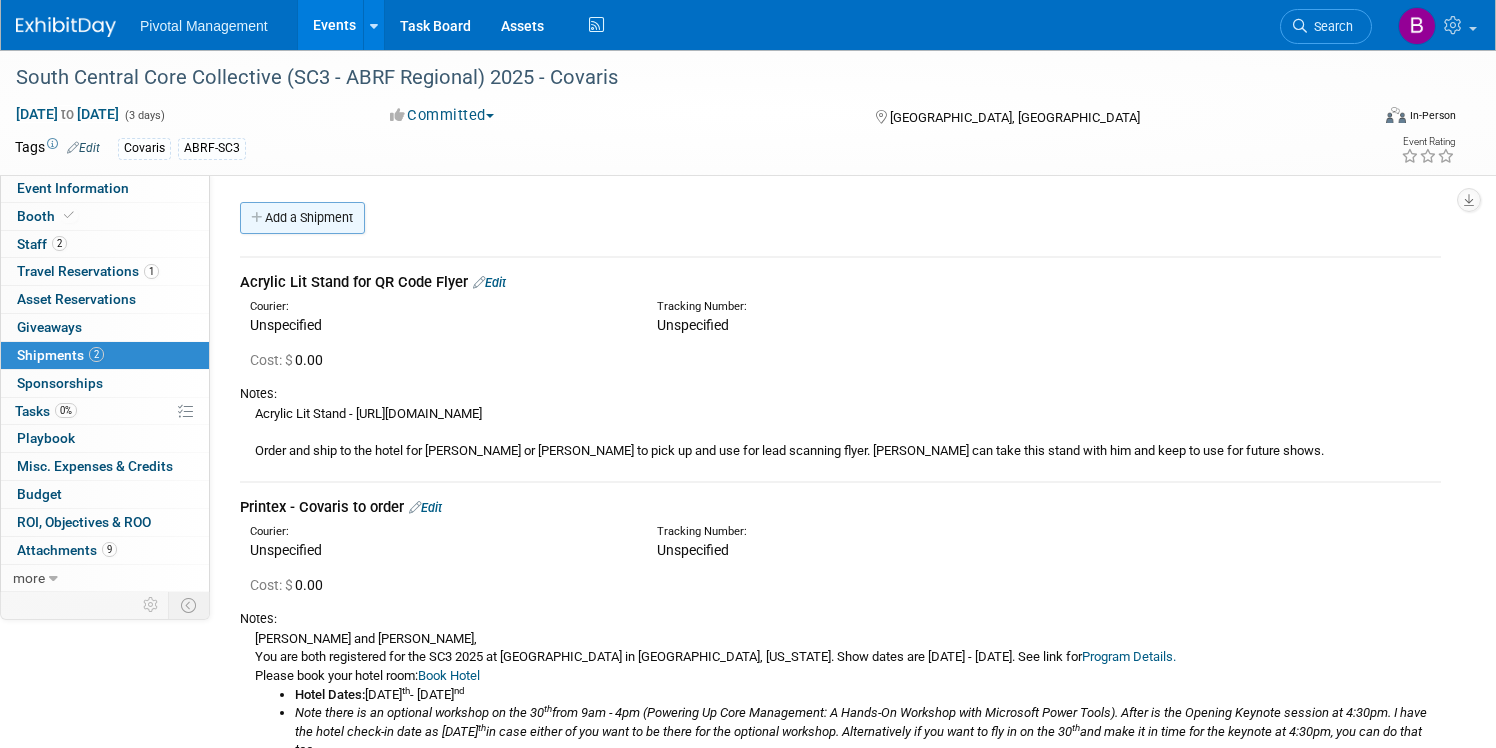 click on "Add a Shipment" at bounding box center (302, 218) 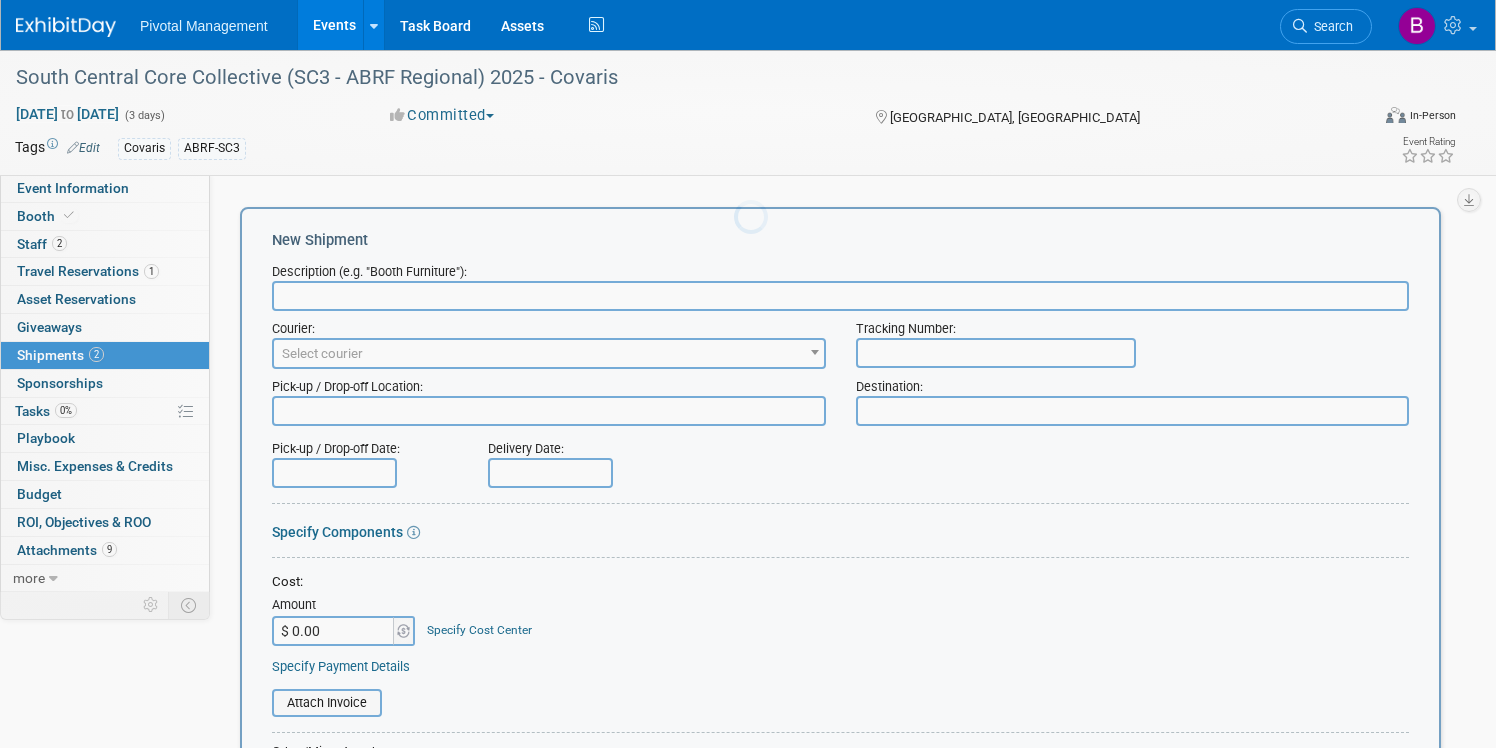 scroll, scrollTop: 0, scrollLeft: 0, axis: both 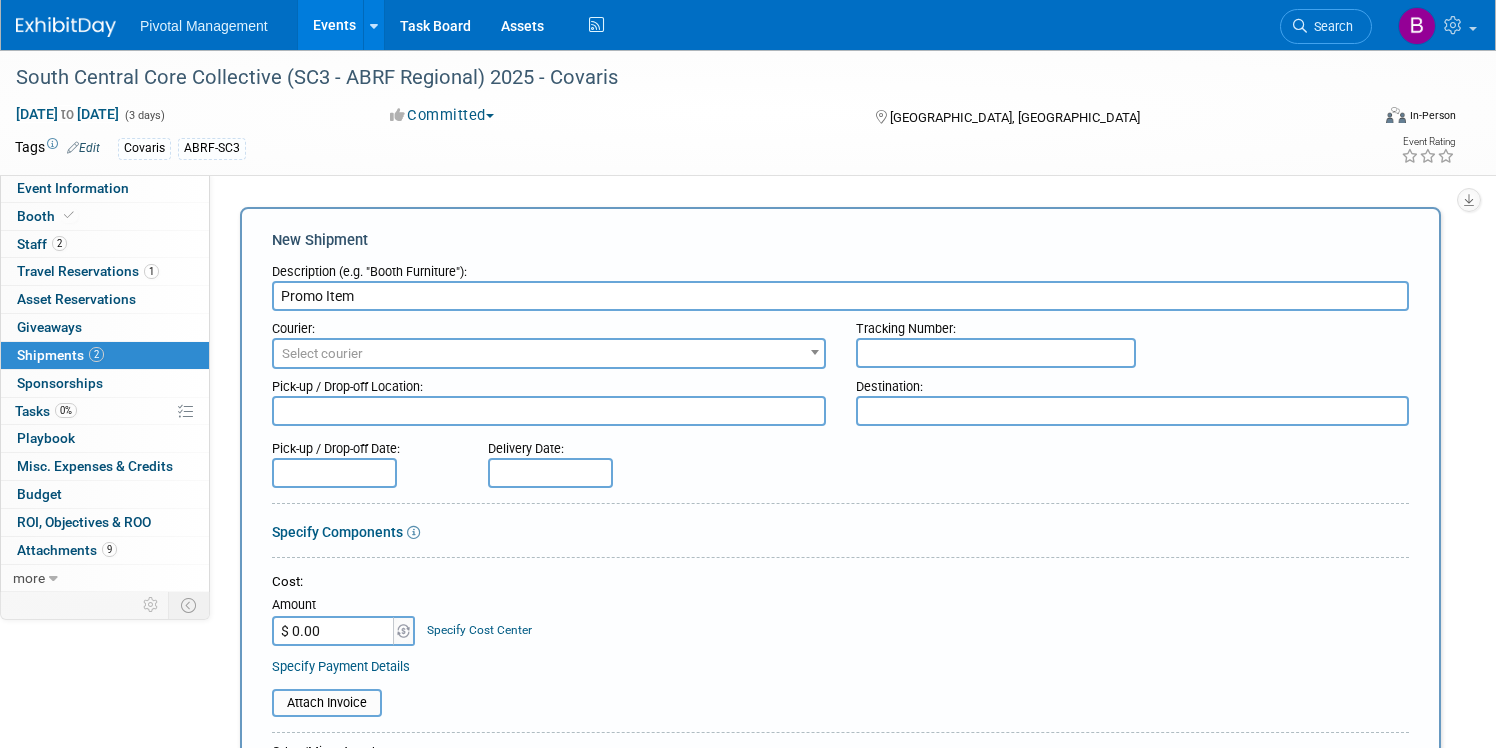 type on "Promo Item" 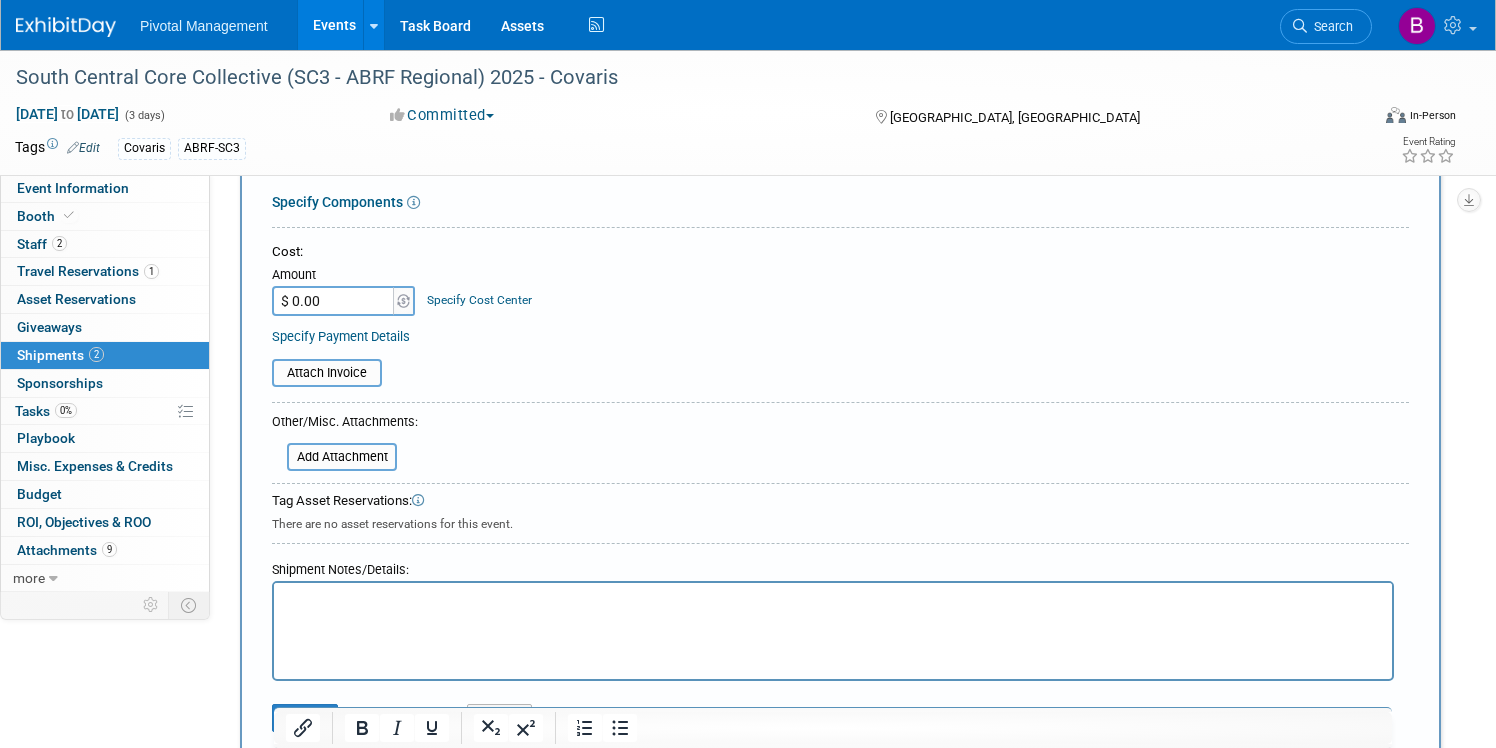 scroll, scrollTop: 346, scrollLeft: 0, axis: vertical 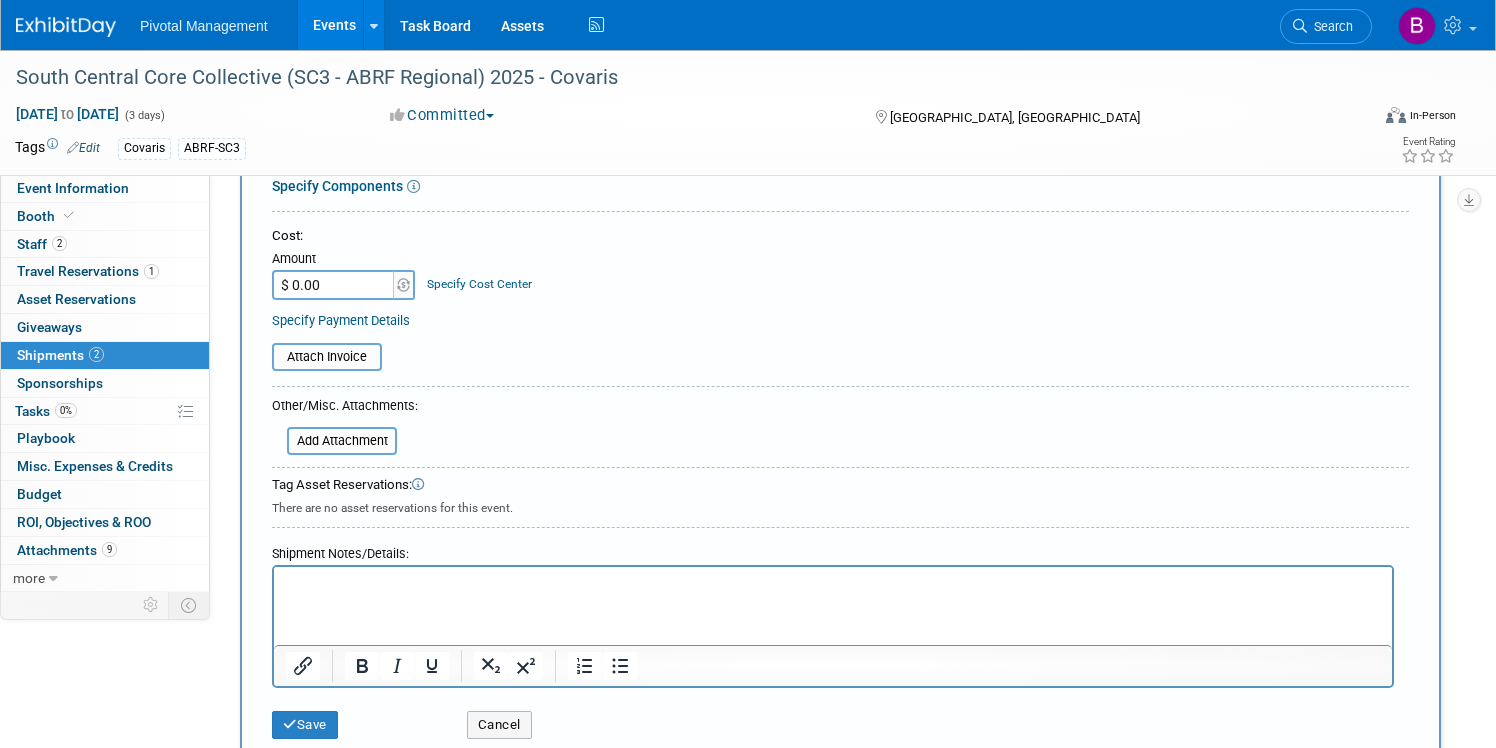 click at bounding box center (833, 585) 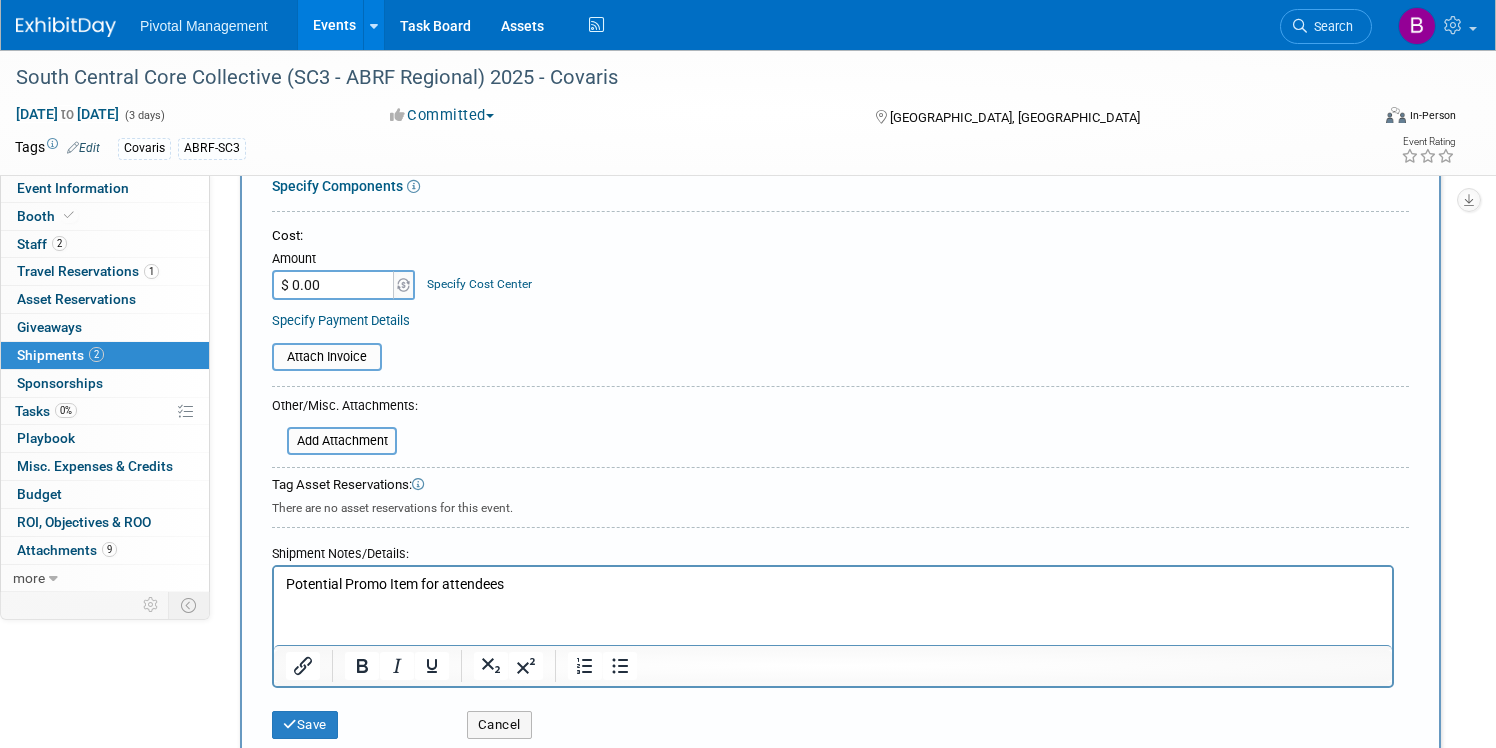 click on "Potential Promo Item for attendees" at bounding box center (833, 585) 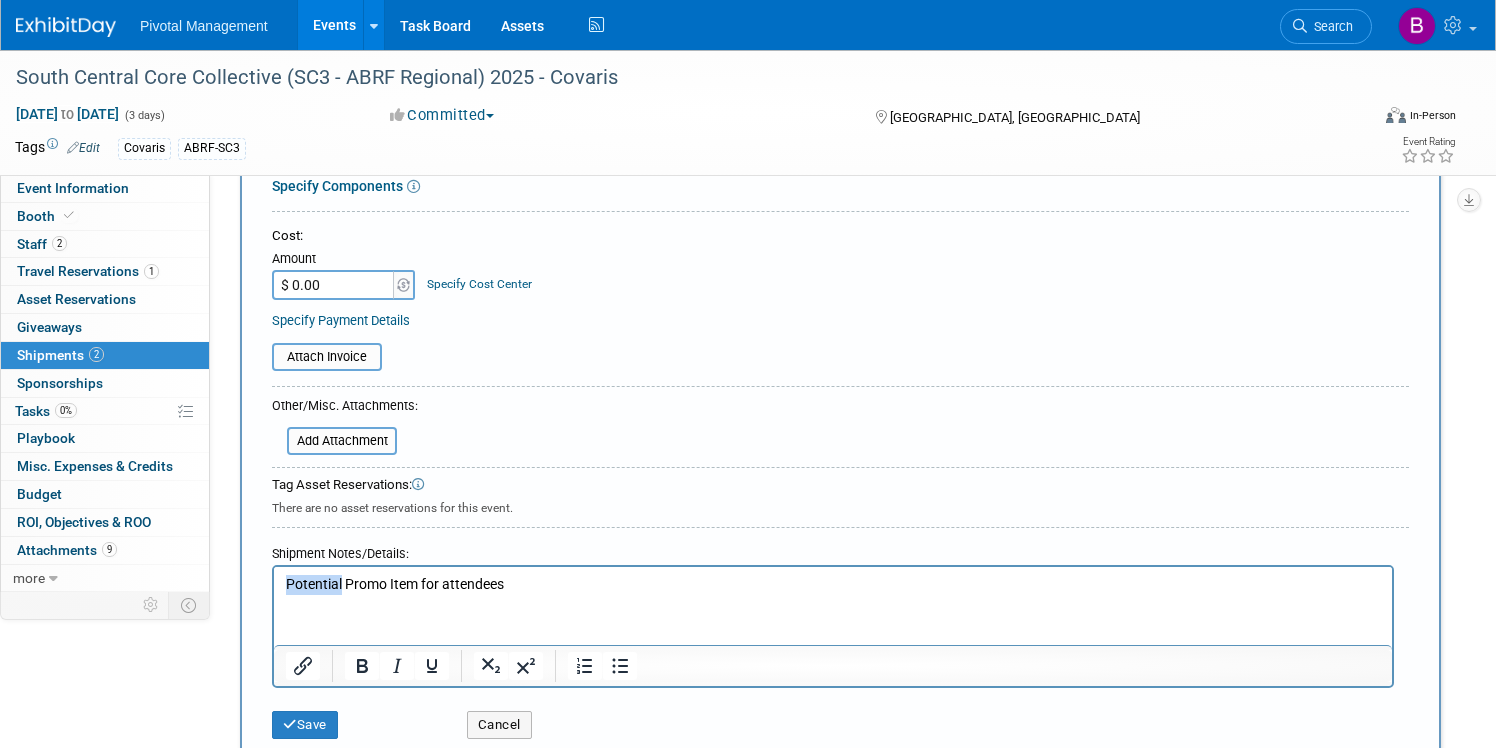 click on "Potential Promo Item for attendees" at bounding box center (833, 585) 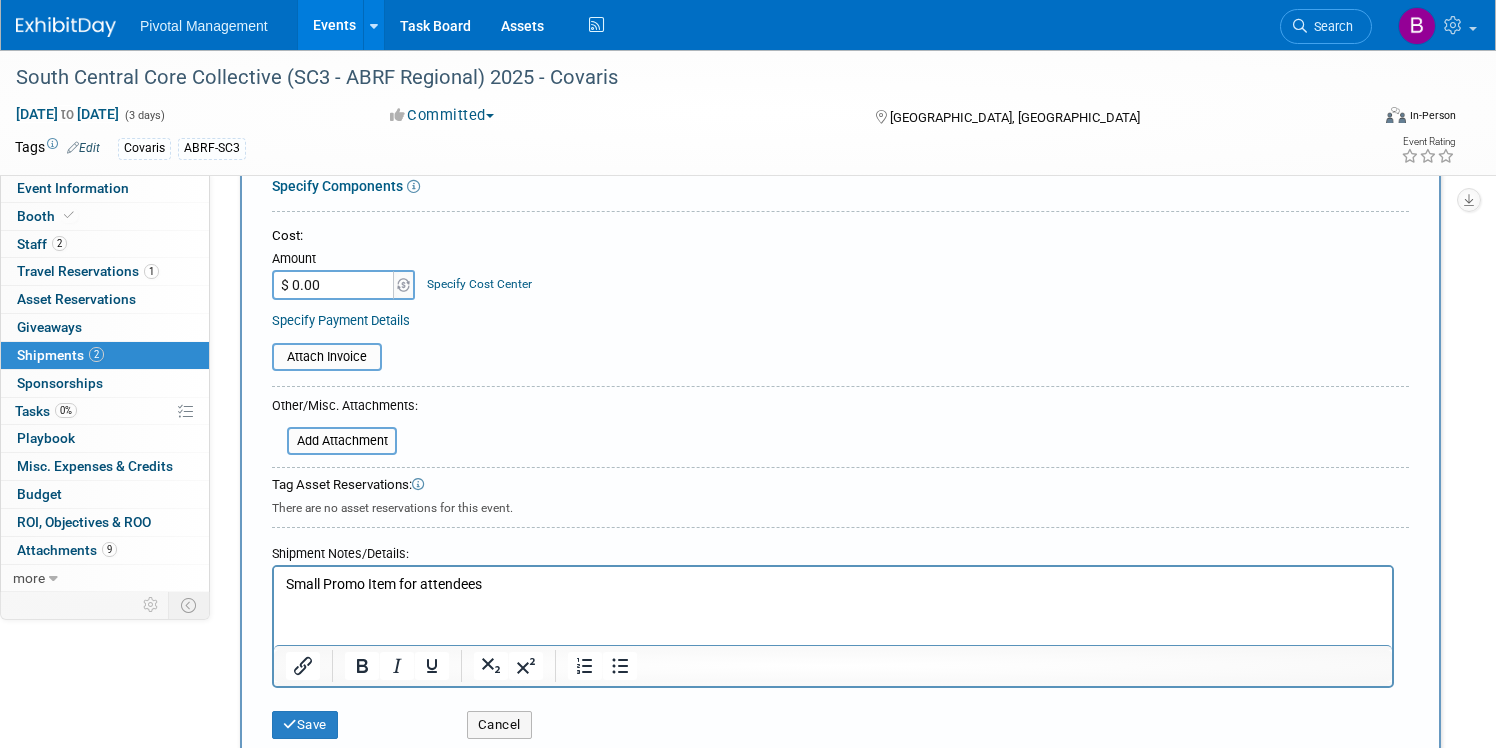 click on "Small Promo Item for attendees" at bounding box center (833, 581) 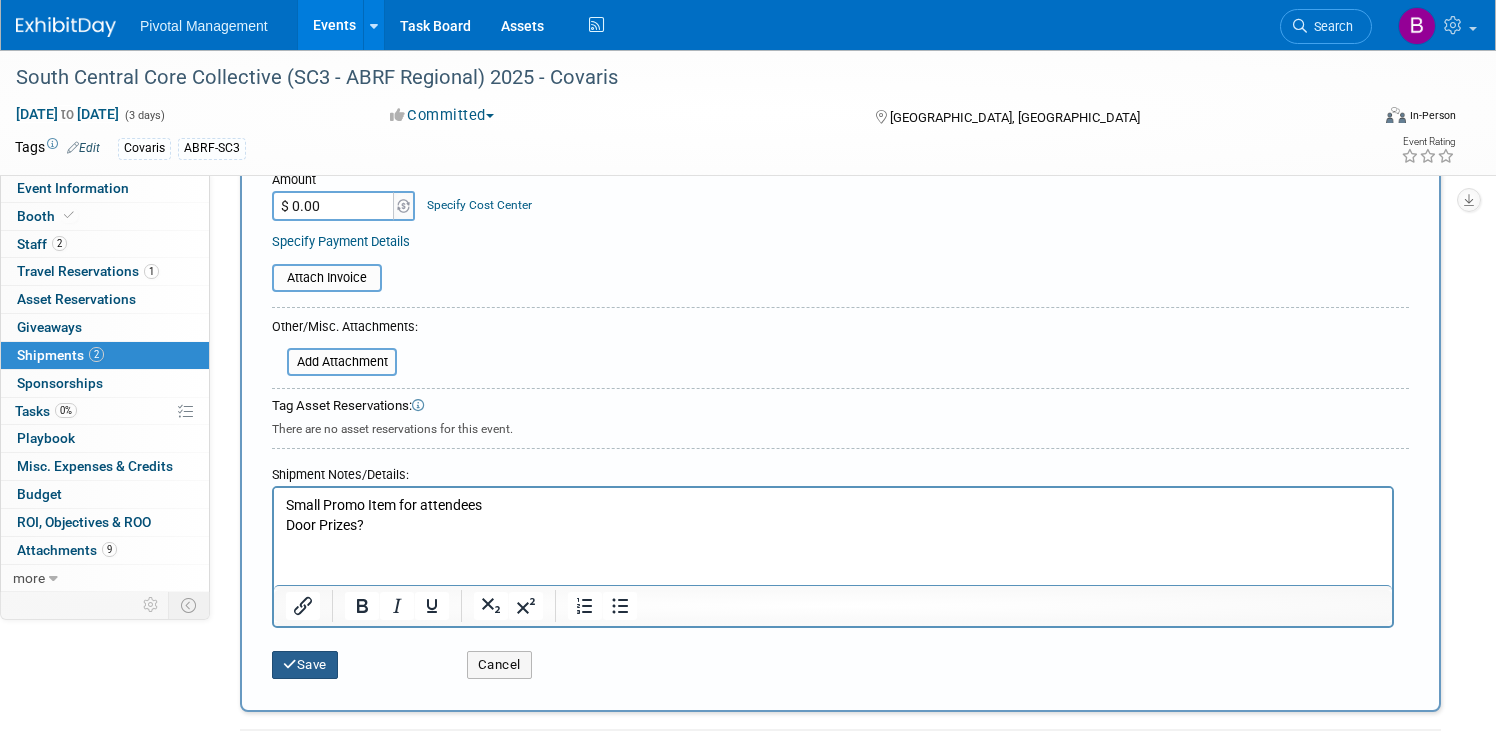click on "Save" at bounding box center (305, 665) 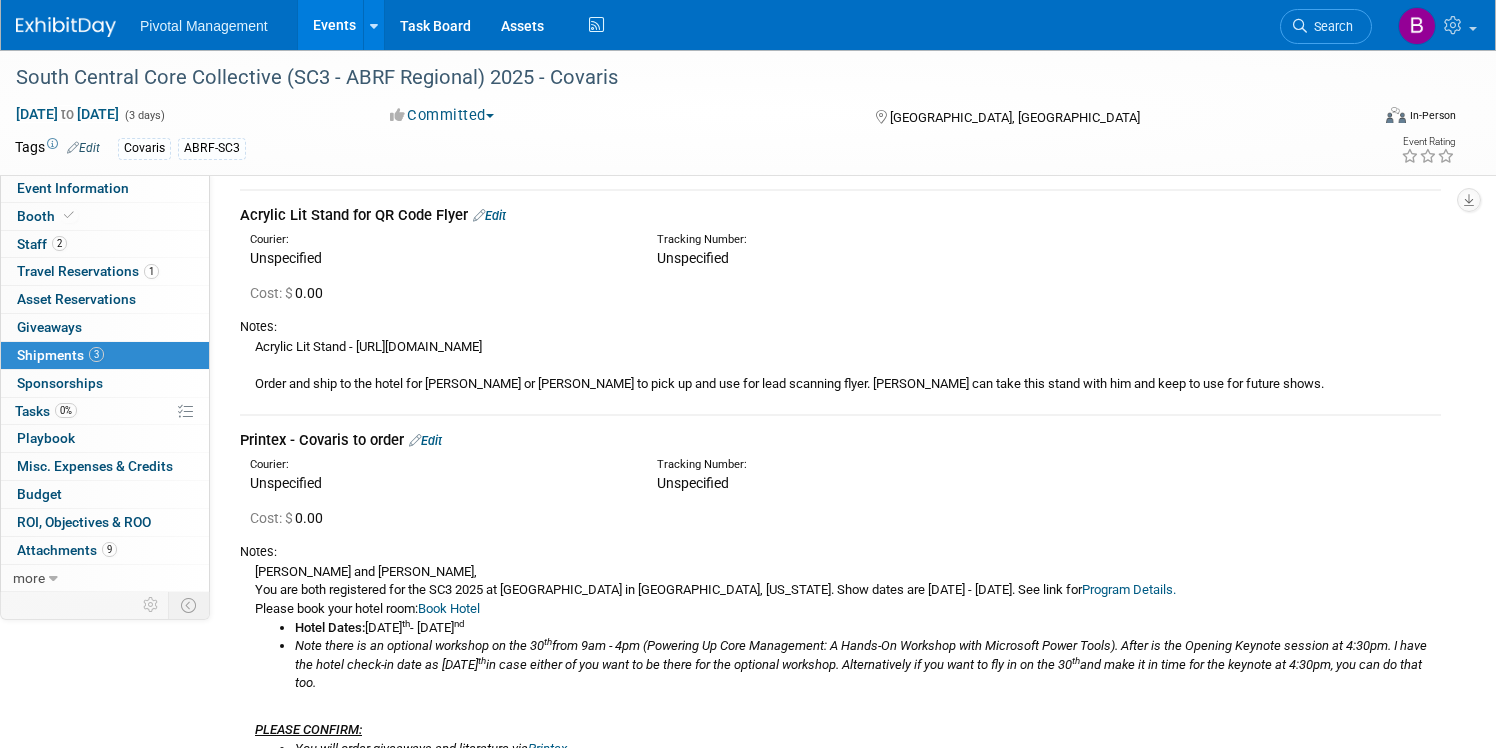 scroll, scrollTop: 0, scrollLeft: 0, axis: both 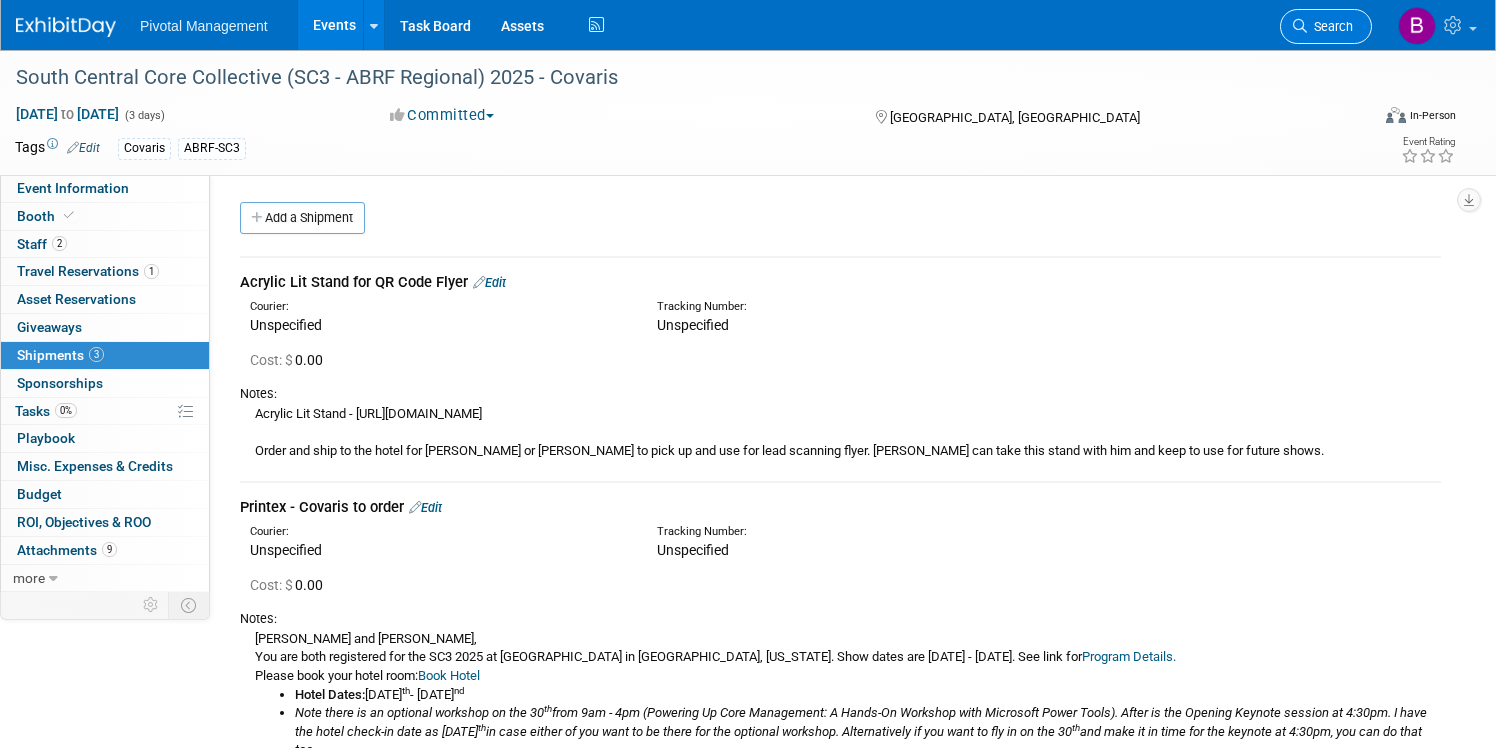click on "Search" at bounding box center [1330, 26] 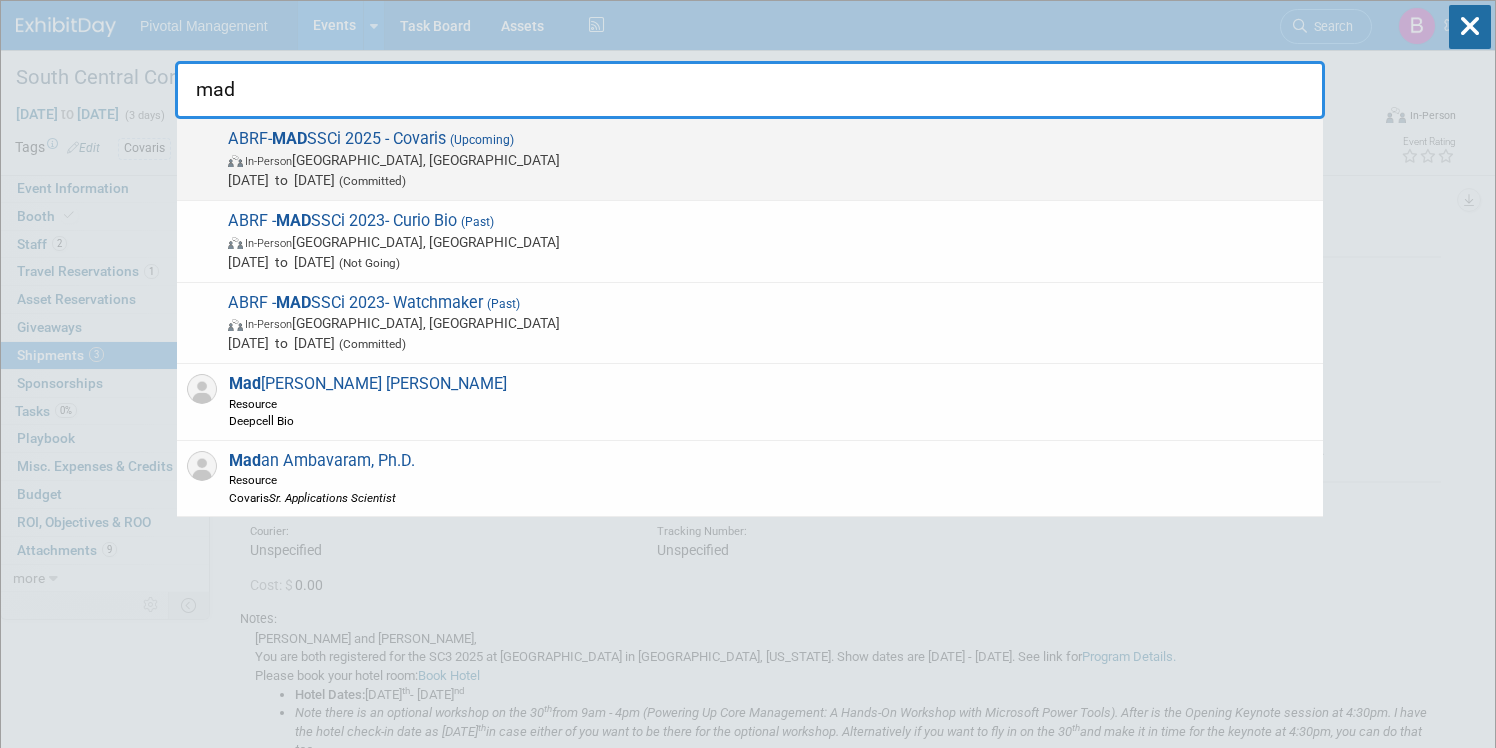 type on "mad" 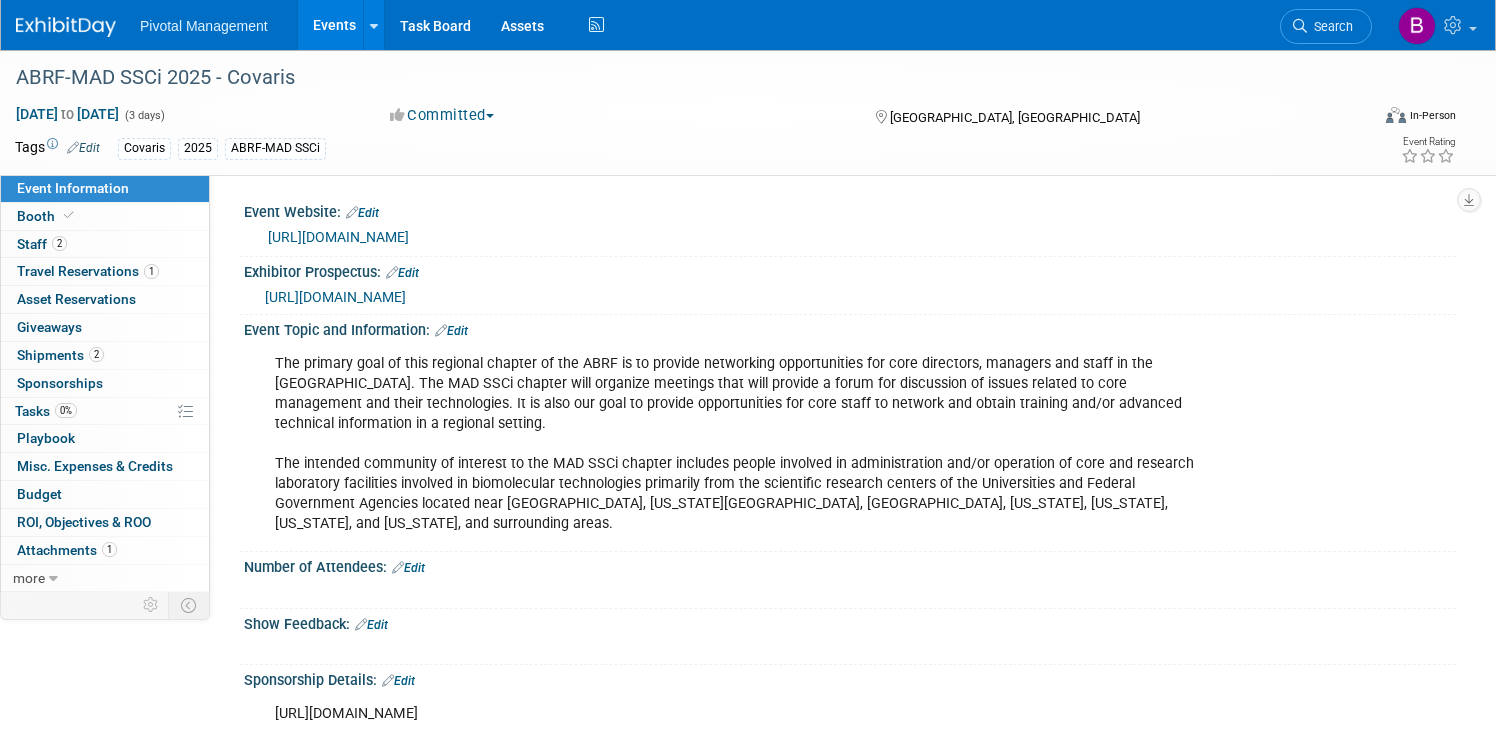 scroll, scrollTop: 0, scrollLeft: 0, axis: both 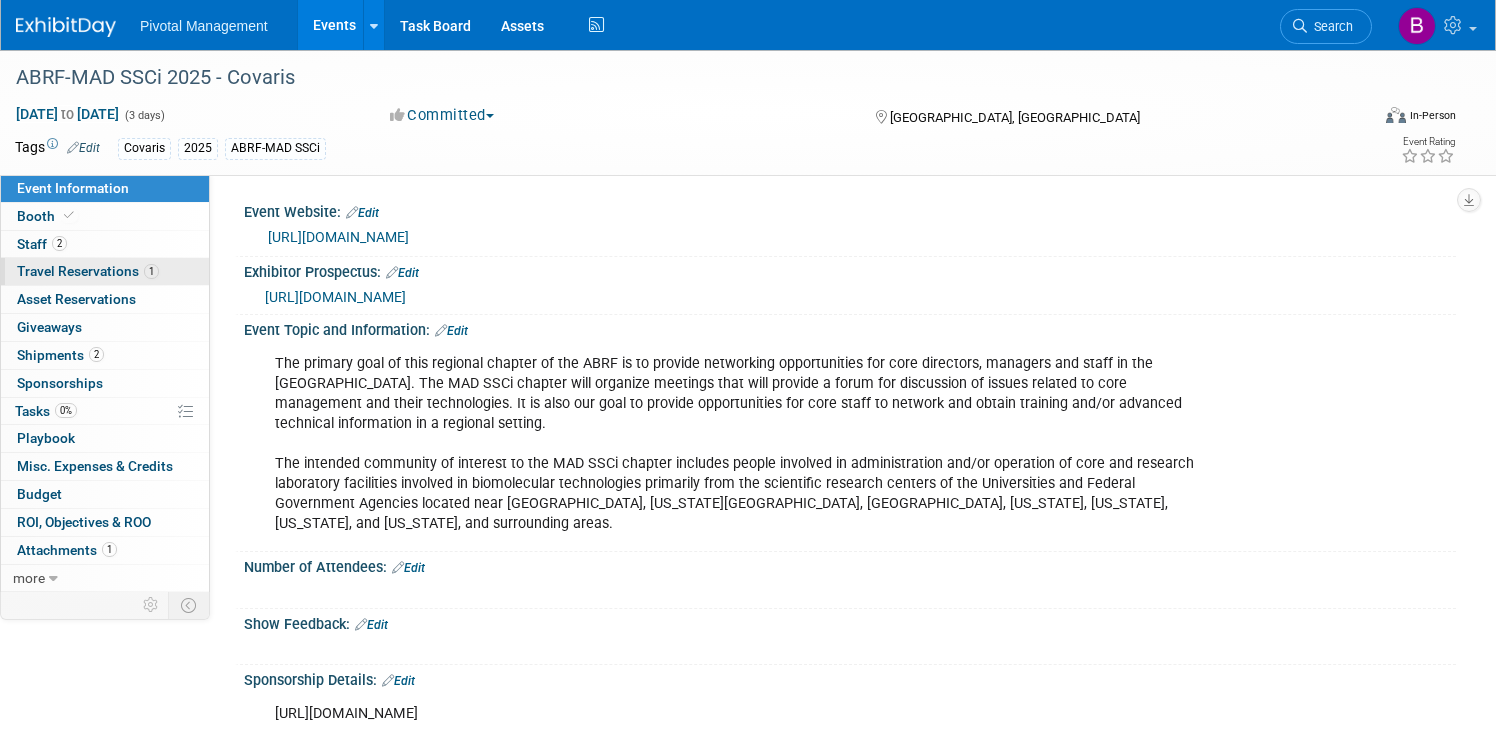 click on "Travel Reservations 1" at bounding box center [88, 271] 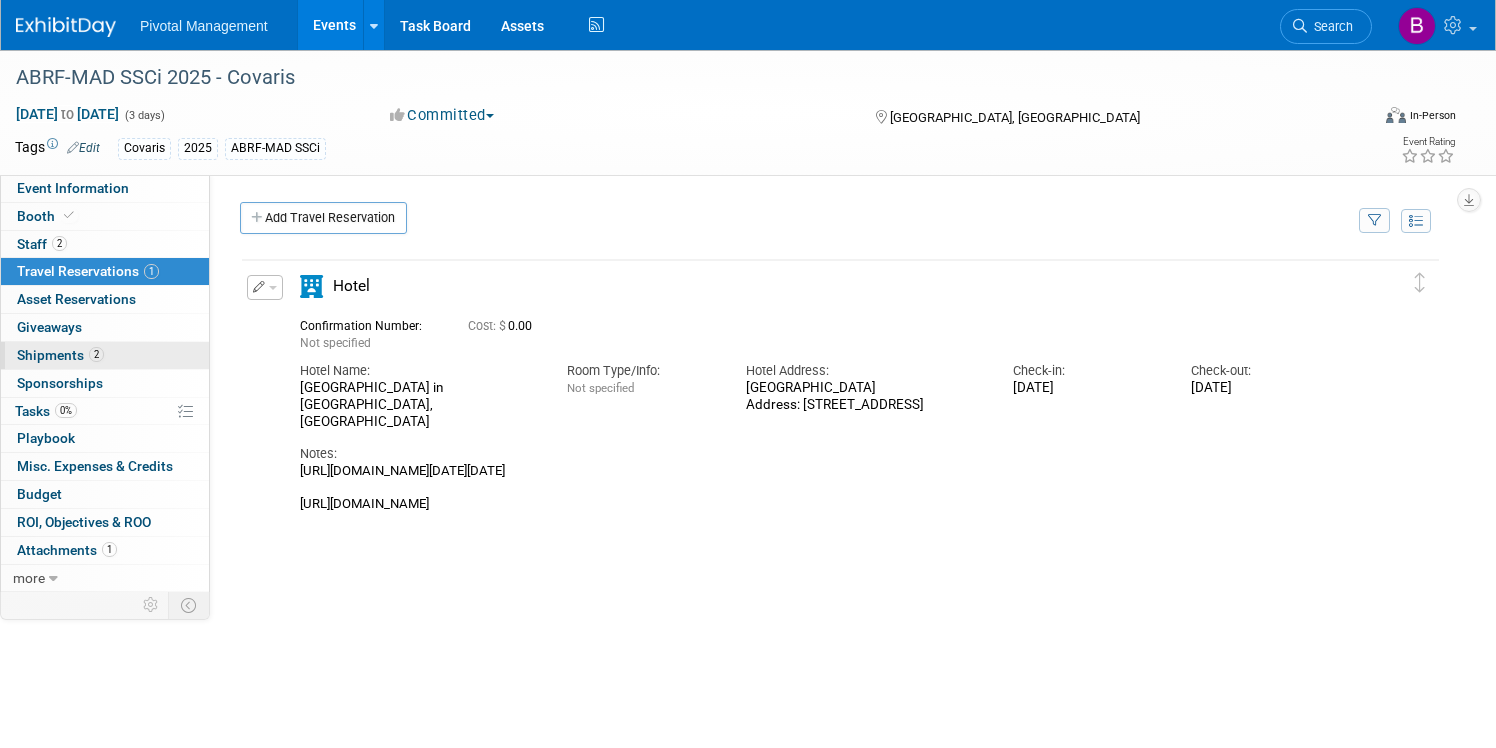 click on "Shipments 2" at bounding box center [60, 355] 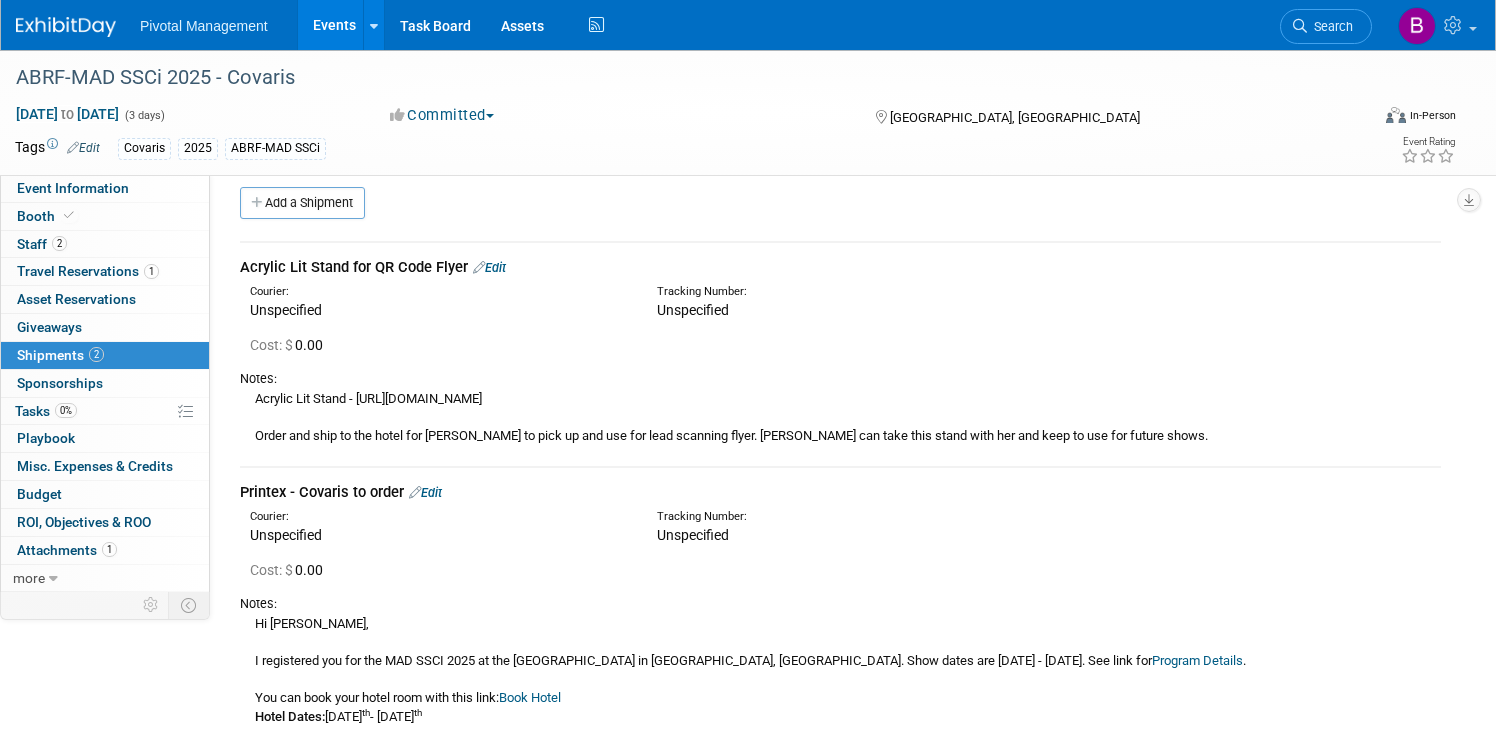 scroll, scrollTop: 3, scrollLeft: 0, axis: vertical 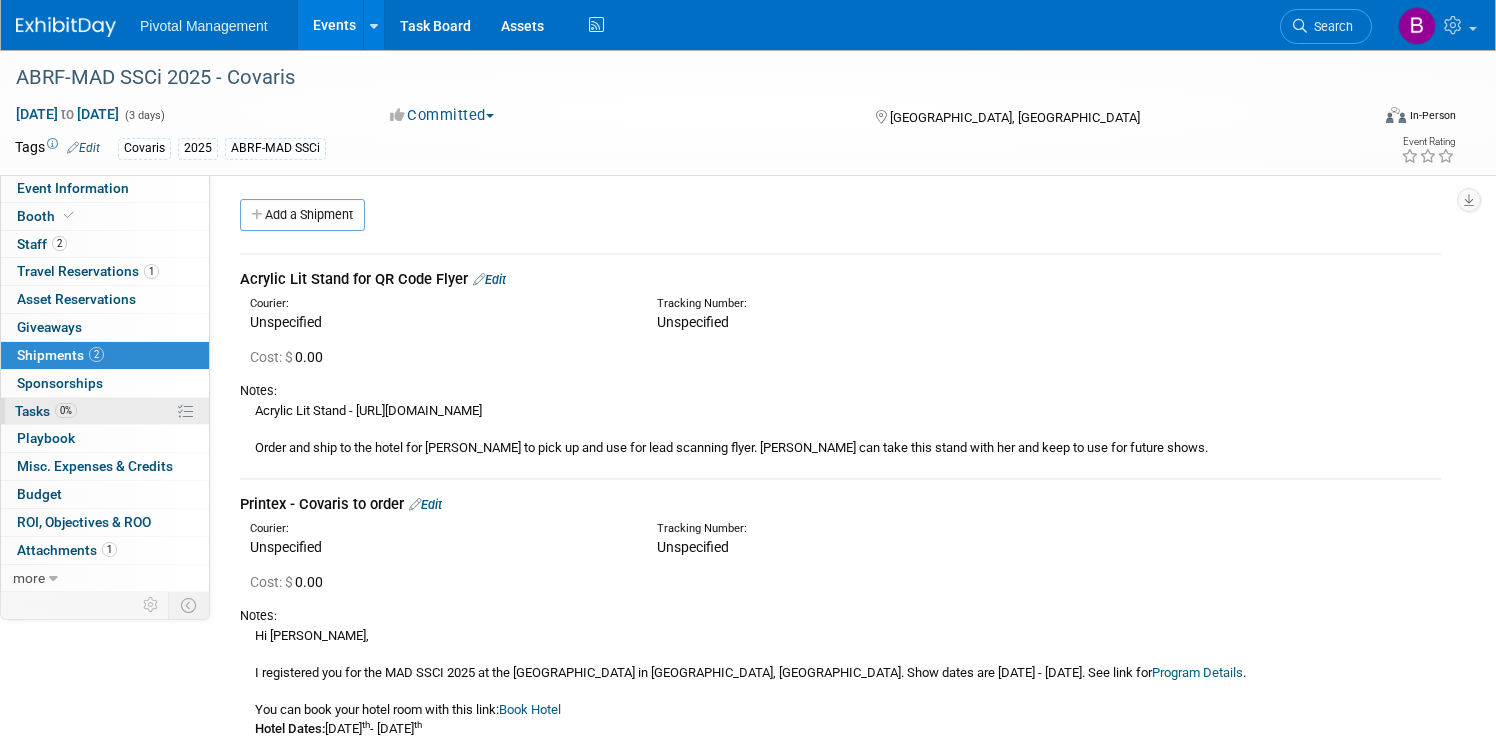 click on "Tasks 0%" at bounding box center (46, 411) 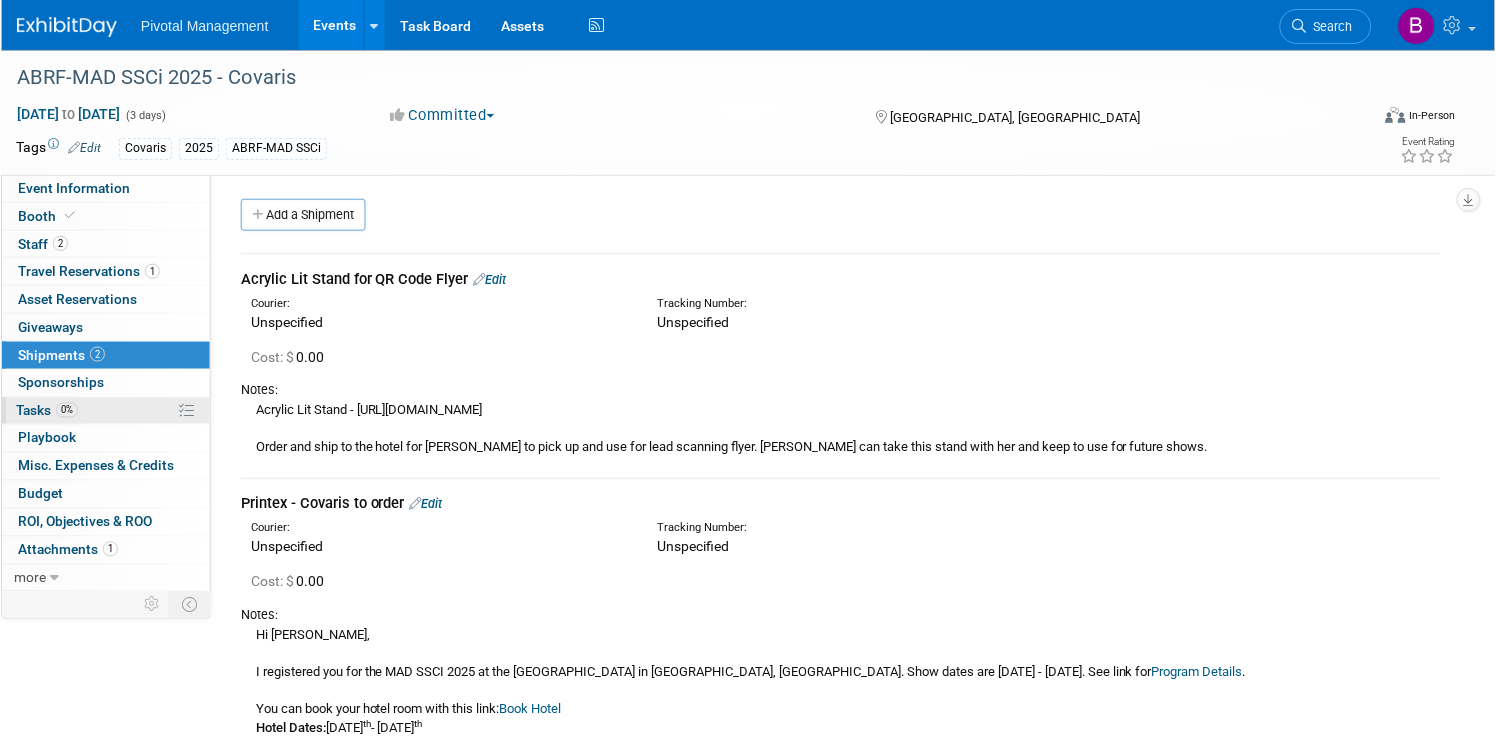 scroll, scrollTop: 0, scrollLeft: 0, axis: both 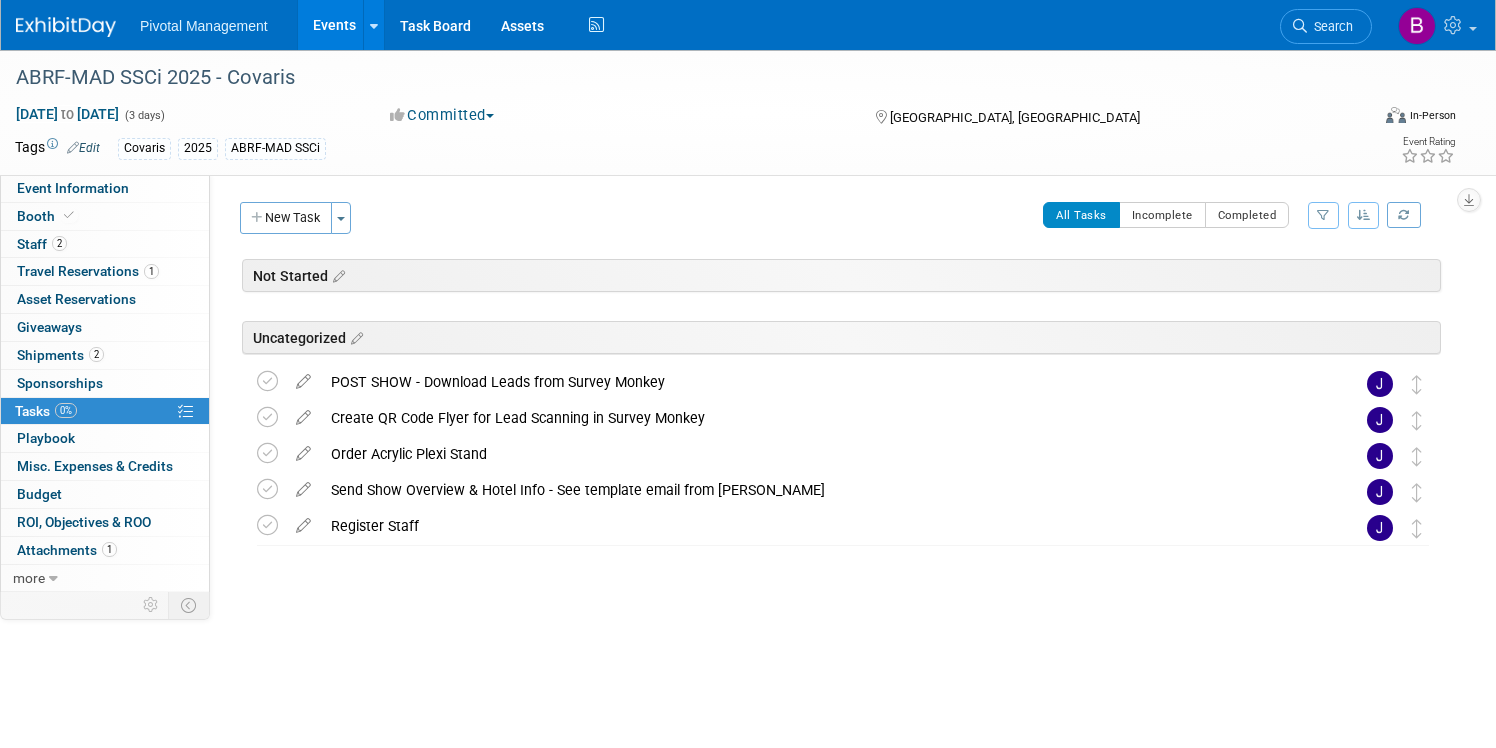 click on "Pivotal Management" at bounding box center [204, 26] 